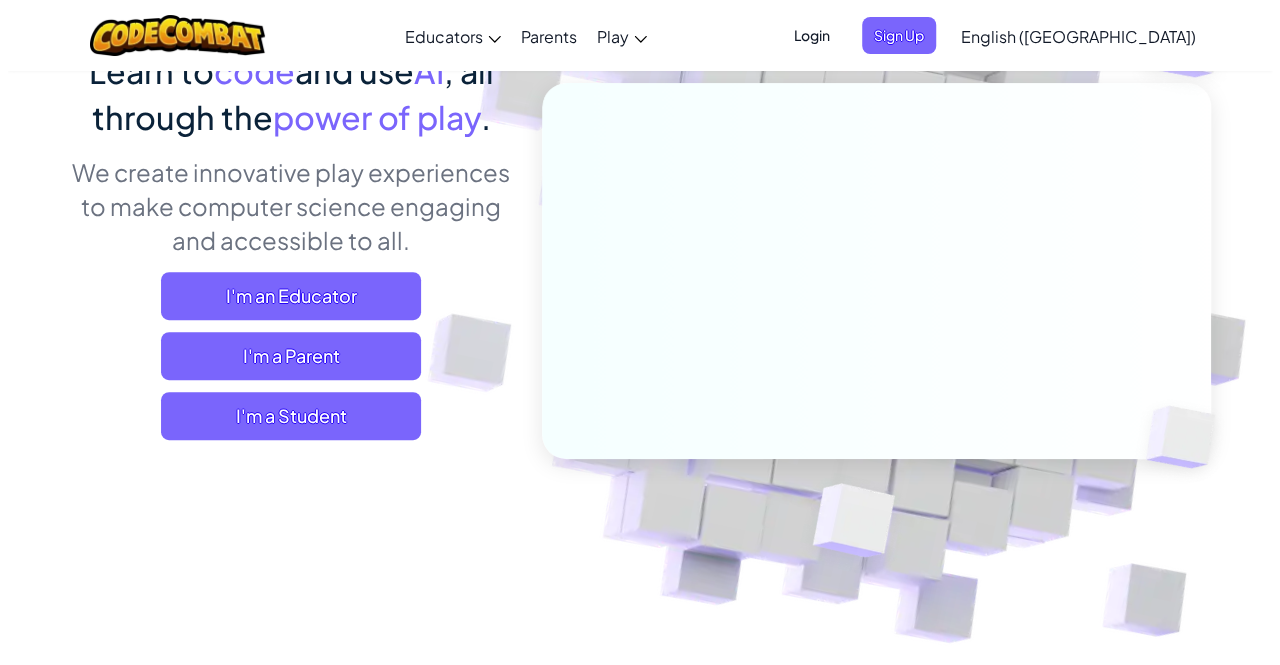 scroll, scrollTop: 240, scrollLeft: 0, axis: vertical 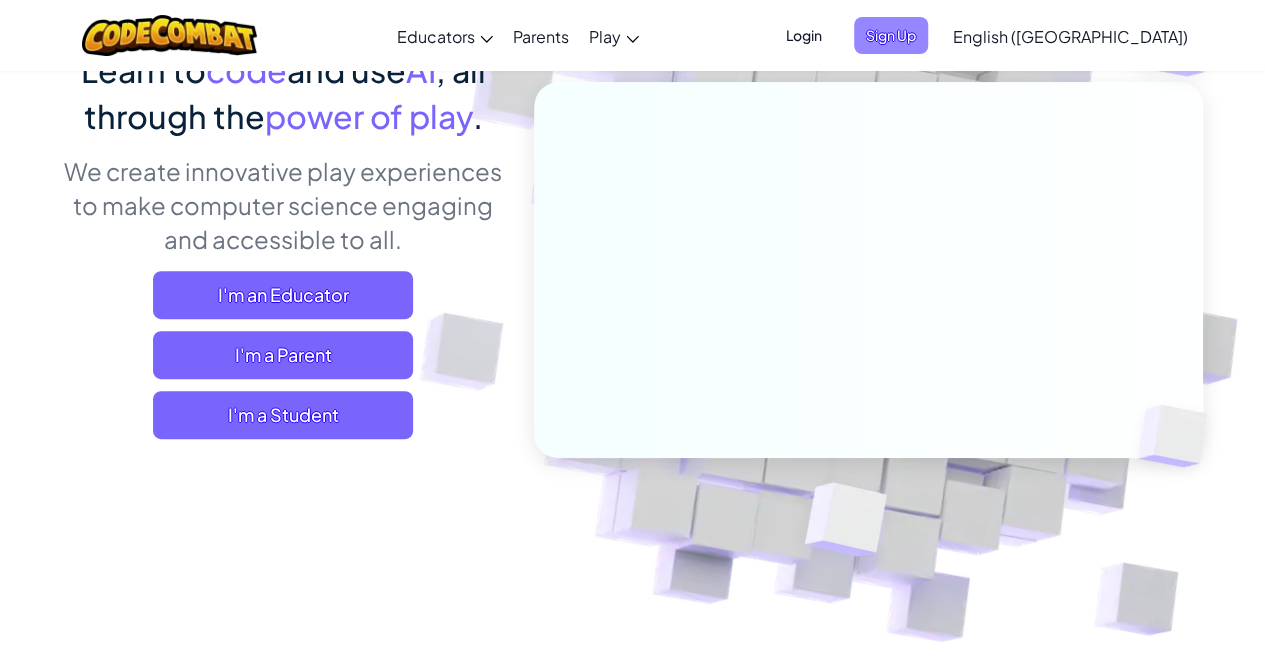 click on "Sign Up" at bounding box center [891, 35] 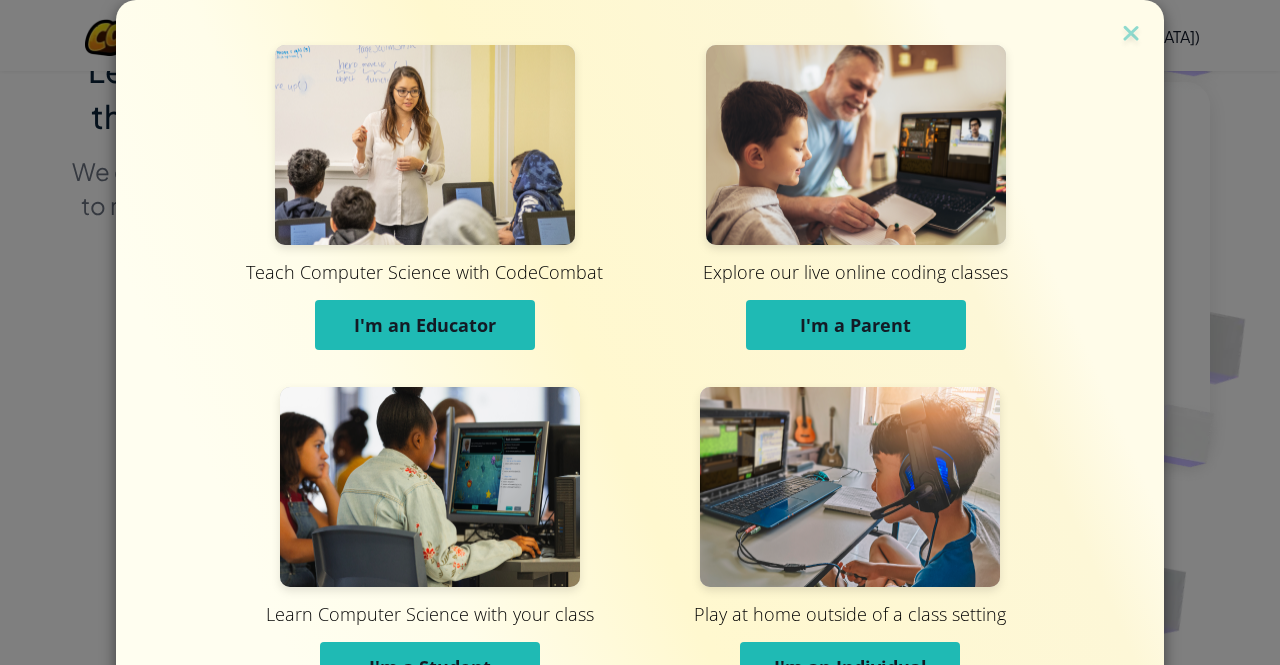 scroll, scrollTop: 126, scrollLeft: 0, axis: vertical 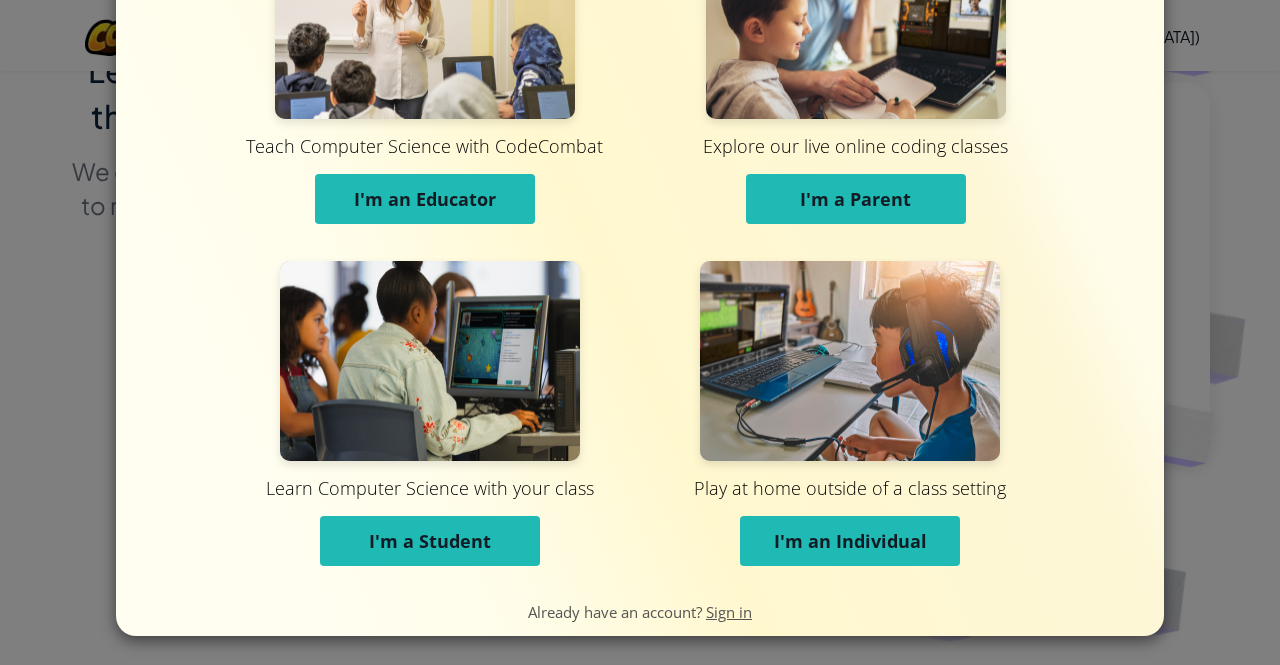 click on "I'm a Student" at bounding box center [430, 541] 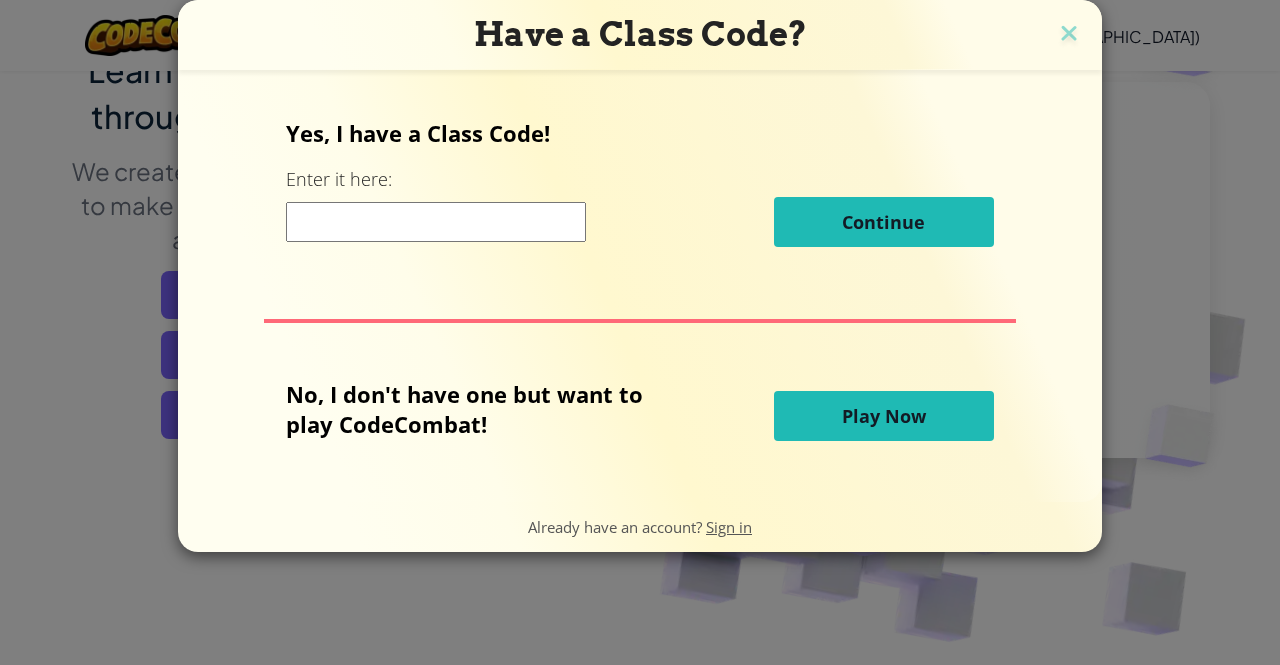 scroll, scrollTop: 0, scrollLeft: 0, axis: both 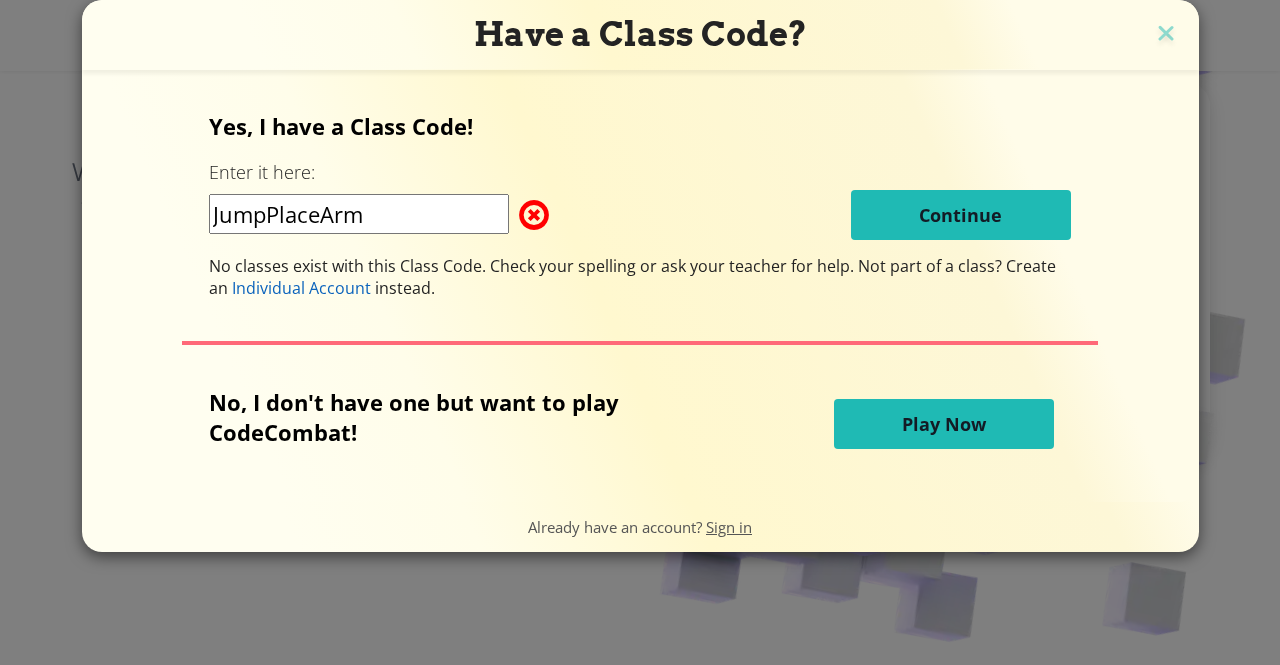 type on "JumpPlaceArm" 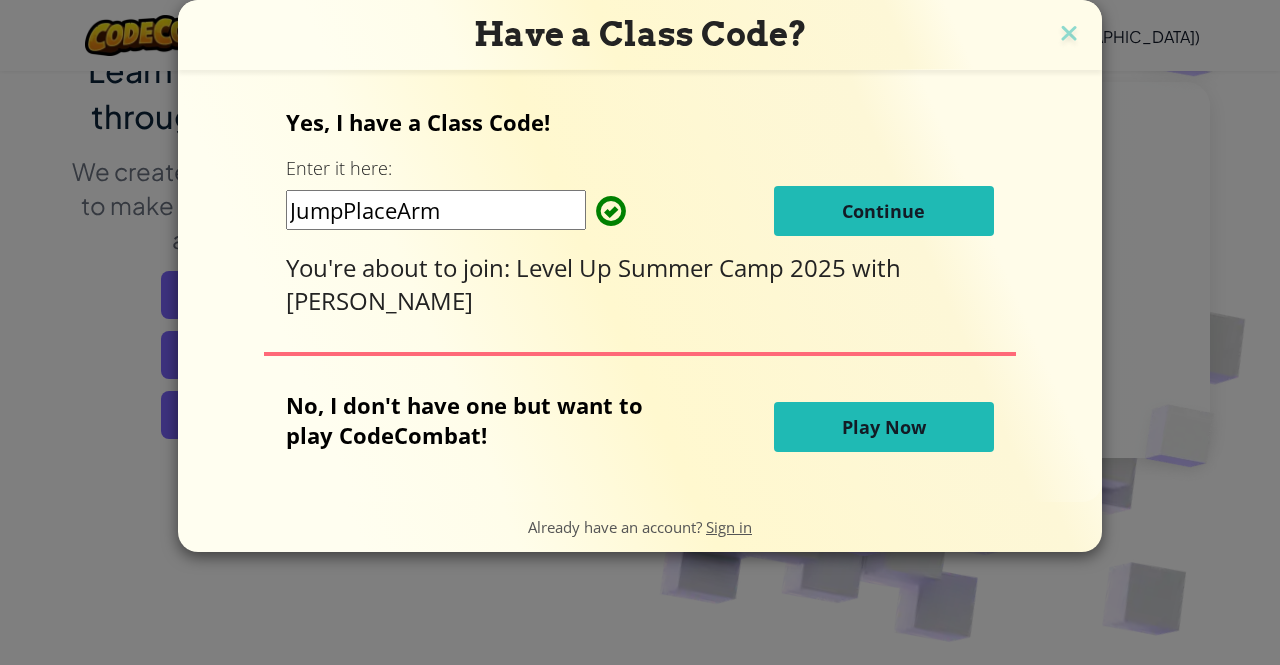 click on "Continue" at bounding box center (883, 211) 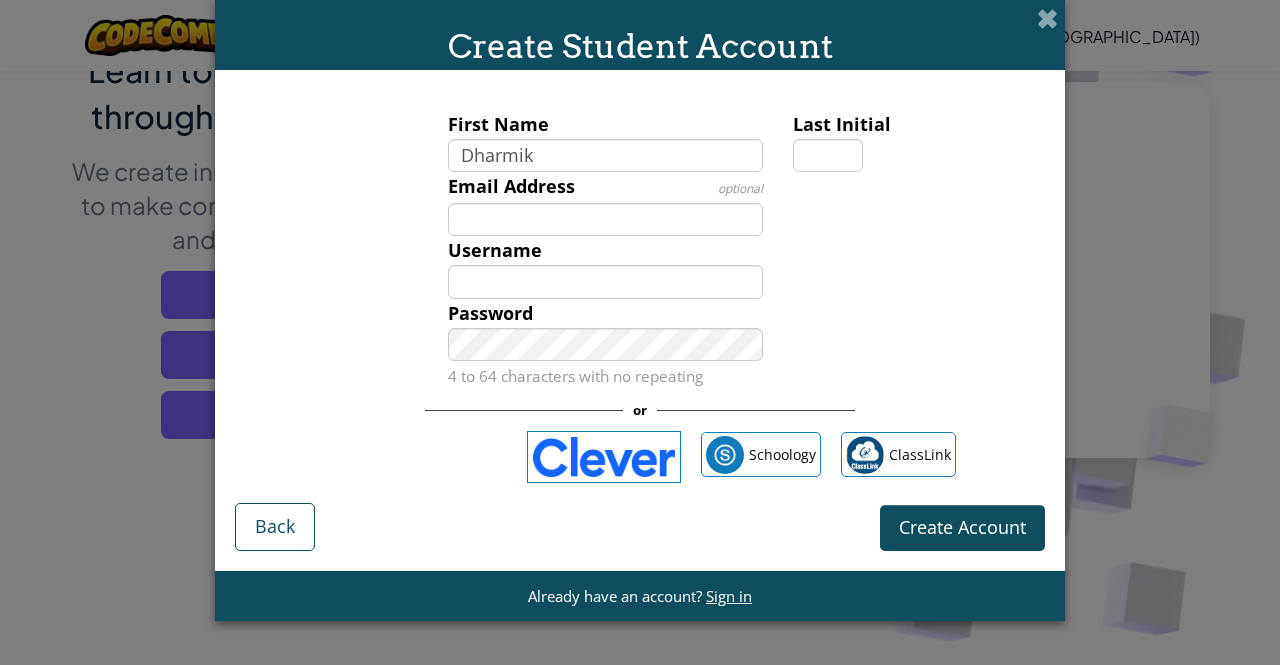 type on "Dharmik" 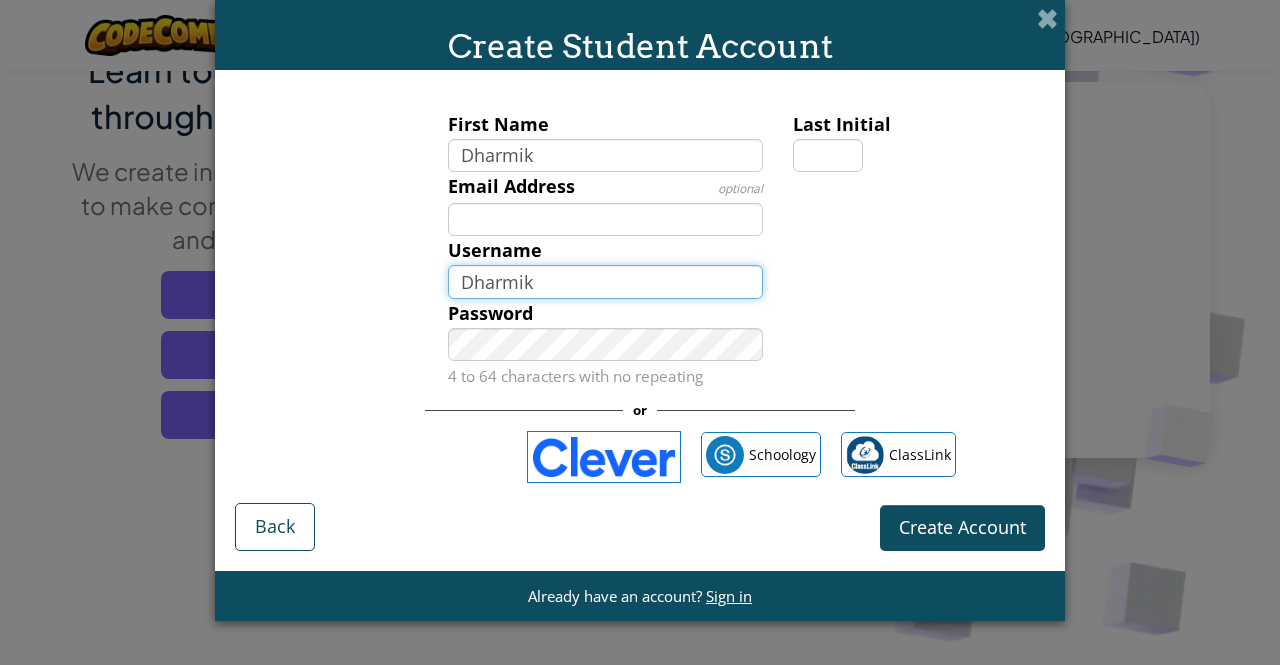 click on "Dharmik" at bounding box center [606, 281] 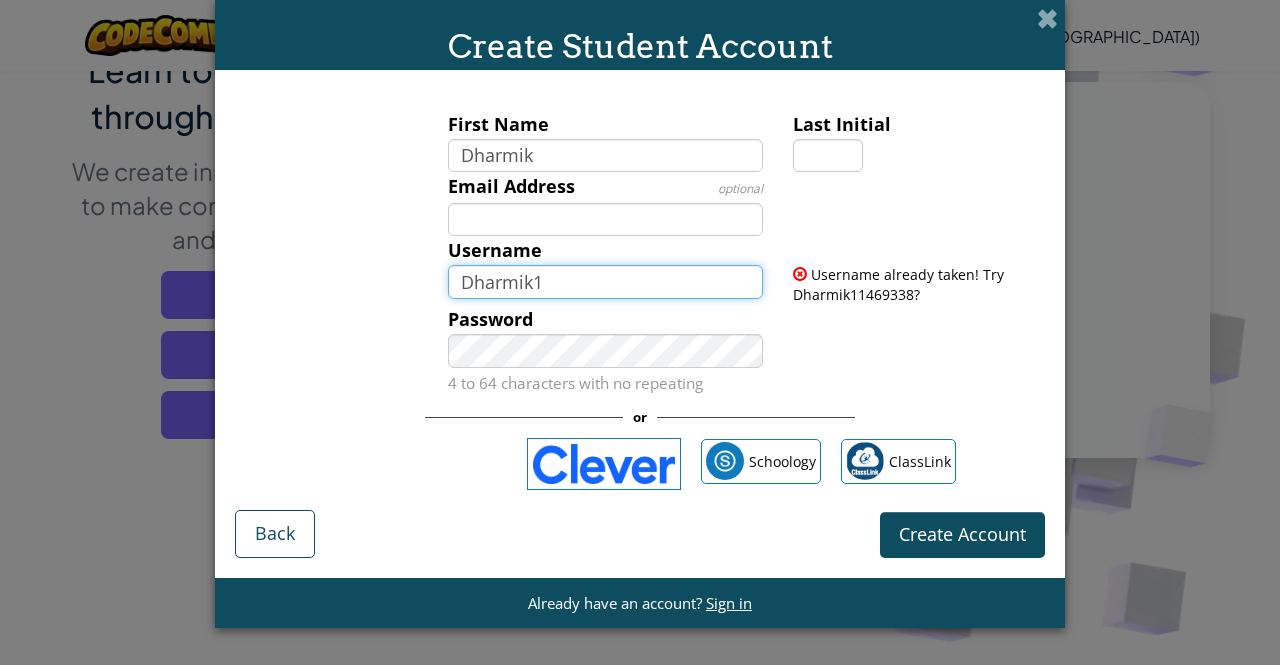 type on "Dharmik1" 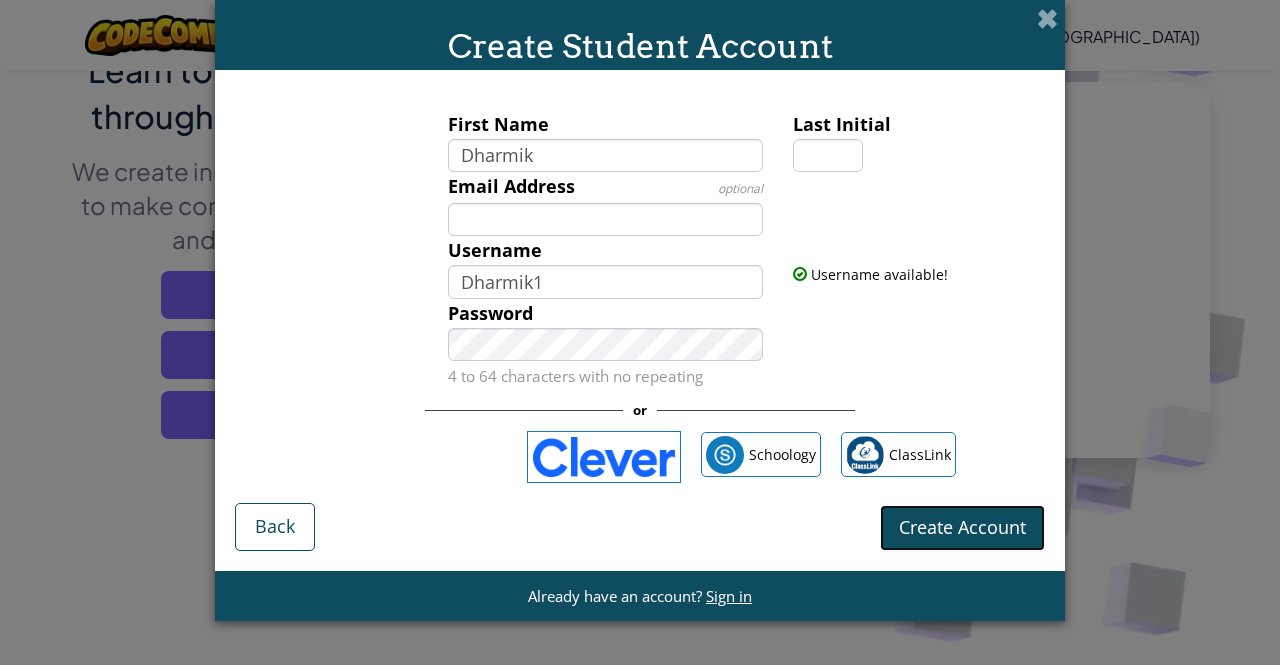 click on "Create Account" at bounding box center [962, 528] 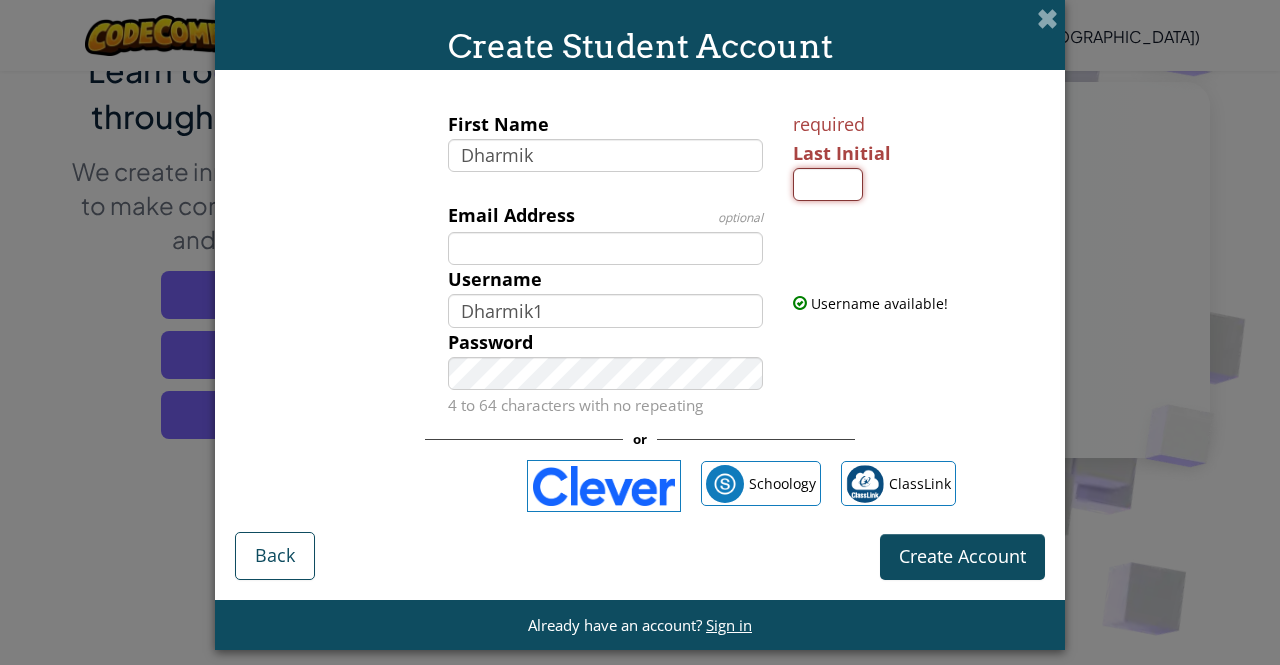 click on "Last Initial" at bounding box center [828, 184] 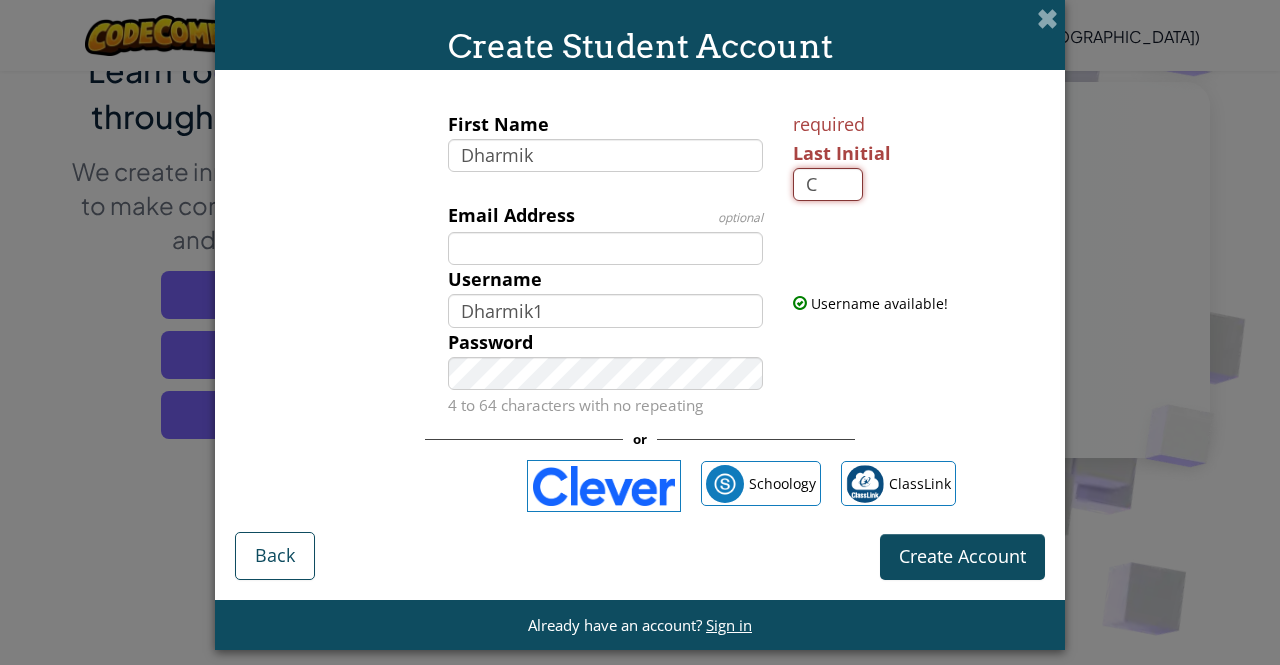 type on "C" 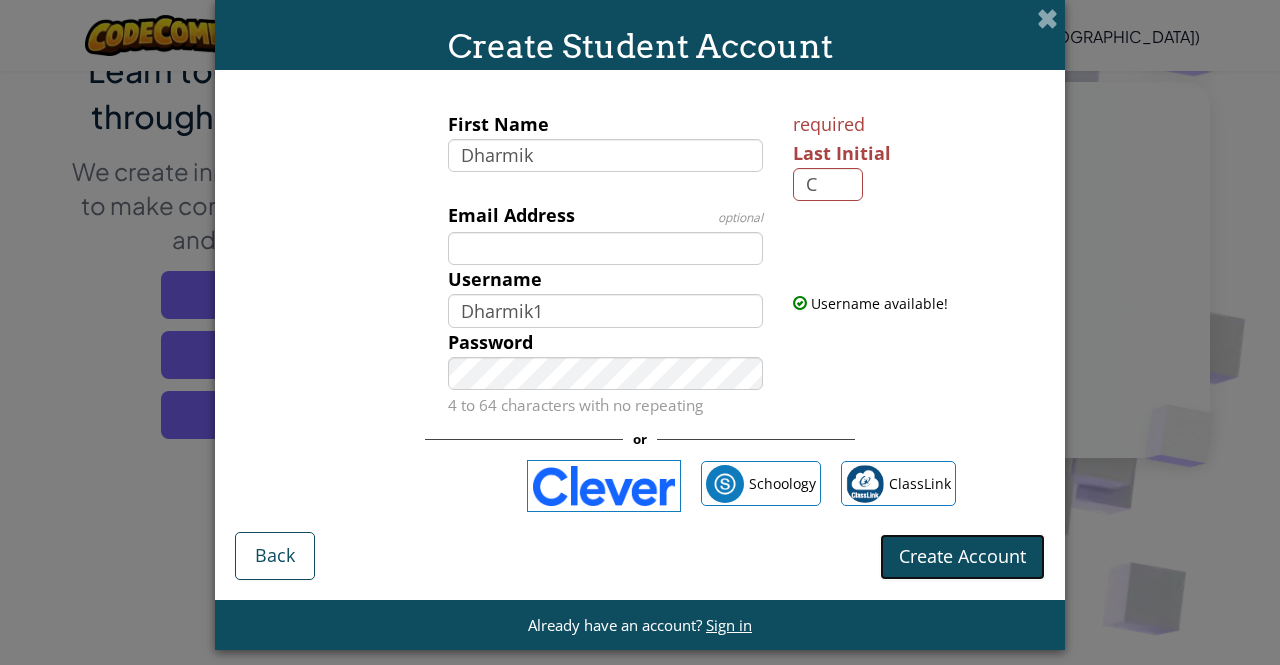 type on "DharmikC" 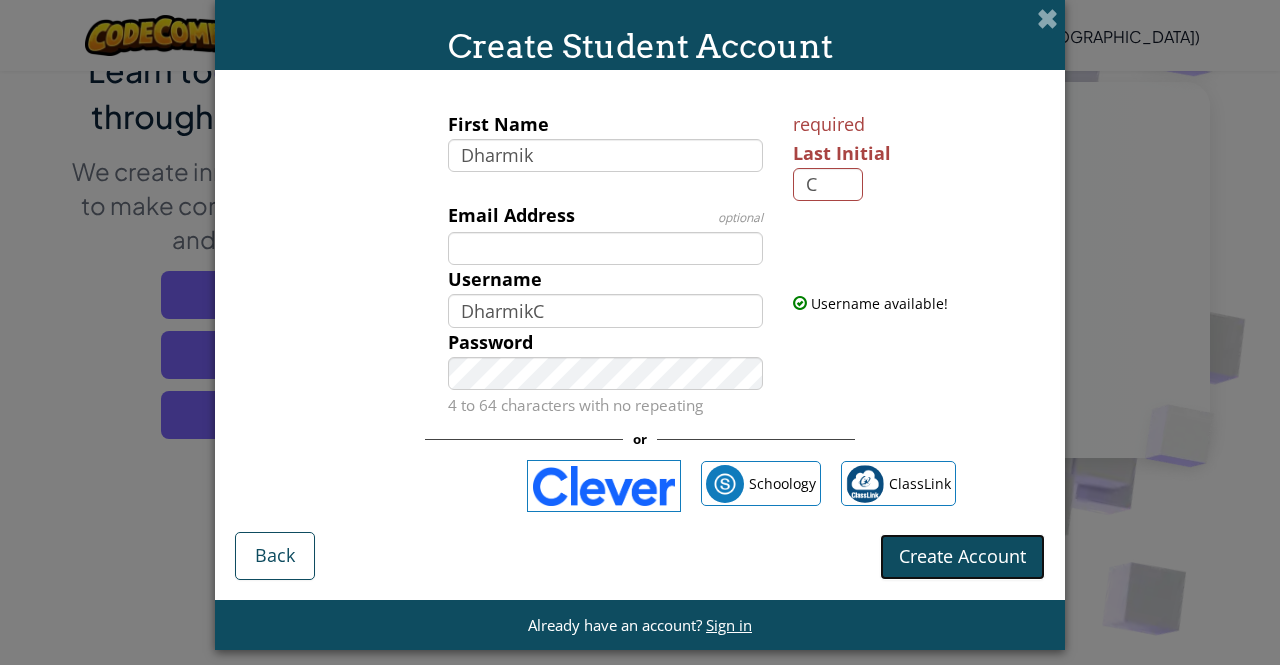click on "Create Account" at bounding box center [962, 556] 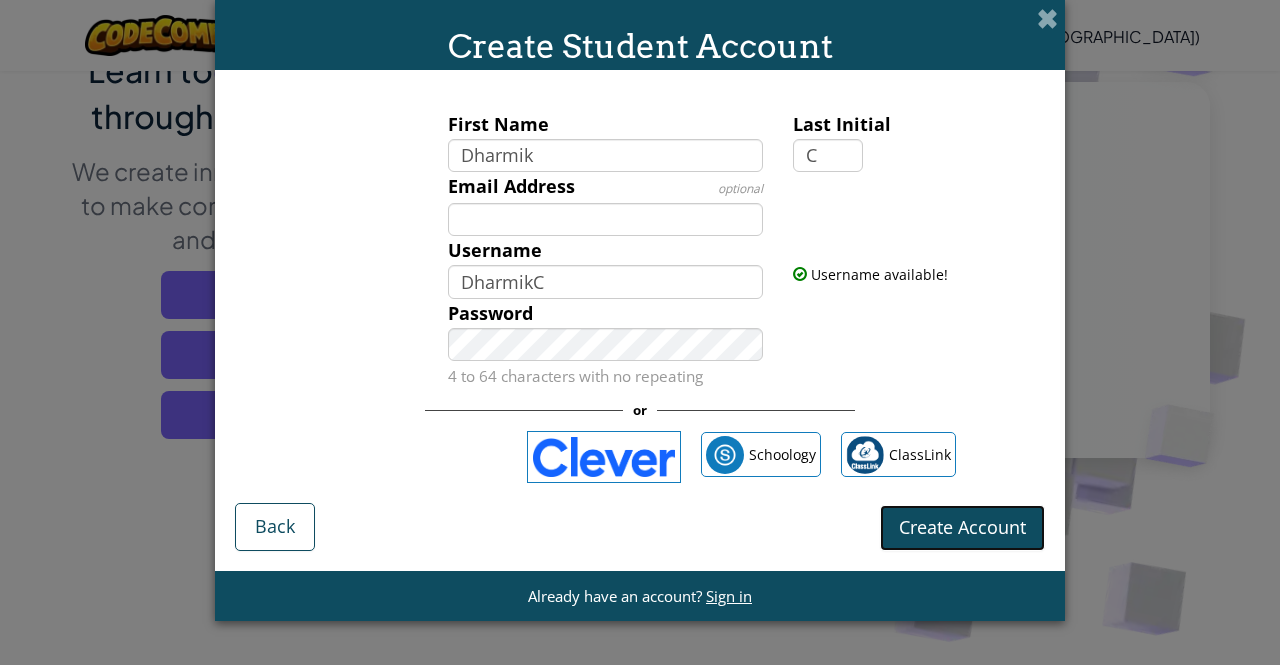 click on "Create Account" at bounding box center (962, 528) 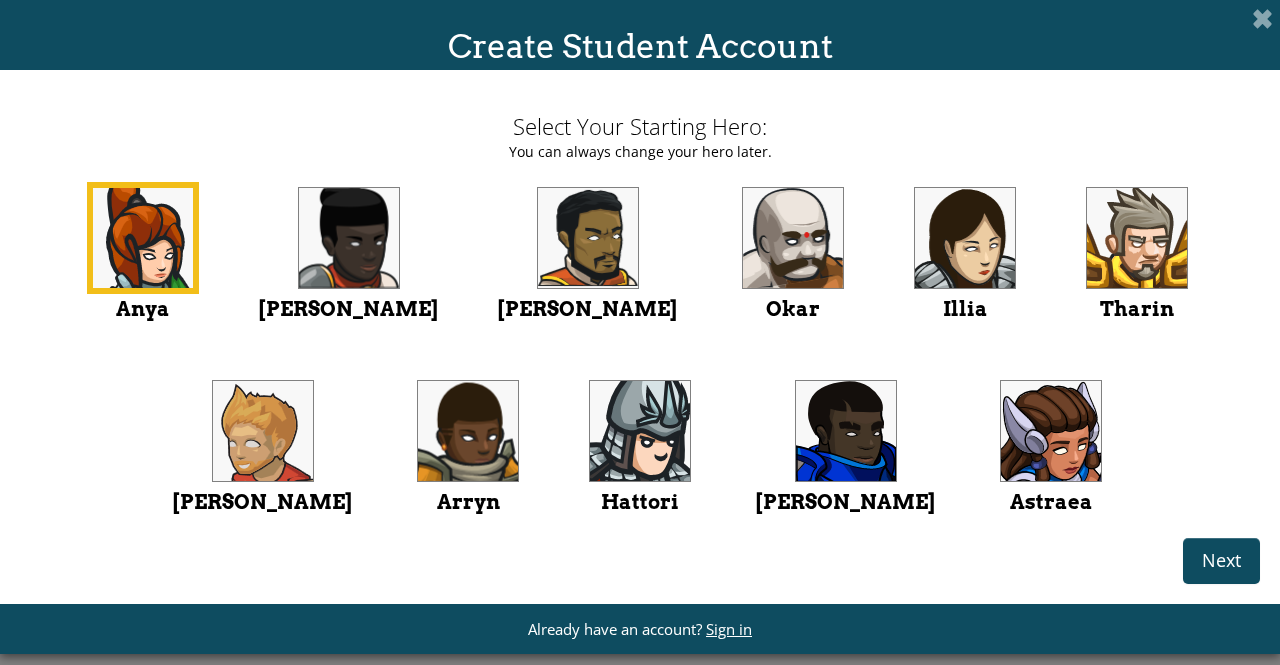 click at bounding box center [1137, 238] 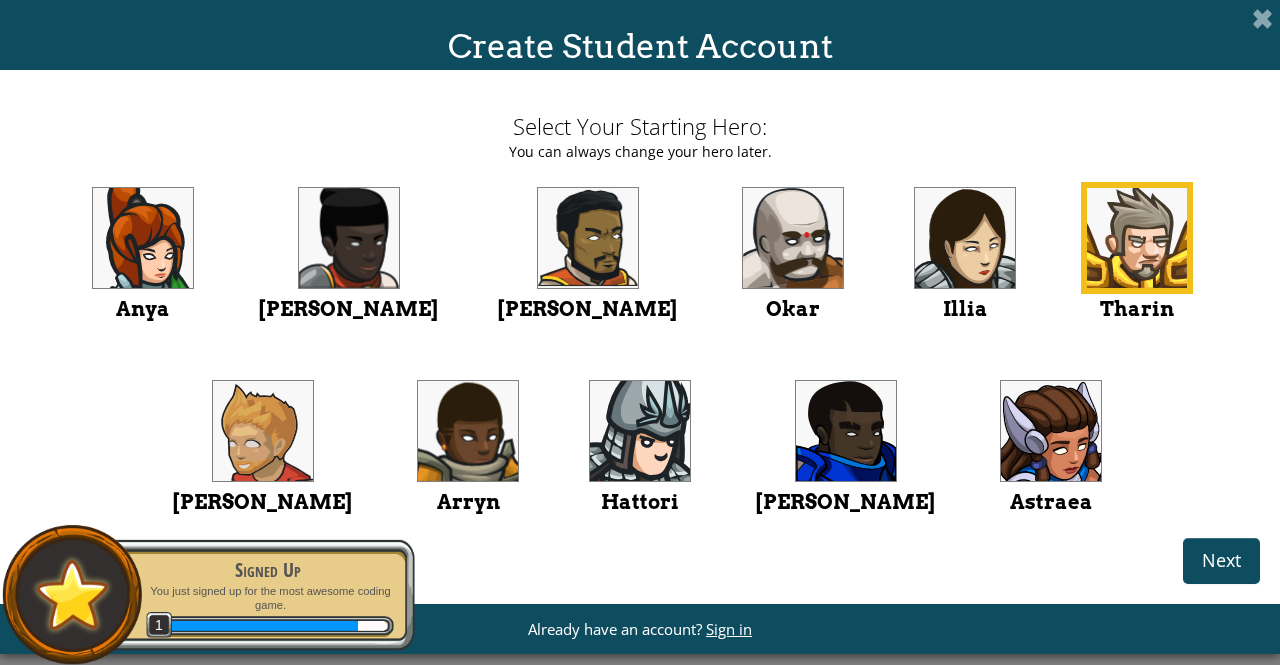 click at bounding box center (793, 238) 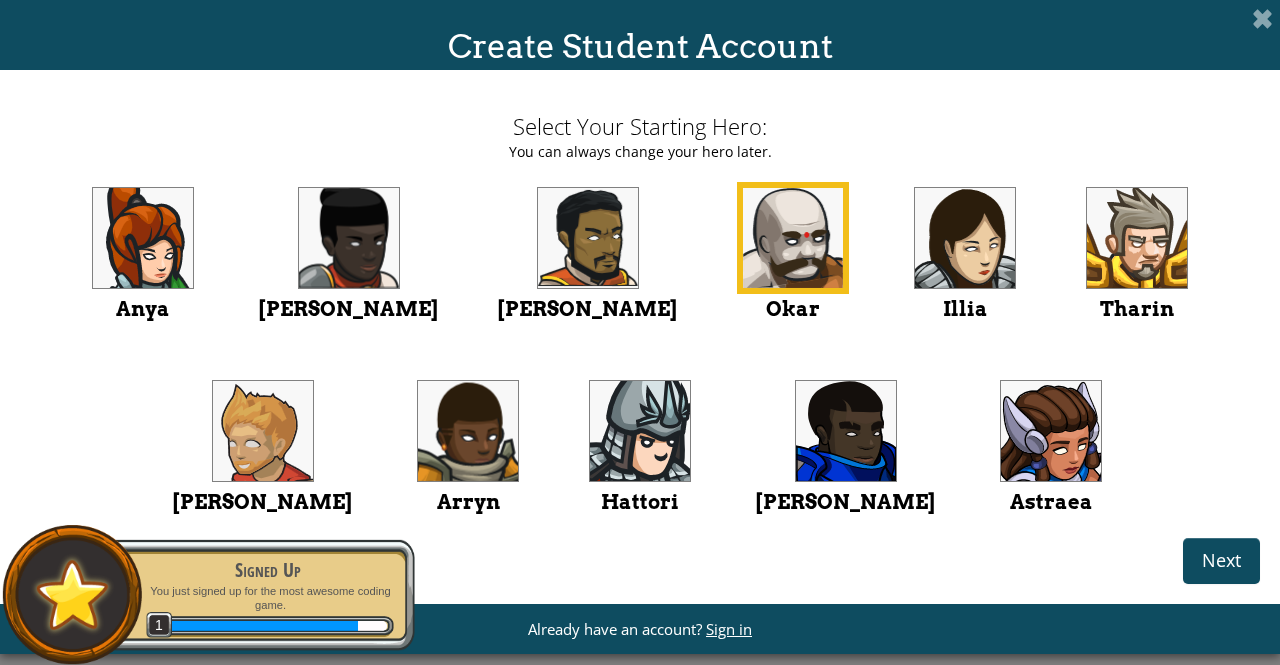 drag, startPoint x: 1214, startPoint y: 549, endPoint x: 1245, endPoint y: 563, distance: 34.0147 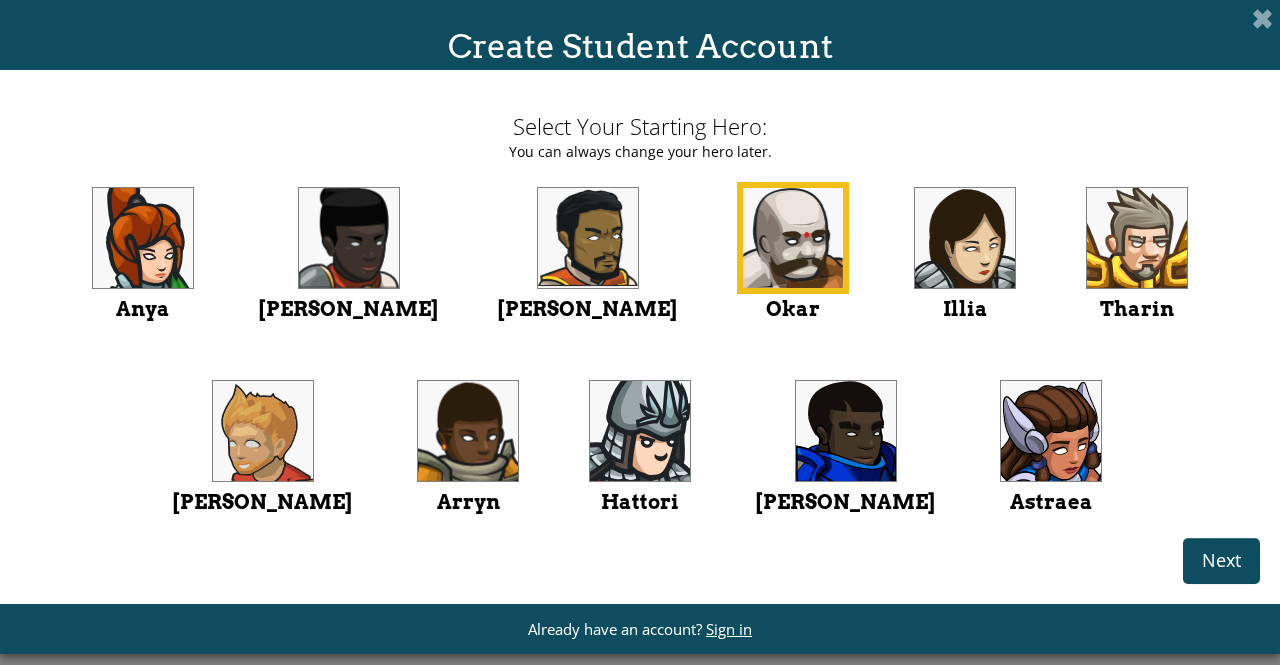 drag, startPoint x: 1245, startPoint y: 563, endPoint x: 1162, endPoint y: 575, distance: 83.86298 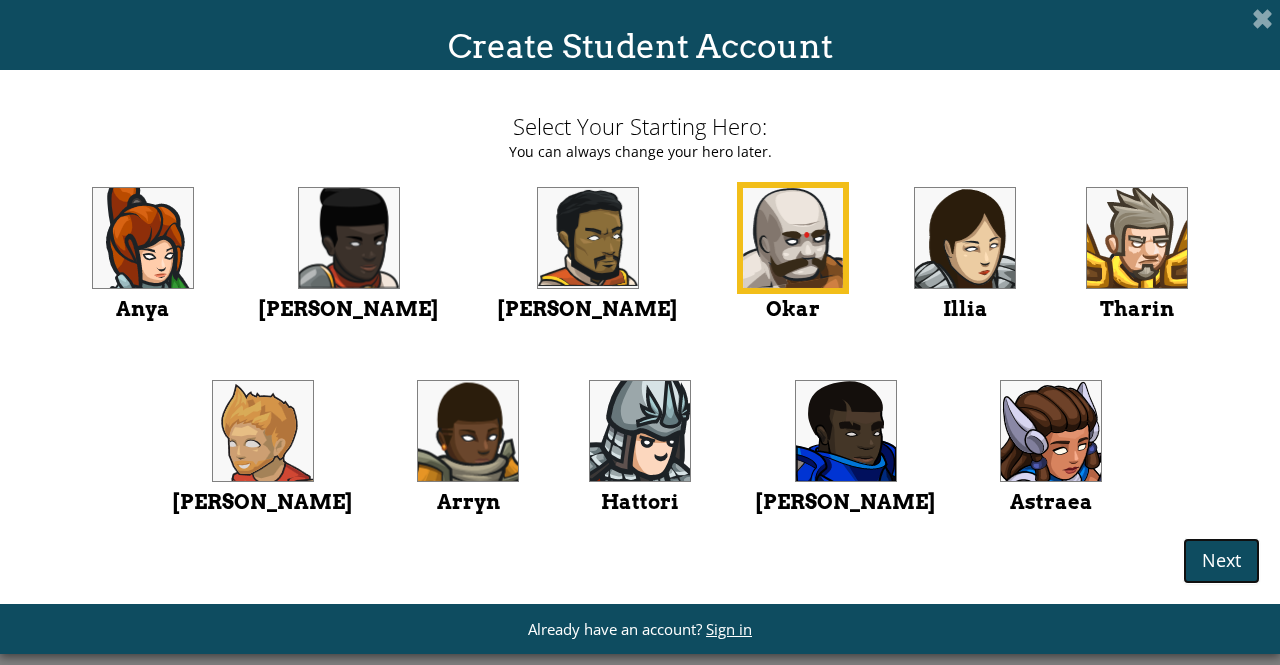 click on "Next" at bounding box center [1221, 560] 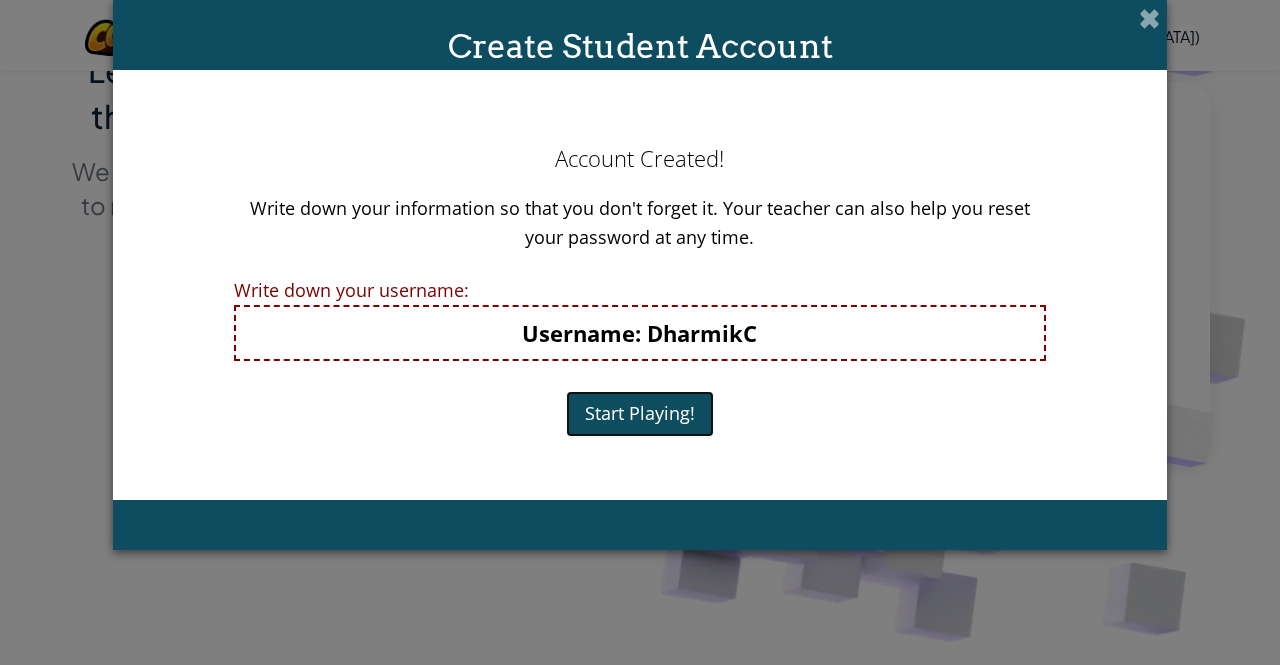 click on "Start Playing!" at bounding box center (640, 414) 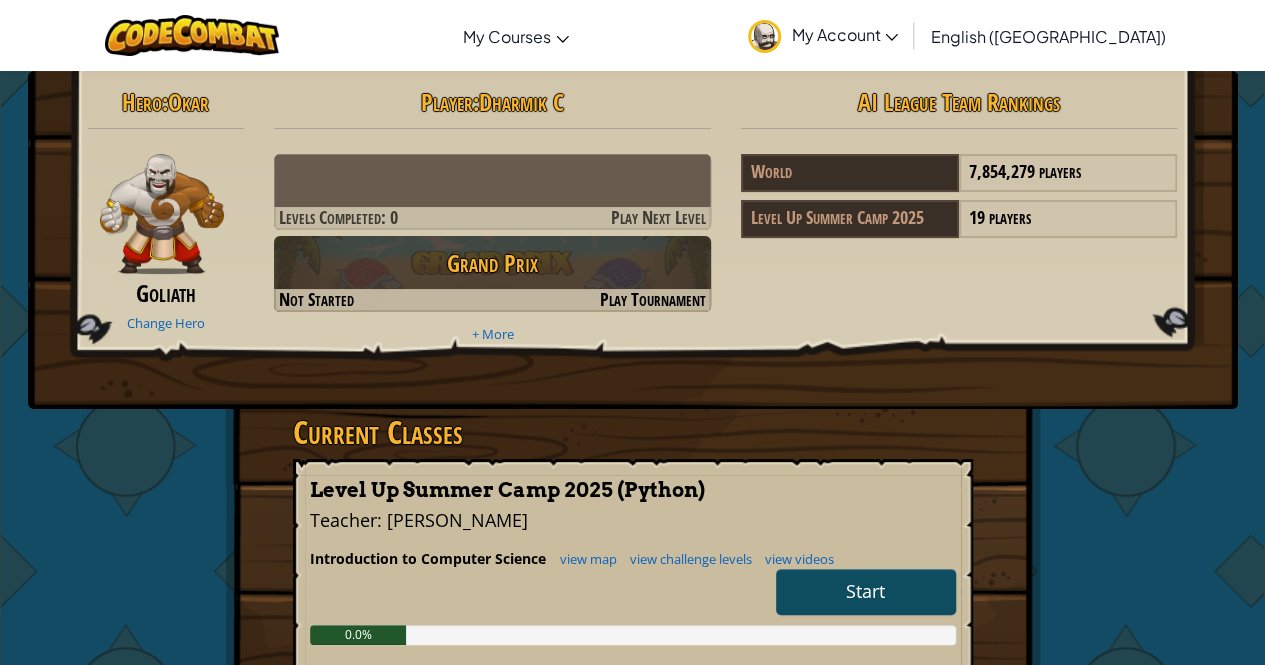 scroll, scrollTop: 1, scrollLeft: 0, axis: vertical 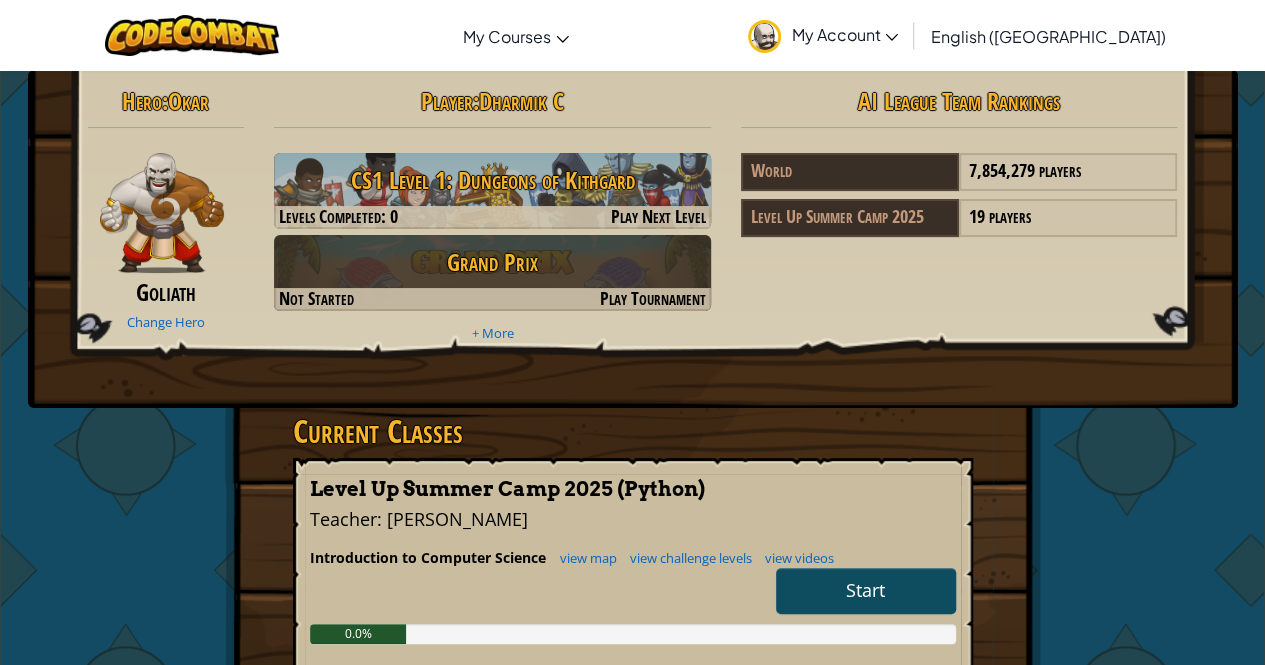 click on "Start" at bounding box center [866, 591] 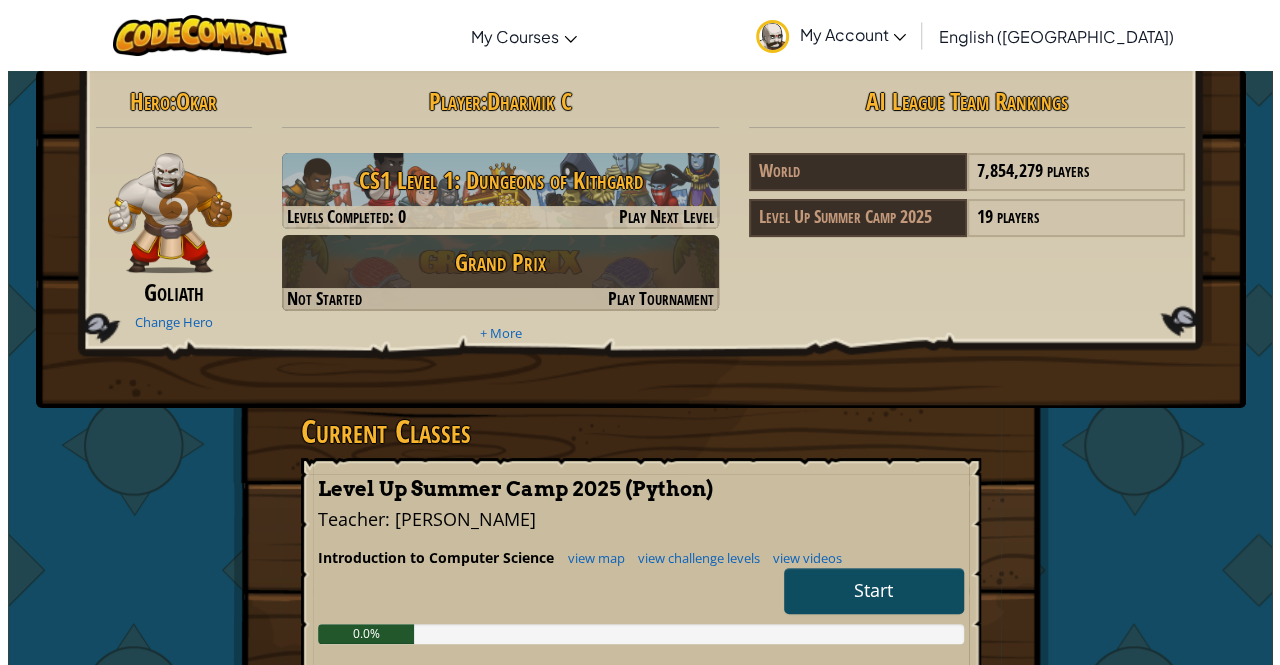 scroll, scrollTop: 0, scrollLeft: 0, axis: both 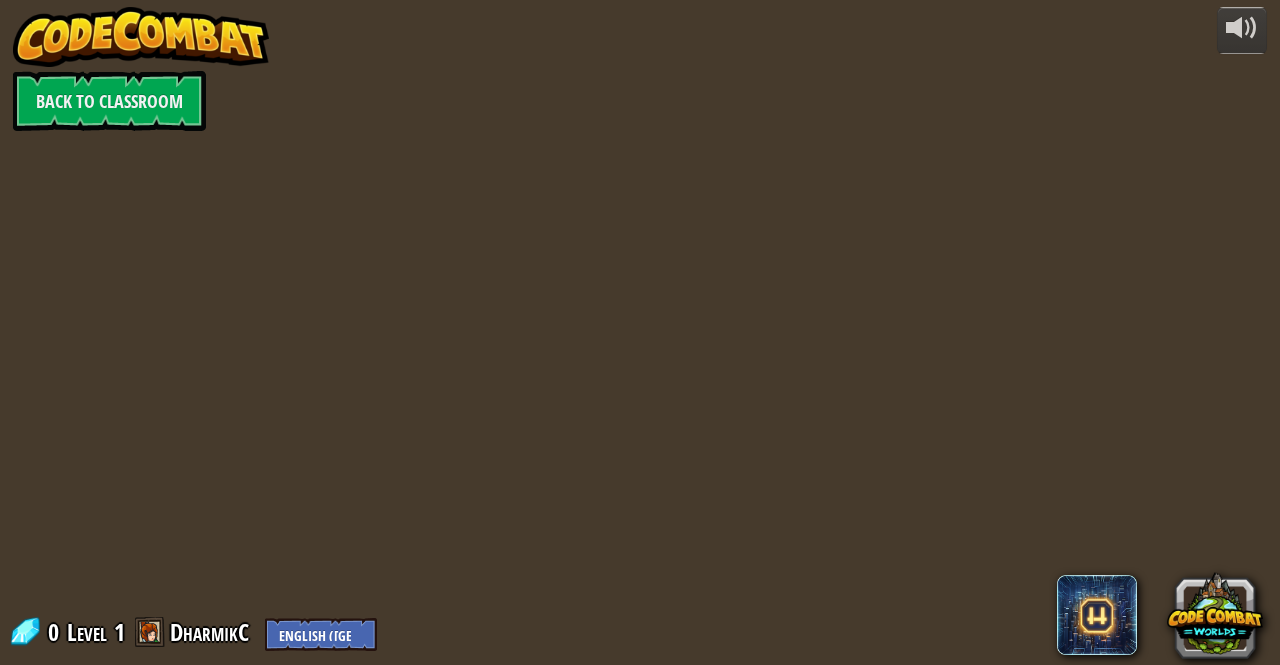 click at bounding box center [639, 332] 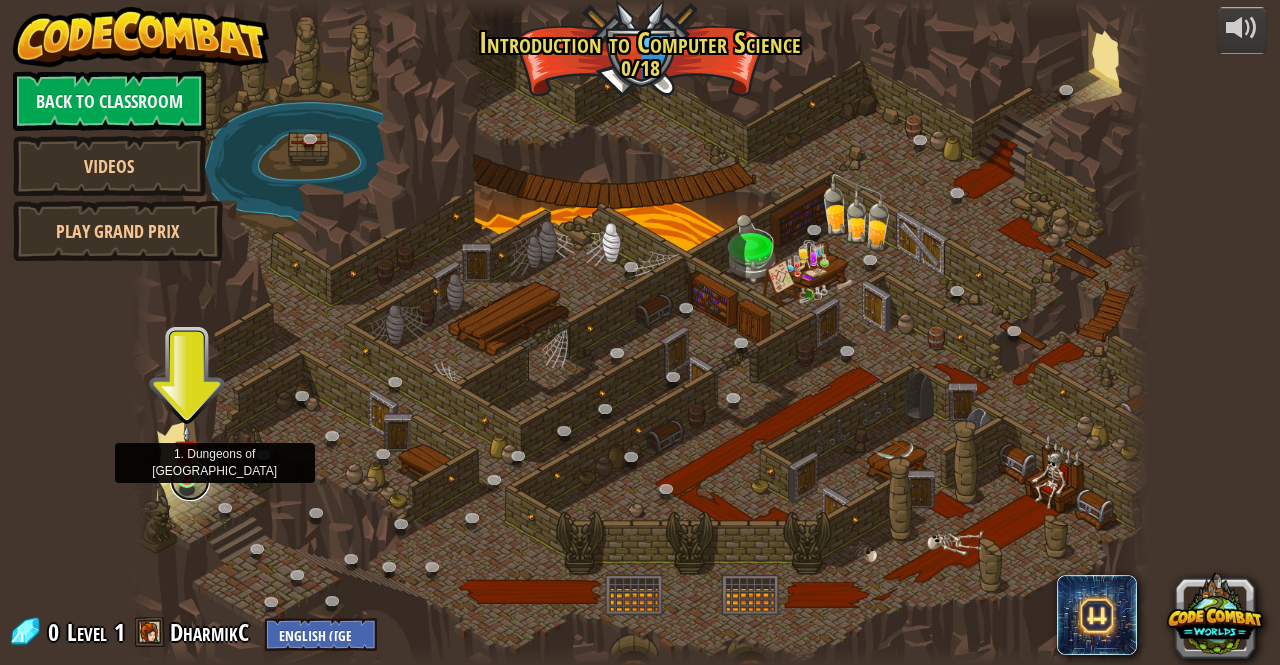 click at bounding box center (190, 481) 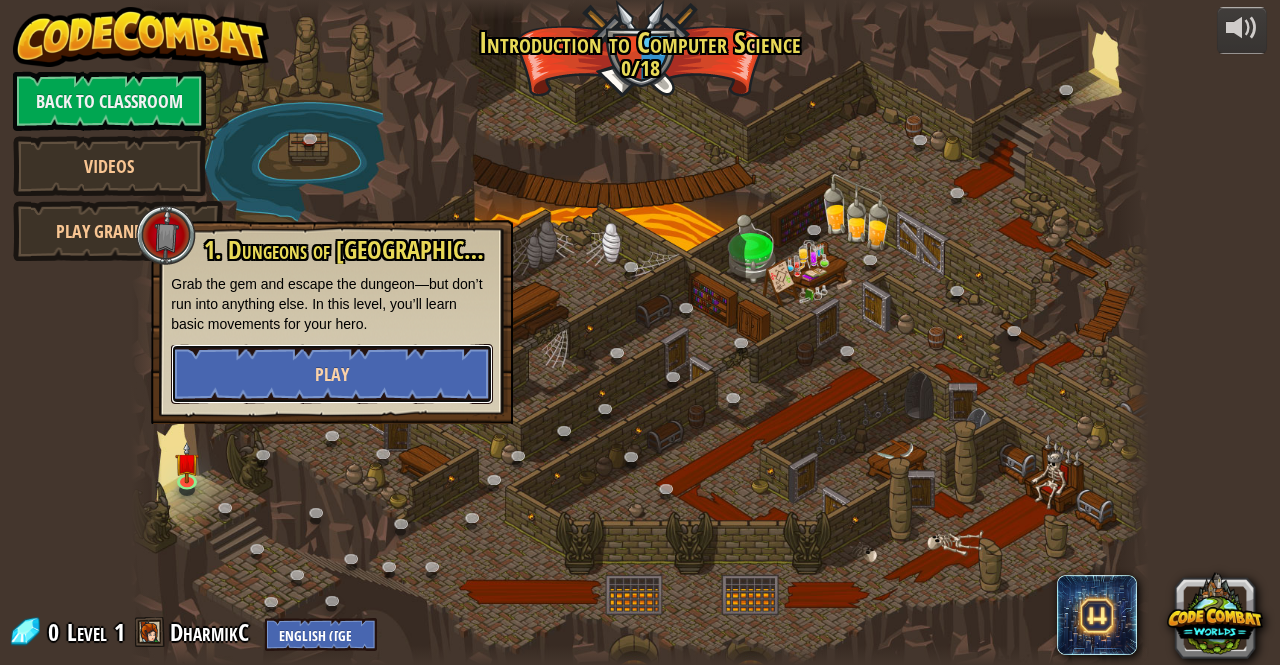 click on "Play" at bounding box center [332, 374] 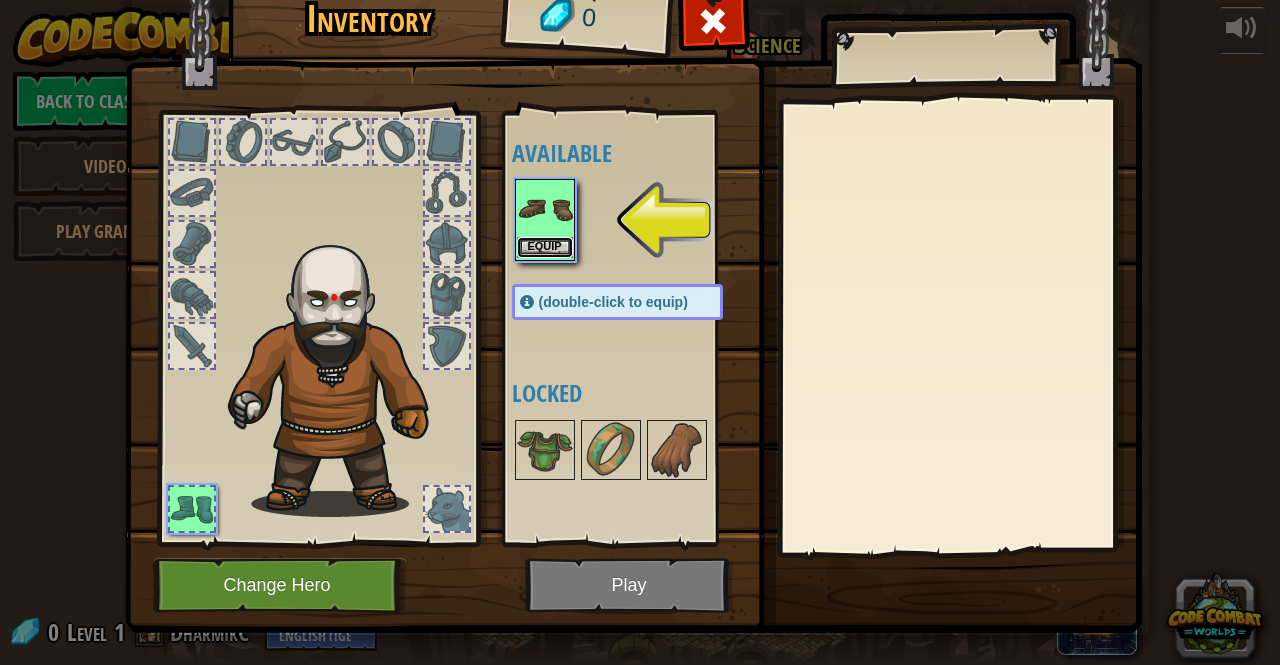 click on "Equip" at bounding box center (545, 247) 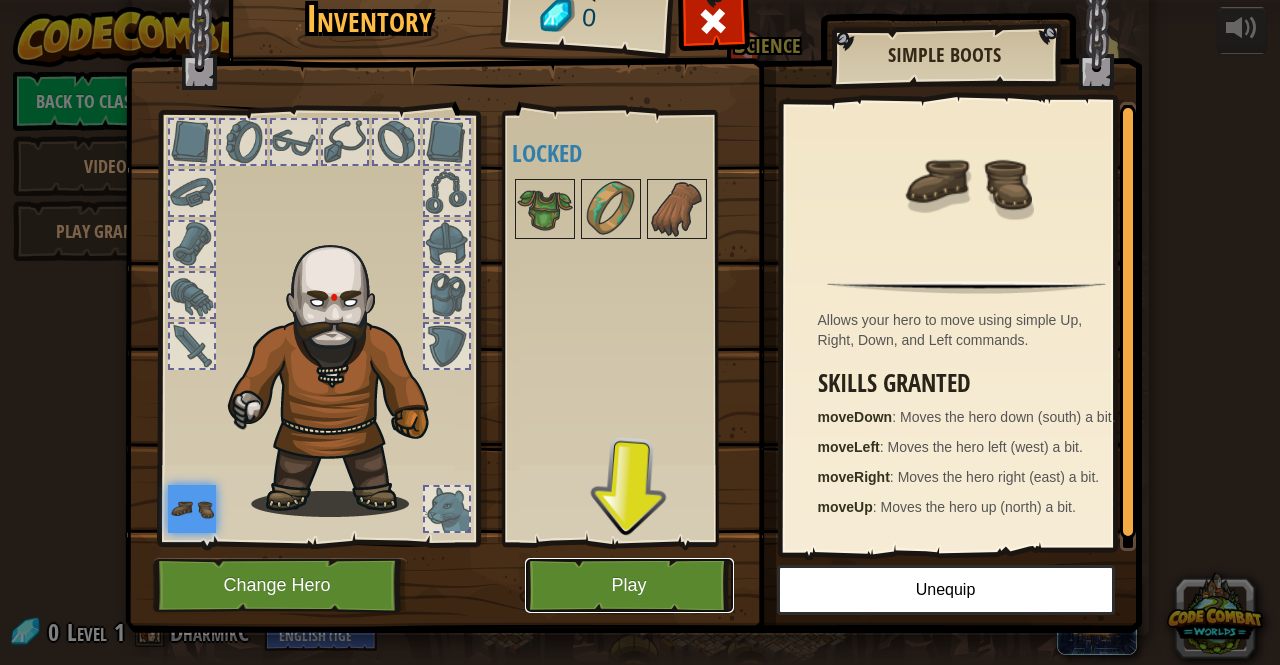 click on "Play" at bounding box center [629, 585] 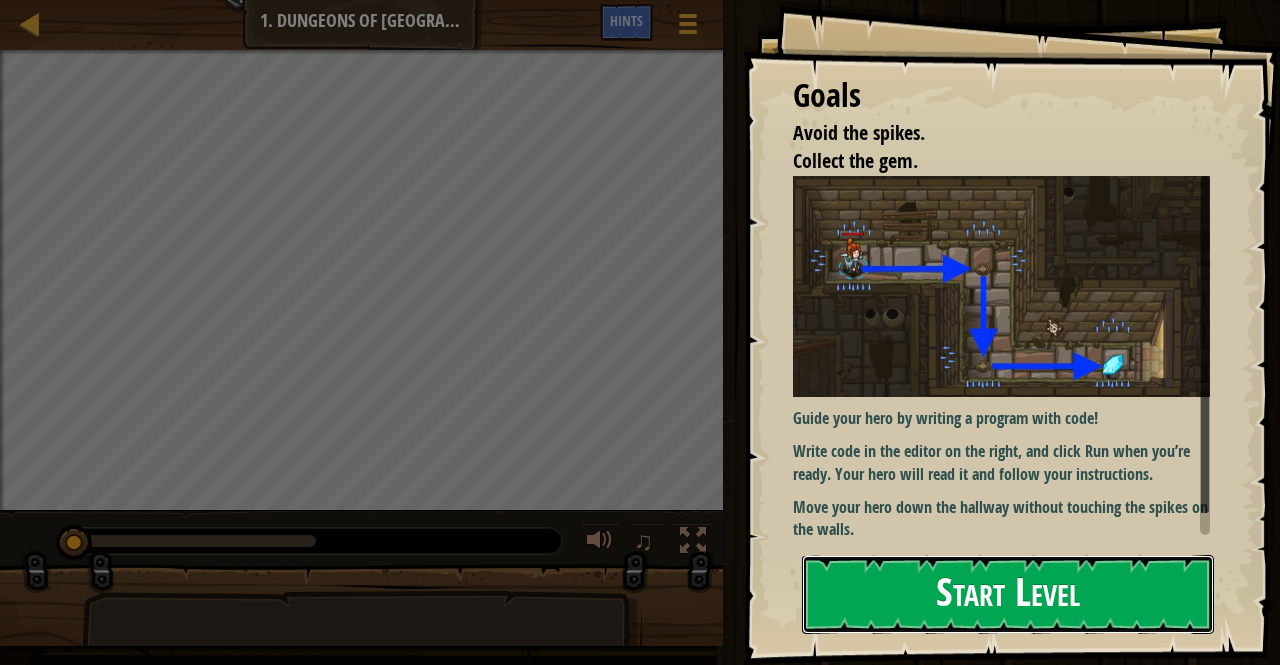 click on "Start Level" at bounding box center (1008, 594) 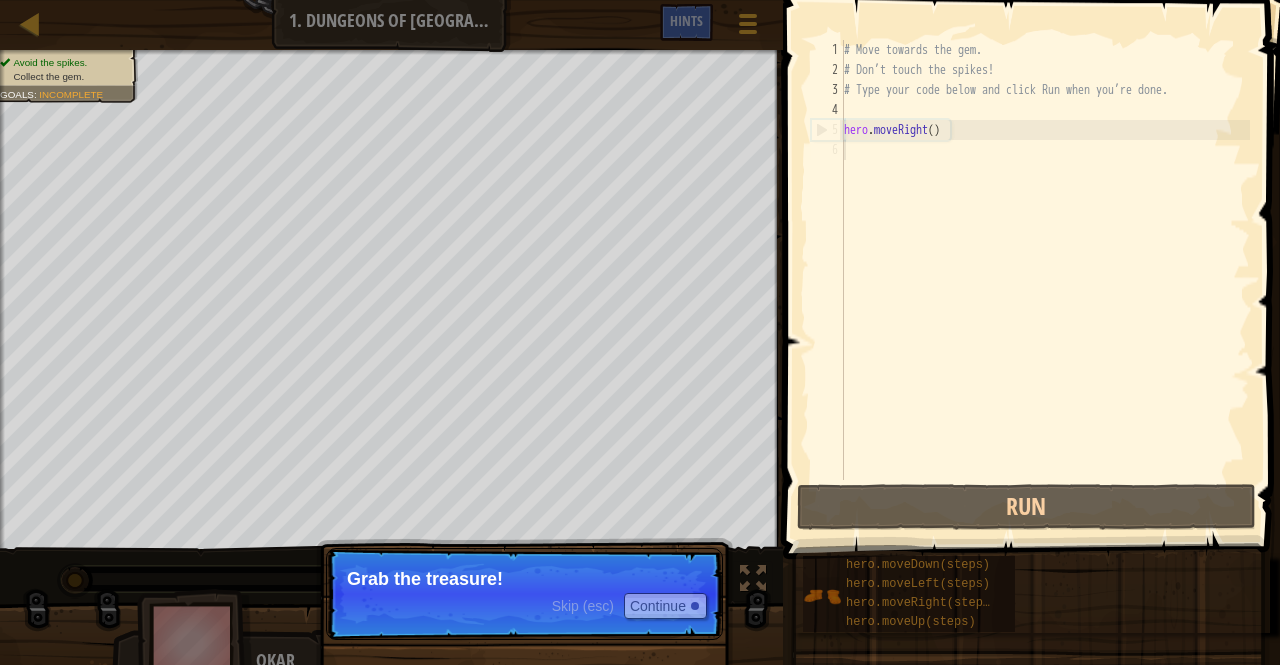 click on "# Move towards the gem. # Don’t touch the spikes! # Type your code below and click Run when you’re done. hero . moveRight ( )" at bounding box center (1045, 280) 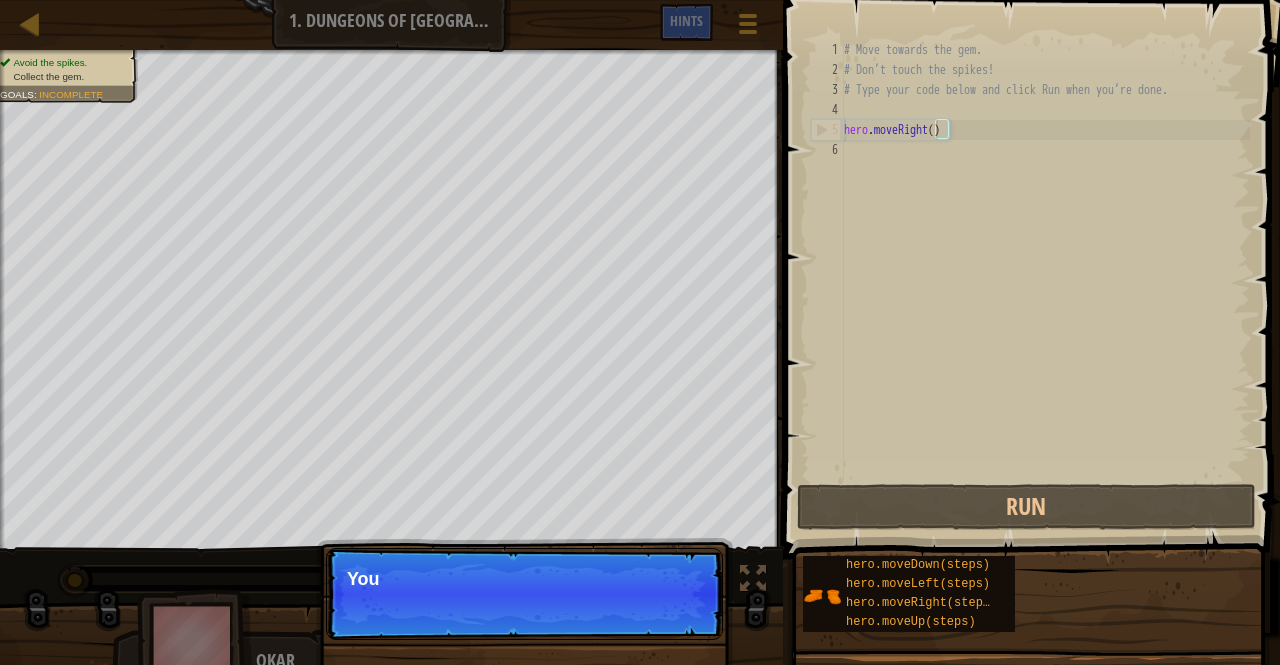 click on "Skip (esc) Continue  You" at bounding box center (524, 594) 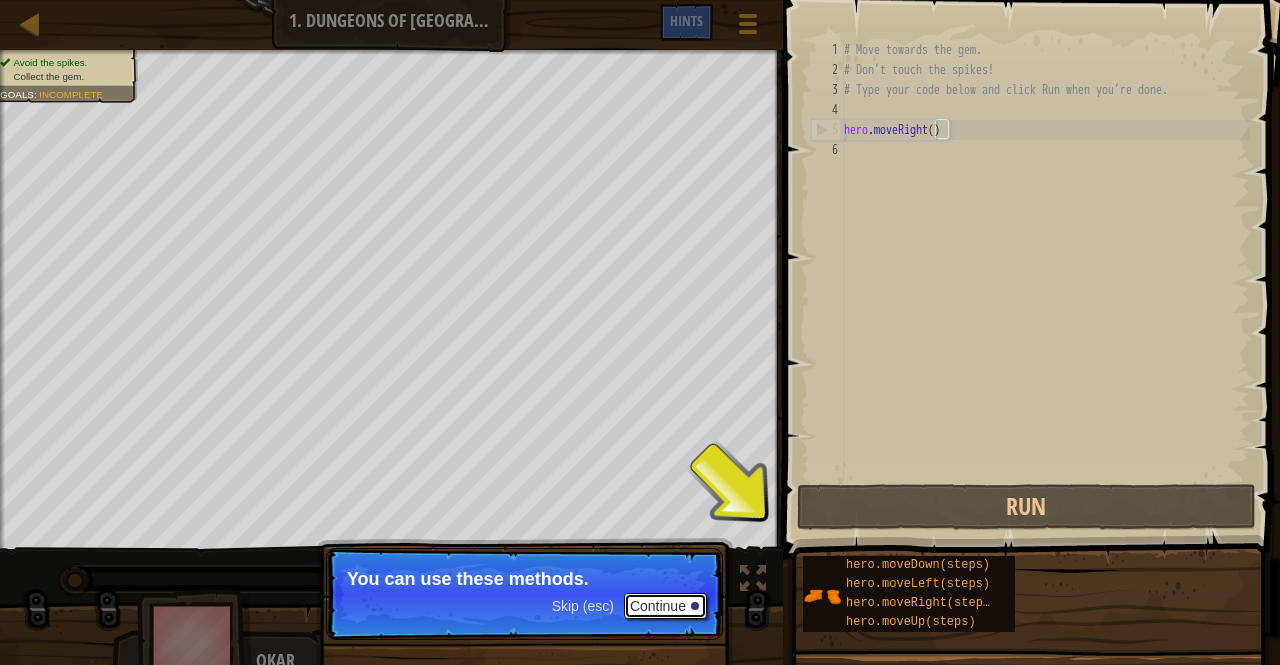 click on "Continue" at bounding box center (665, 606) 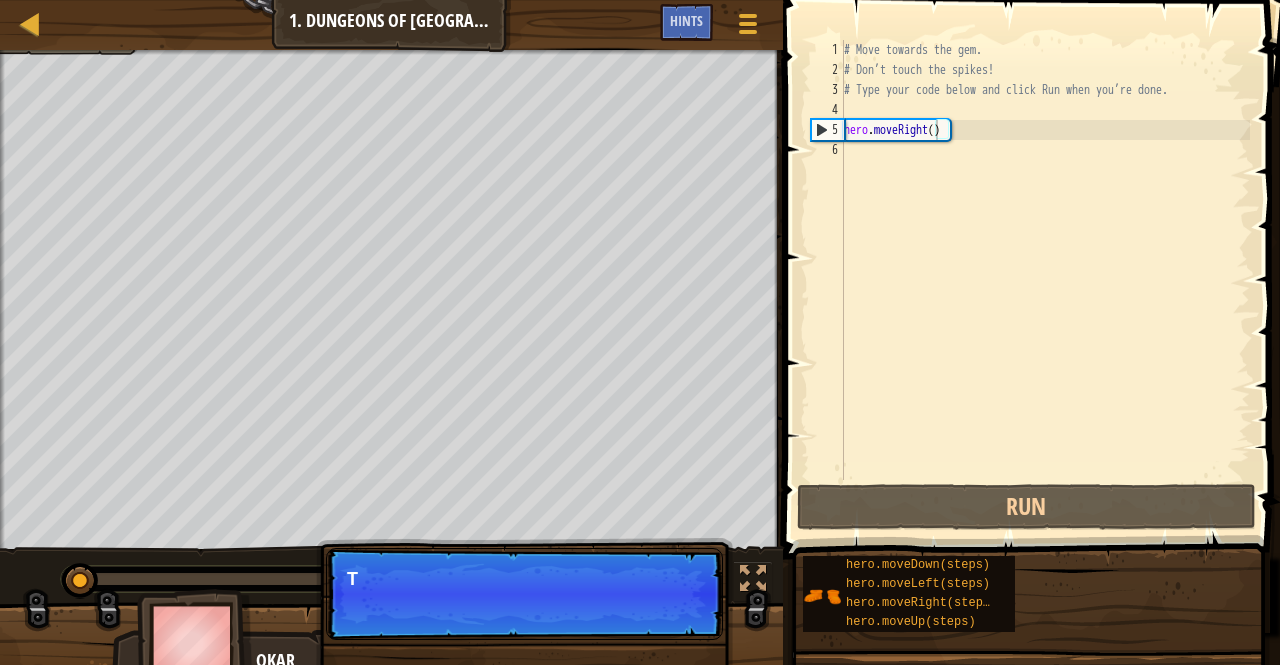 scroll, scrollTop: 9, scrollLeft: 8, axis: both 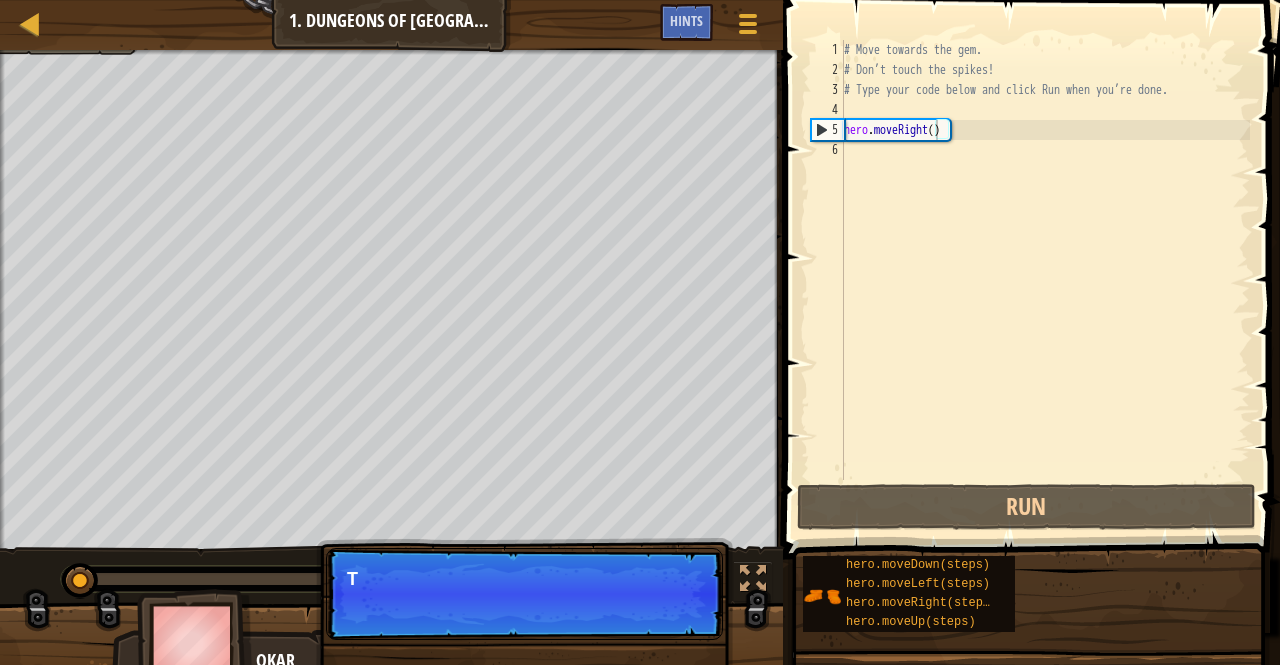 click on "Skip (esc) Continue  T" at bounding box center [524, 594] 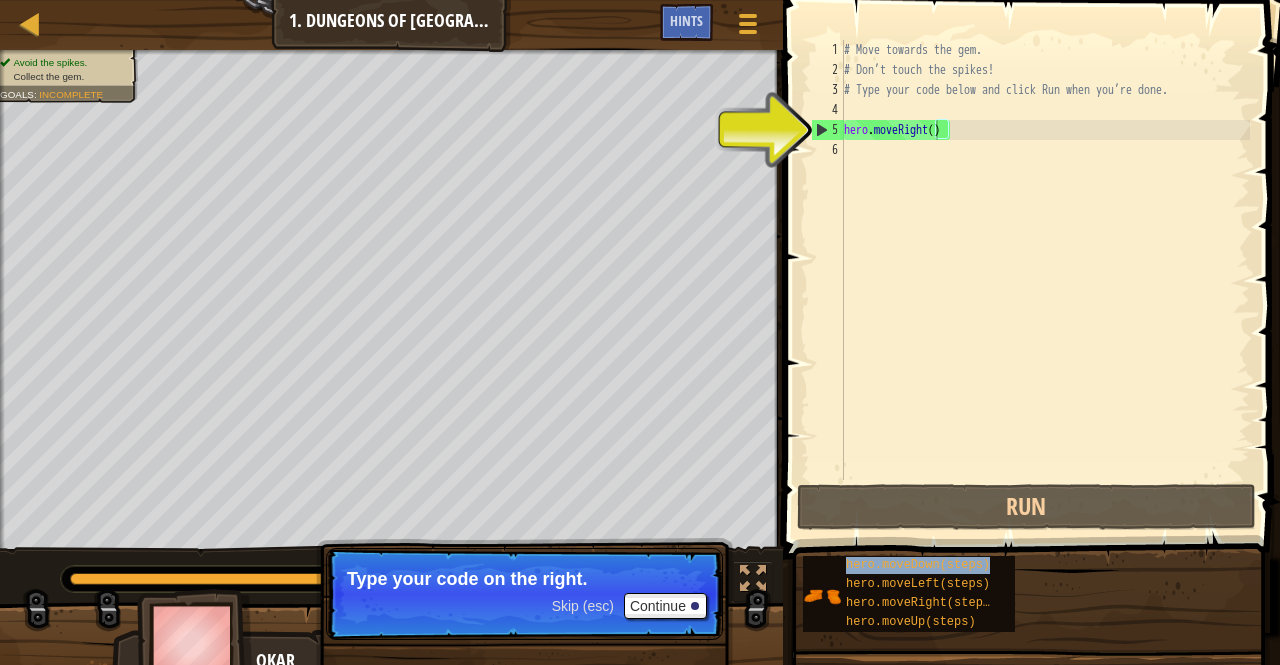 drag, startPoint x: 890, startPoint y: 565, endPoint x: 909, endPoint y: 169, distance: 396.45554 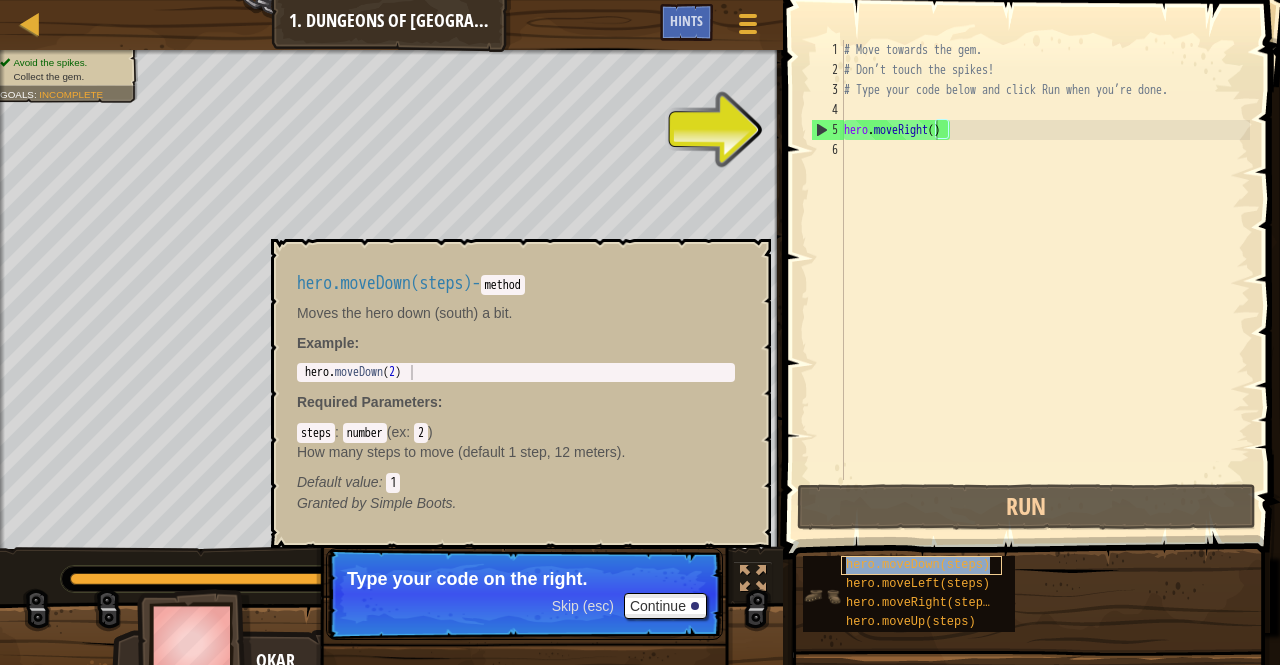 drag, startPoint x: 909, startPoint y: 169, endPoint x: 858, endPoint y: 563, distance: 397.28705 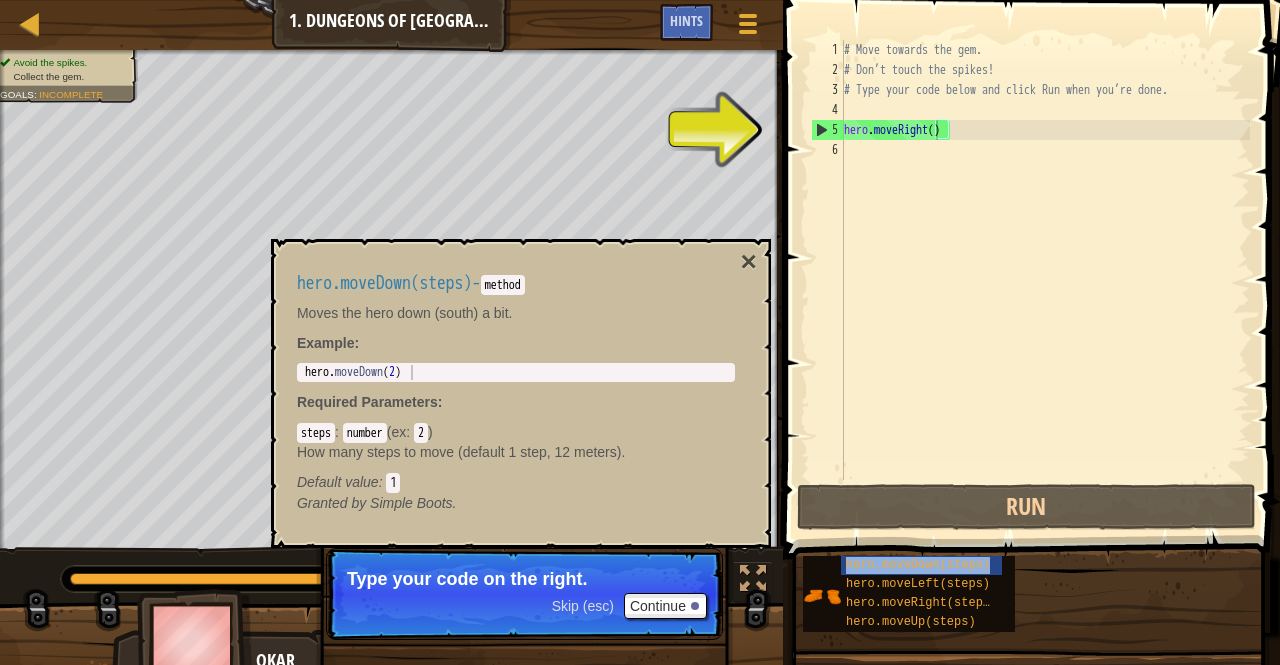 drag, startPoint x: 860, startPoint y: 555, endPoint x: 834, endPoint y: 211, distance: 344.98117 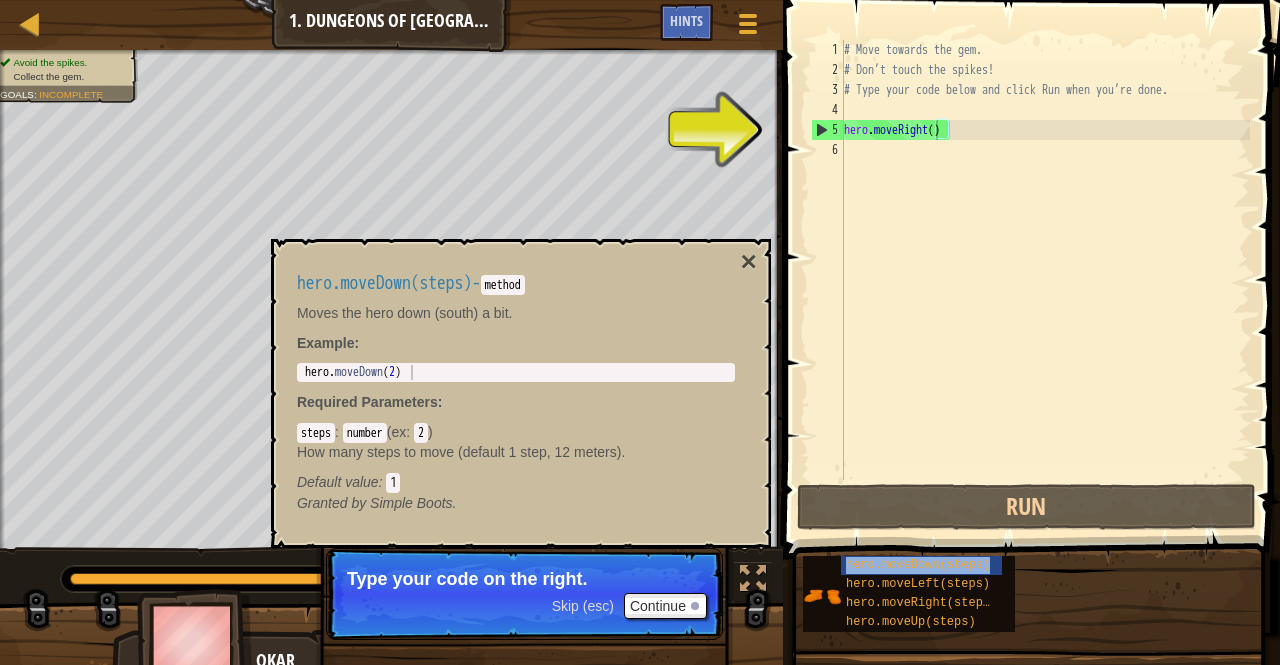 drag, startPoint x: 834, startPoint y: 211, endPoint x: 783, endPoint y: 513, distance: 306.27603 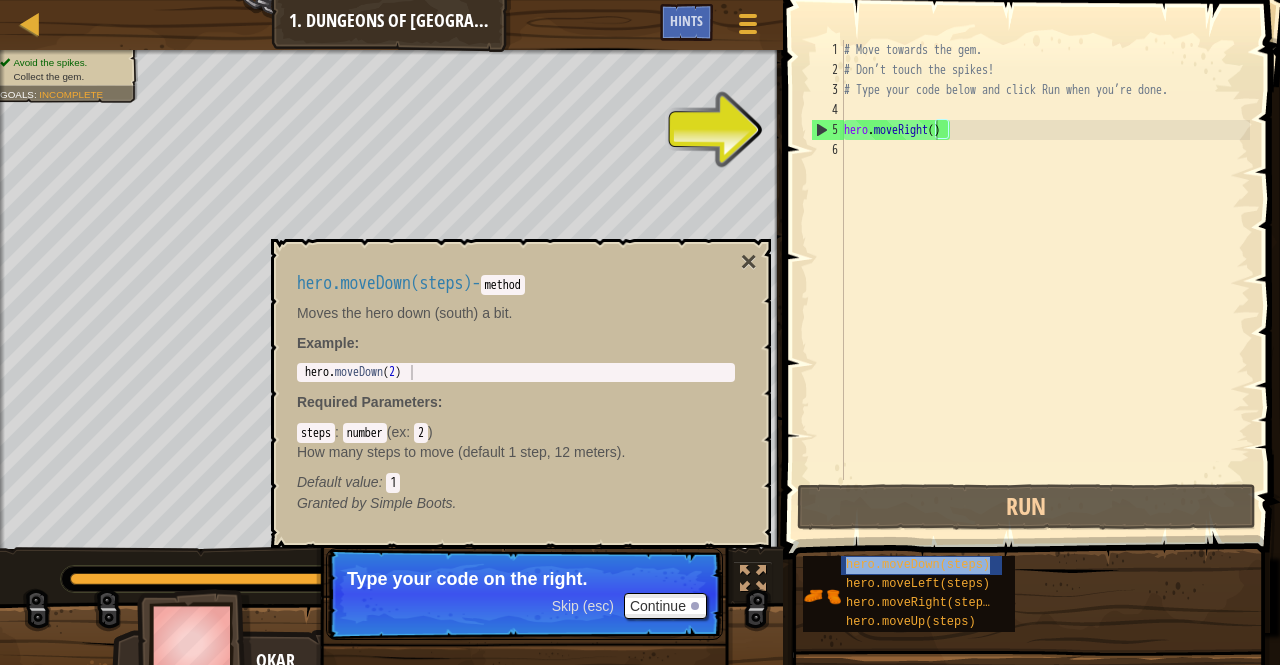 click at bounding box center [1033, 251] 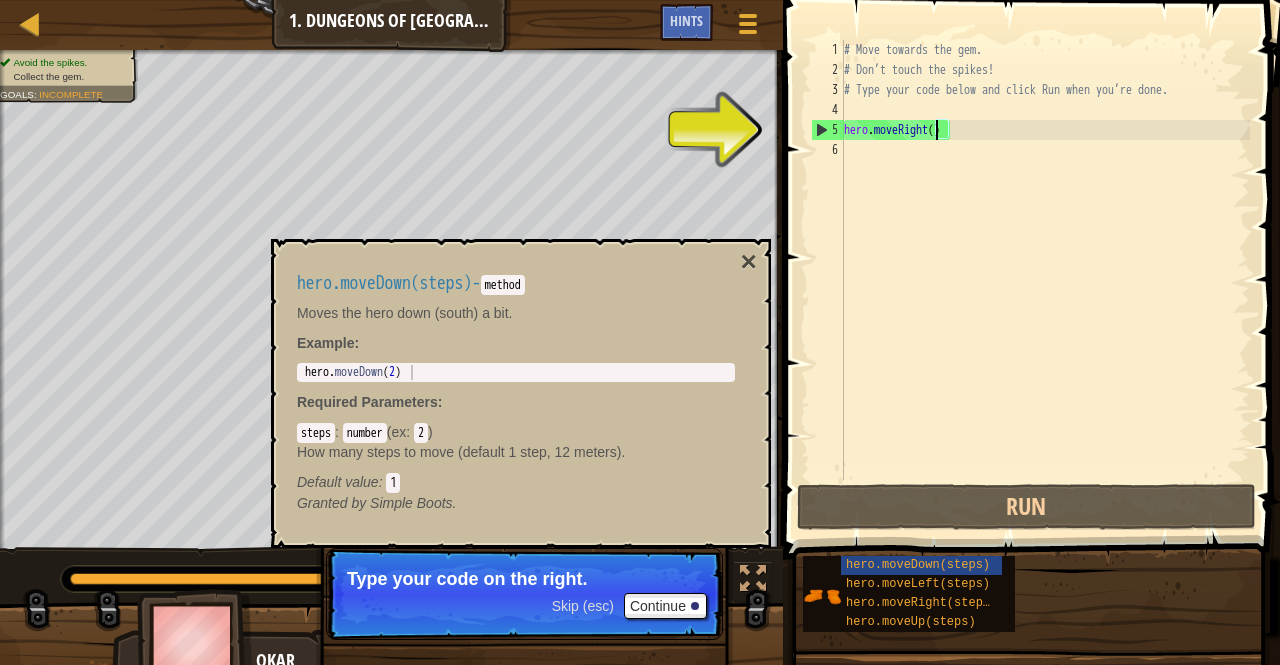 type on "hero.moveDown(2)" 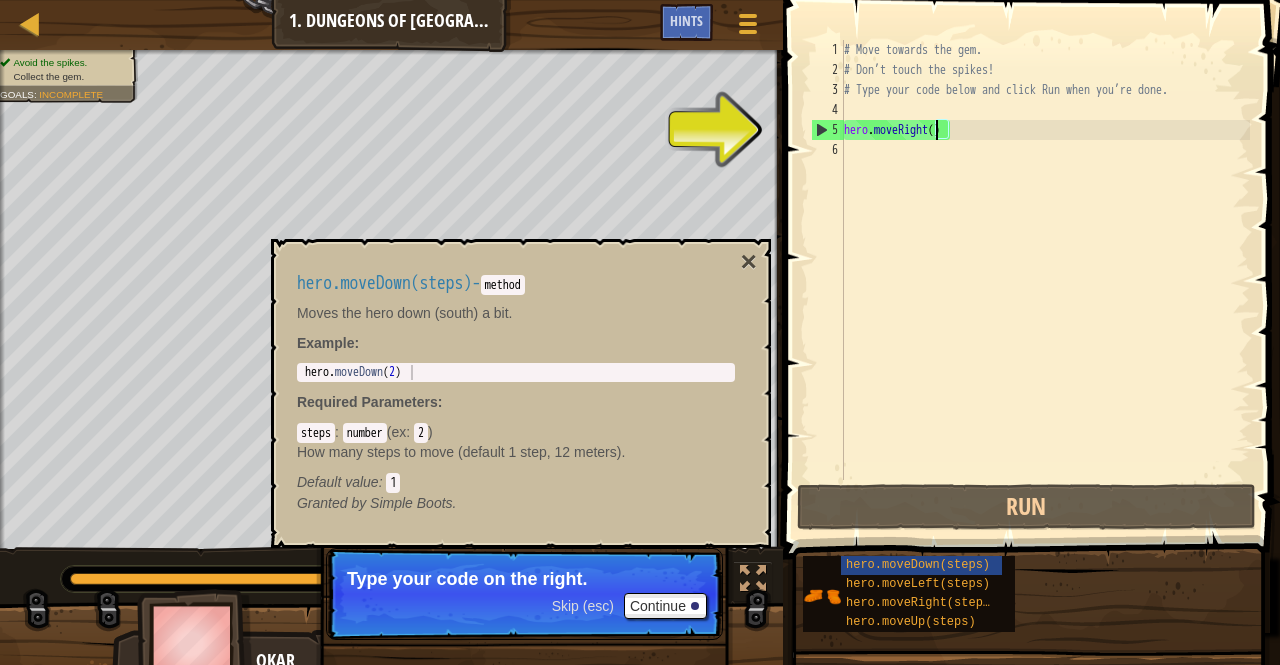 click on "hero . moveDown ( 2 )" at bounding box center [516, 387] 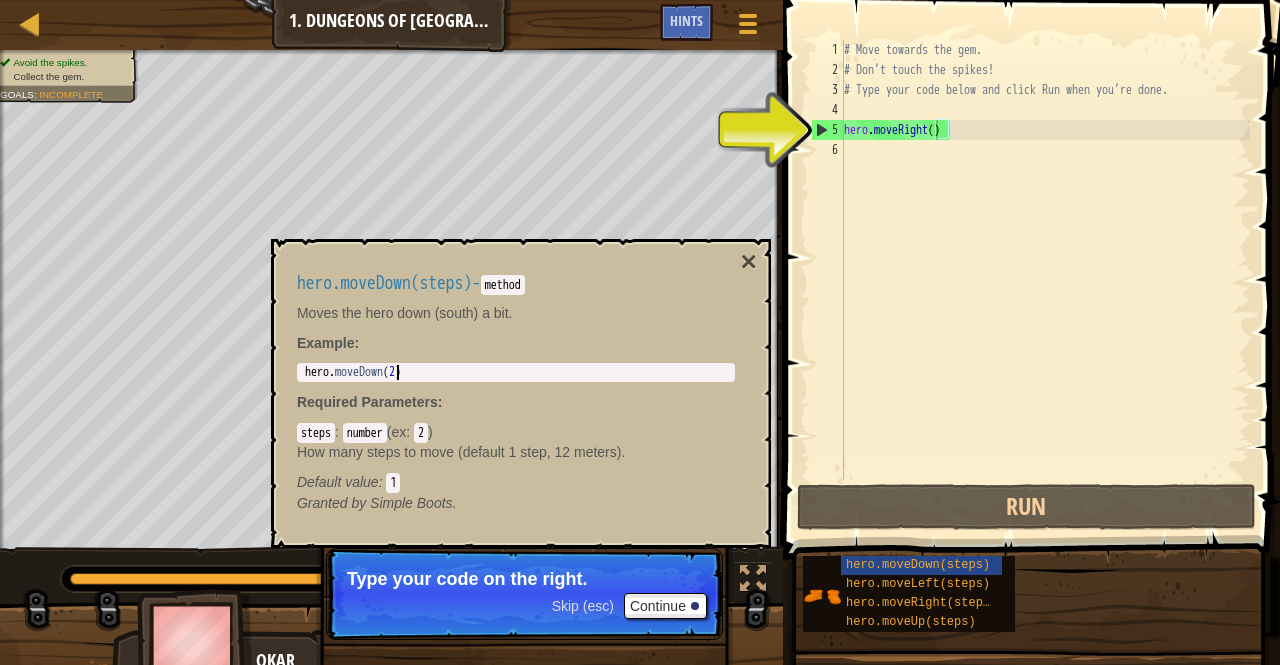 click on "hero . moveDown ( 2 )" at bounding box center [516, 387] 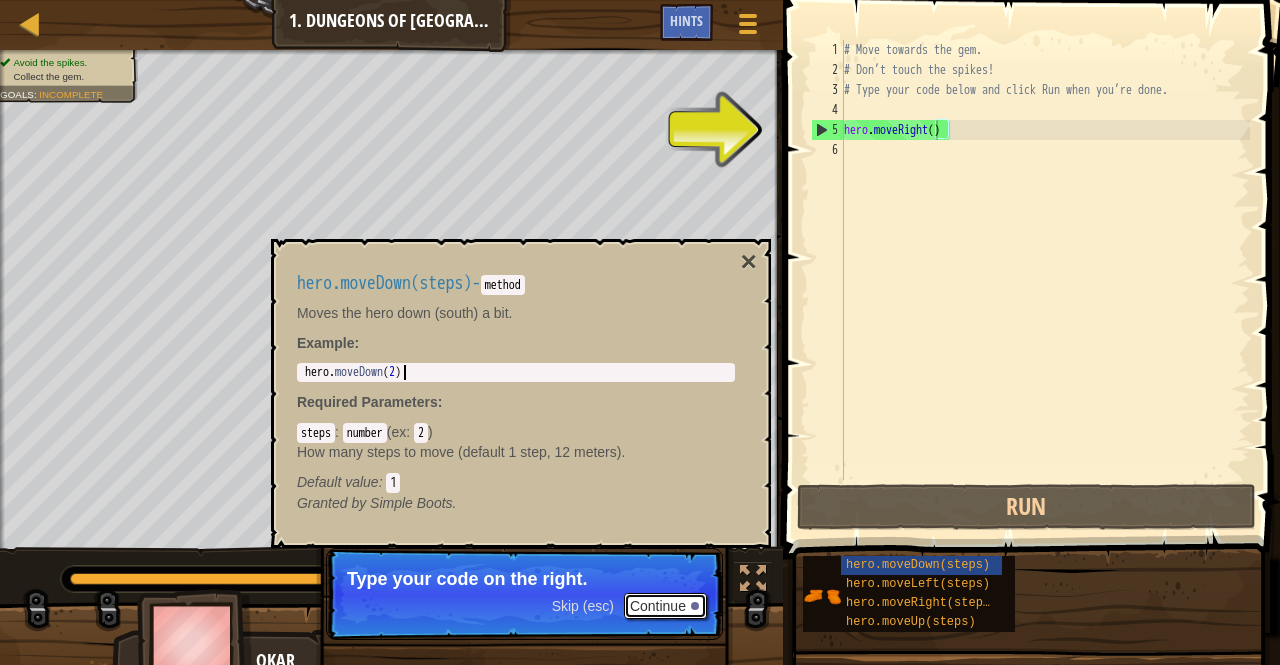 click on "Continue" at bounding box center (665, 606) 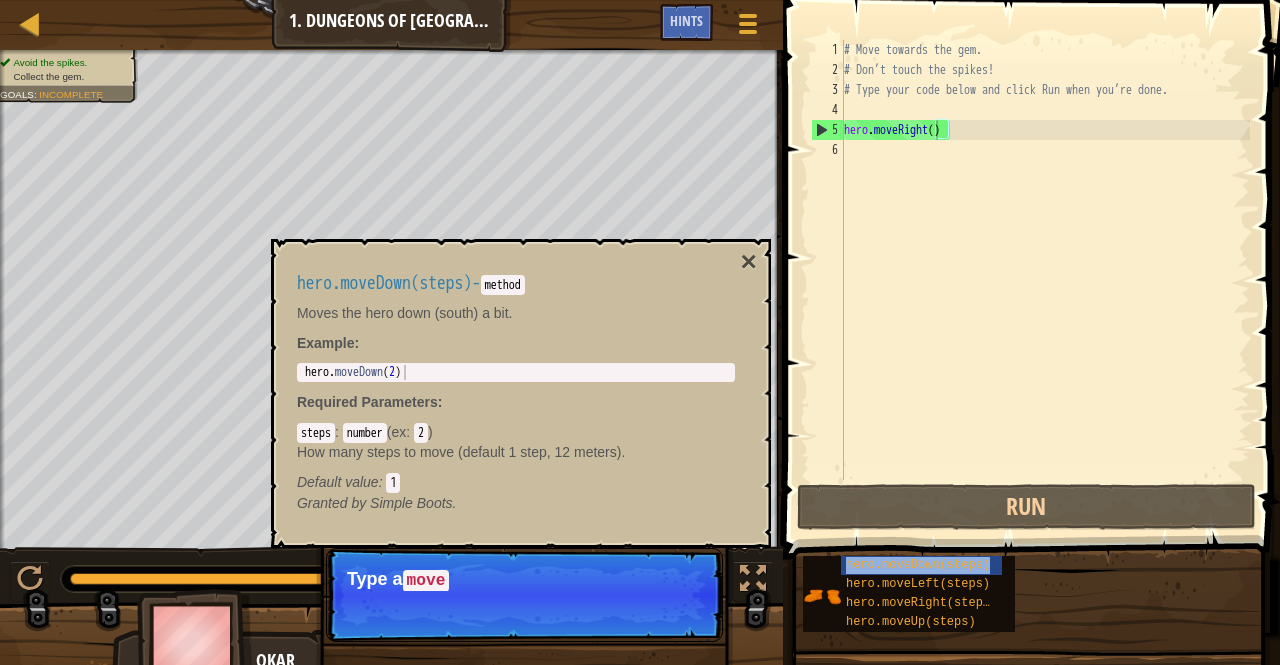 drag, startPoint x: 892, startPoint y: 560, endPoint x: 879, endPoint y: 279, distance: 281.30054 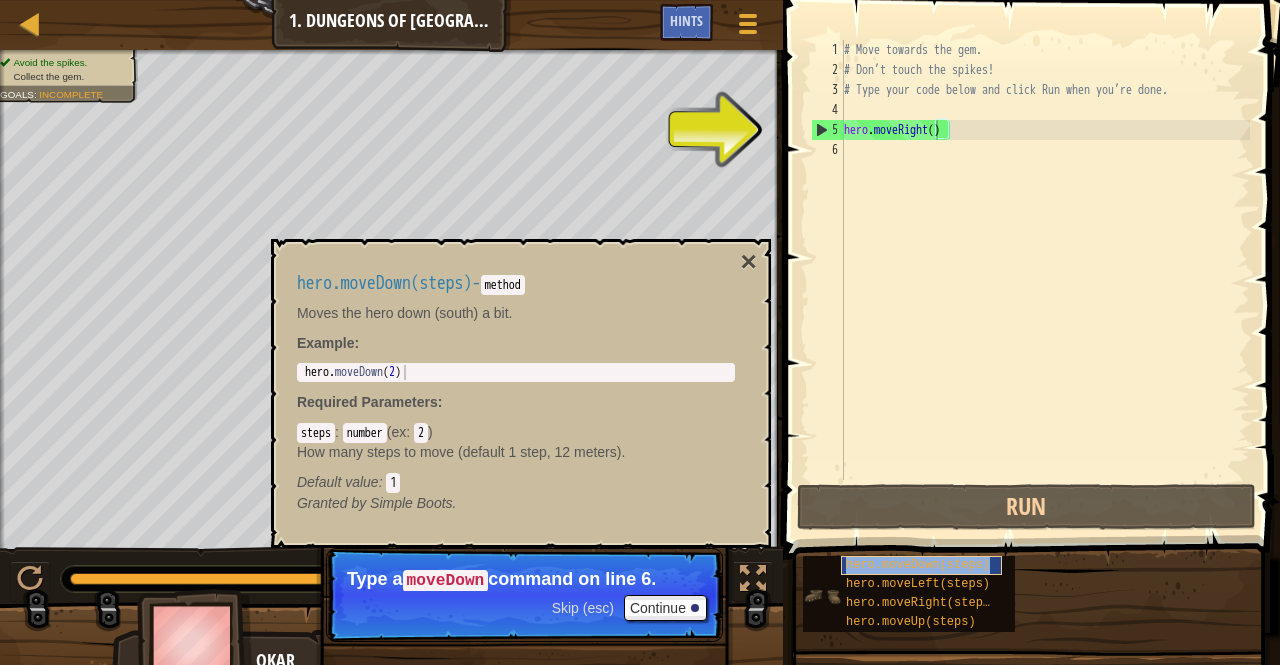 drag, startPoint x: 879, startPoint y: 279, endPoint x: 854, endPoint y: 572, distance: 294.0646 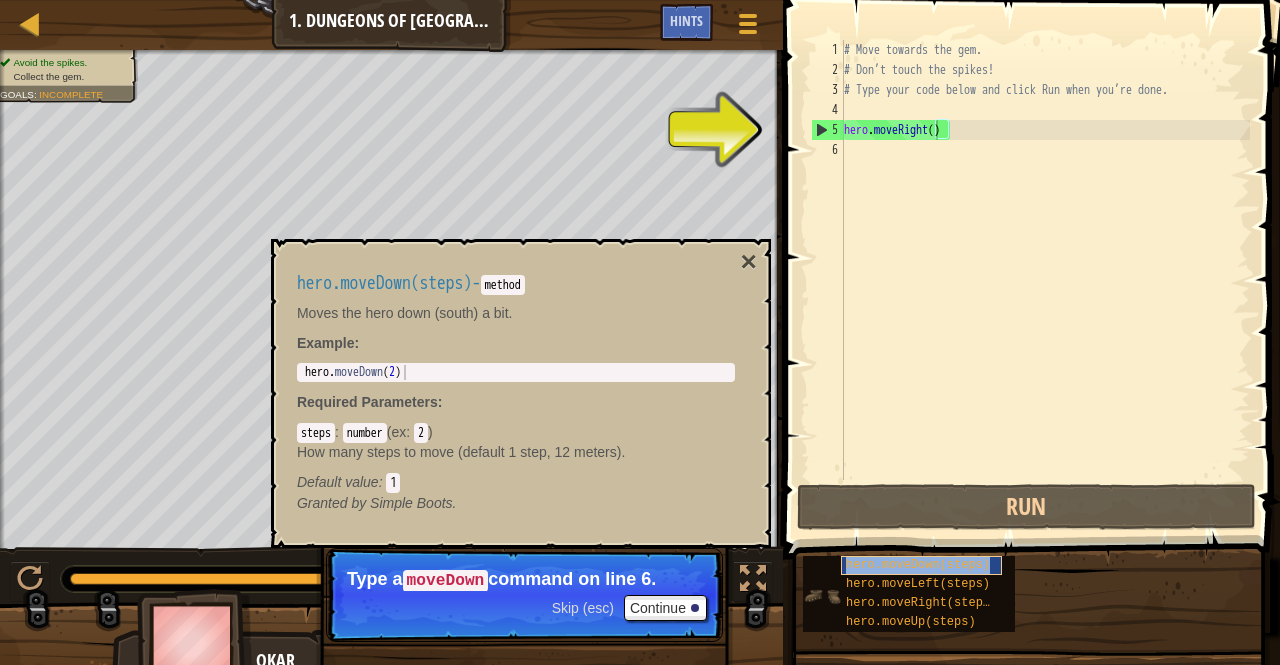 click on "hero.moveDown(steps)" at bounding box center [921, 565] 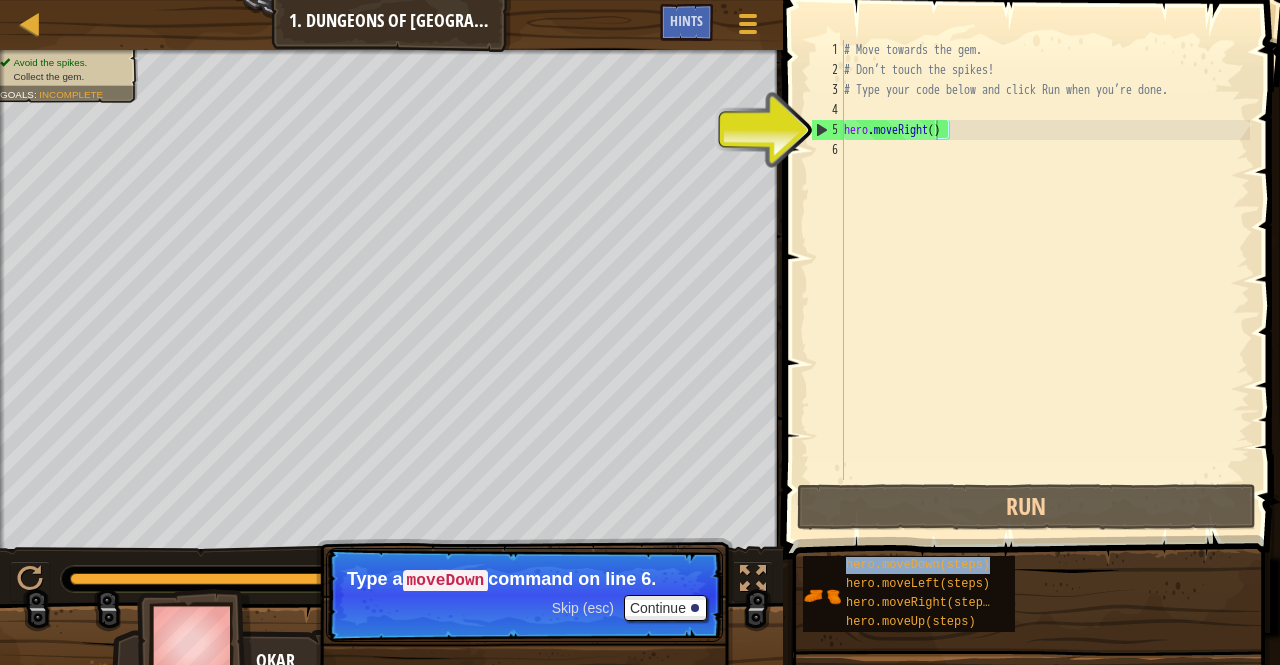 drag, startPoint x: 854, startPoint y: 567, endPoint x: 888, endPoint y: 238, distance: 330.75217 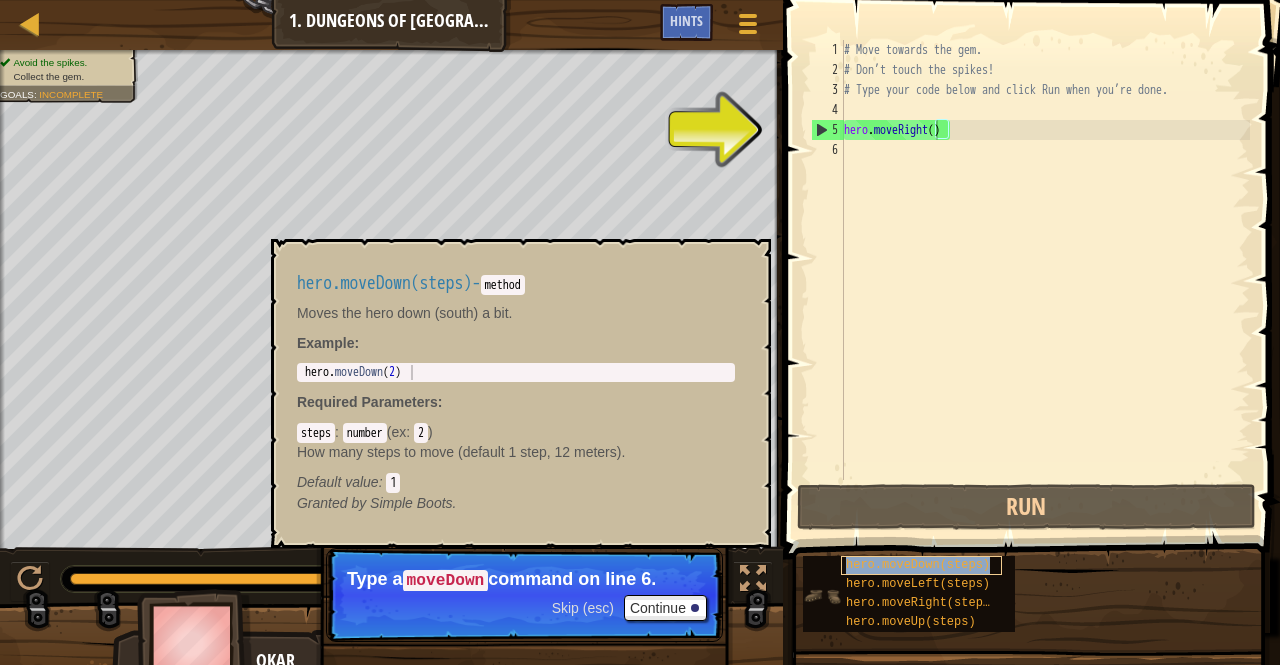 drag, startPoint x: 888, startPoint y: 238, endPoint x: 850, endPoint y: 562, distance: 326.2208 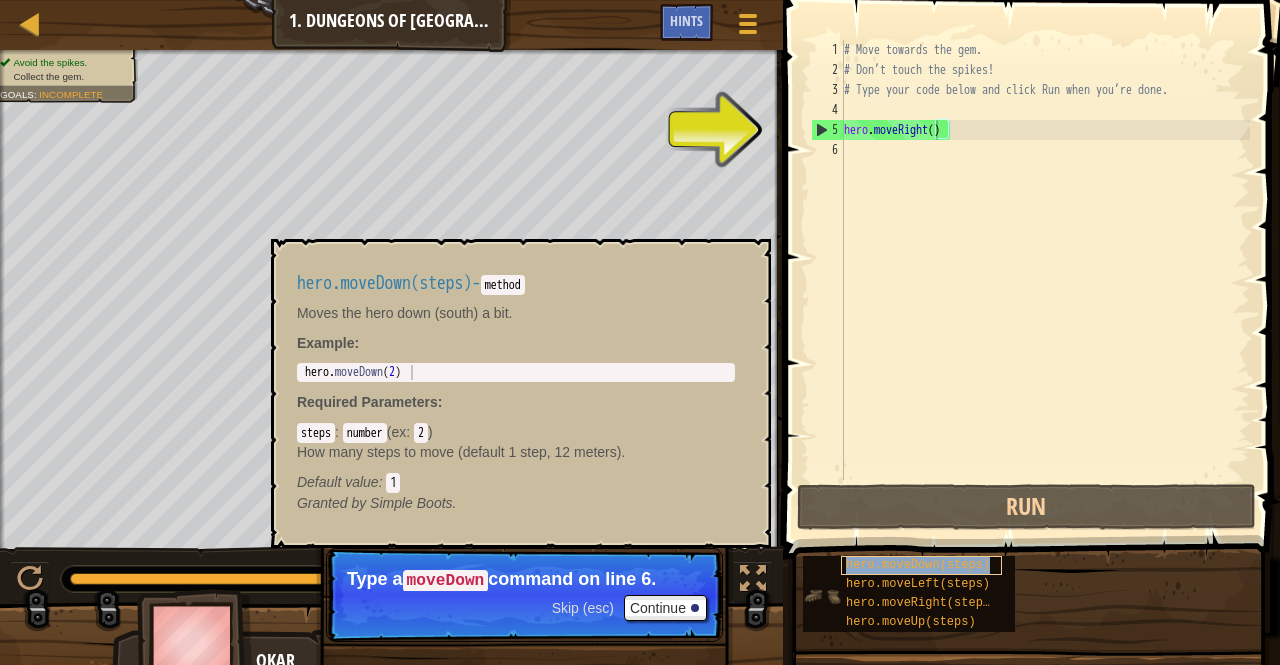 click on "hero.moveDown(steps)" at bounding box center [918, 565] 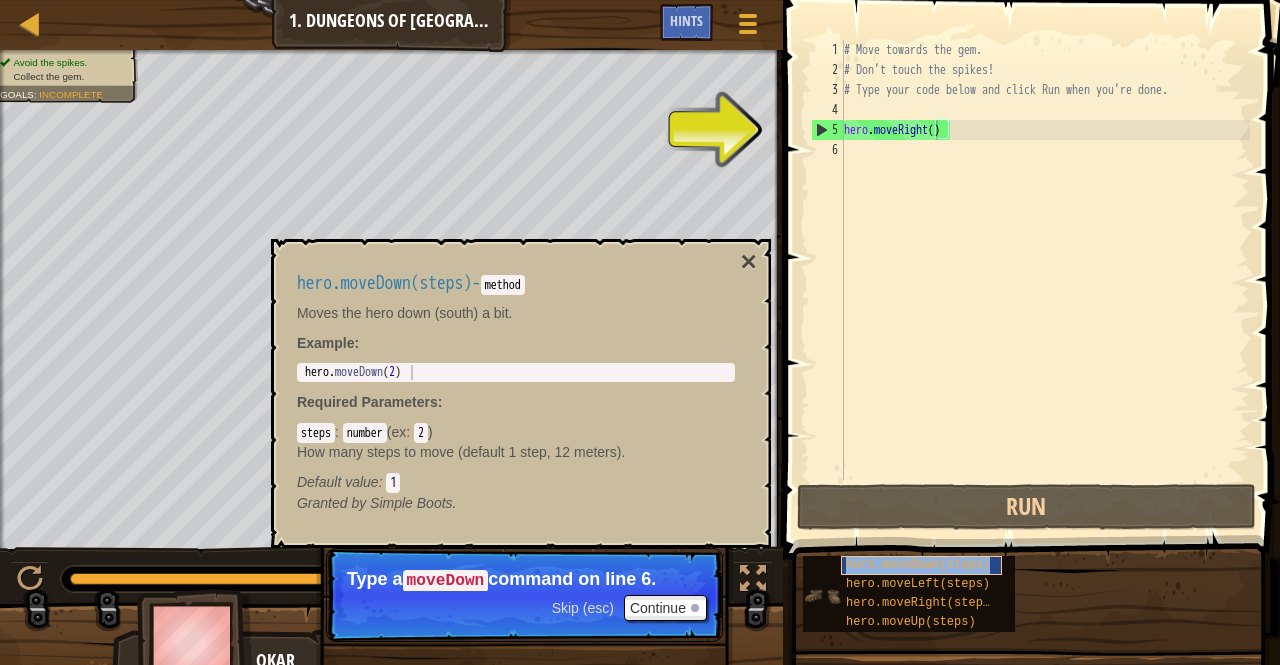 click on "hero.moveDown(steps)" at bounding box center [918, 565] 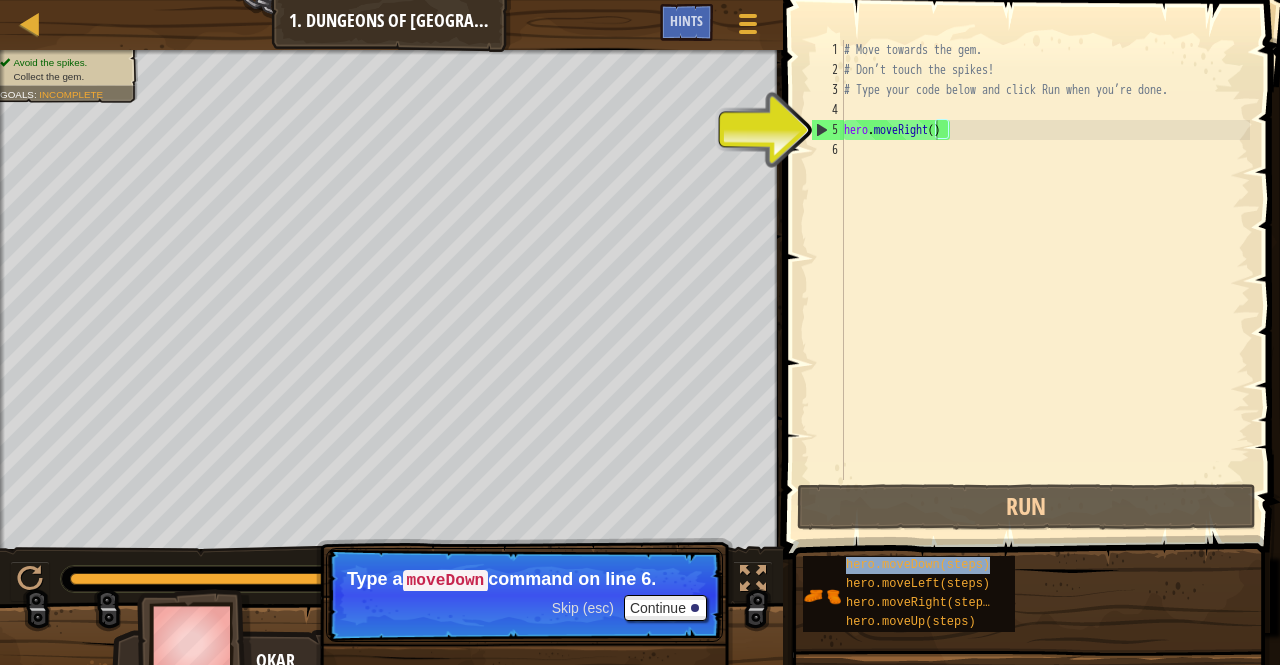 drag, startPoint x: 850, startPoint y: 562, endPoint x: 900, endPoint y: 239, distance: 326.84705 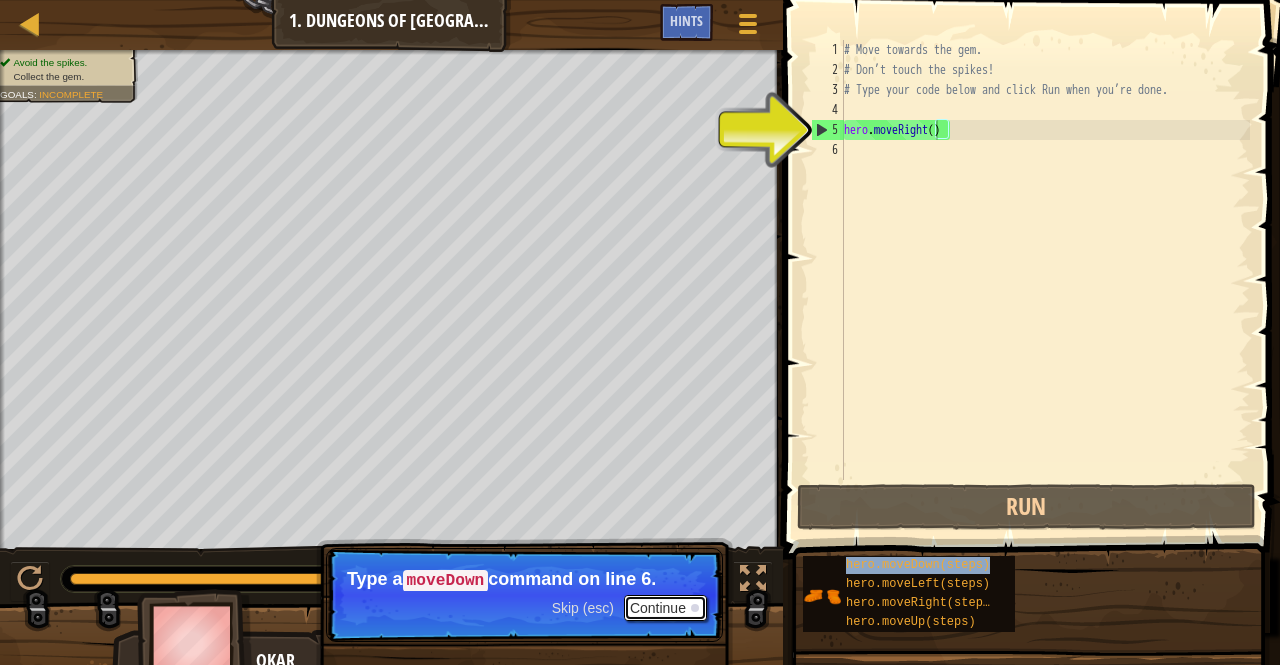 drag, startPoint x: 900, startPoint y: 239, endPoint x: 678, endPoint y: 611, distance: 433.20663 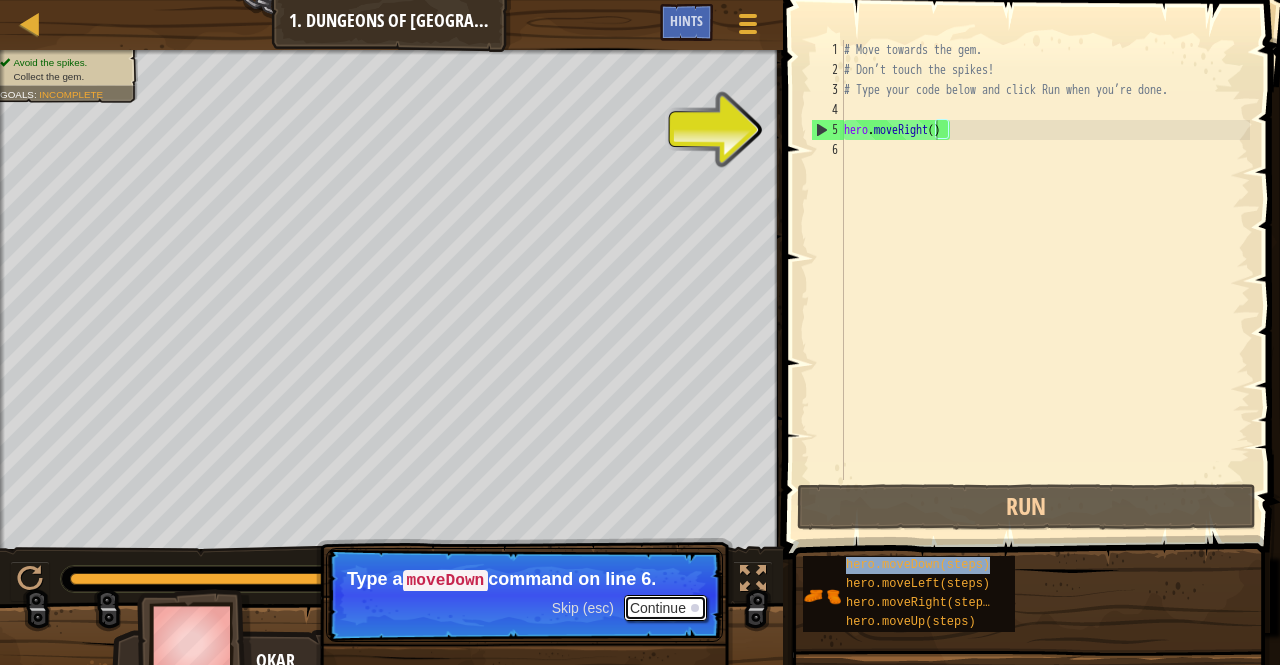 drag, startPoint x: 678, startPoint y: 611, endPoint x: 642, endPoint y: 611, distance: 36 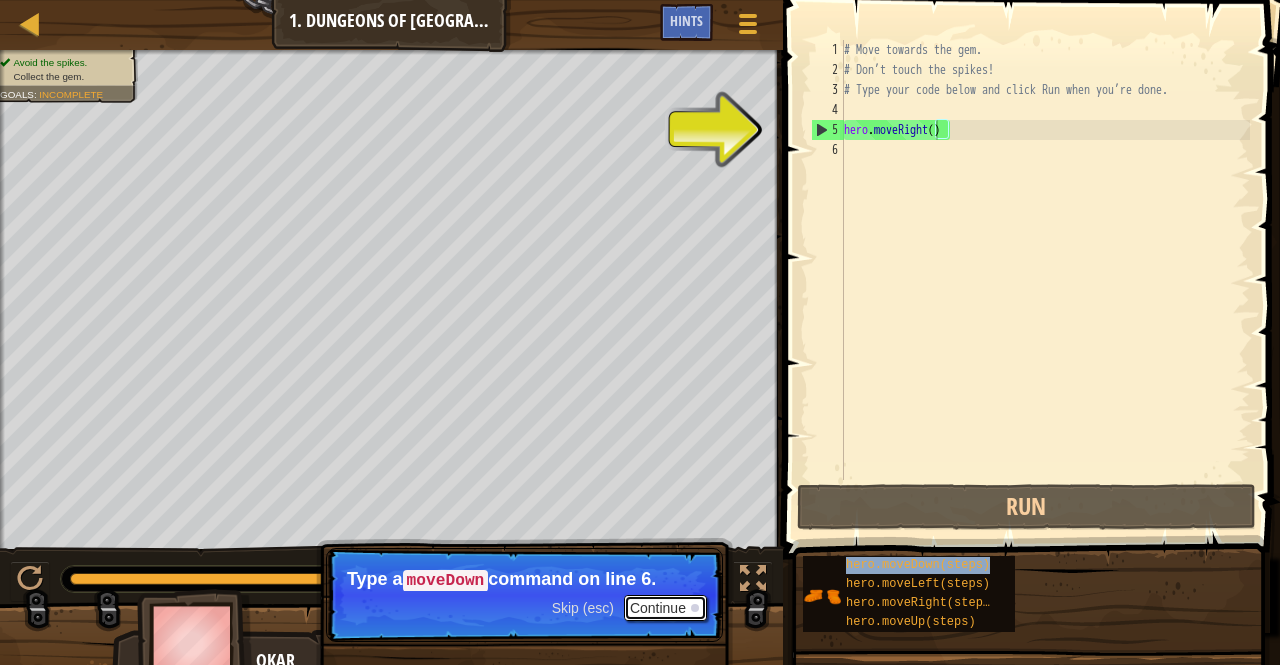 click on "Continue" at bounding box center [665, 608] 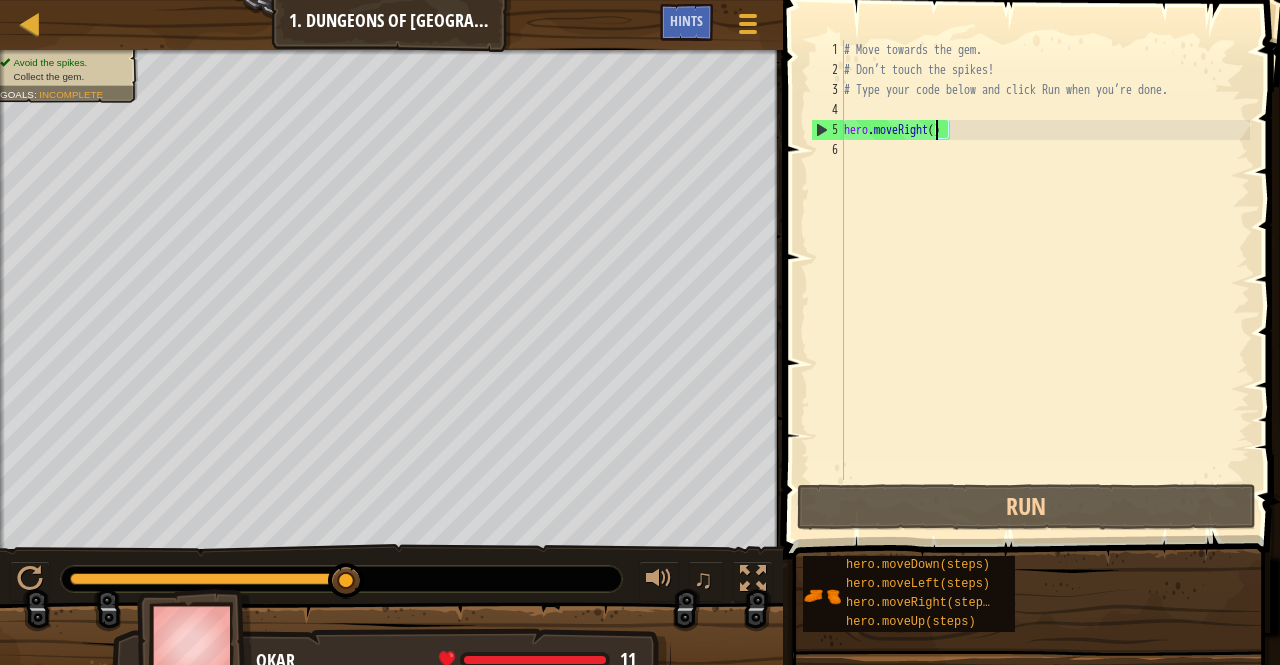 click on "Avoid the spikes. Collect the gem. Goals : Incomplete ♫ Okar 11 x: 18 y: 18 No target Skip (esc) Continue  Type a  moveDown  command on line 6." at bounding box center [640, 367] 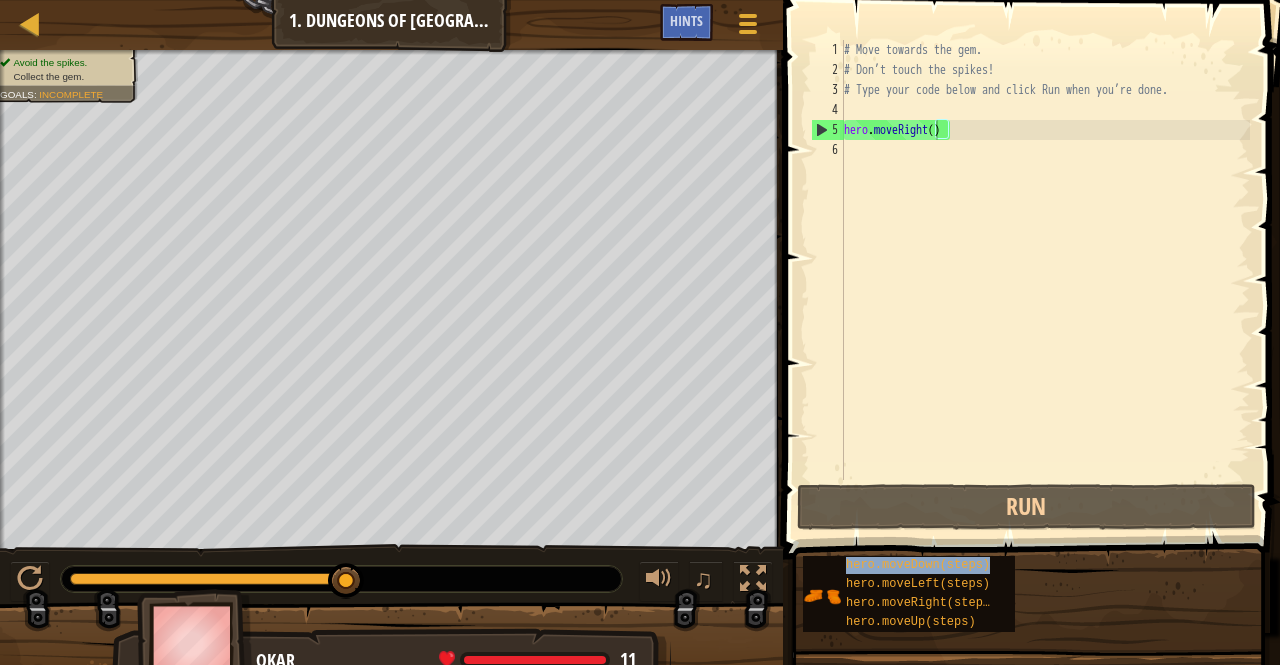 drag, startPoint x: 888, startPoint y: 559, endPoint x: 850, endPoint y: 325, distance: 237.0654 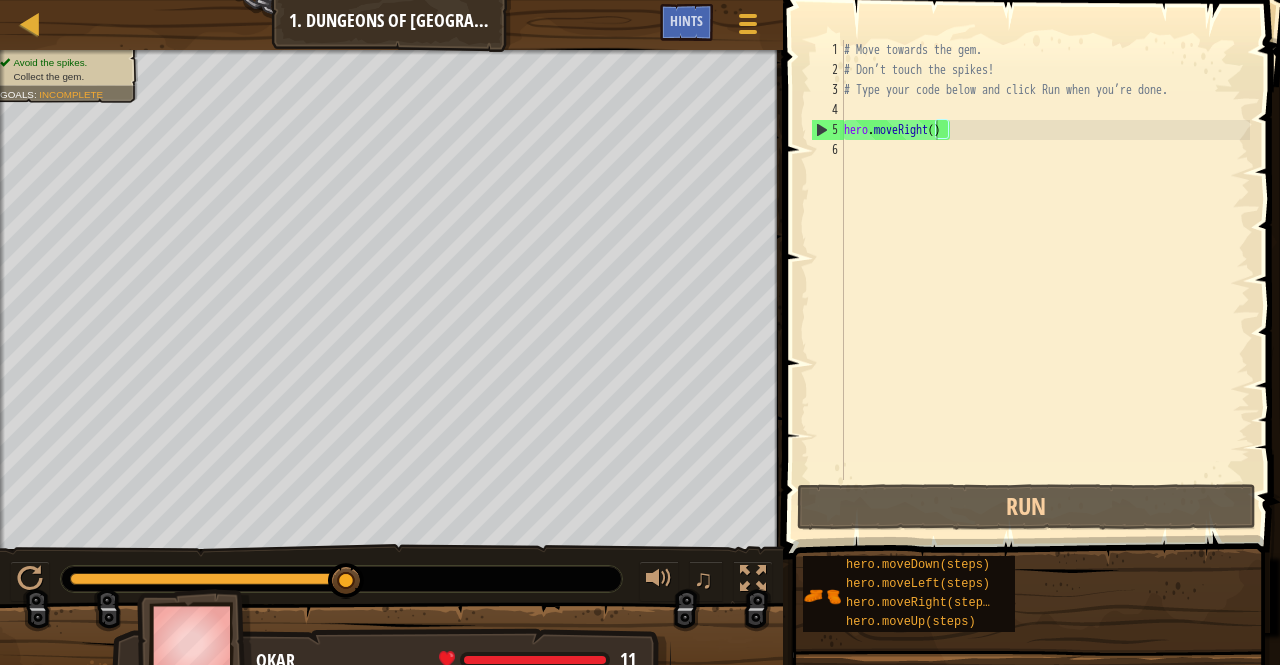 scroll, scrollTop: 9, scrollLeft: 0, axis: vertical 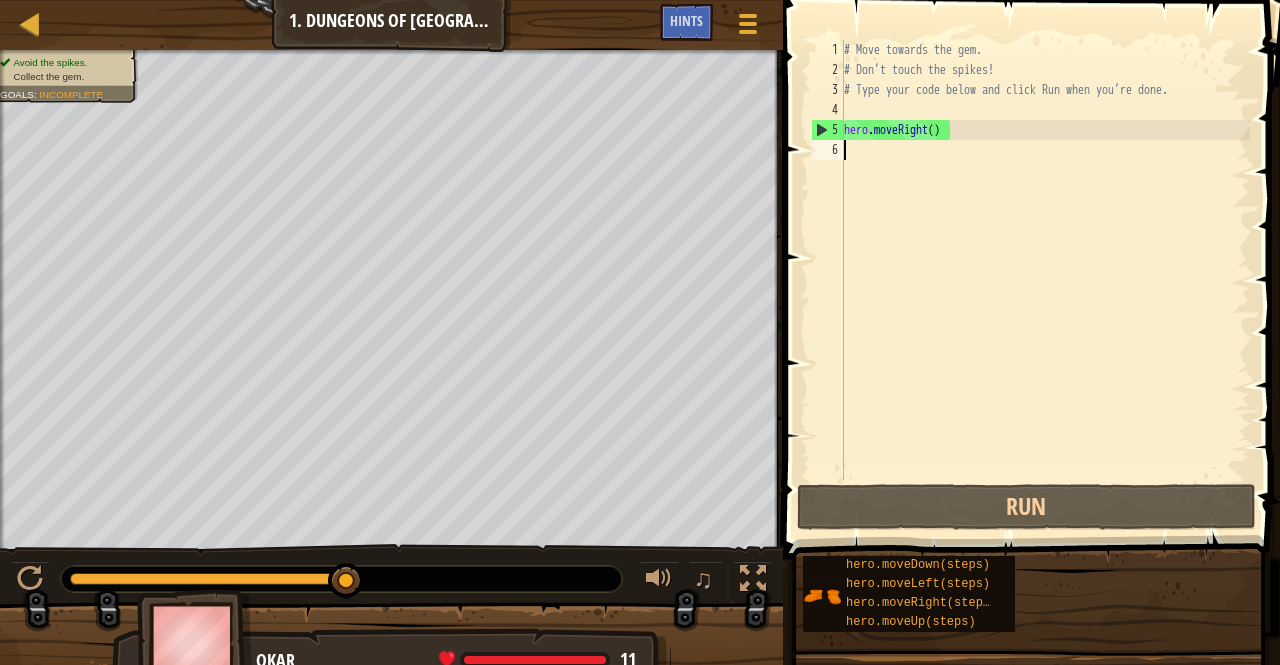 click on "# Move towards the gem. # Don’t touch the spikes! # Type your code below and click Run when you’re done. hero . moveRight ( )" at bounding box center [1045, 280] 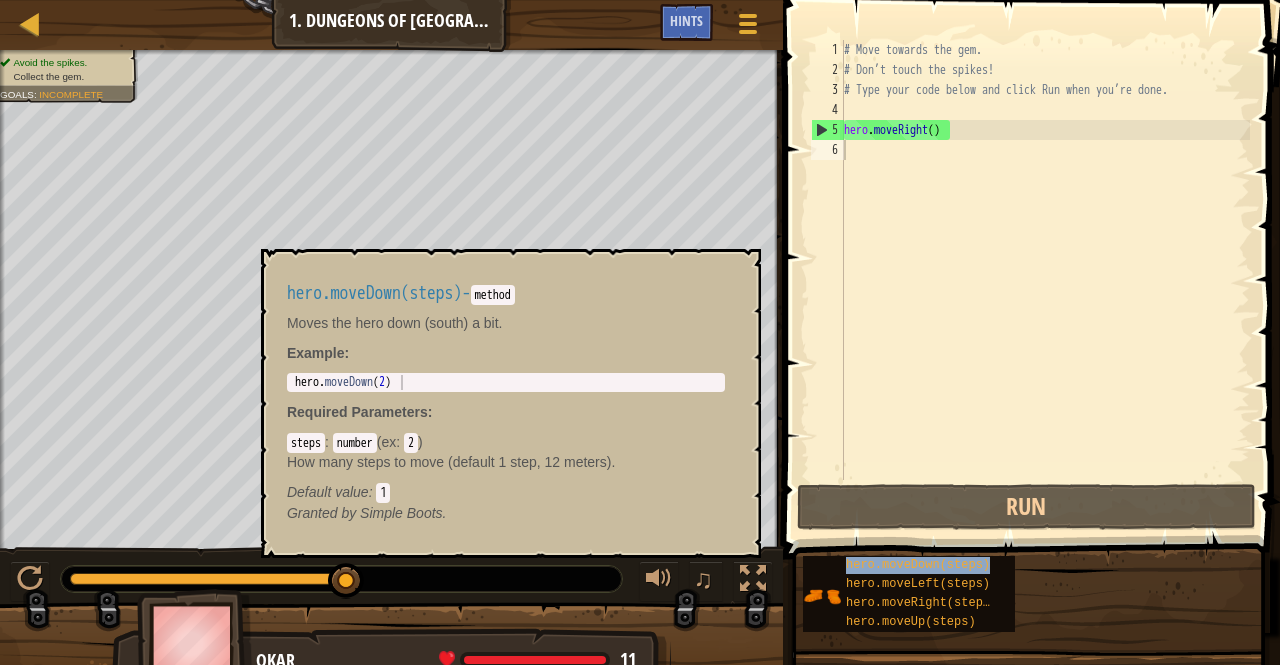 drag, startPoint x: 913, startPoint y: 564, endPoint x: 1094, endPoint y: 591, distance: 183.00273 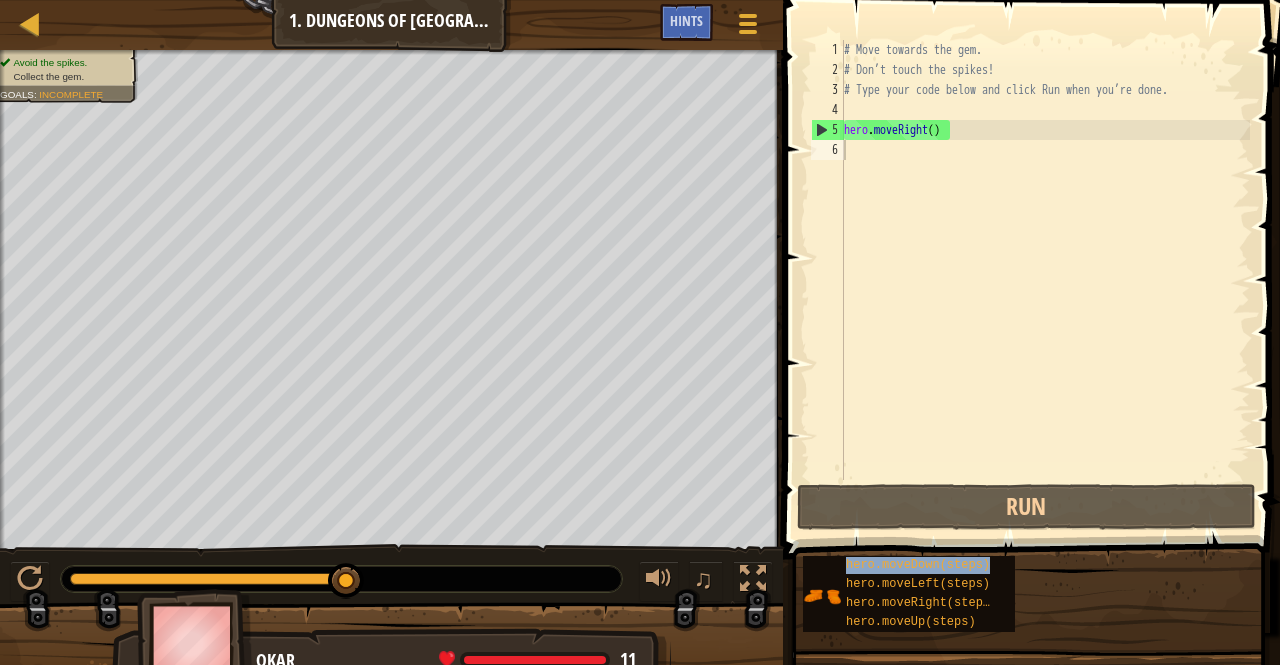 drag, startPoint x: 1094, startPoint y: 591, endPoint x: 1078, endPoint y: 601, distance: 18.867962 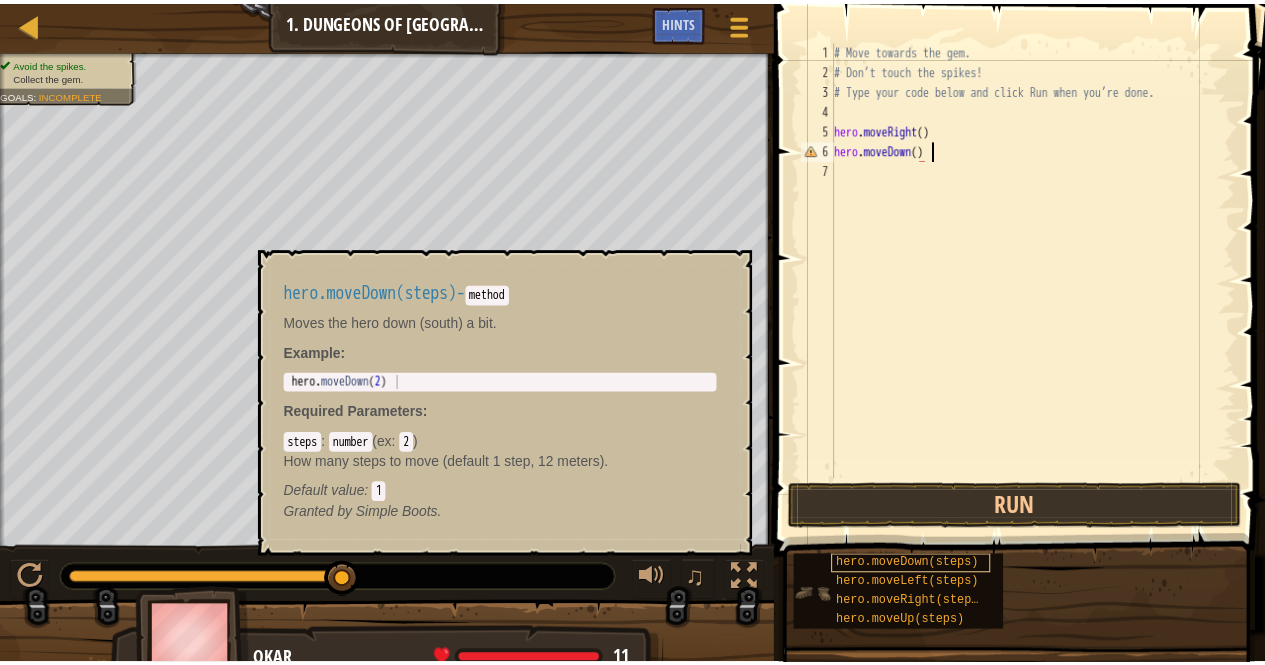 scroll, scrollTop: 9, scrollLeft: 7, axis: both 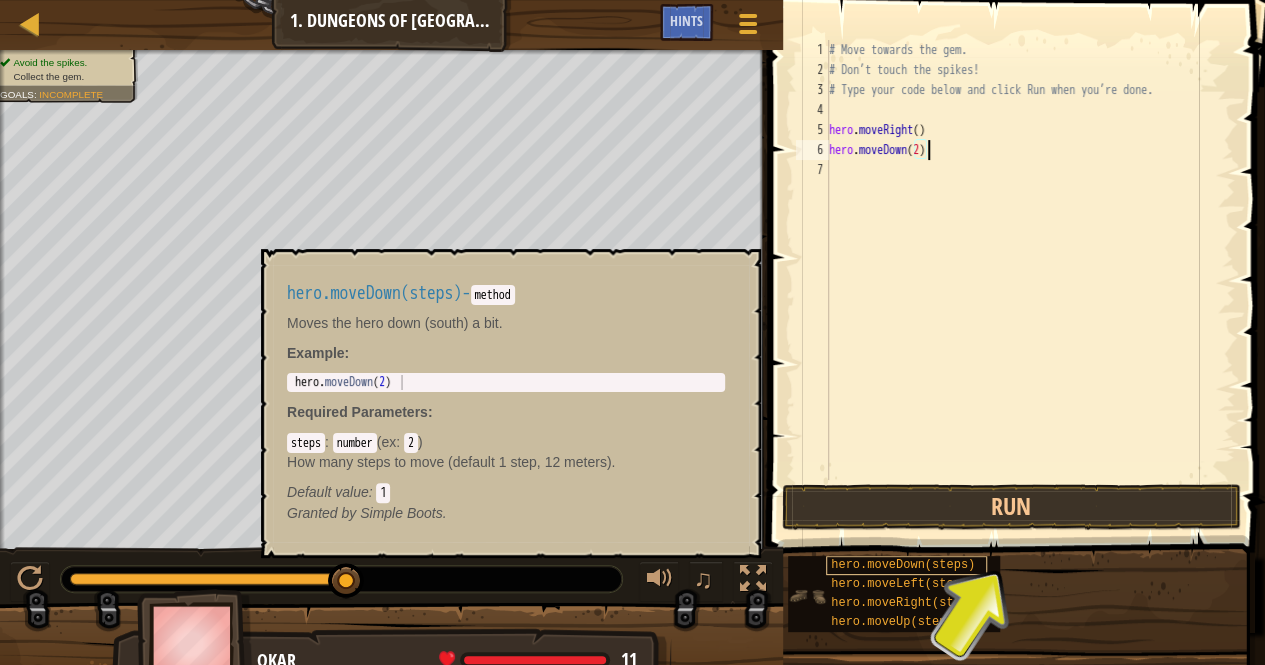 type on "hero.moveDown(2)" 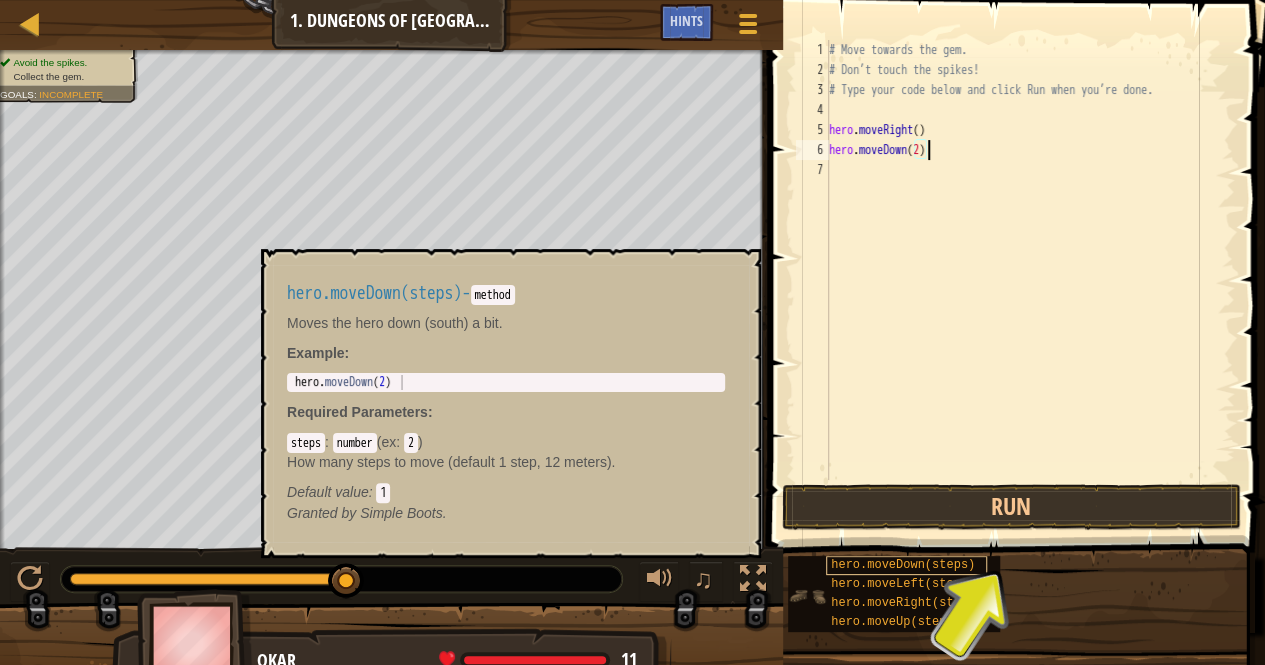 scroll, scrollTop: 9, scrollLeft: 8, axis: both 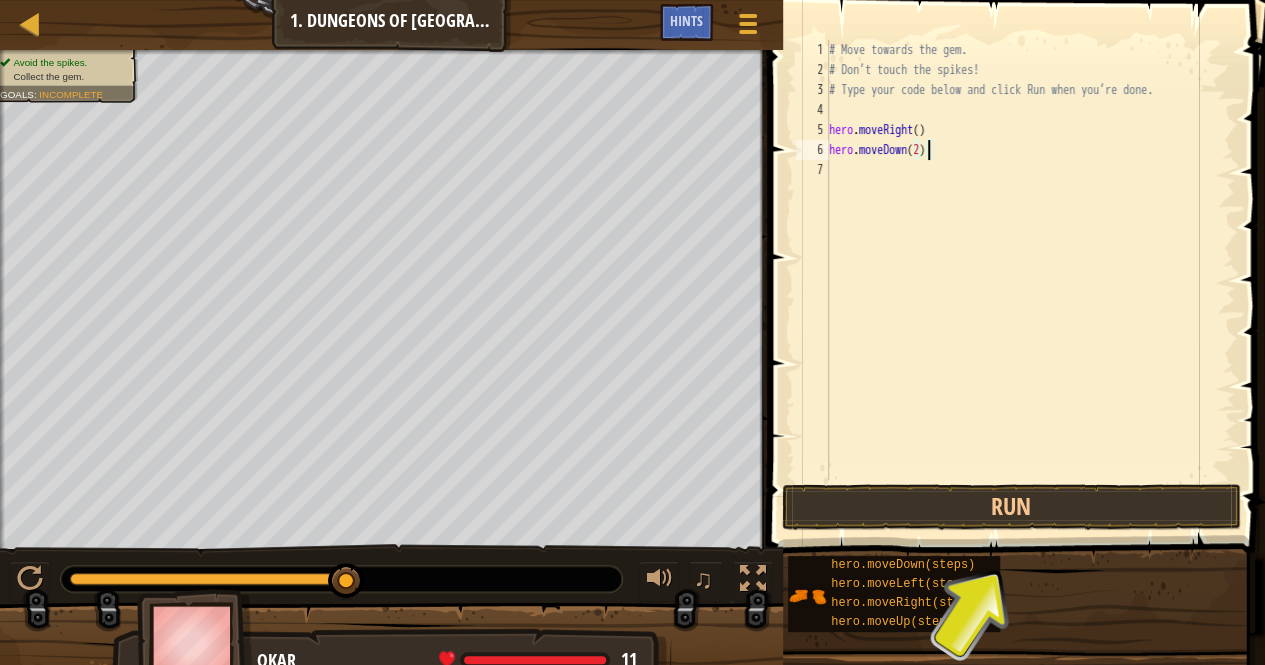 click on "# Move towards the gem. # Don’t touch the spikes! # Type your code below and click Run when you’re done. hero . moveRight ( ) hero . moveDown ( 2 )" at bounding box center (1030, 280) 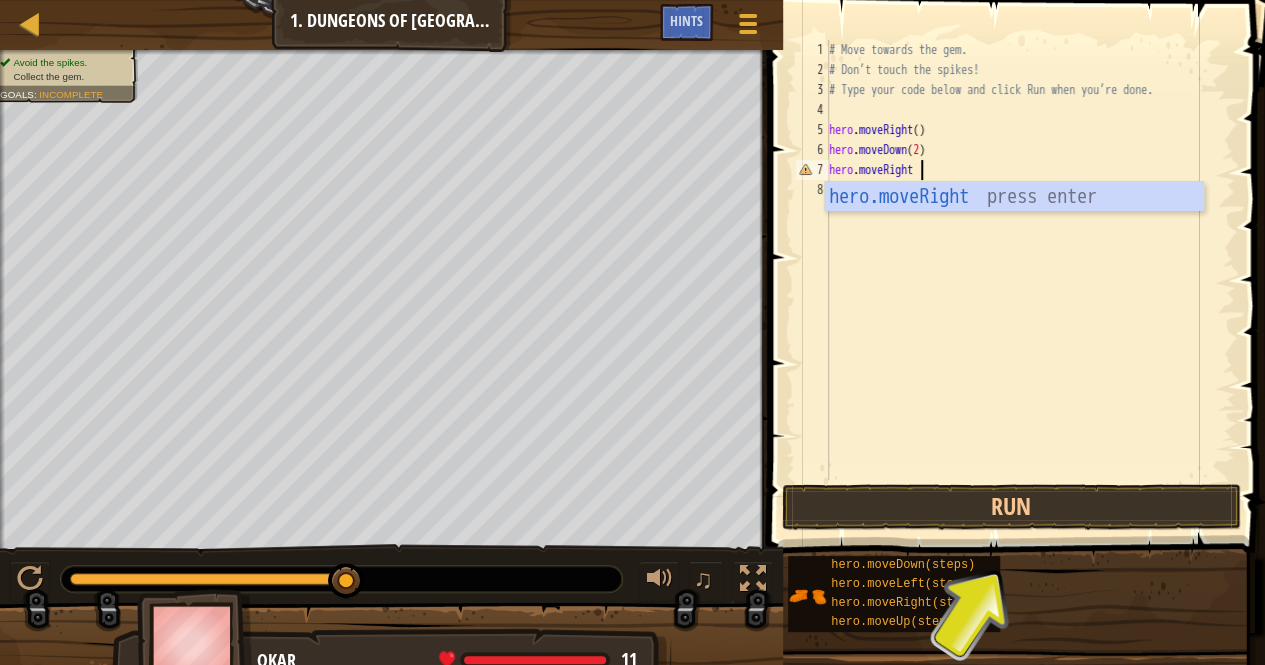 scroll, scrollTop: 9, scrollLeft: 7, axis: both 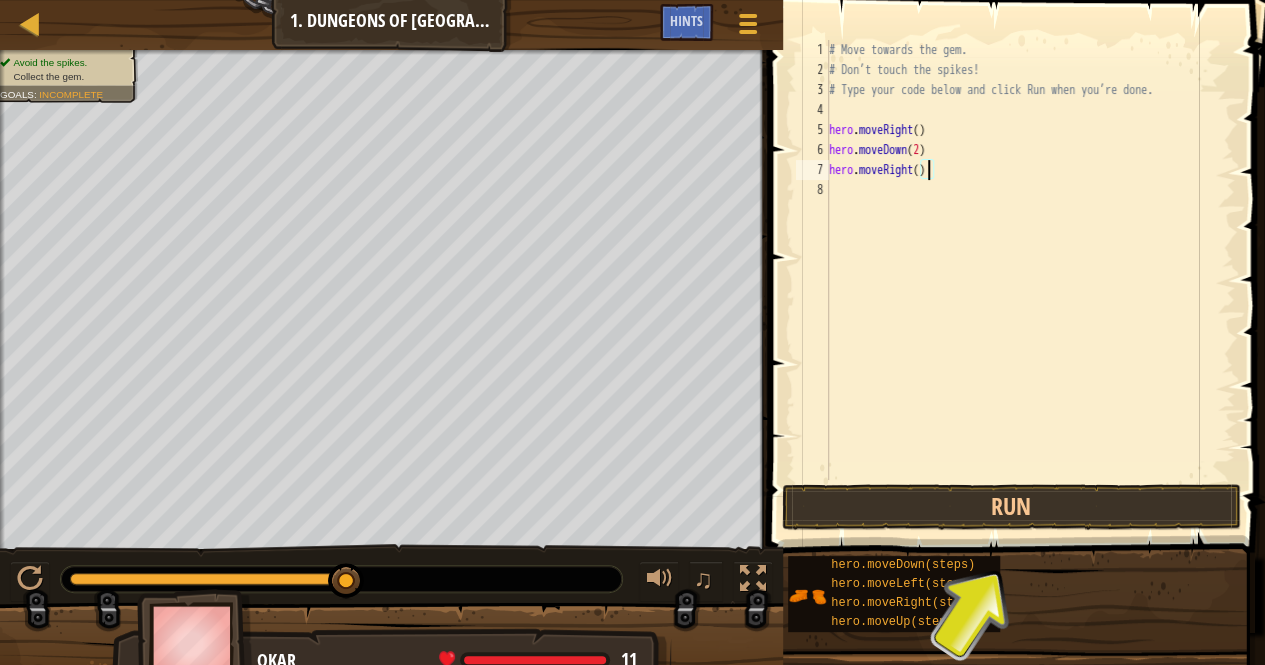 type on "hero.moveRight(1)" 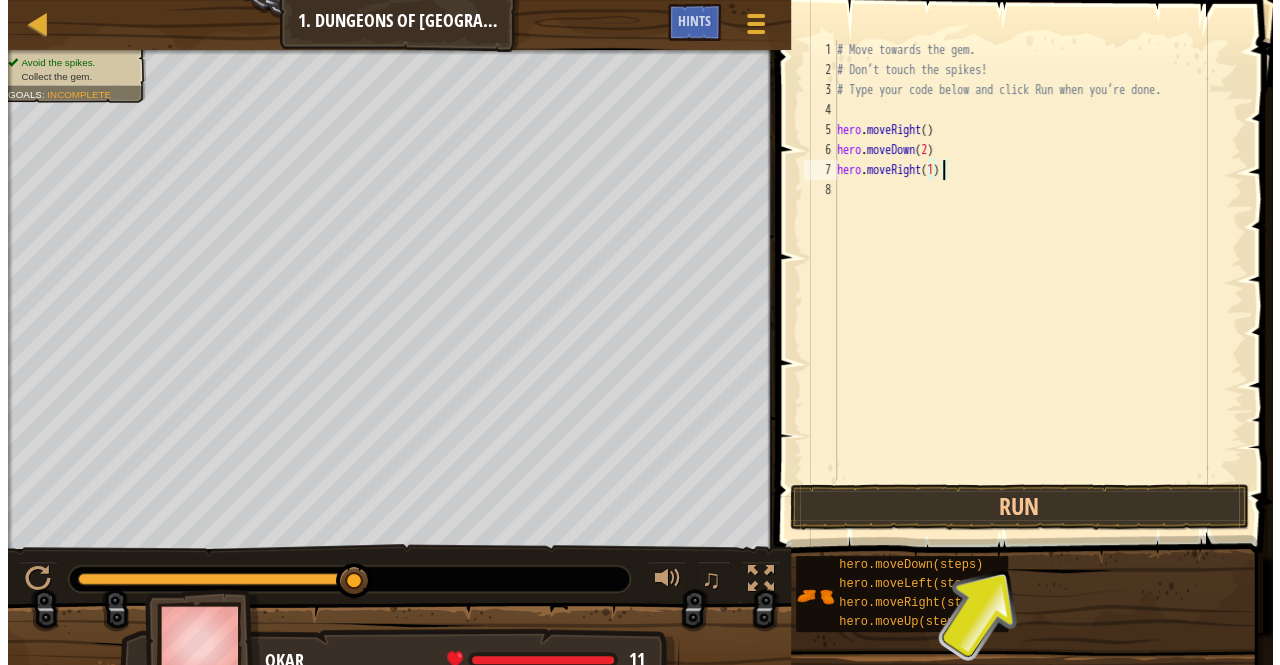 scroll, scrollTop: 9, scrollLeft: 0, axis: vertical 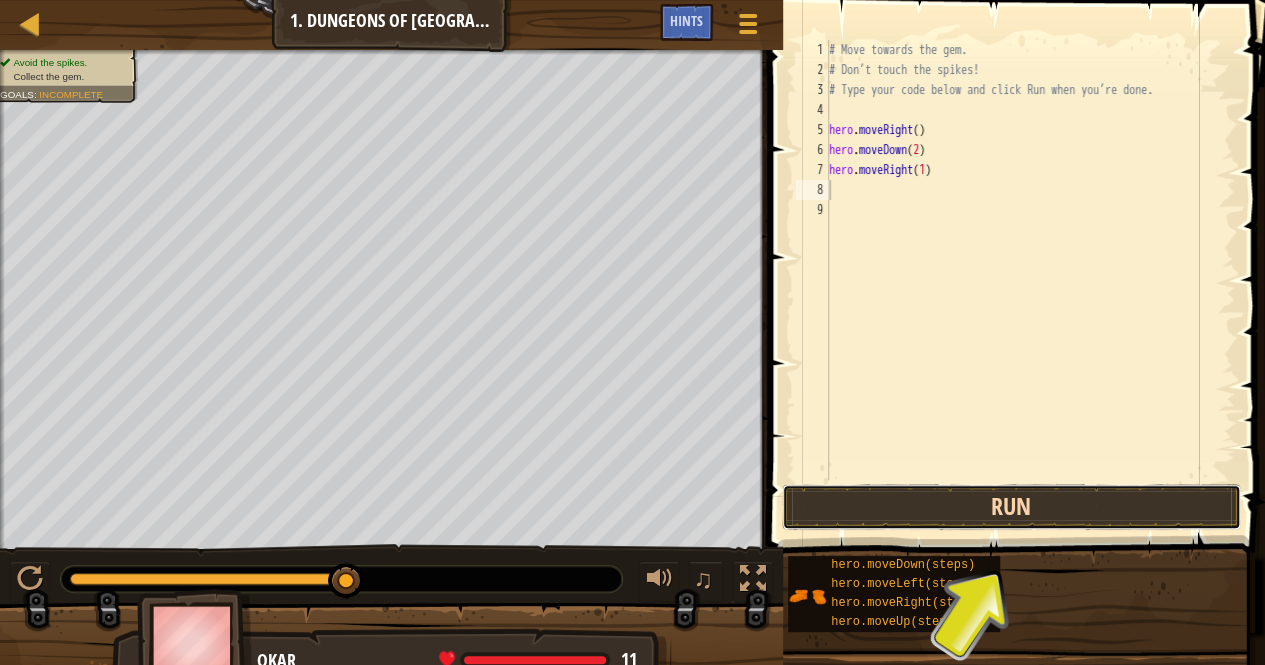 click on "Run" at bounding box center (1011, 507) 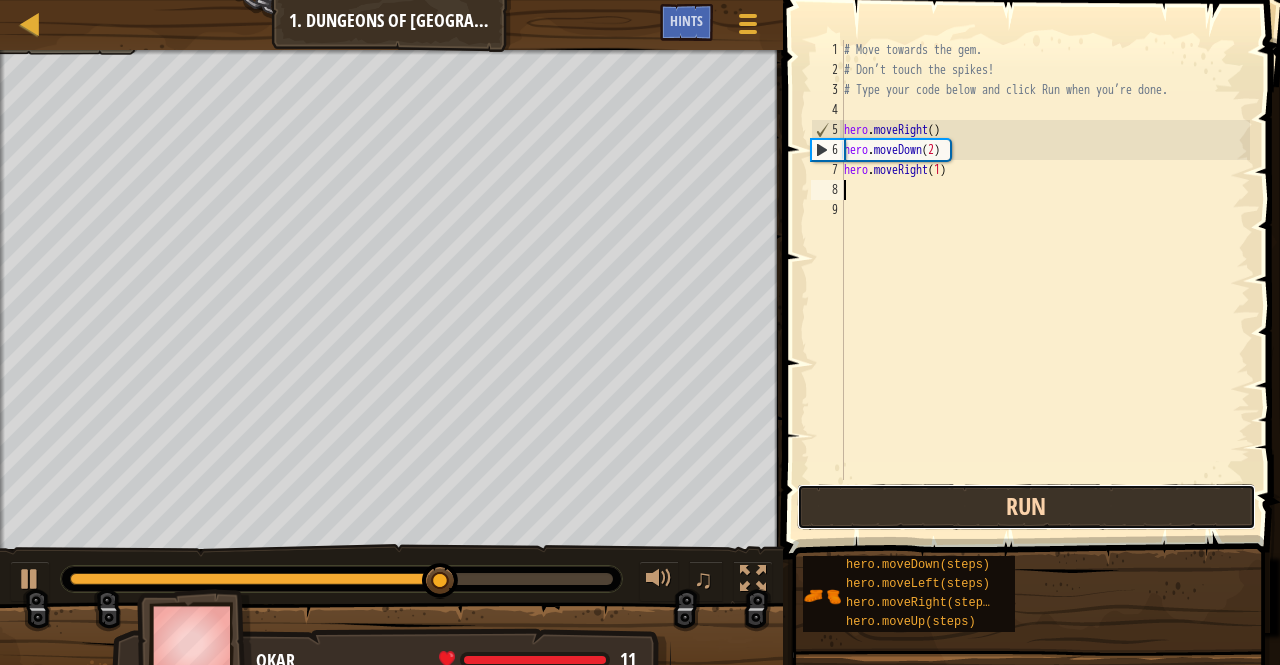 click on "Run" at bounding box center [1026, 507] 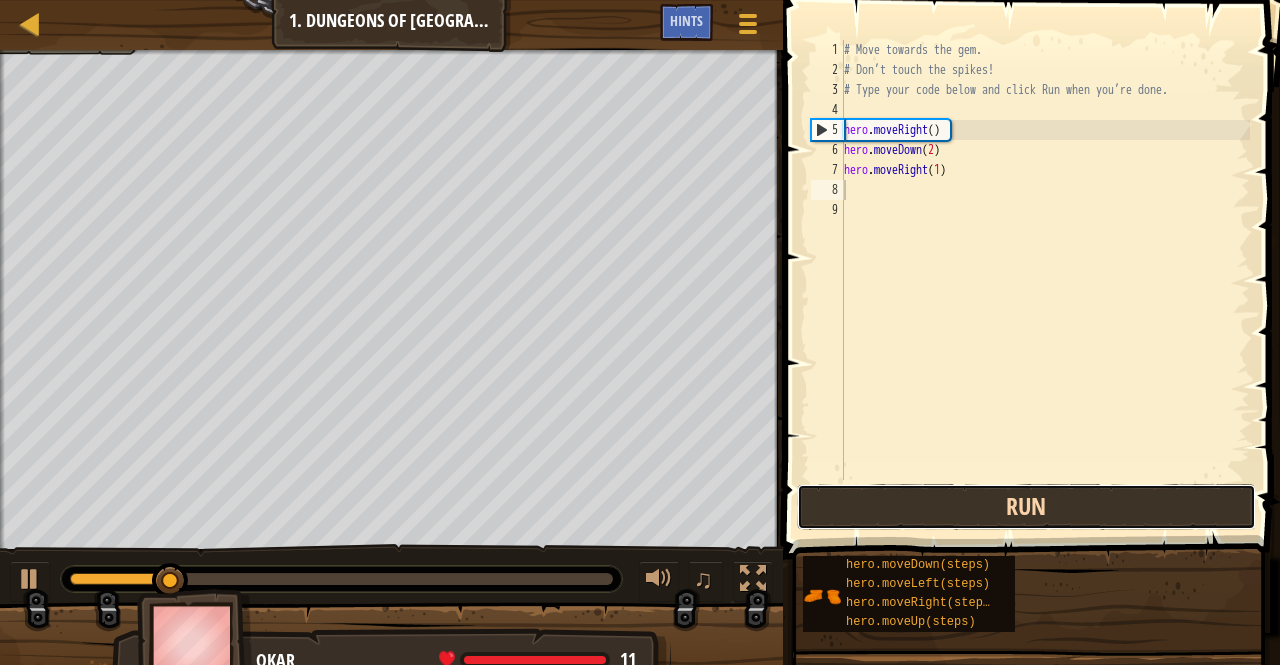 click on "Run" at bounding box center [1026, 507] 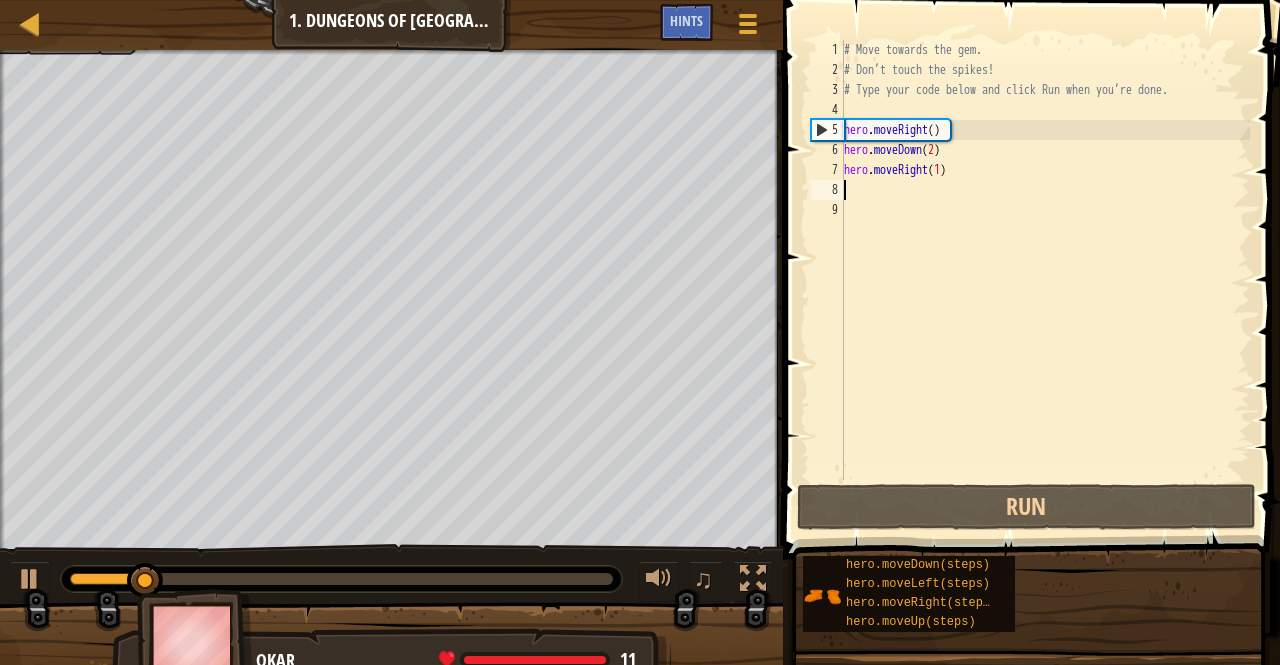 click on "# Move towards the gem. # Don’t touch the spikes! # Type your code below and click Run when you’re done. hero . moveRight ( ) hero . moveDown ( 2 ) hero . moveRight ( 1 )" at bounding box center [1045, 280] 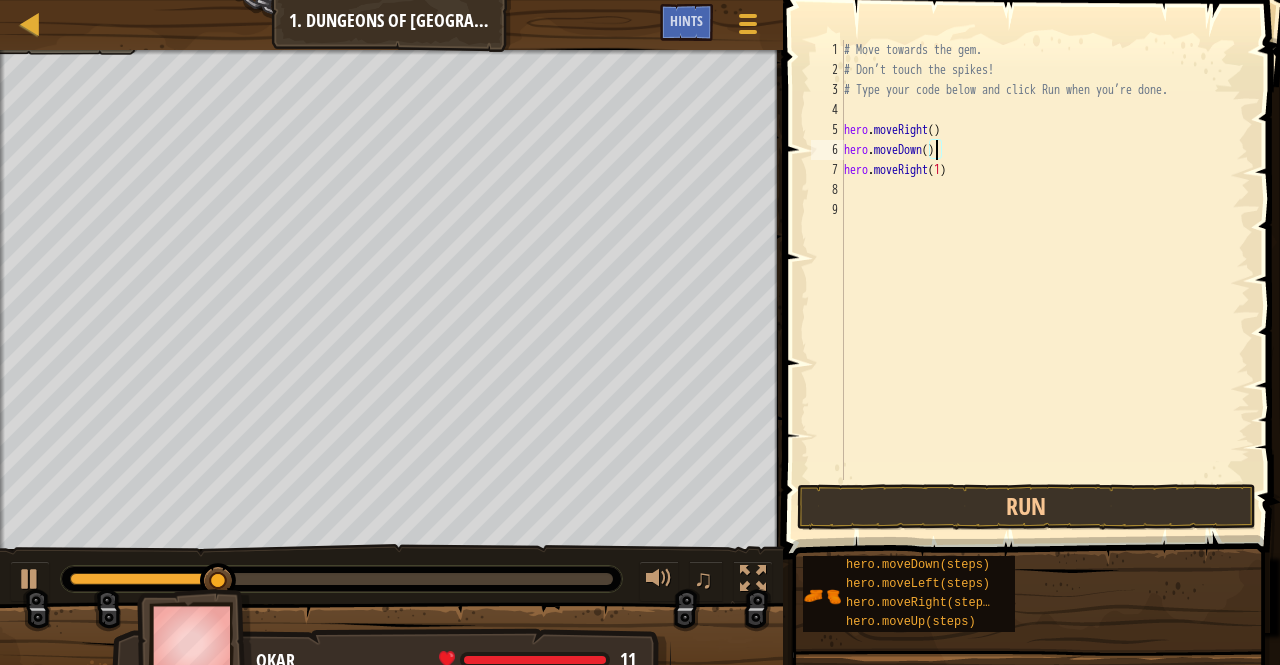 type on "hero.moveDown(1)" 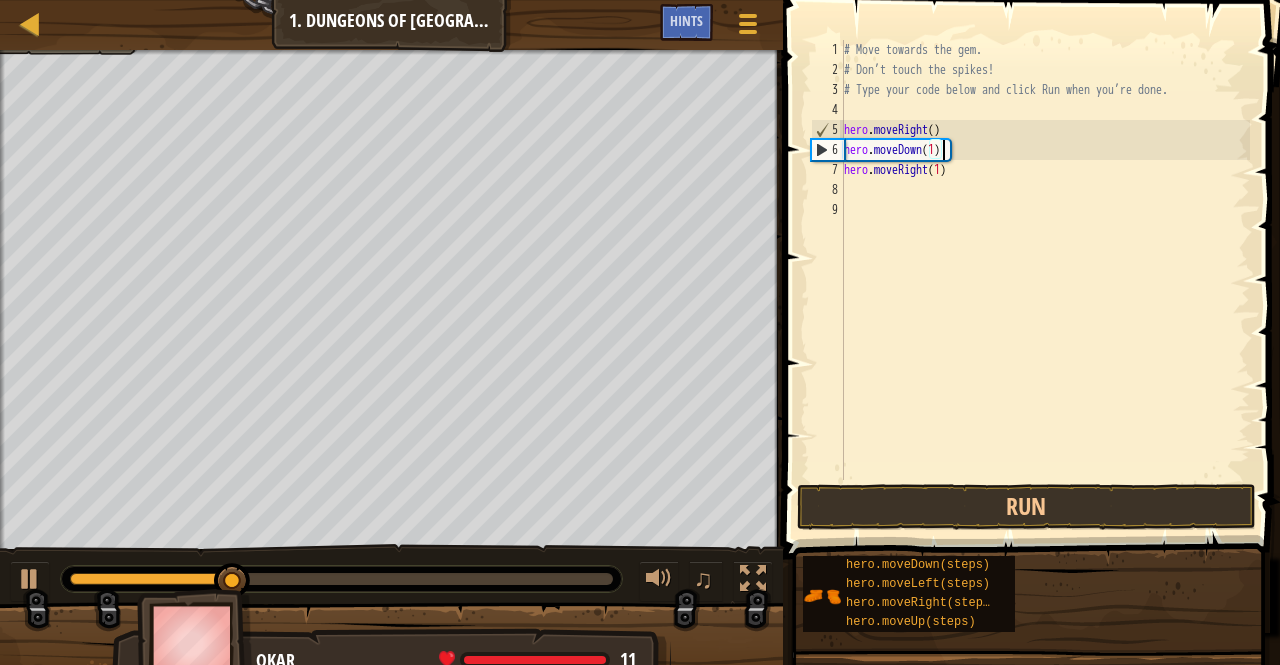 scroll, scrollTop: 9, scrollLeft: 8, axis: both 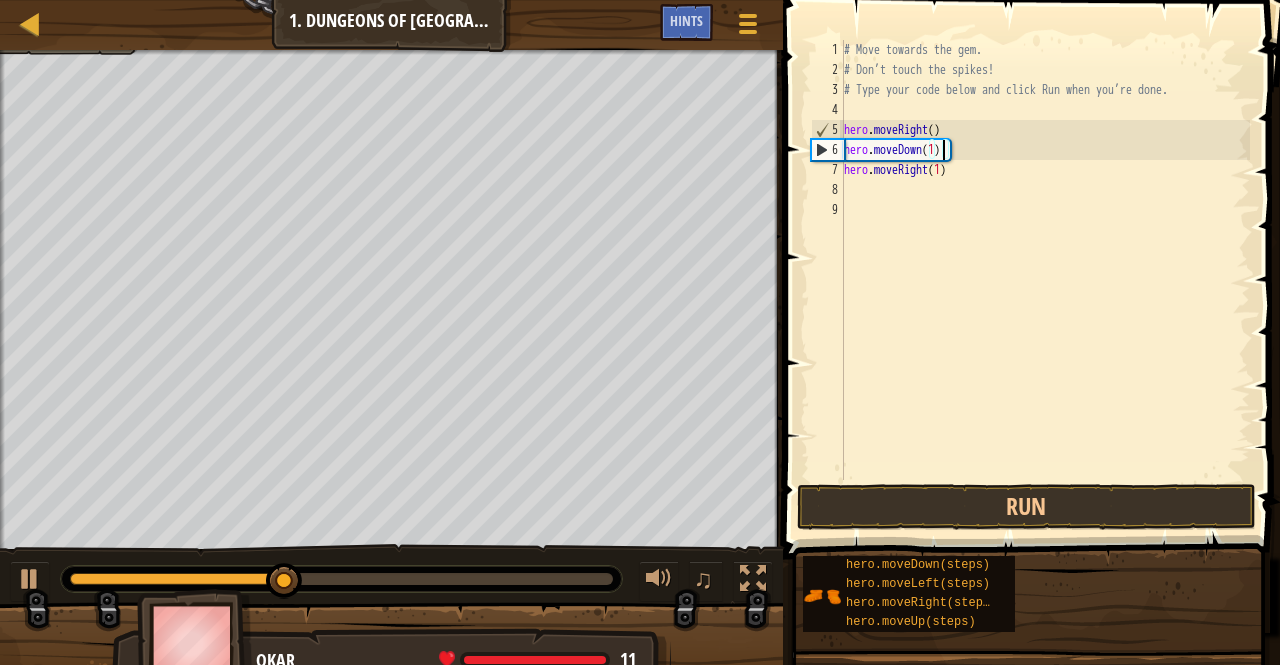 click on "# Move towards the gem. # Don’t touch the spikes! # Type your code below and click Run when you’re done. hero . moveRight ( ) hero . moveDown ( 1 ) hero . moveRight ( 1 )" at bounding box center (1045, 280) 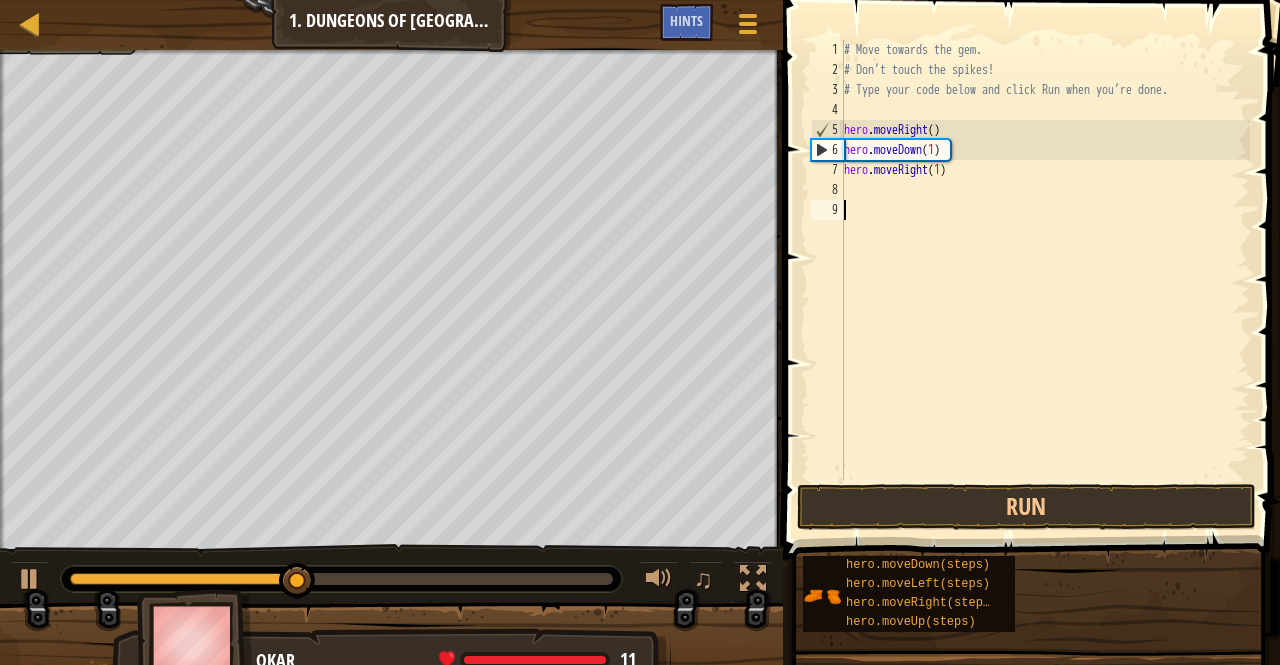 scroll, scrollTop: 9, scrollLeft: 0, axis: vertical 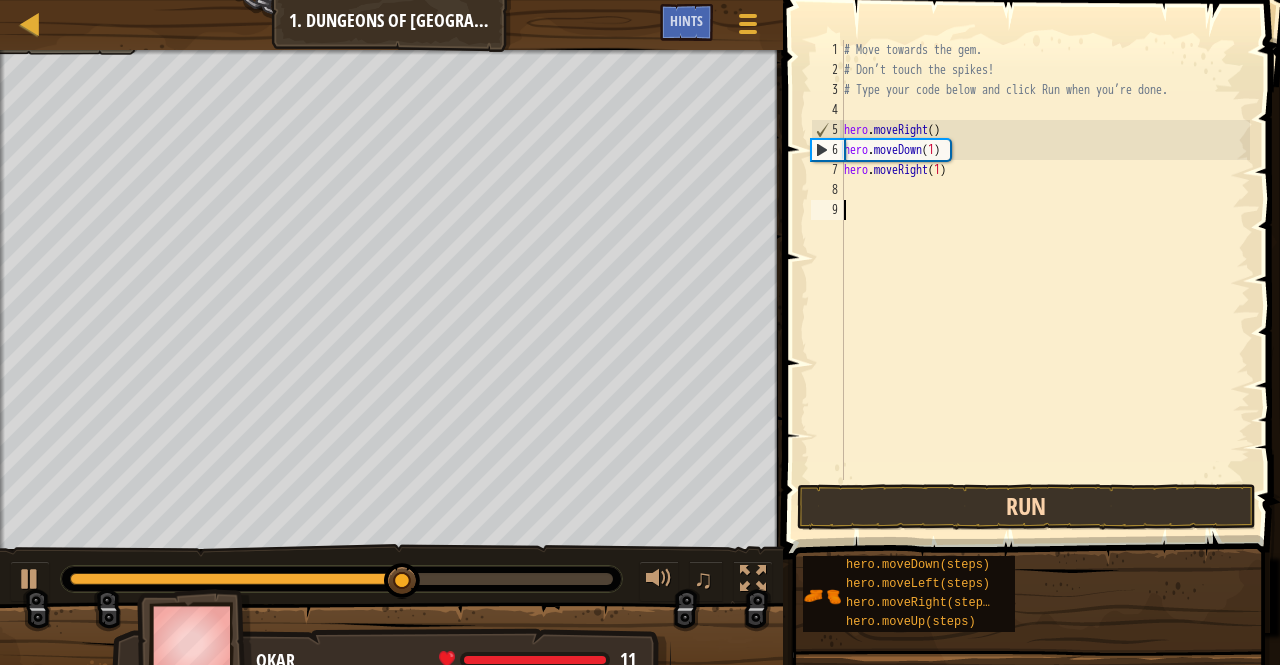 type 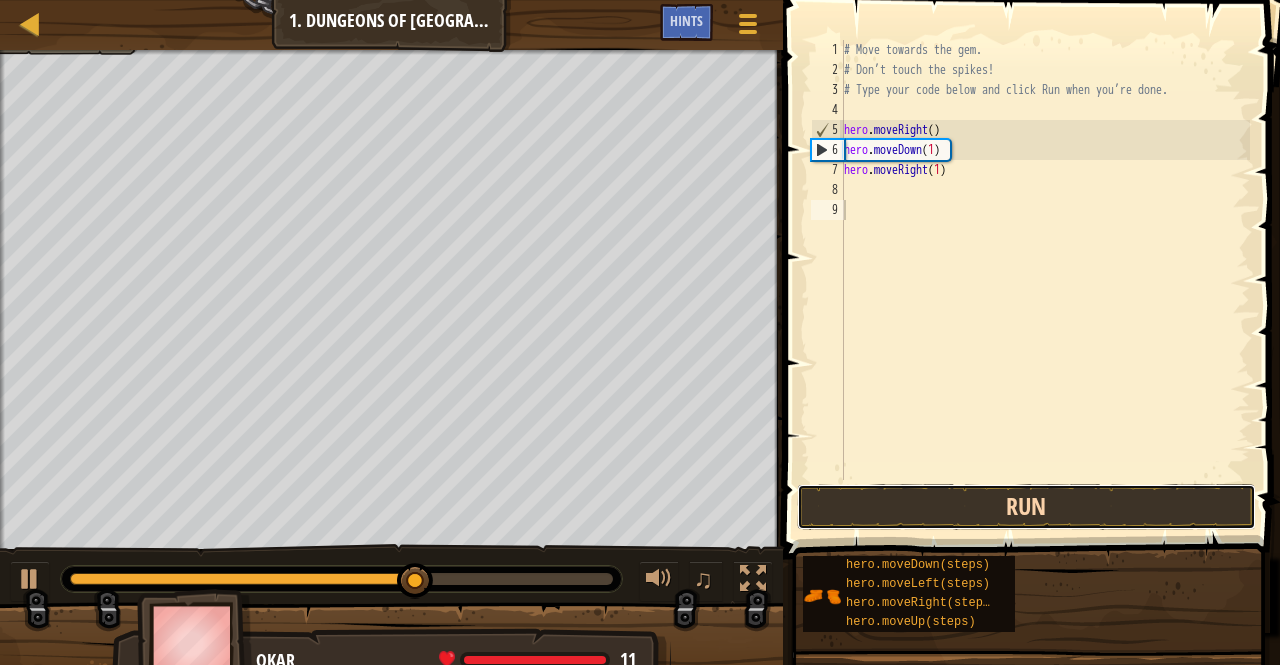 click on "Run" at bounding box center (1026, 507) 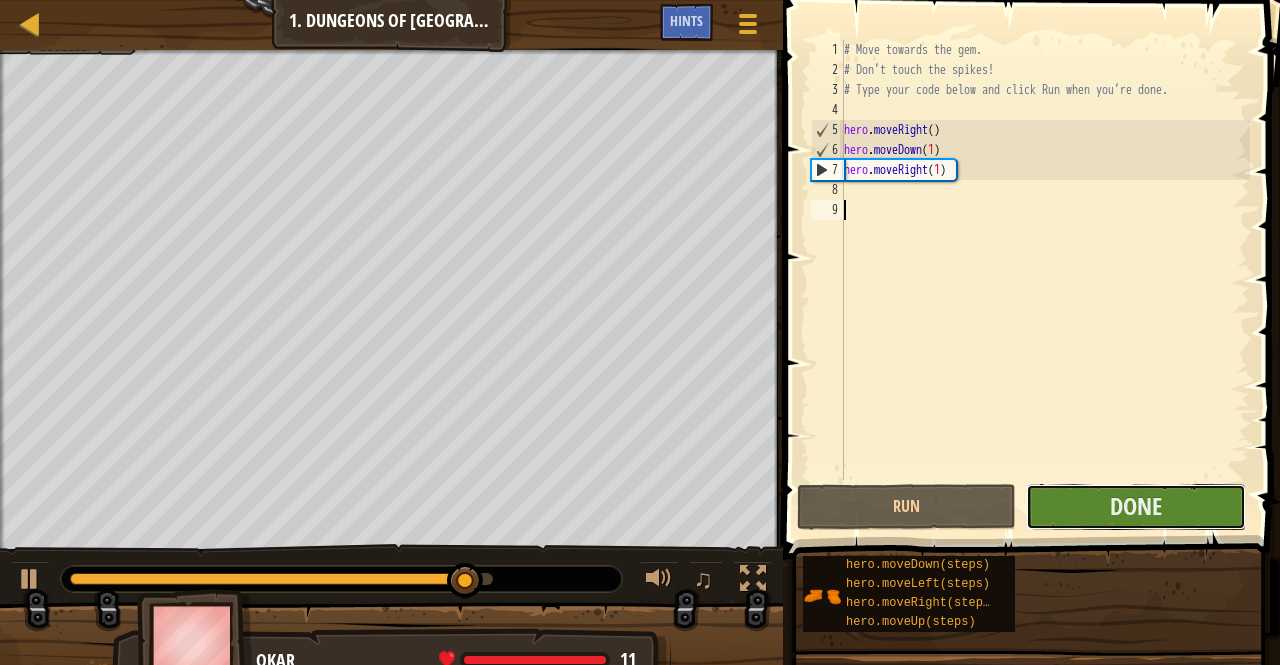 click on "Done" at bounding box center [1135, 507] 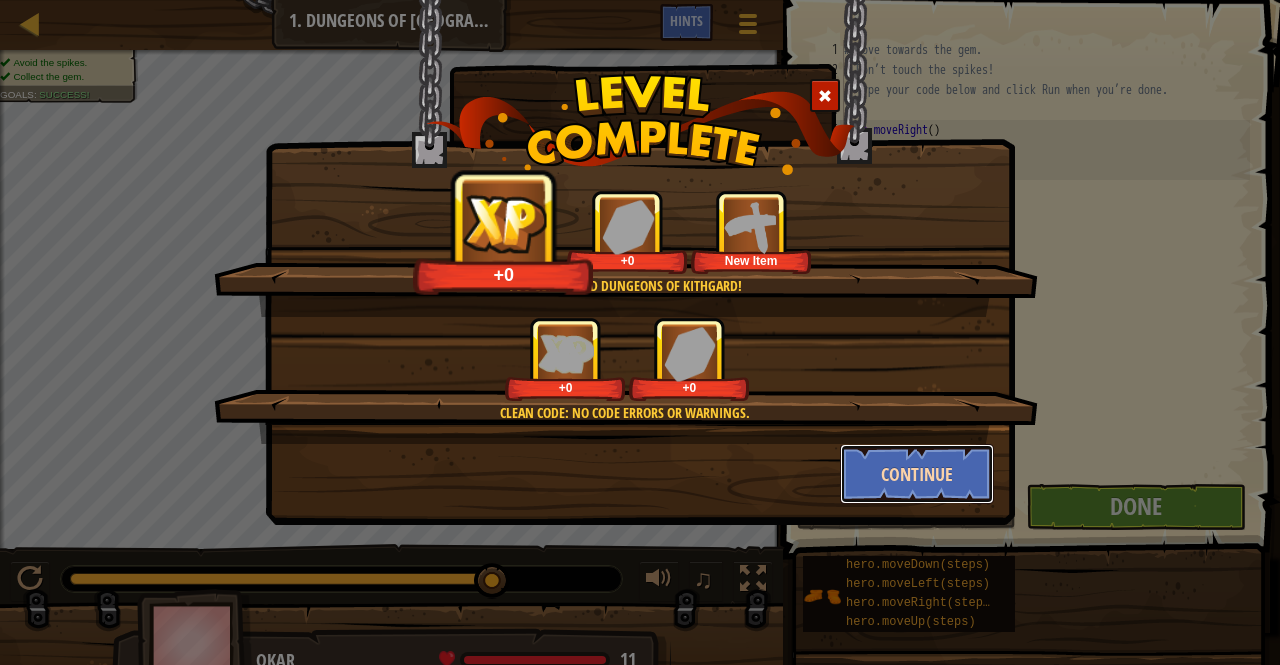 click on "Continue" at bounding box center [917, 474] 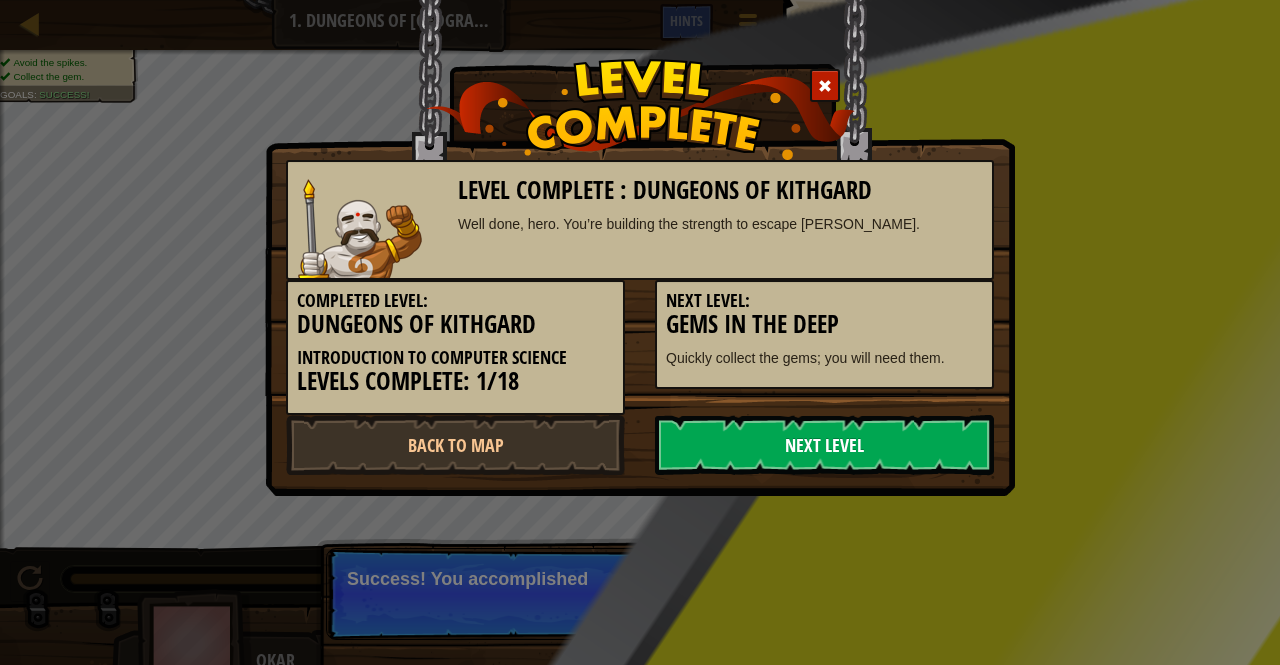 drag, startPoint x: 861, startPoint y: 471, endPoint x: 775, endPoint y: 449, distance: 88.76936 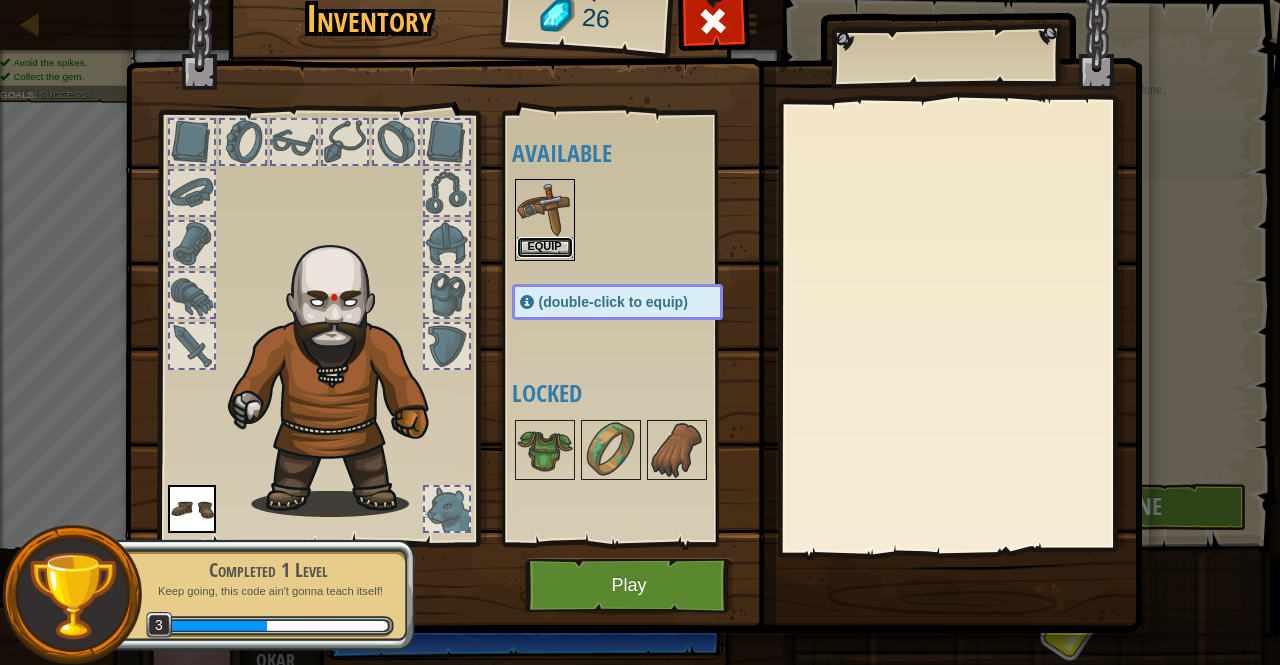 click on "Equip" at bounding box center (545, 247) 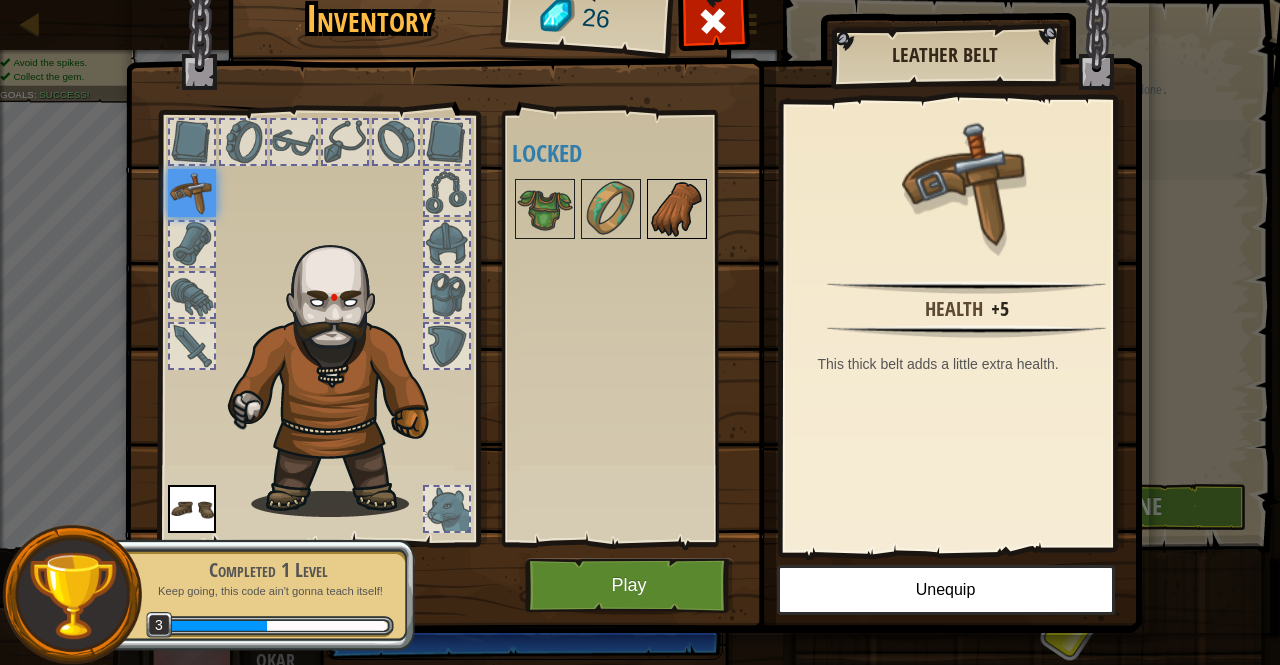 click at bounding box center [677, 209] 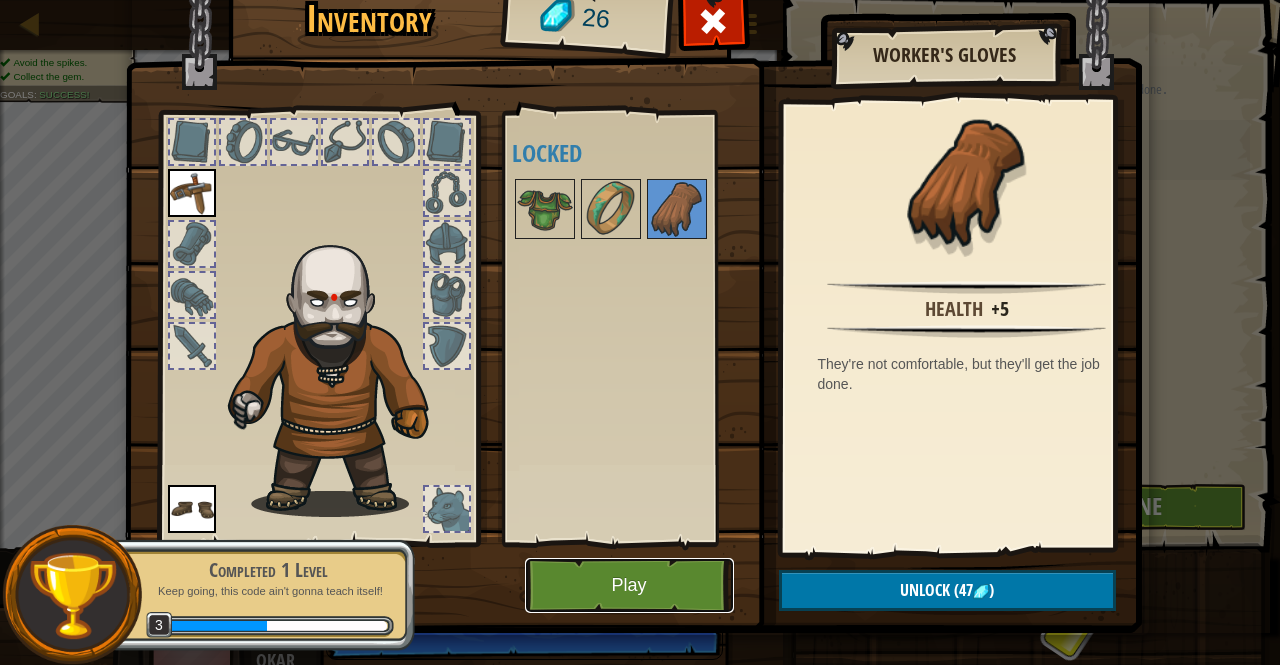 click on "Play" at bounding box center [629, 585] 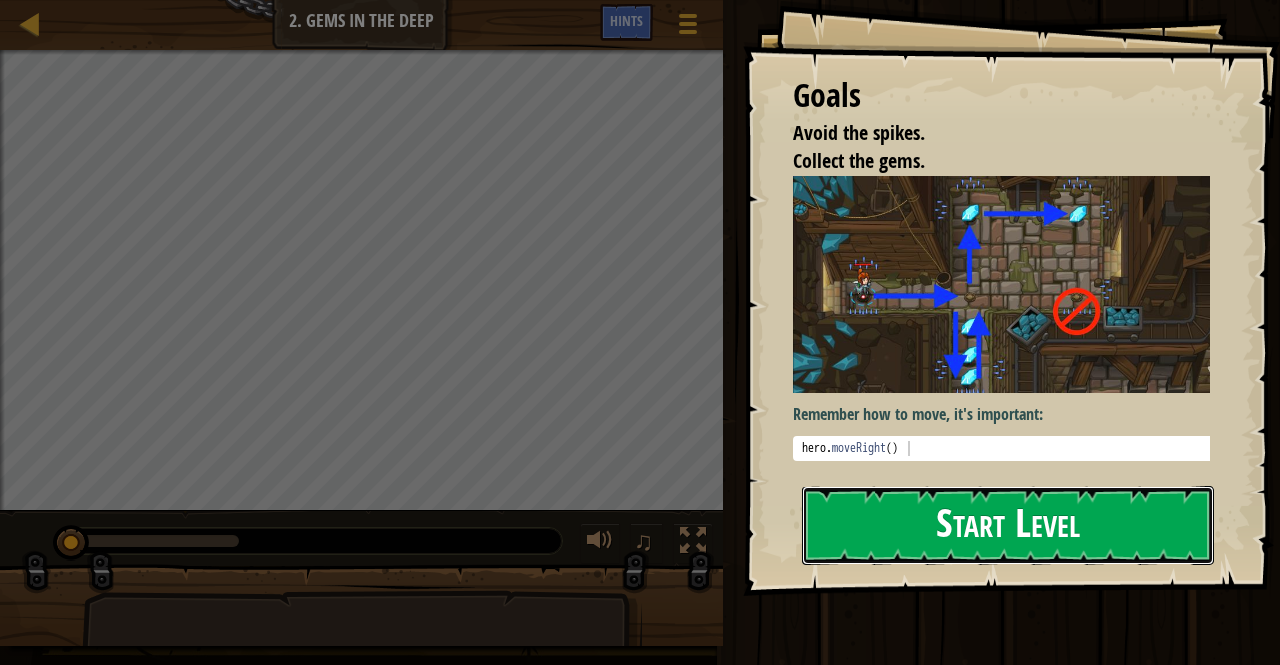 click on "Start Level" at bounding box center (1008, 525) 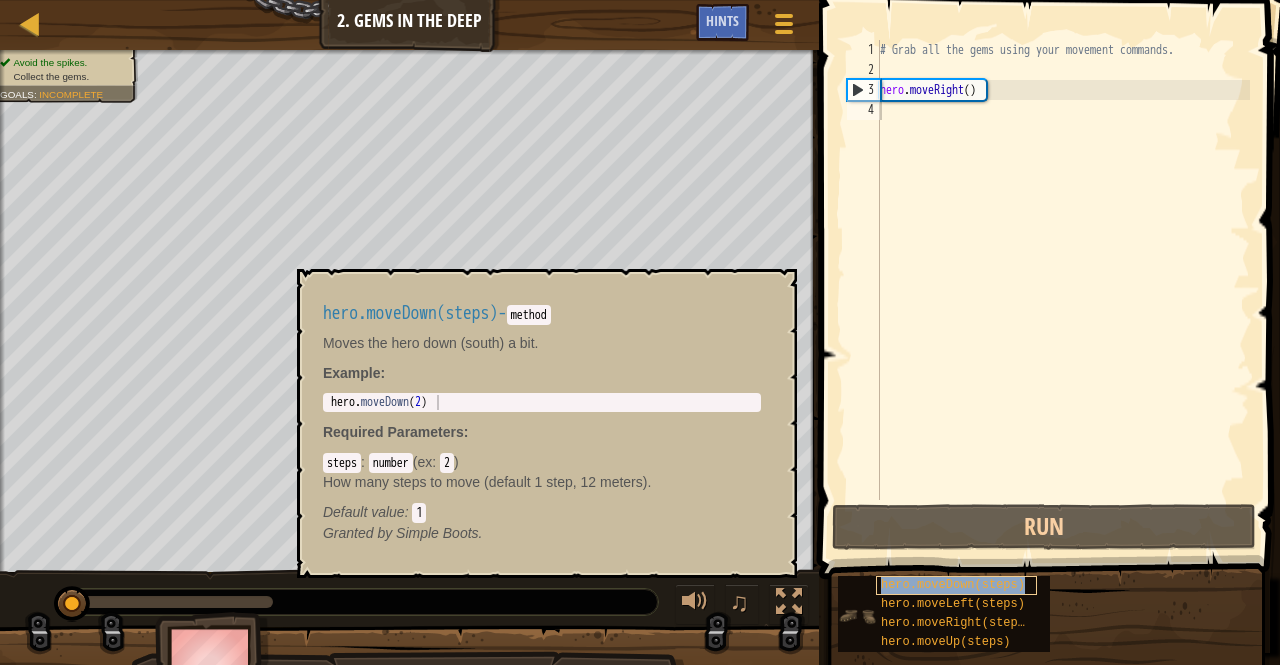 click on "hero.moveDown(steps)" at bounding box center [953, 585] 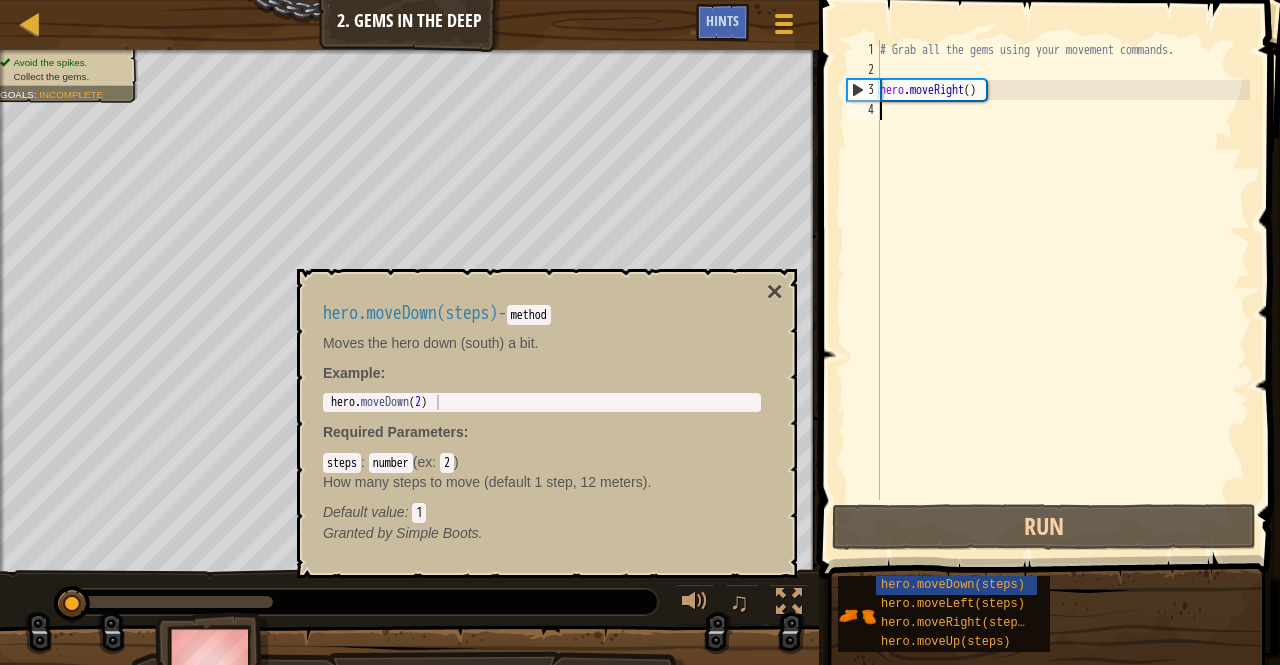 click on "# Grab all the gems using your movement commands. hero . moveRight ( )" at bounding box center [1063, 290] 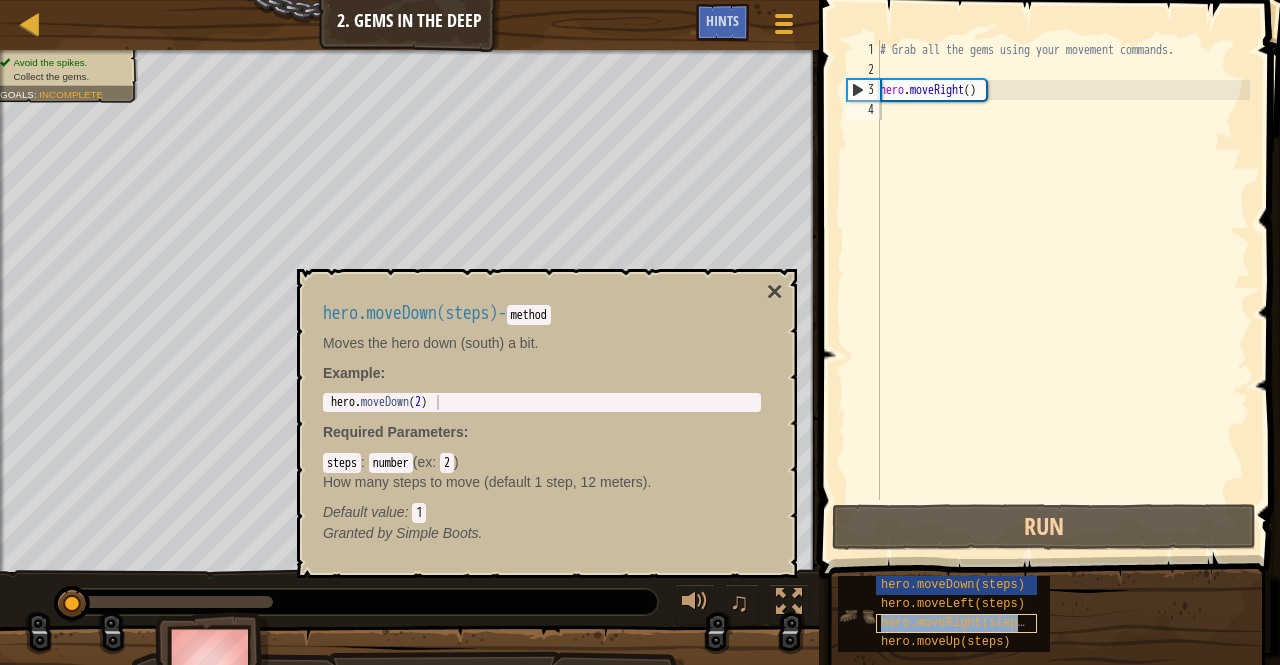click on "hero.moveRight(steps)" at bounding box center (956, 623) 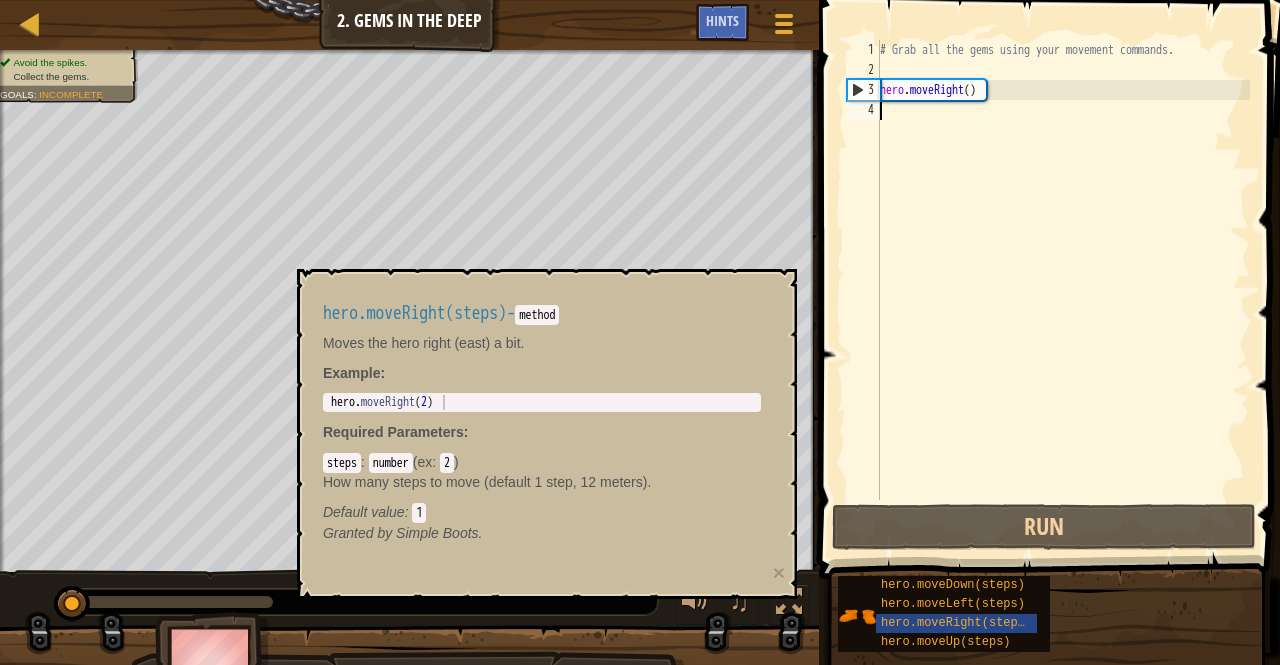 click on "# Grab all the gems using your movement commands. hero . moveRight ( )" at bounding box center [1063, 290] 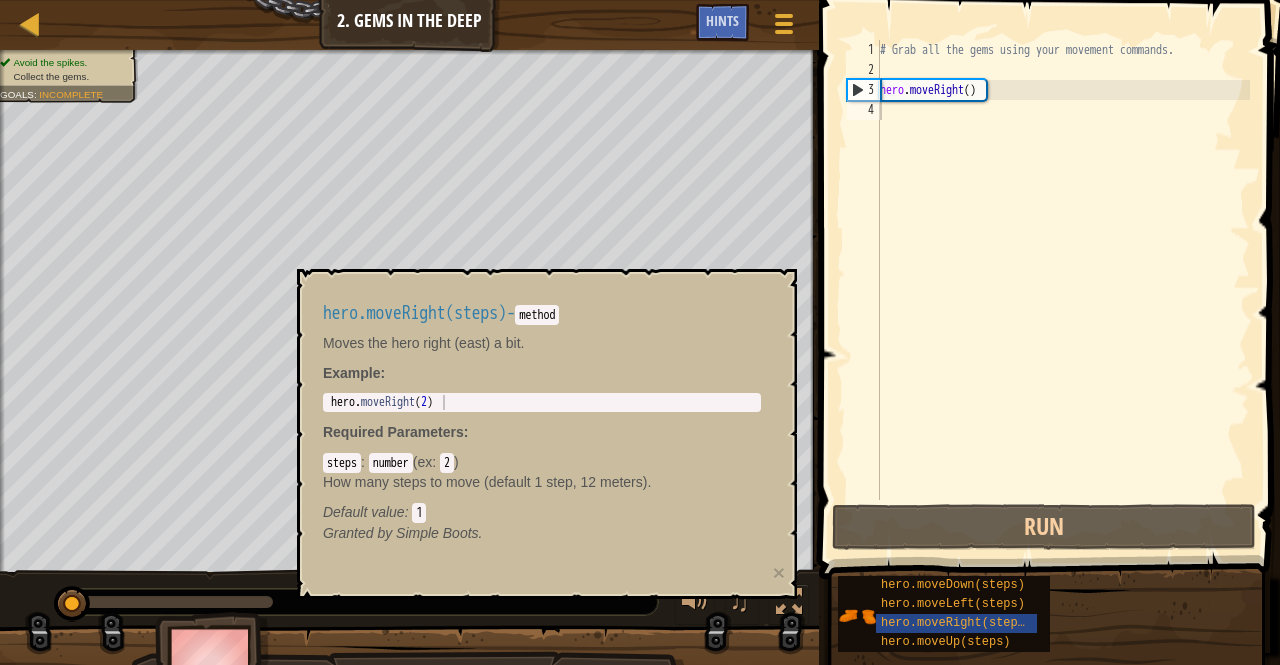 click on "Granted by Simple Boots." at bounding box center (542, 533) 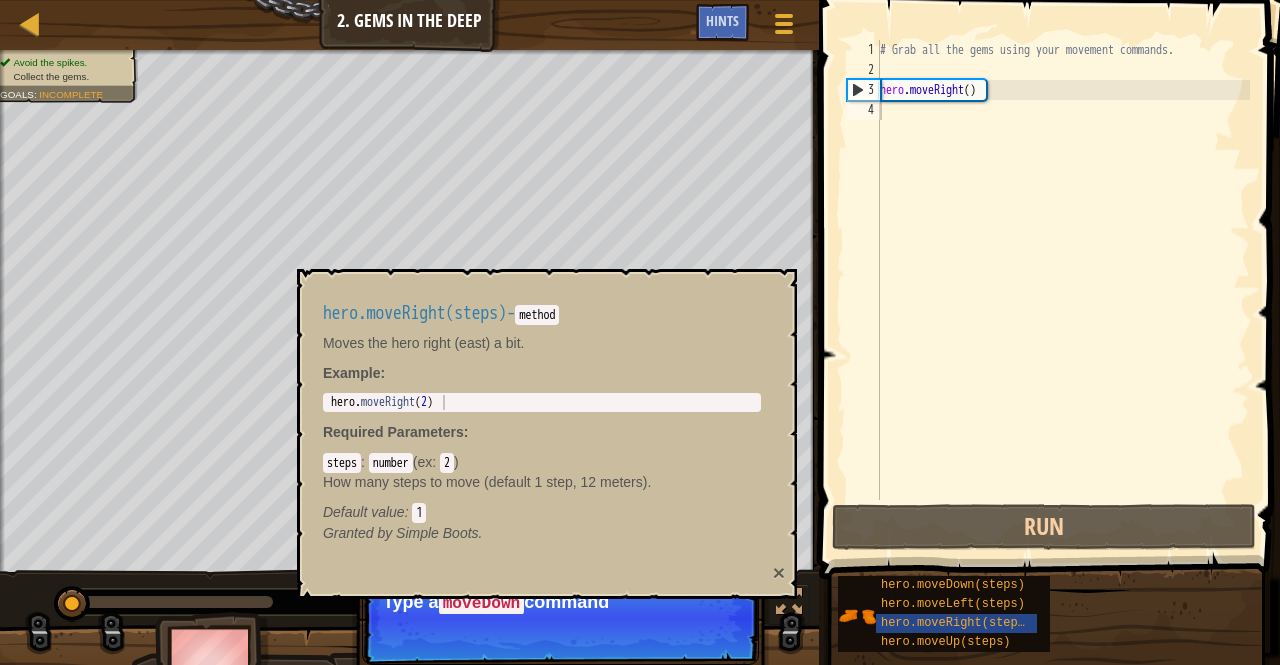click on "×" at bounding box center (779, 572) 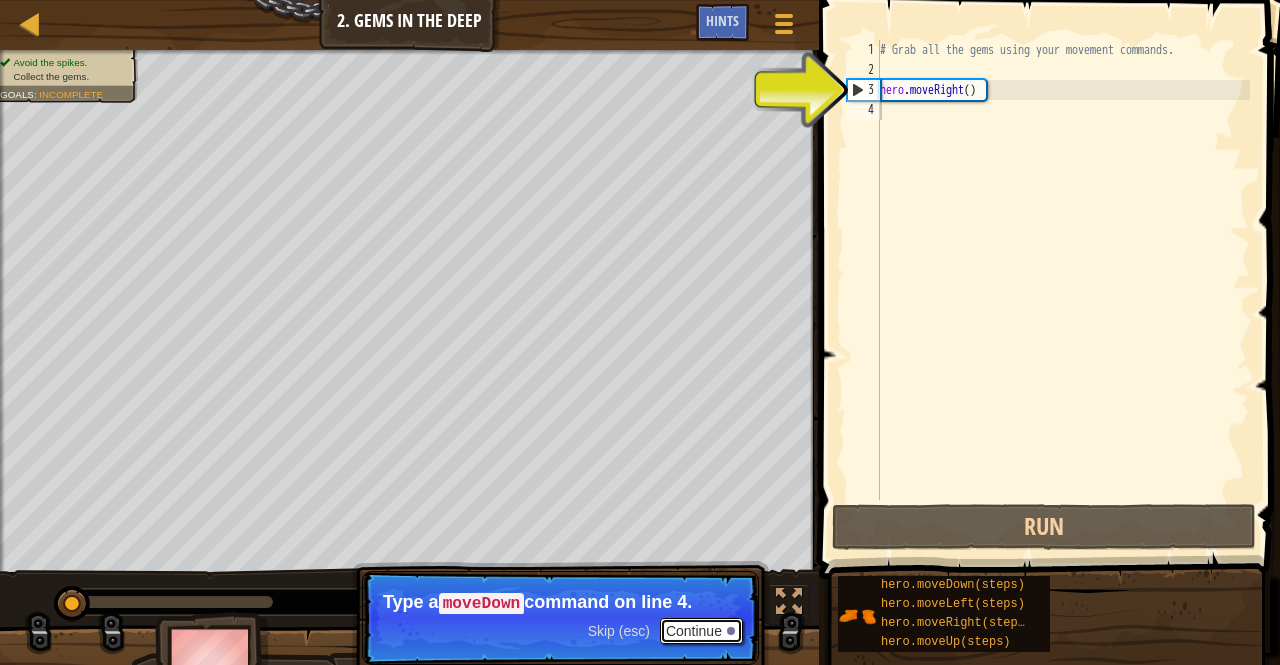 click on "Continue" at bounding box center (701, 631) 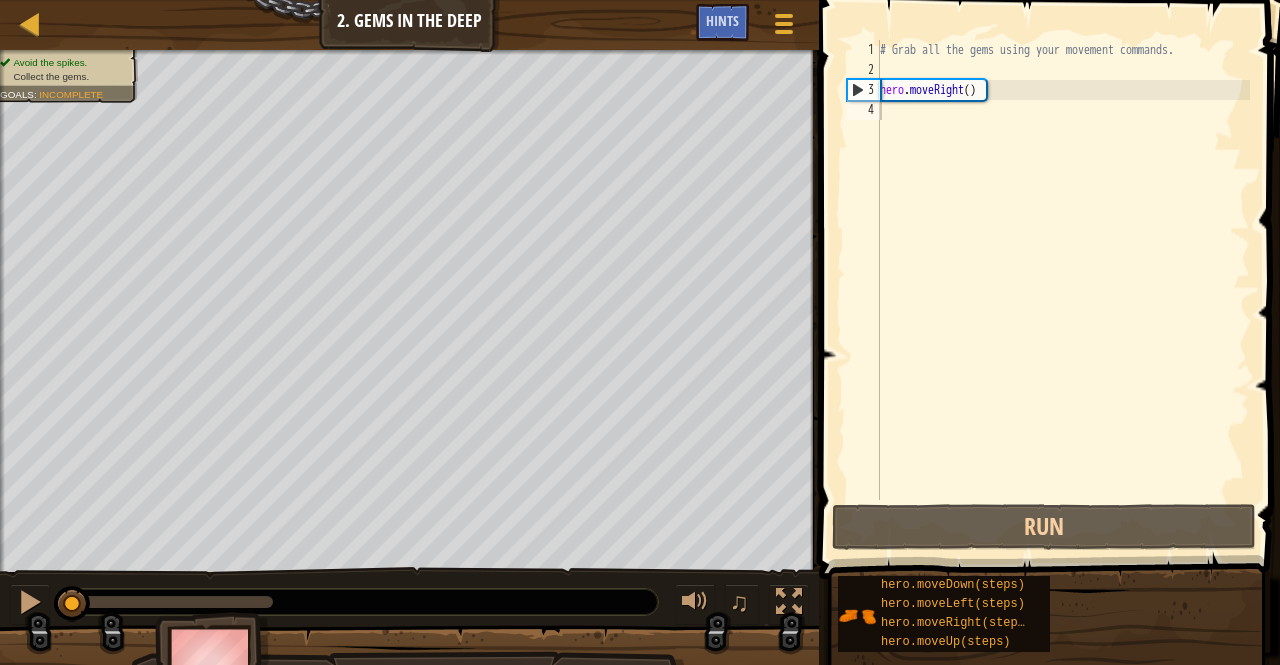 click at bounding box center [409, 675] 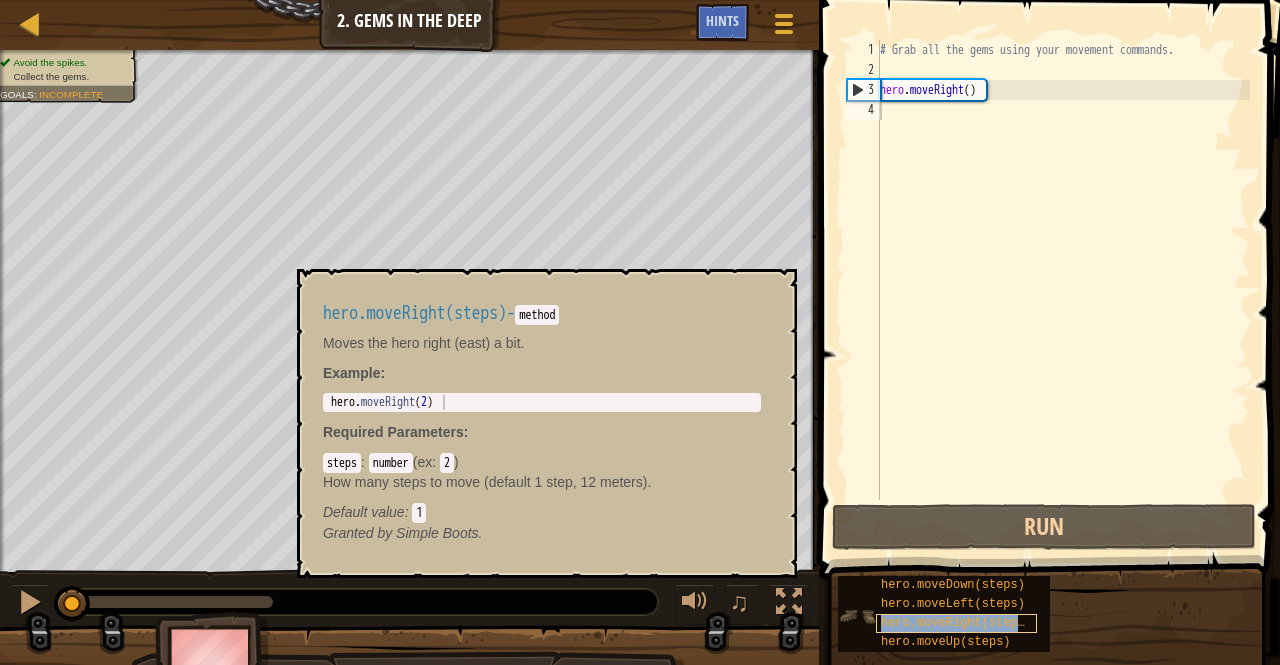 click on "hero.moveRight(steps)" at bounding box center (956, 623) 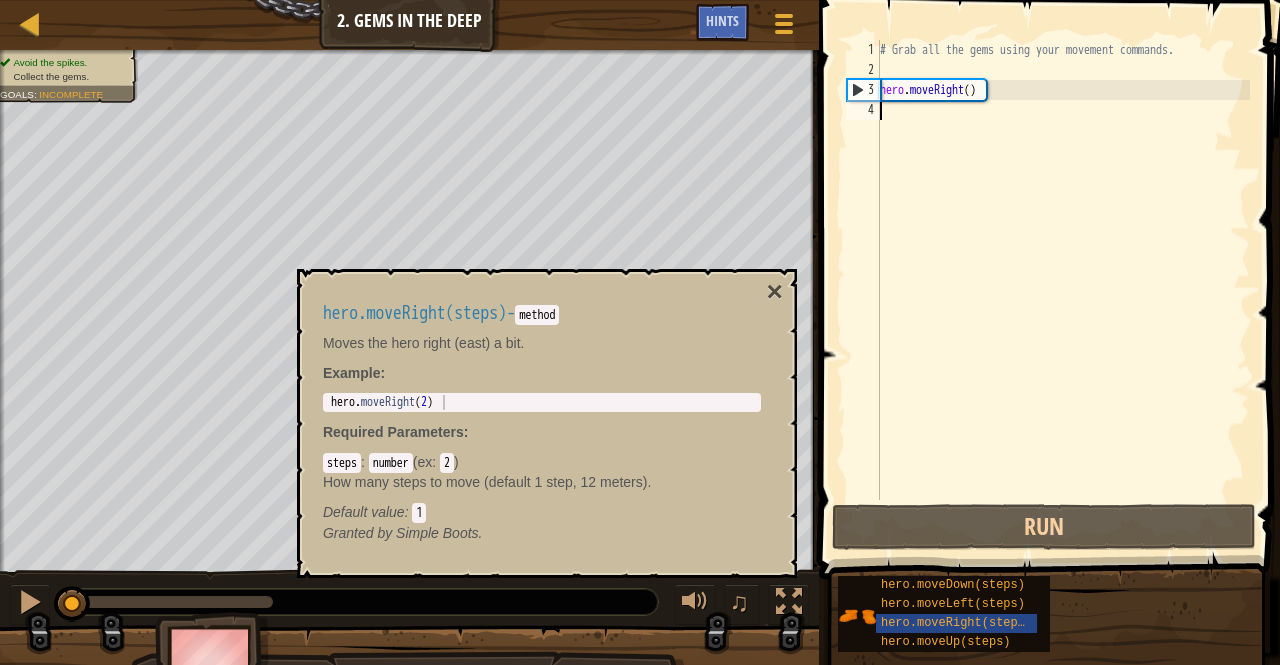 paste on "h" 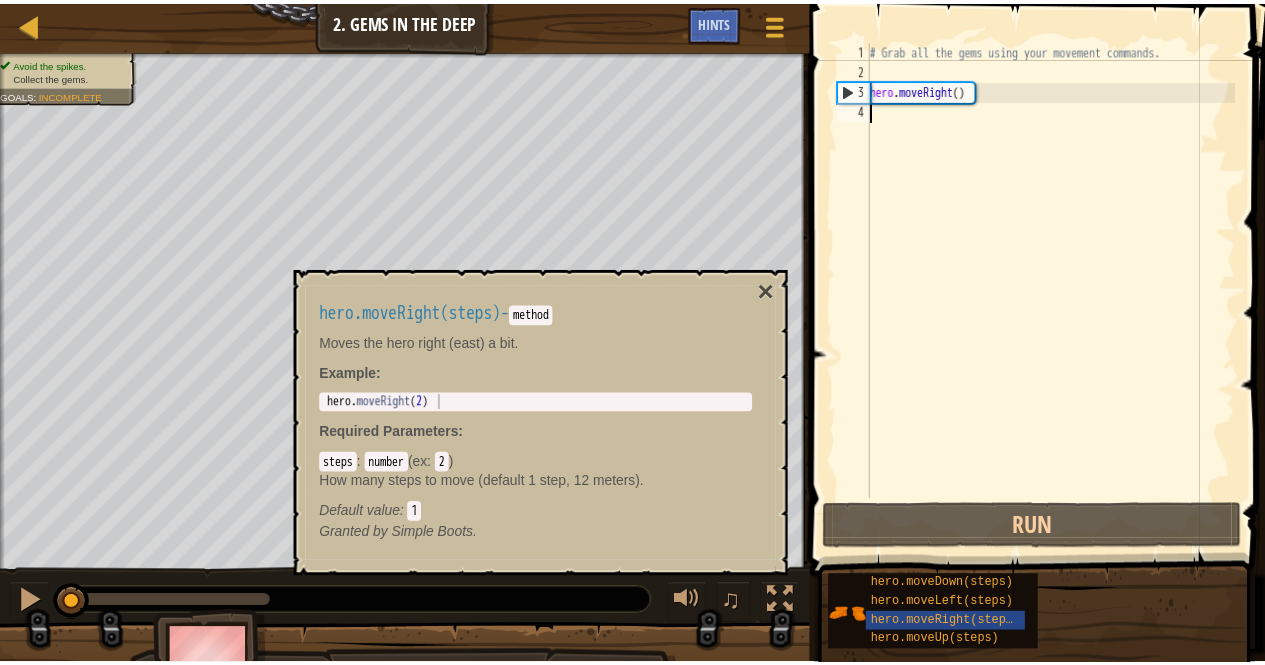 scroll, scrollTop: 9, scrollLeft: 0, axis: vertical 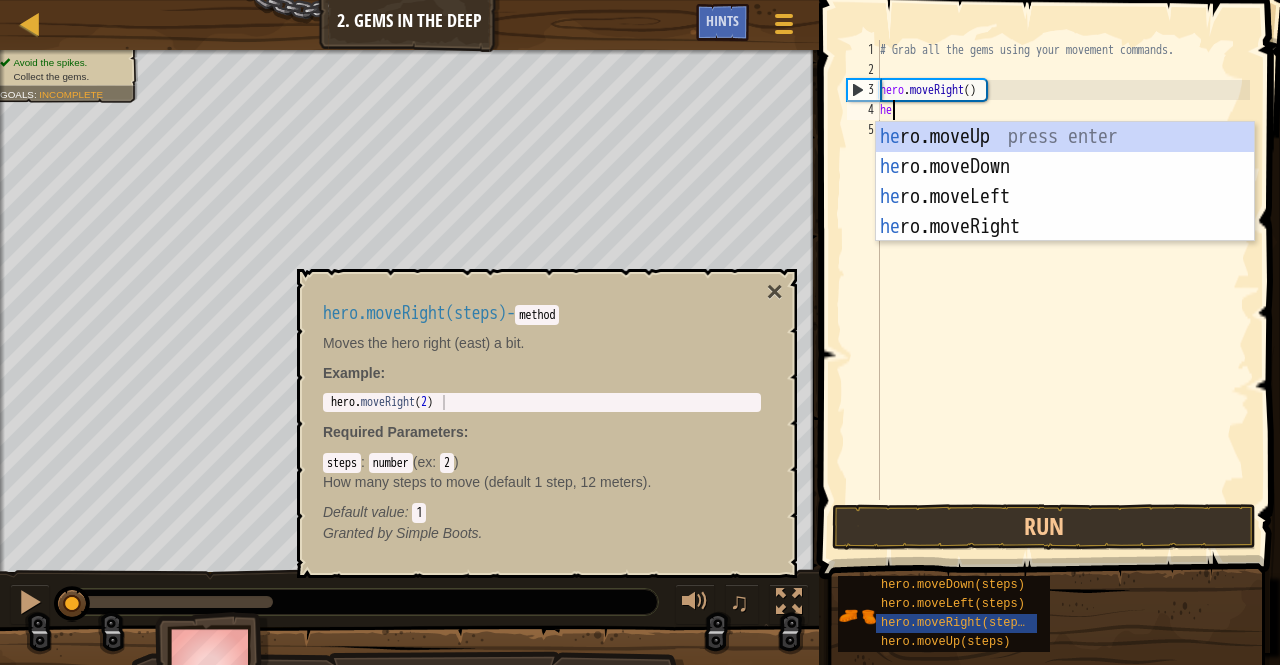 type on "her" 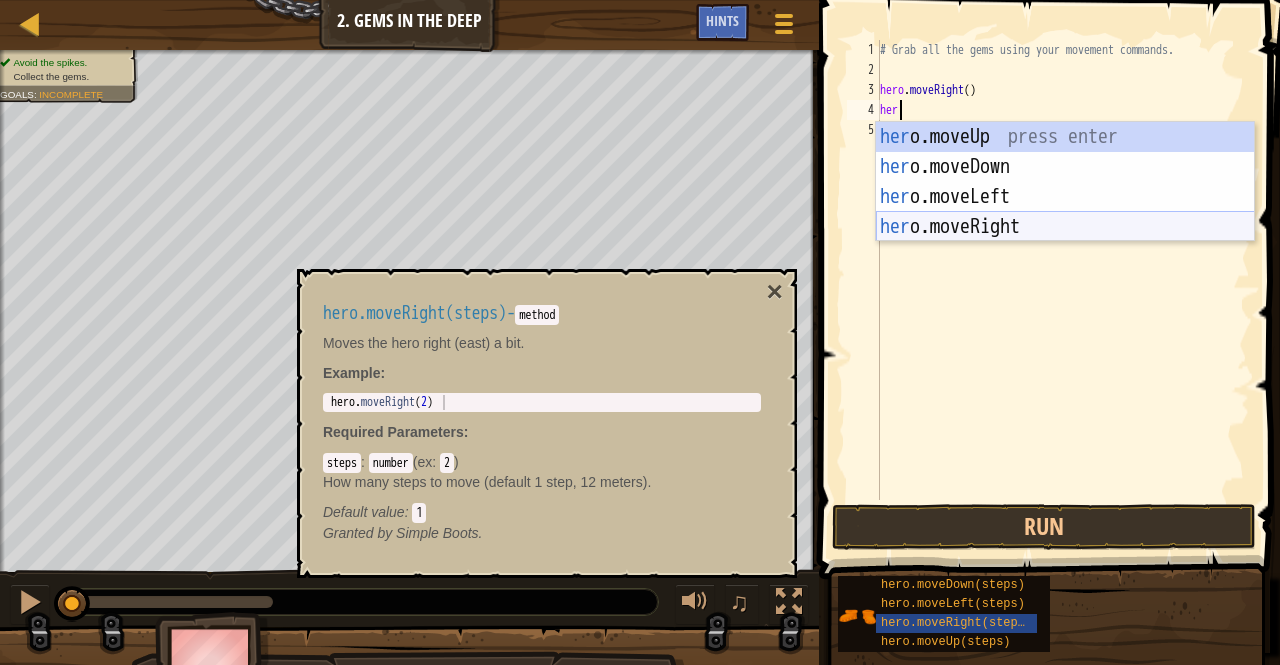 click on "her o.moveUp press enter her o.moveDown press enter her o.moveLeft press enter her o.moveRight press enter" at bounding box center [1065, 212] 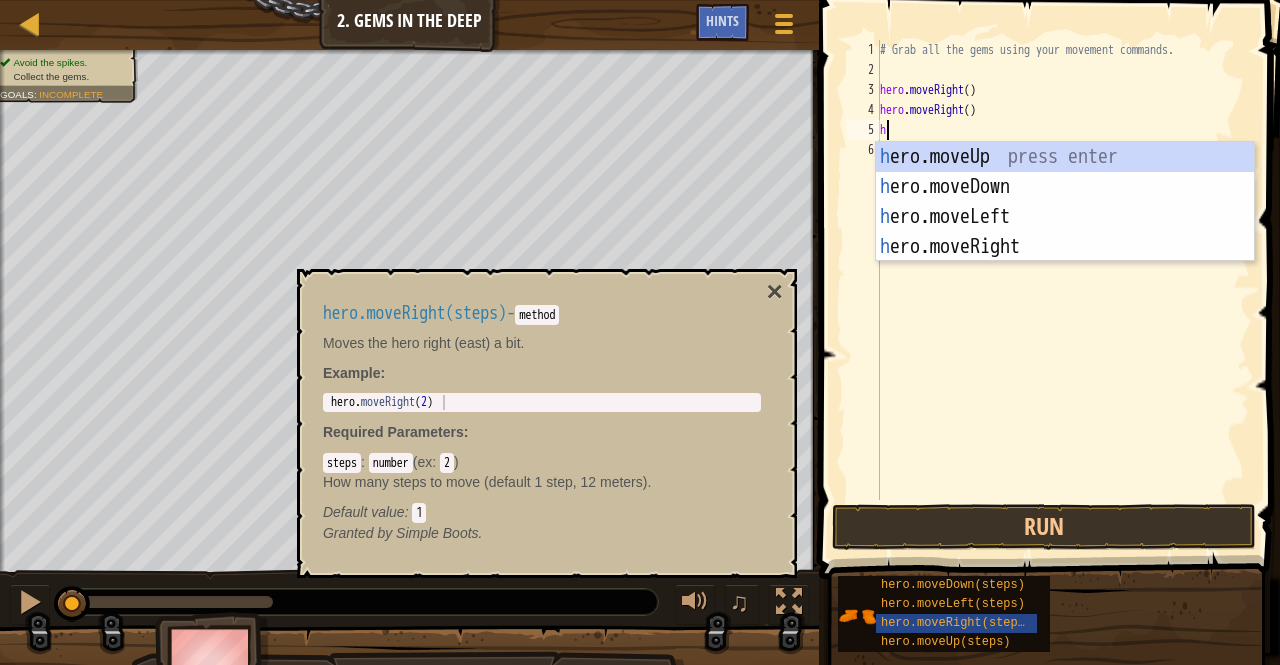 type on "he" 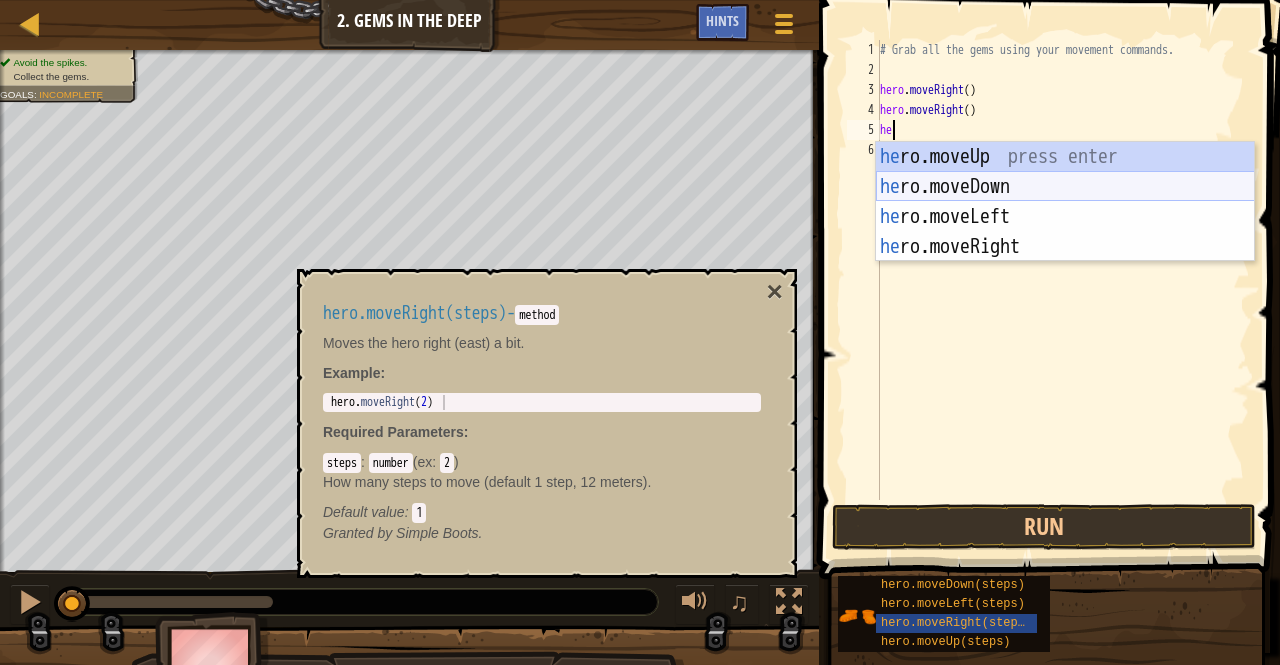 type 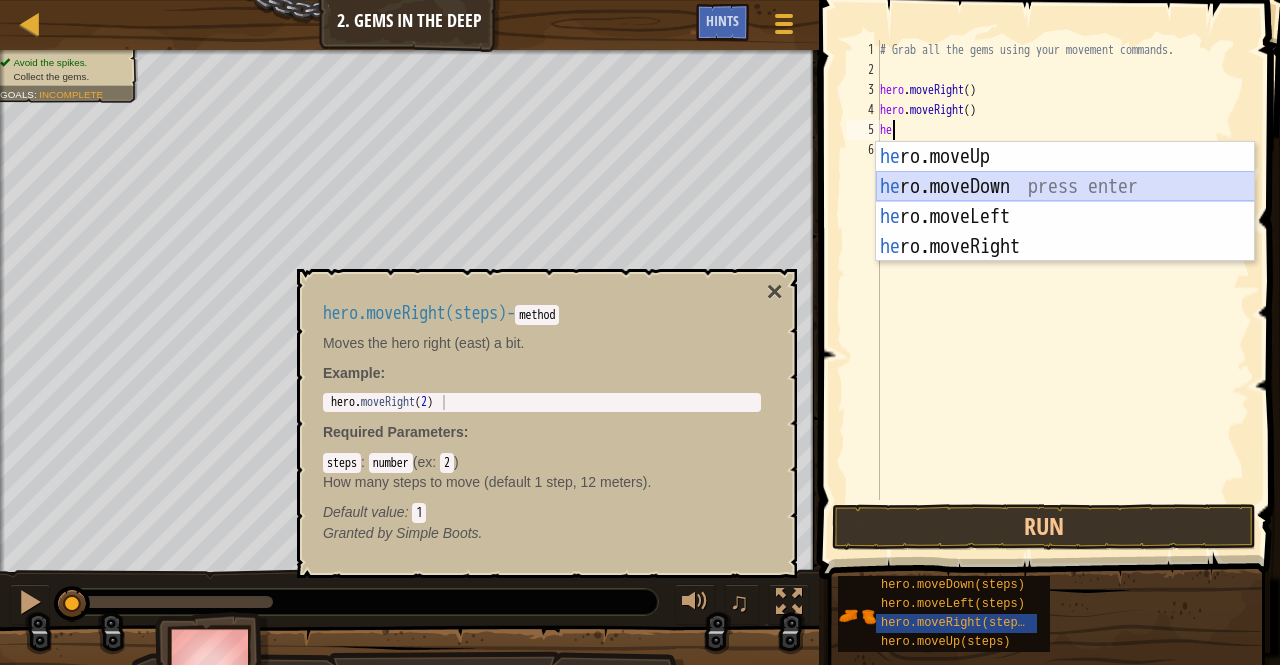 click on "he ro.moveUp press enter he ro.moveDown press enter he ro.moveLeft press enter he ro.moveRight press enter" at bounding box center (1065, 232) 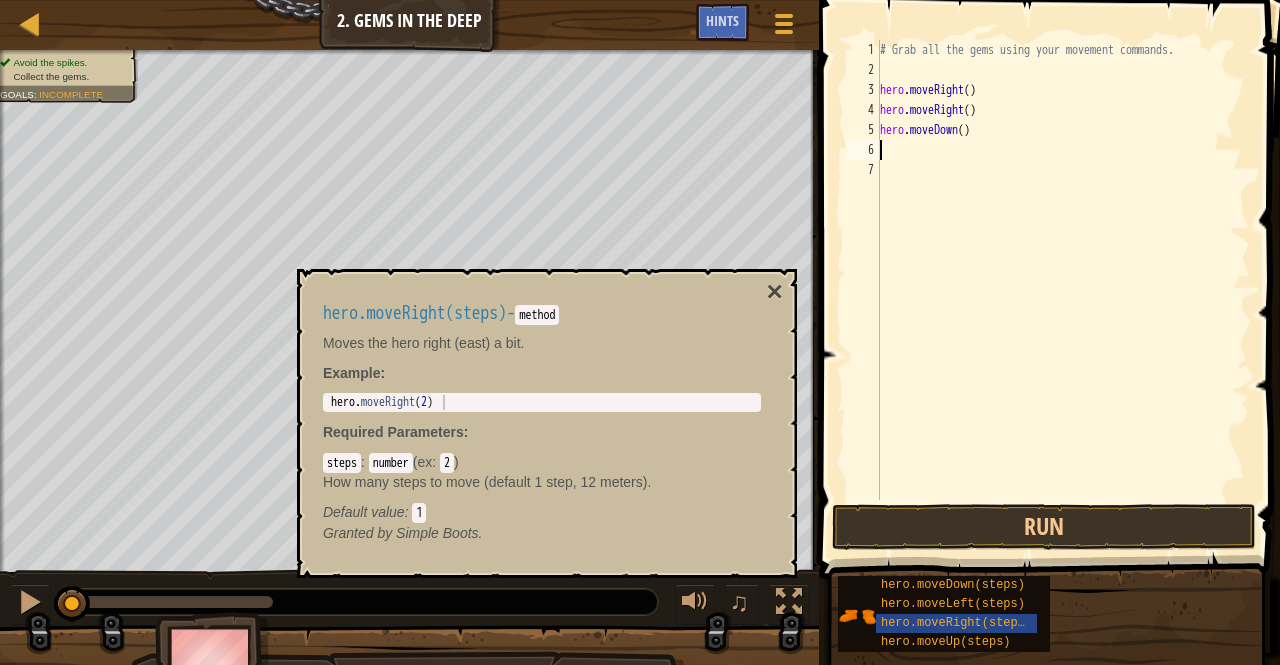 type on "h" 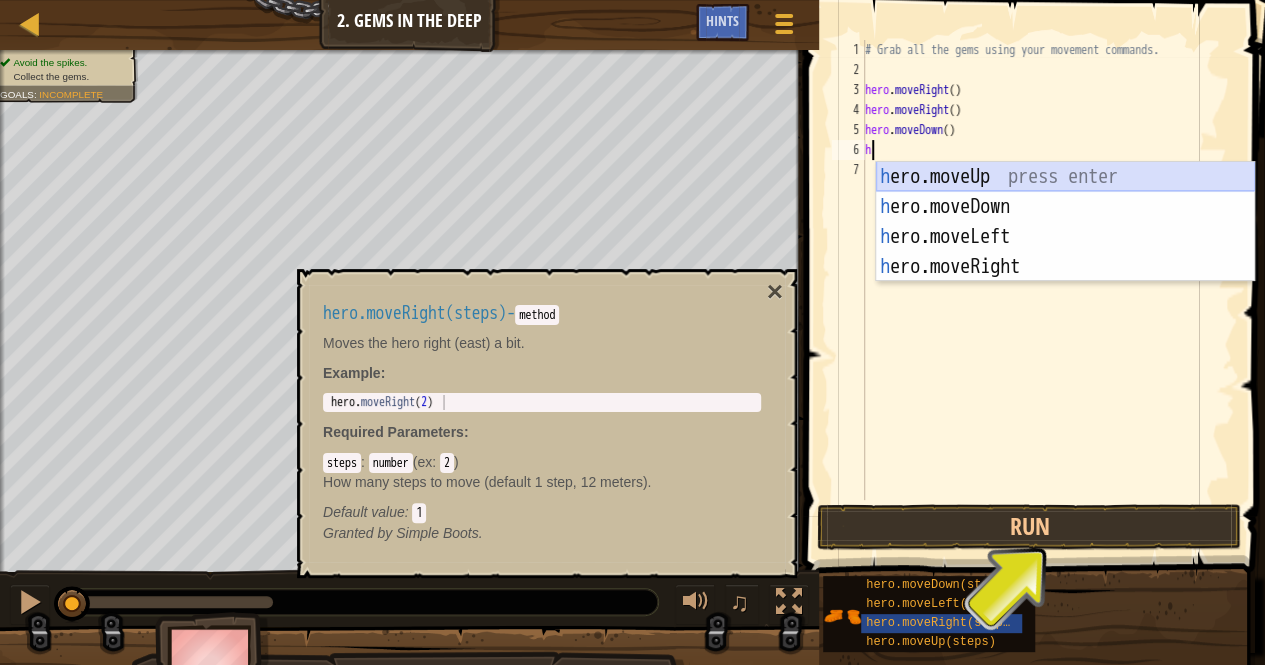 click on "h ero.moveUp press enter h ero.moveDown press enter h ero.moveLeft press enter h ero.moveRight press enter" at bounding box center (1065, 252) 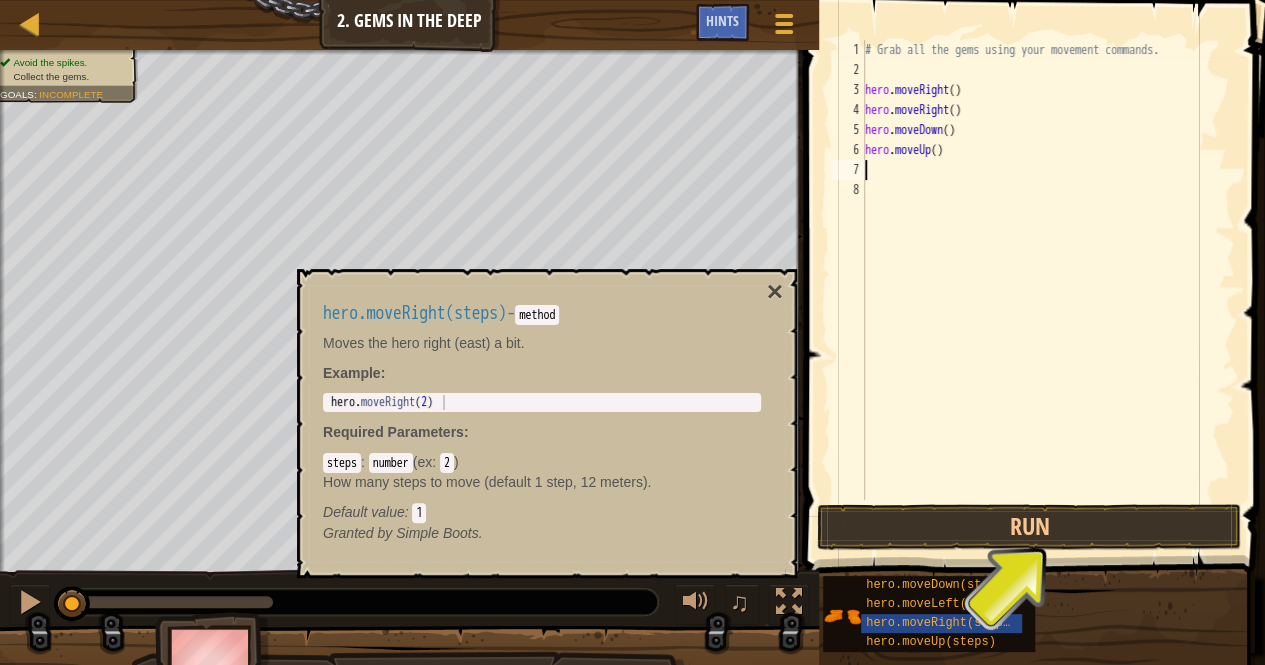 click on "# Grab all the gems using your movement commands. hero . moveRight ( ) hero . moveRight ( ) hero . moveDown ( ) hero . moveUp ( )" at bounding box center (1048, 290) 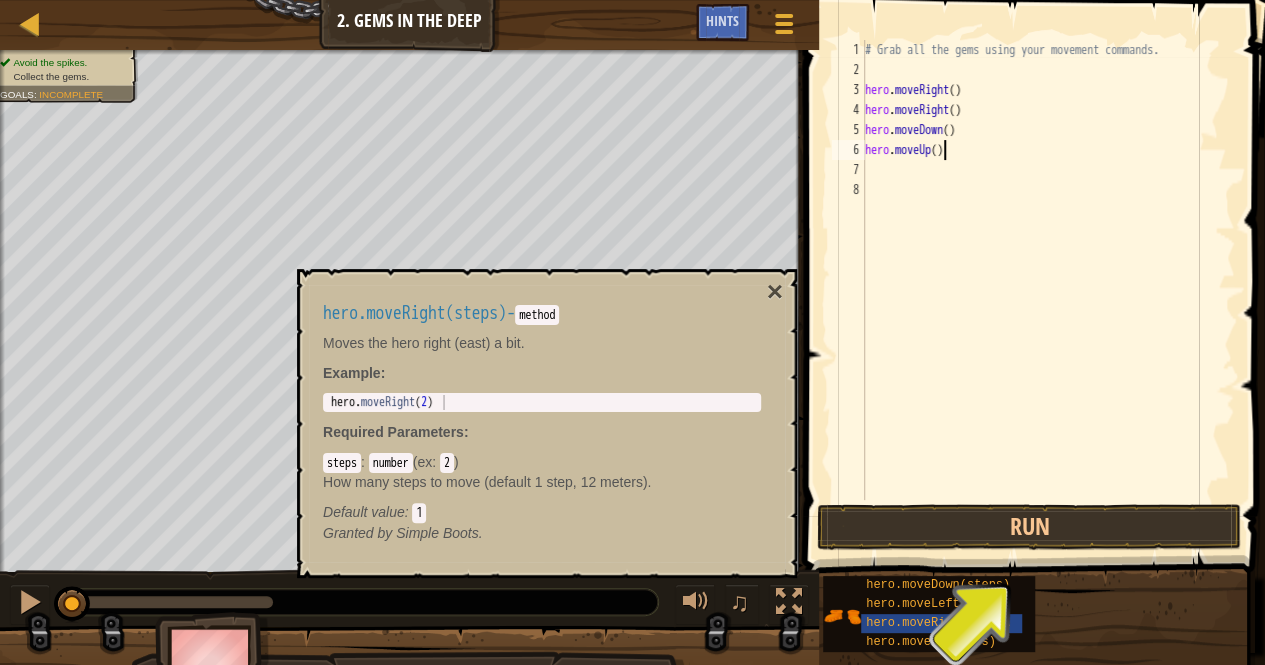 type on "hero.moveUp(2)" 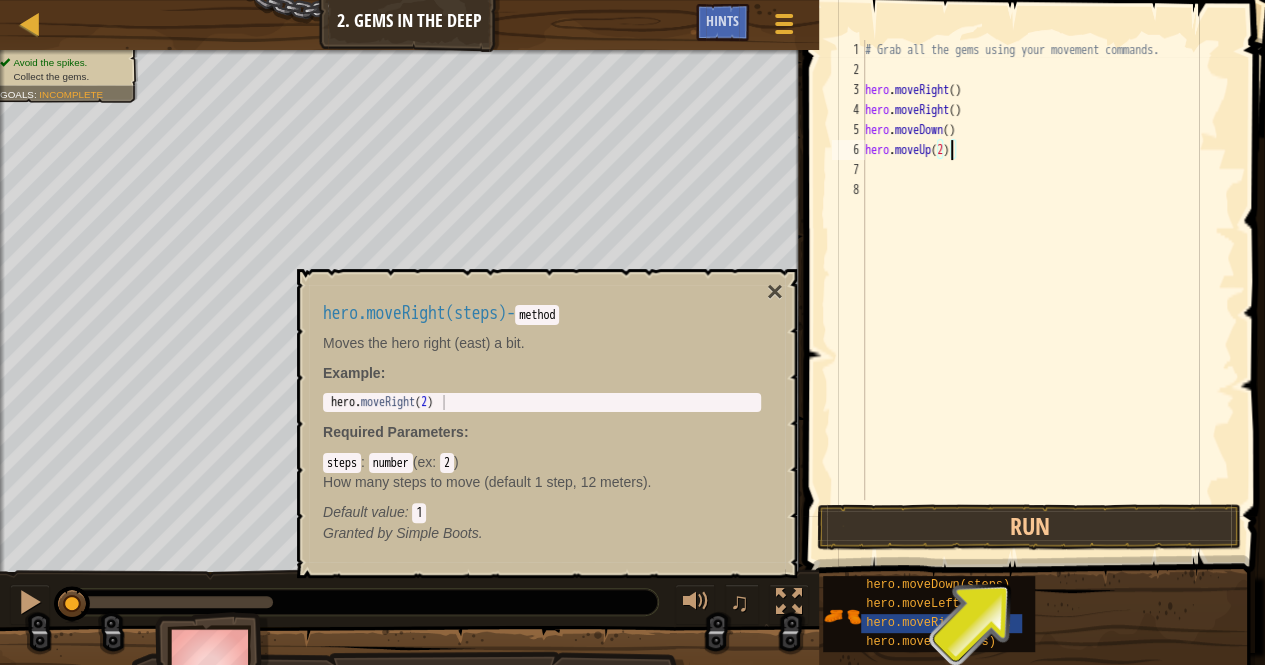 scroll, scrollTop: 9, scrollLeft: 6, axis: both 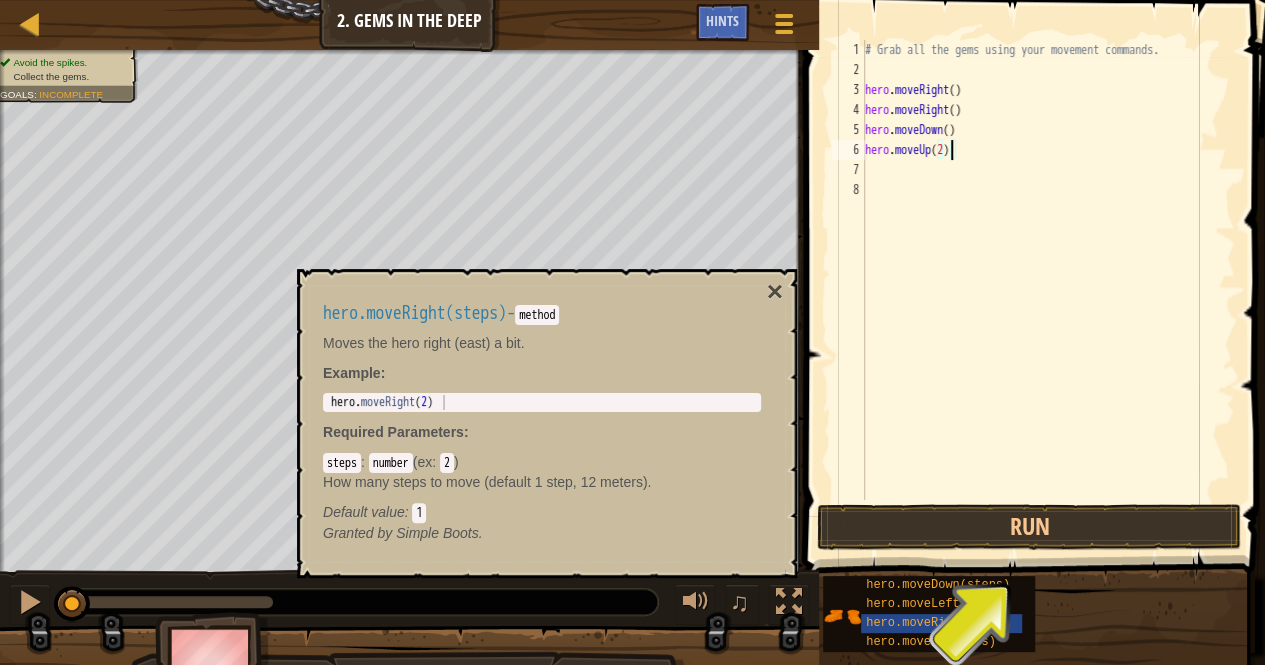 click on "# Grab all the gems using your movement commands. hero . moveRight ( ) hero . moveRight ( ) hero . moveDown ( ) hero . moveUp ( 2 )" at bounding box center (1048, 290) 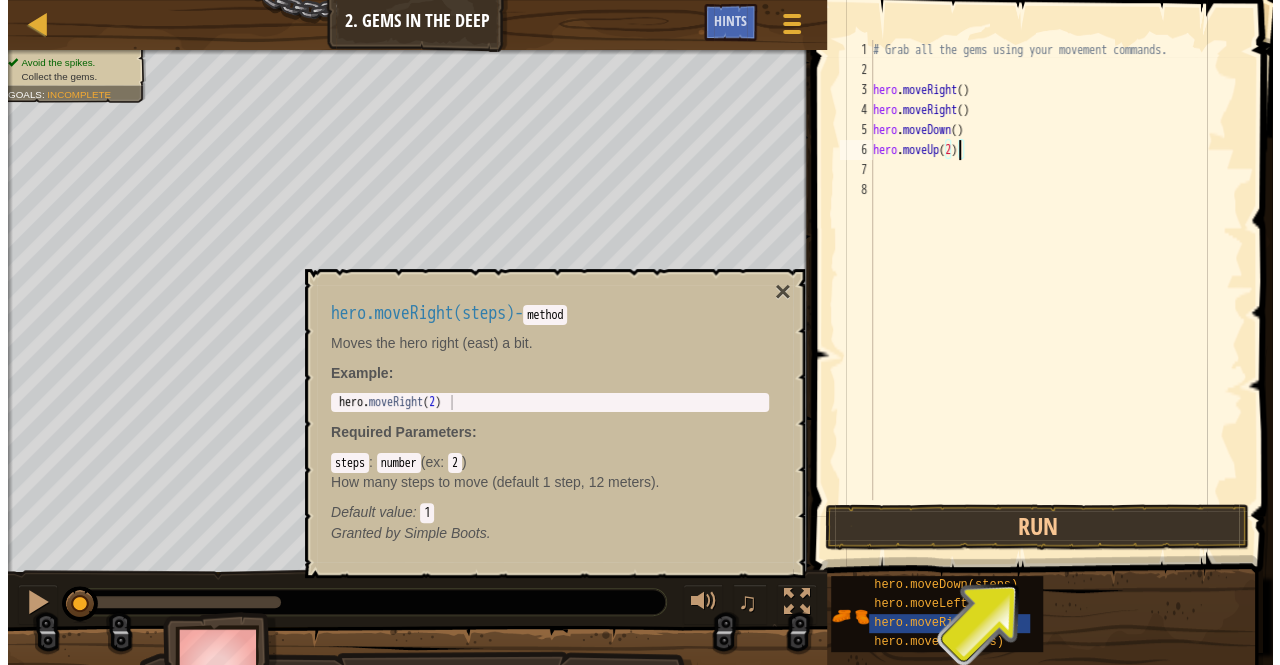 scroll, scrollTop: 9, scrollLeft: 0, axis: vertical 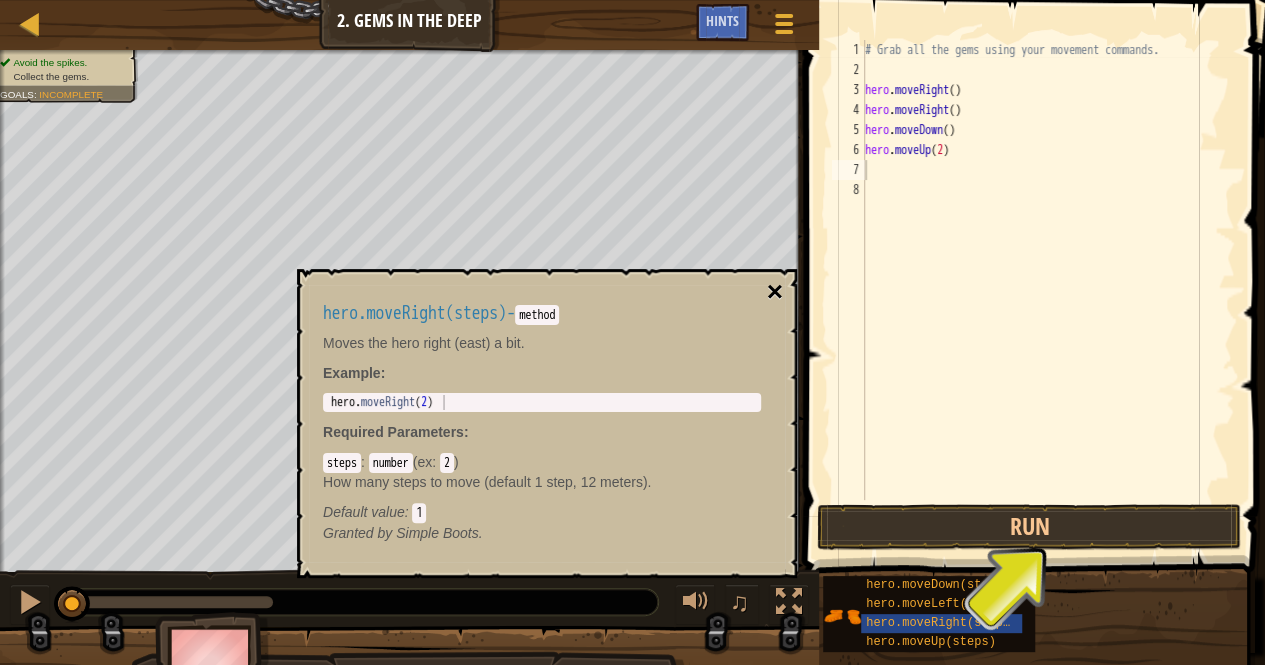 click on "×" at bounding box center [775, 292] 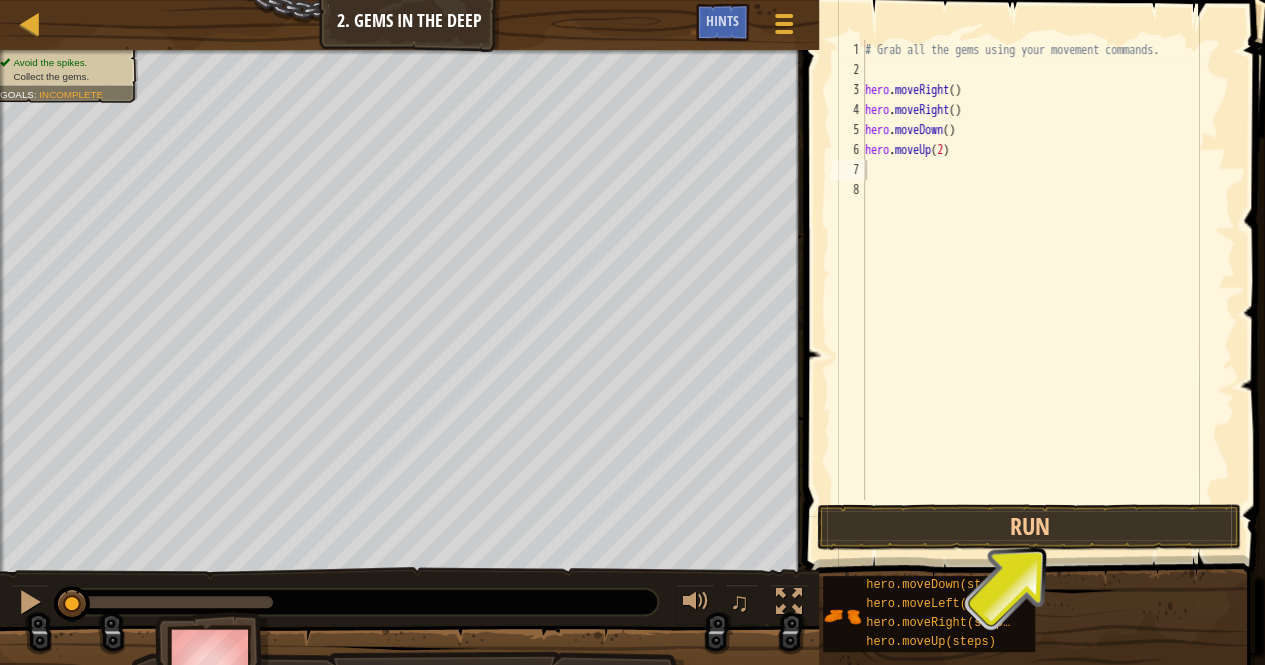 click on "# Grab all the gems using your movement commands. hero . moveRight ( ) hero . moveRight ( ) hero . moveDown ( ) hero . moveUp ( 2 )" at bounding box center (1048, 290) 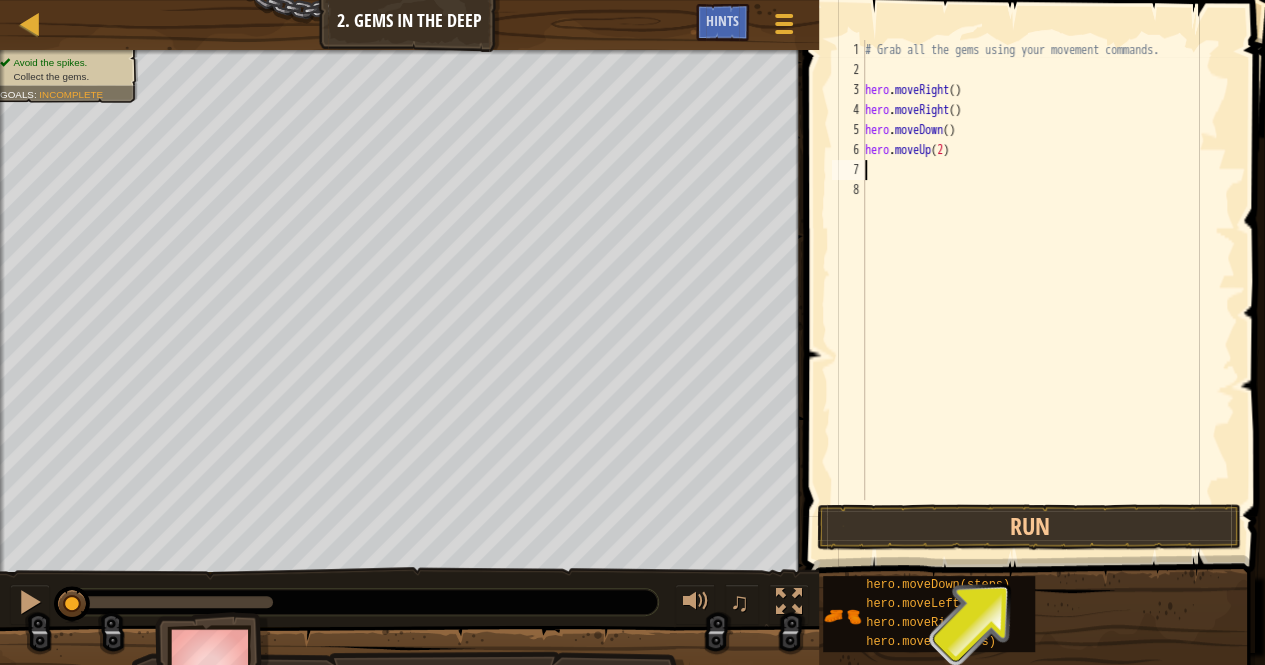 type on "h" 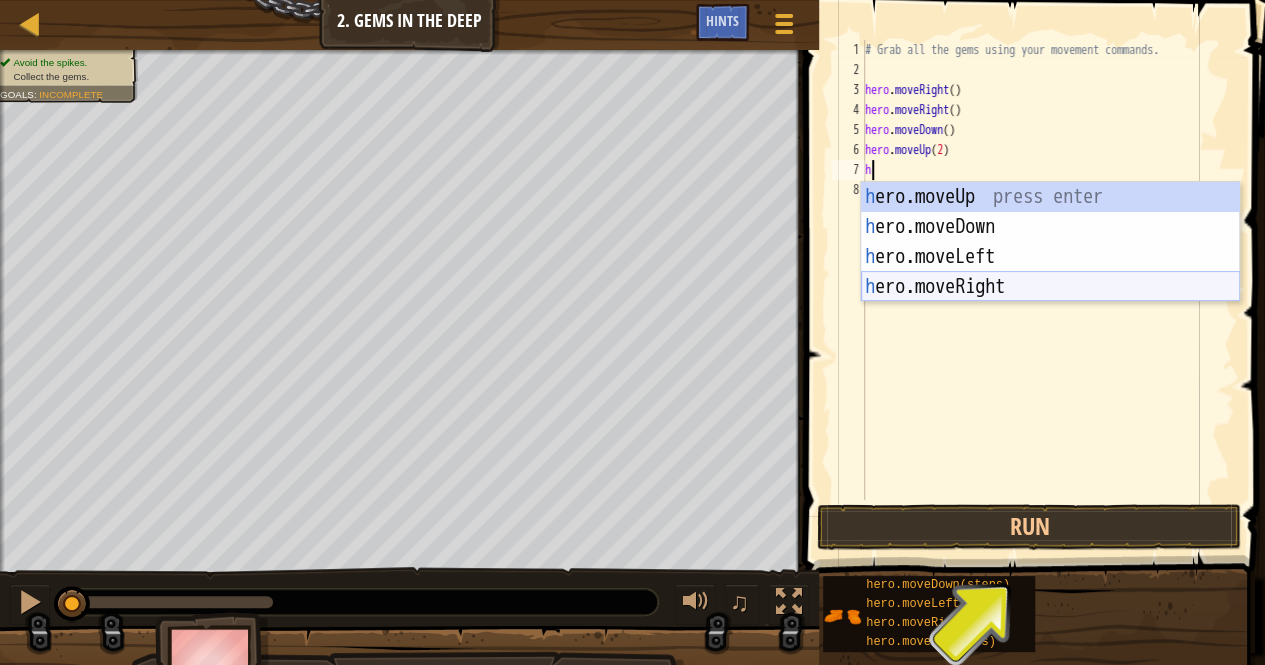 click on "h ero.moveUp press enter h ero.moveDown press enter h ero.moveLeft press enter h ero.moveRight press enter" at bounding box center [1050, 272] 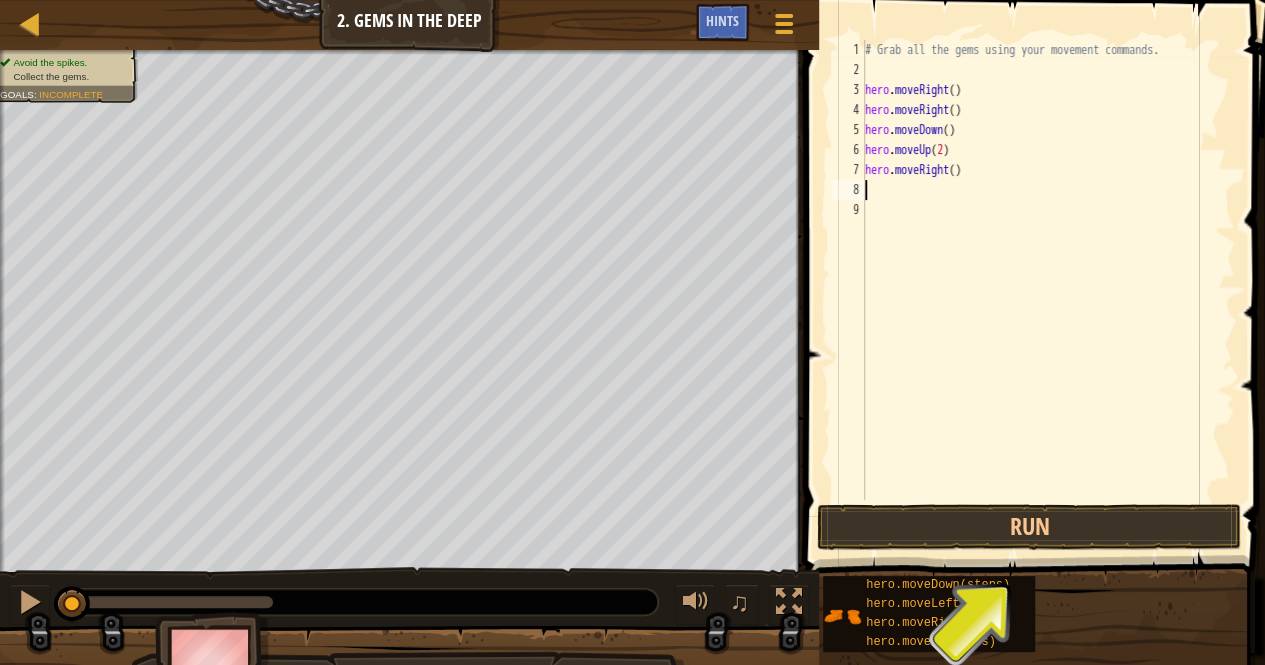 click on "# Grab all the gems using your movement commands. hero . moveRight ( ) hero . moveRight ( ) hero . moveDown ( ) hero . moveUp ( 2 ) hero . moveRight ( )" at bounding box center (1048, 290) 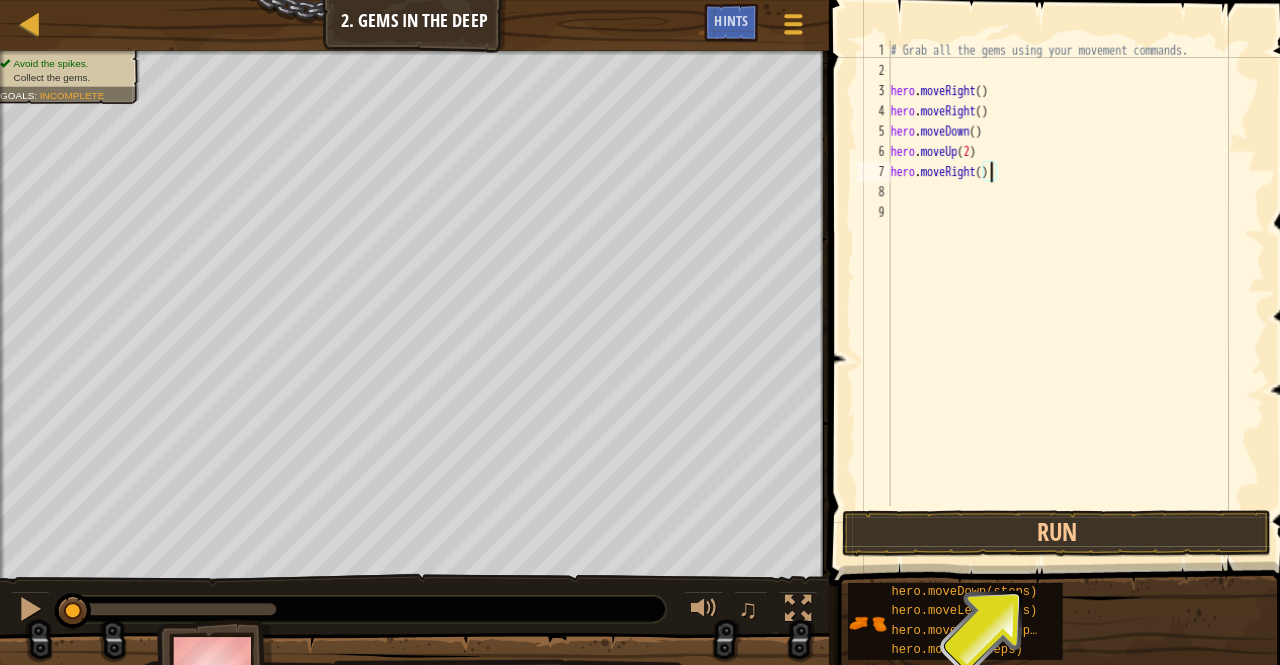 scroll, scrollTop: 9, scrollLeft: 8, axis: both 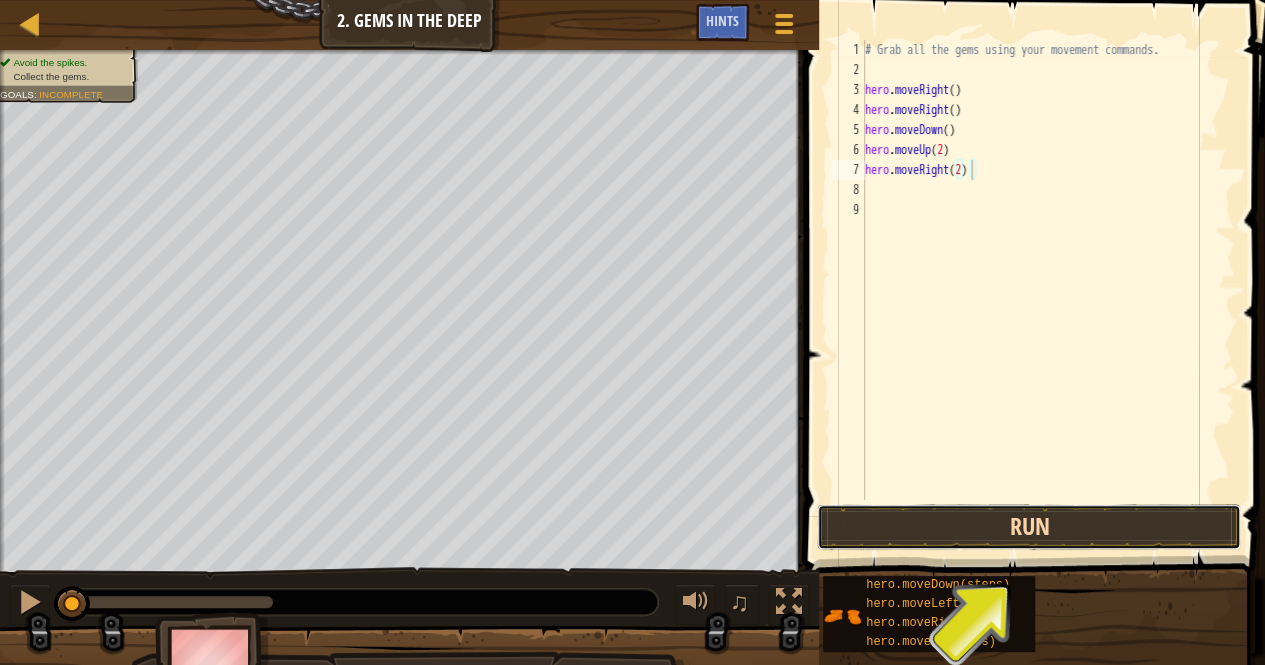 click on "Run" at bounding box center [1029, 527] 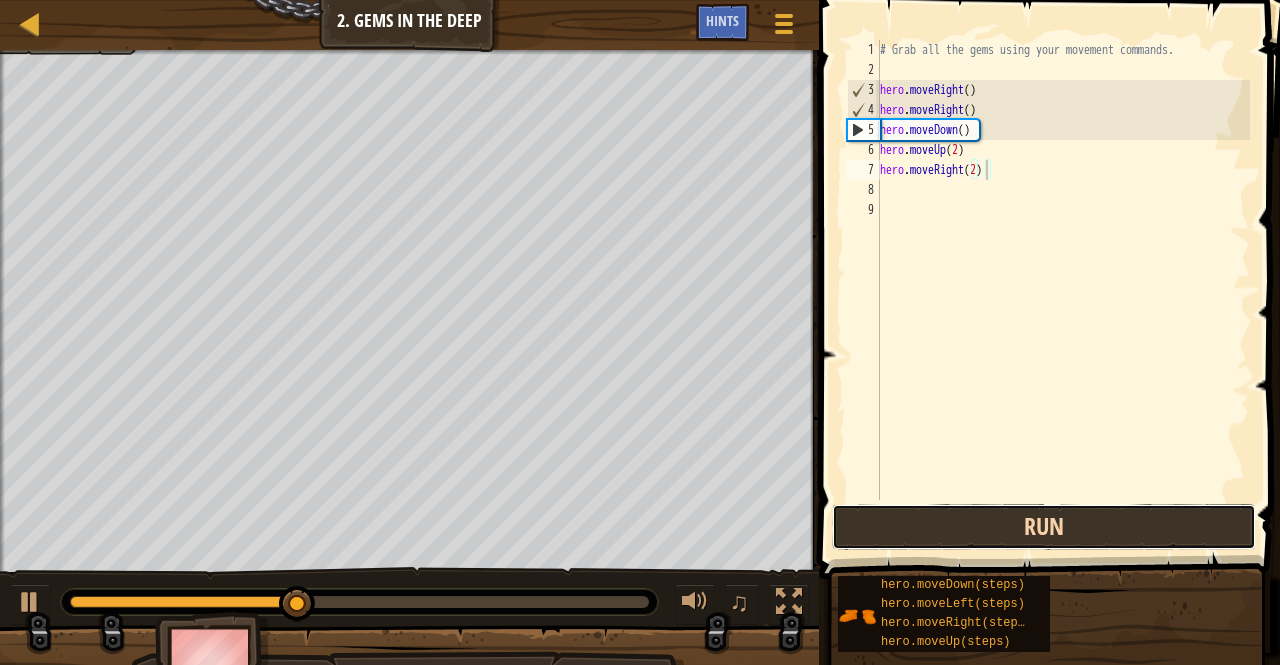 click on "Run" at bounding box center (1044, 527) 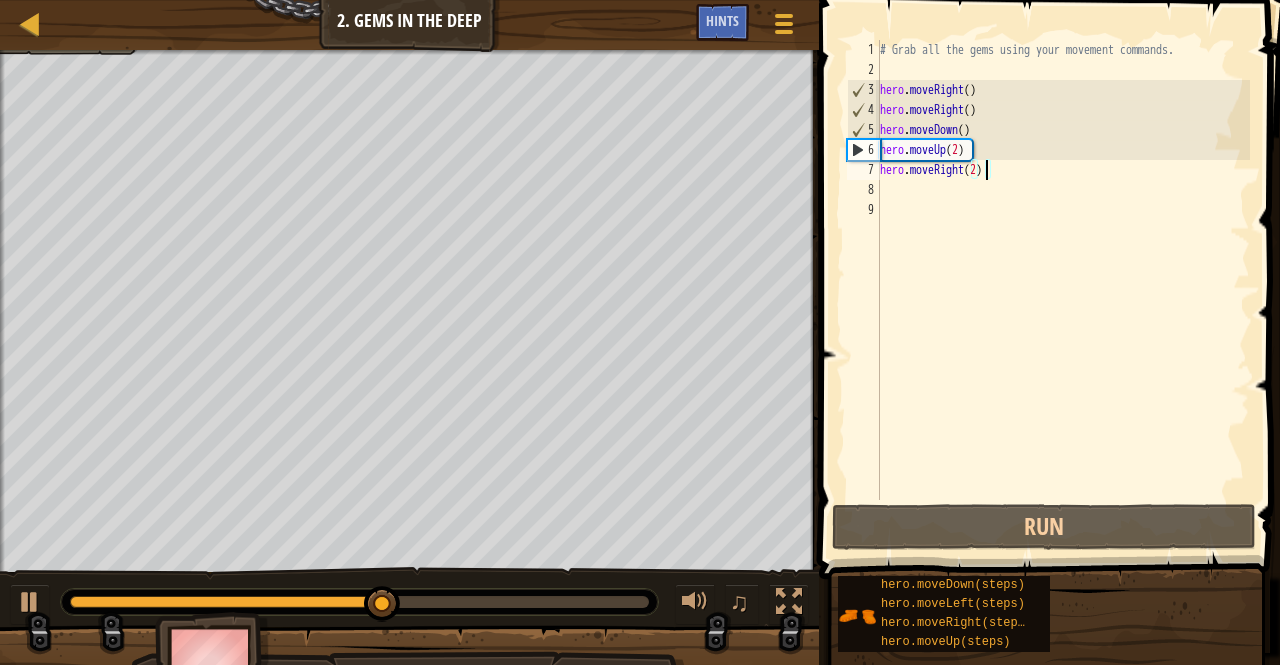 drag, startPoint x: 359, startPoint y: 604, endPoint x: 111, endPoint y: 608, distance: 248.03226 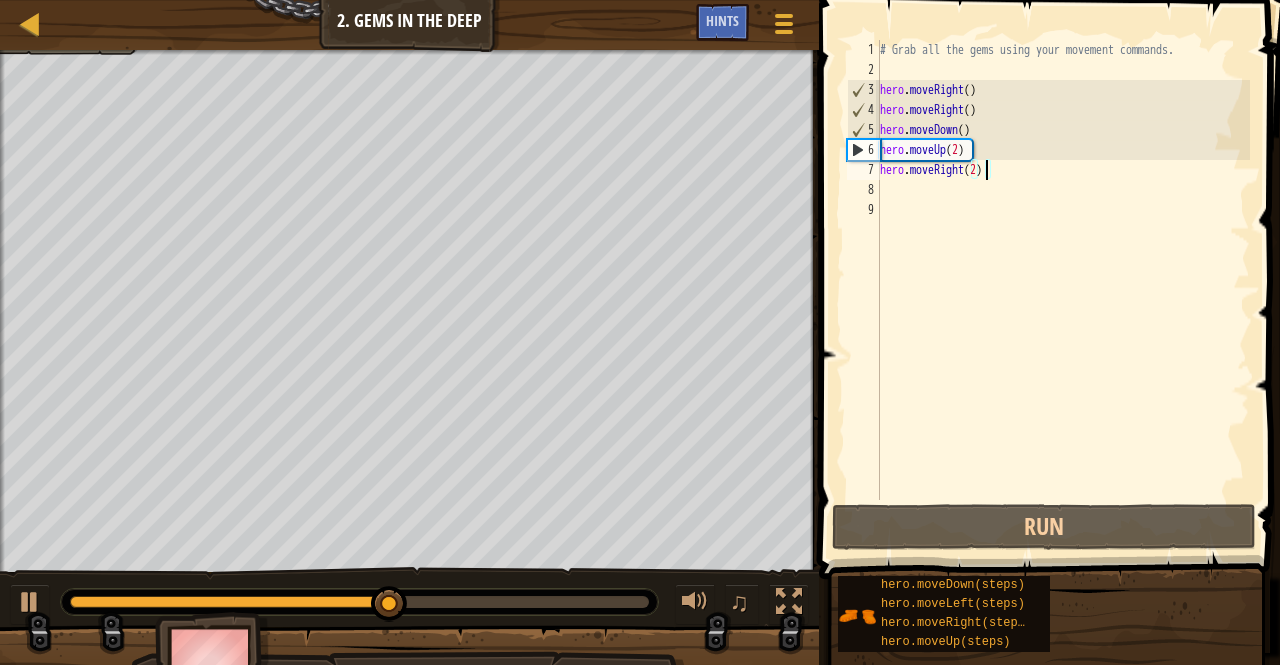 click at bounding box center [359, 602] 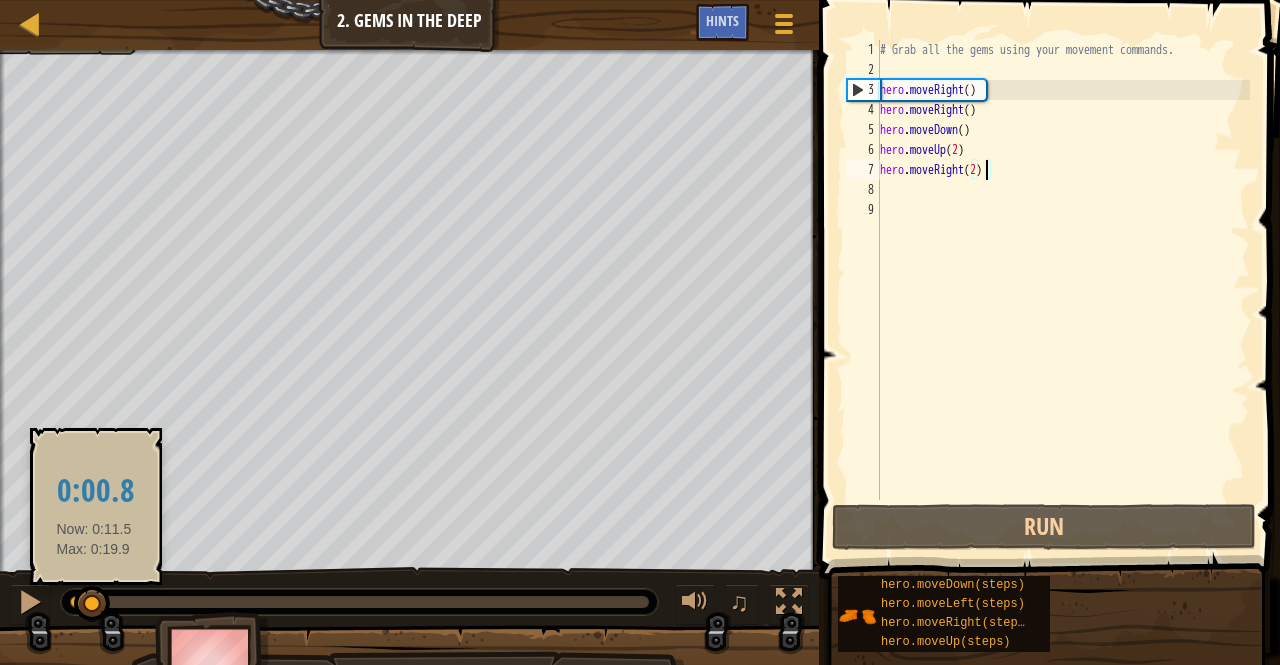 click at bounding box center (81, 602) 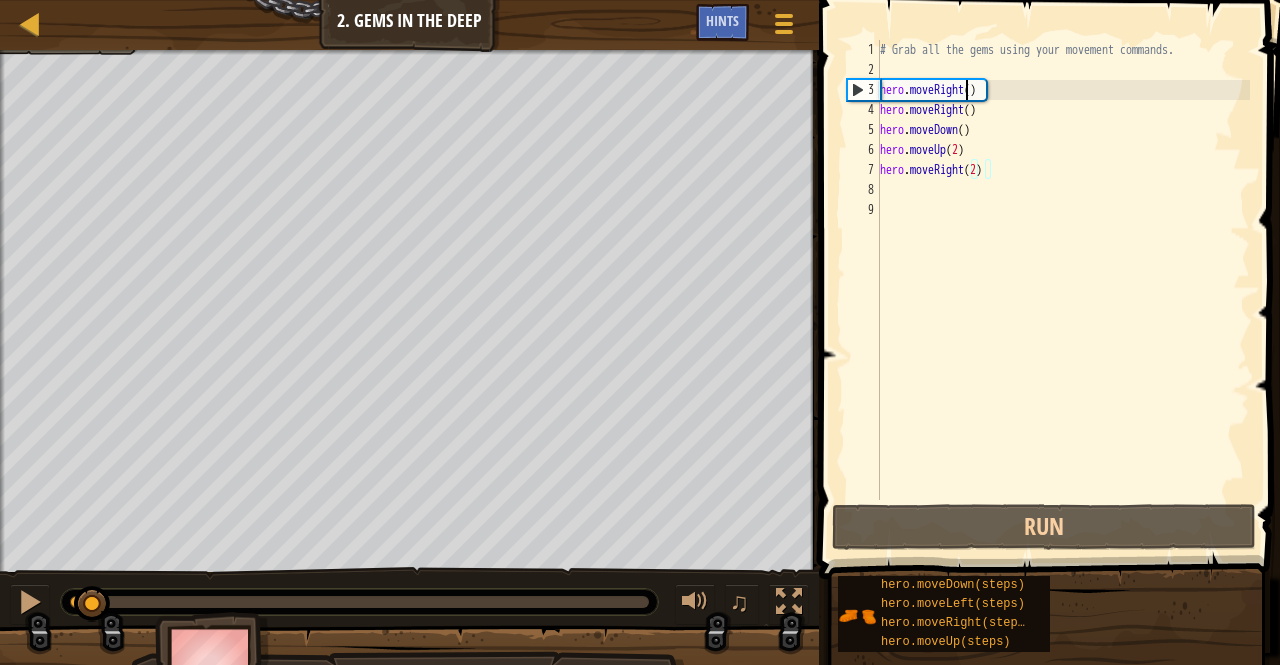 click on "# Grab all the gems using your movement commands. hero . moveRight ( ) hero . moveRight ( ) hero . moveDown ( ) hero . moveUp ( 2 ) hero . moveRight ( 2 )" at bounding box center (1063, 290) 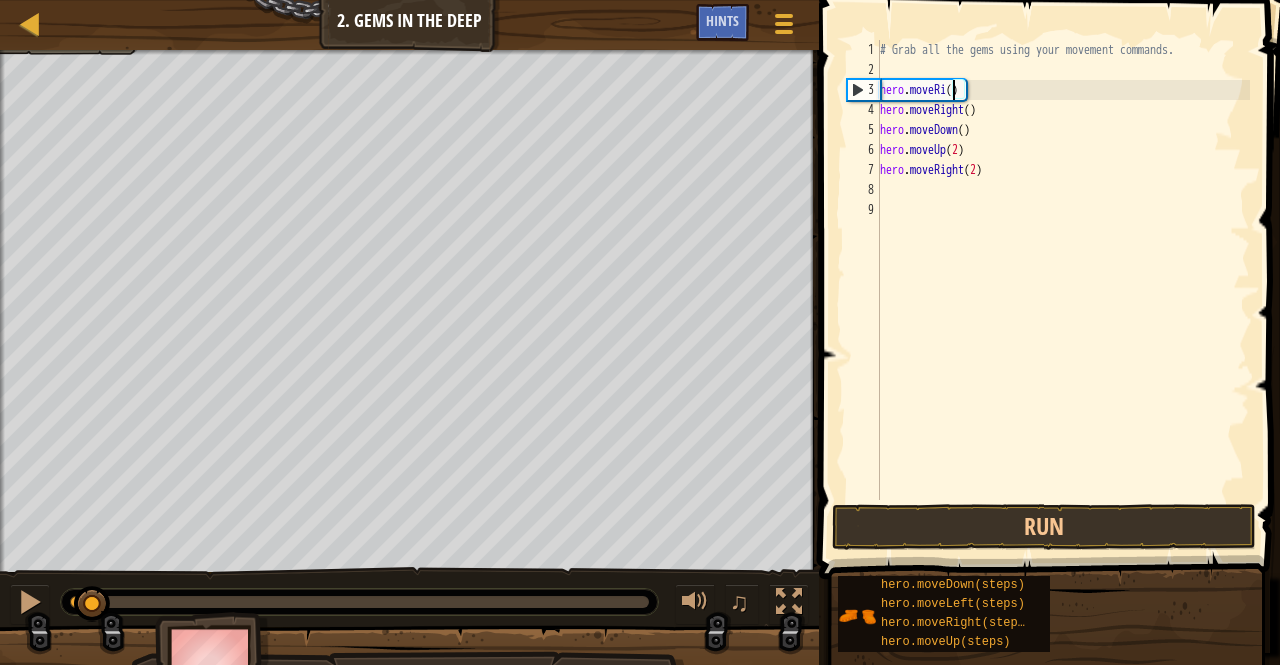 scroll, scrollTop: 9, scrollLeft: 5, axis: both 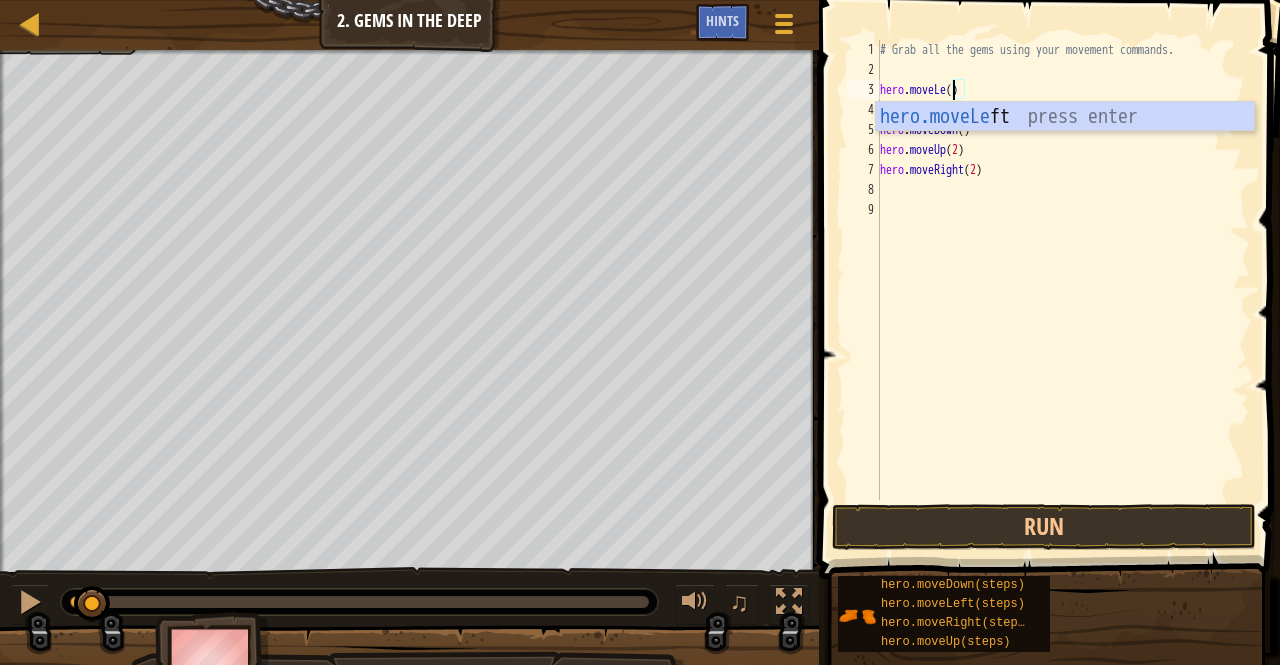 type on "hero.moveLeft()" 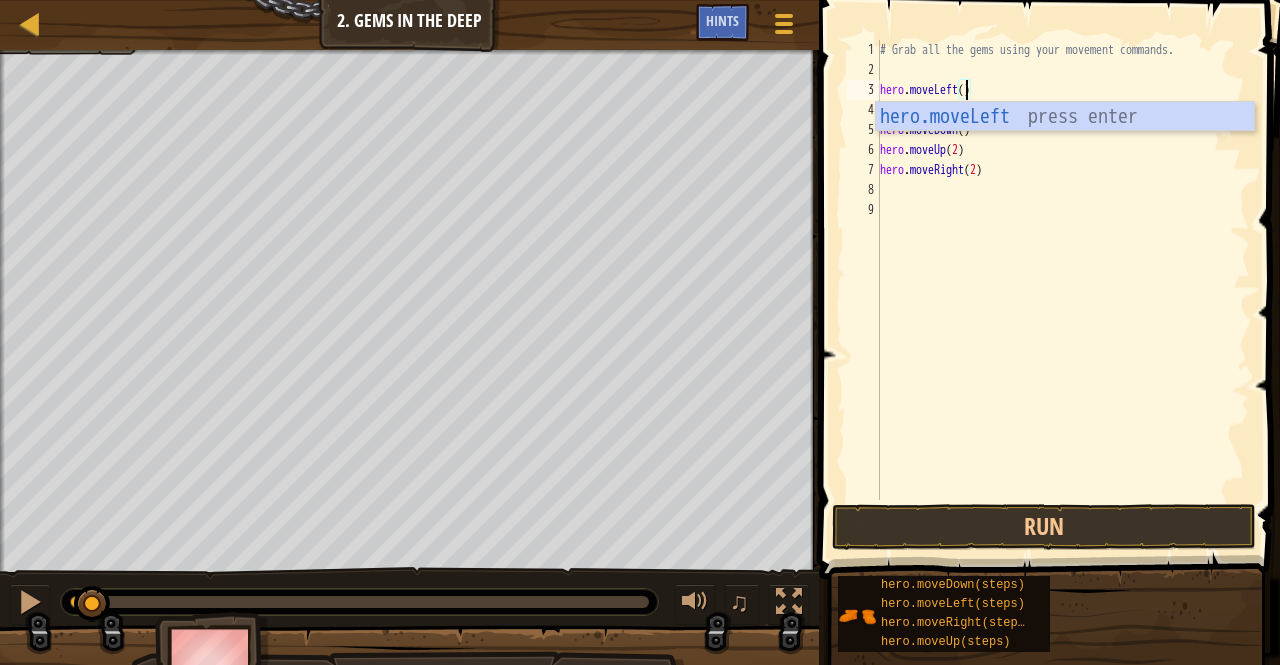 scroll, scrollTop: 9, scrollLeft: 6, axis: both 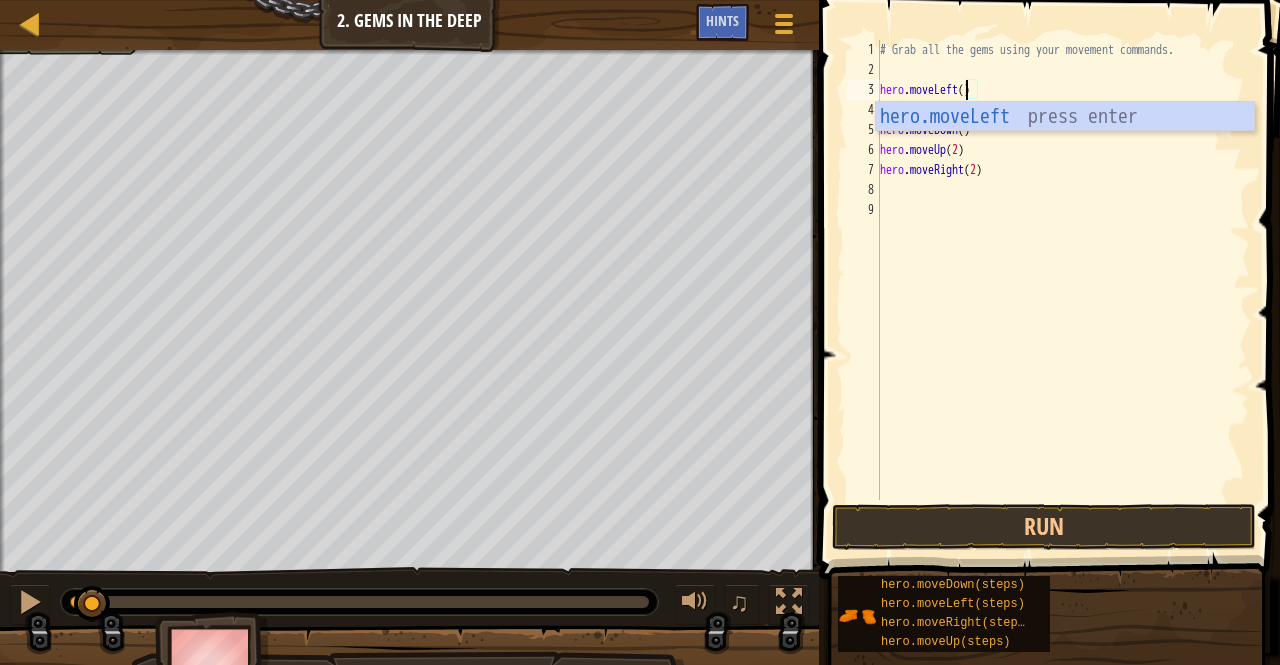 click on "# Grab all the gems using your movement commands. hero . moveLeft ( ) hero . moveRight ( ) hero . moveDown ( ) hero . moveUp ( 2 ) hero . moveRight ( 2 )" at bounding box center [1063, 290] 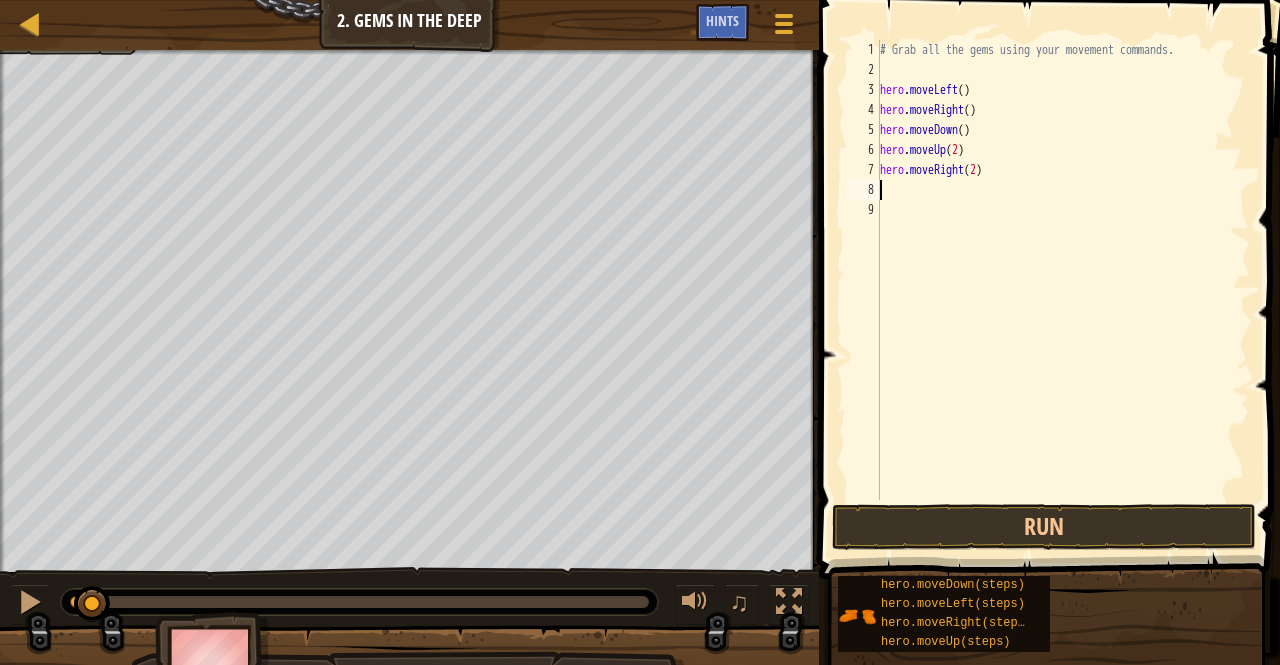 type on "hero.moveRight()" 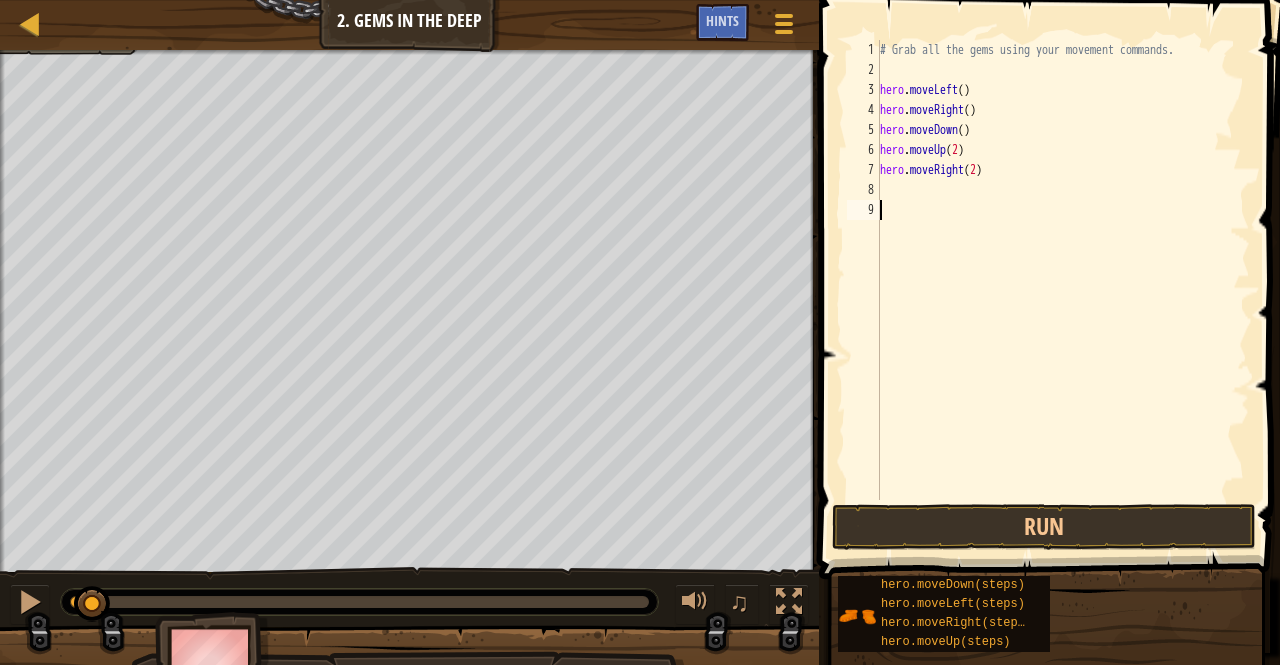 drag, startPoint x: 968, startPoint y: 103, endPoint x: 924, endPoint y: 202, distance: 108.33743 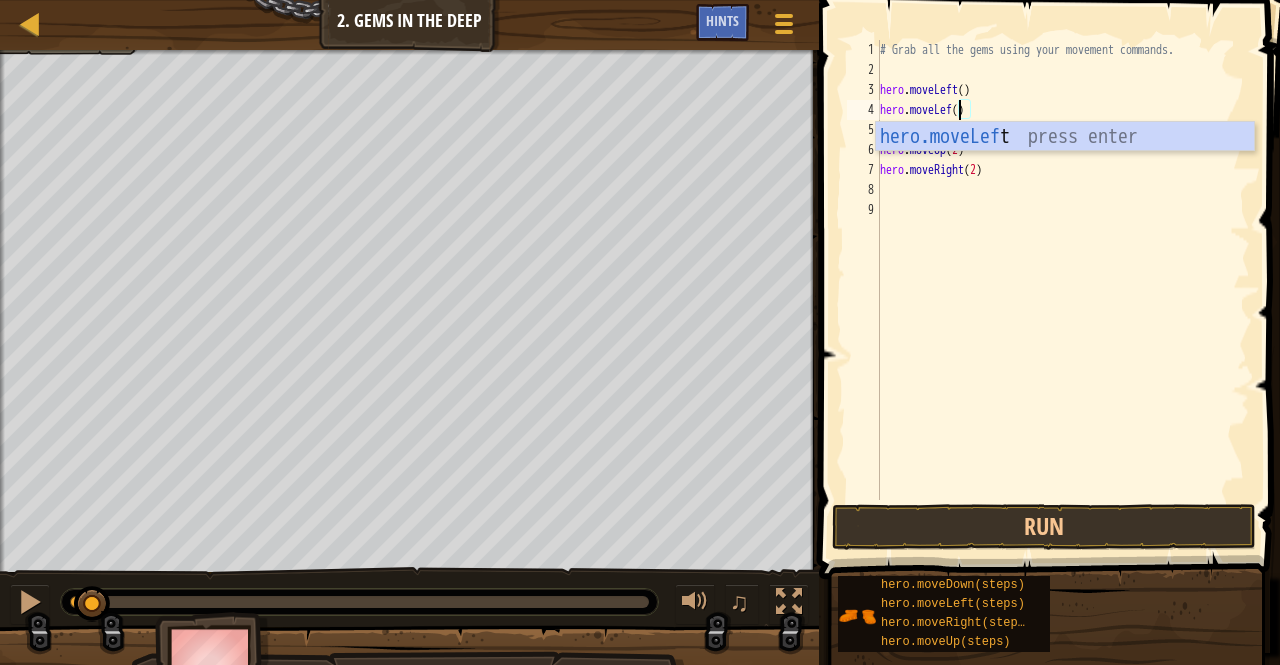 type on "hero.moveLeft()" 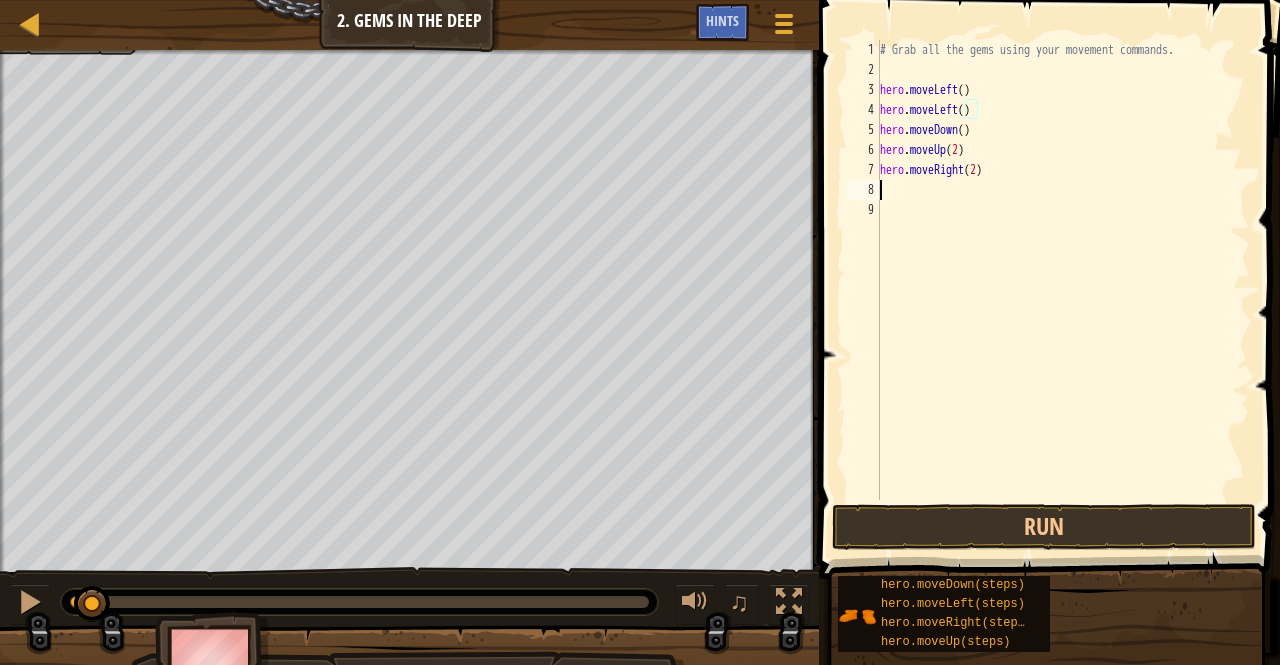 click on "# Grab all the gems using your movement commands. hero . moveLeft ( ) hero . moveLeft ( ) hero . moveDown ( ) hero . moveUp ( 2 ) hero . moveRight ( 2 )" at bounding box center [1063, 290] 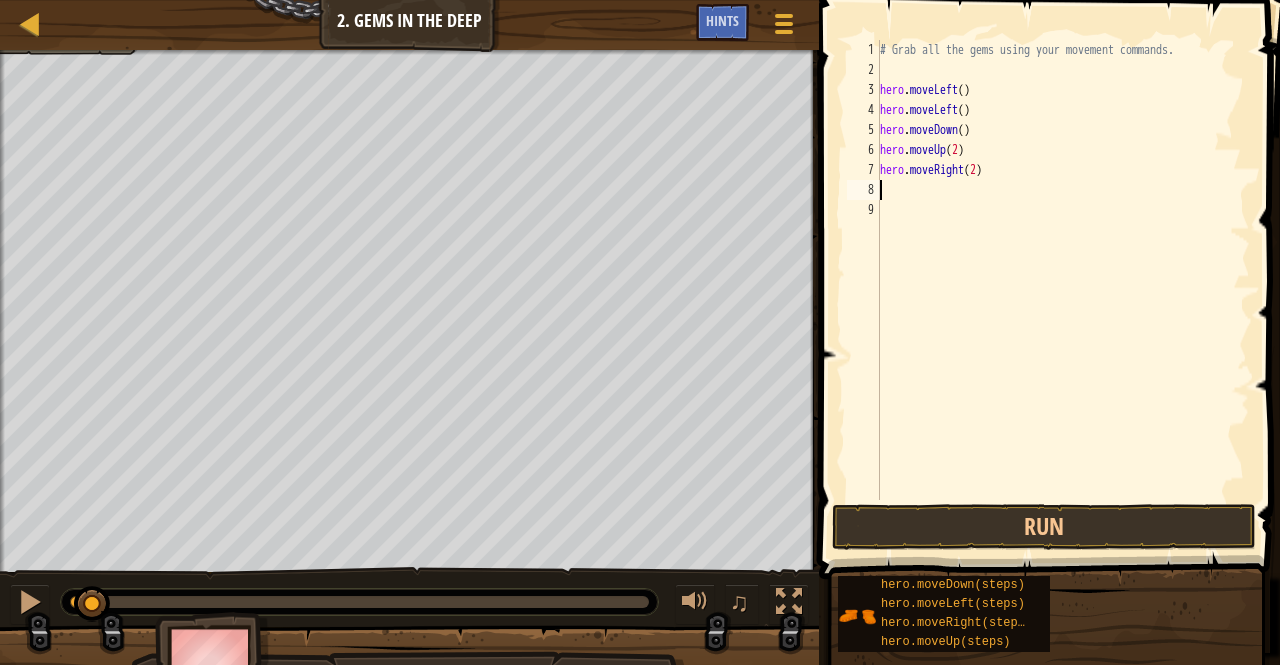 scroll, scrollTop: 9, scrollLeft: 0, axis: vertical 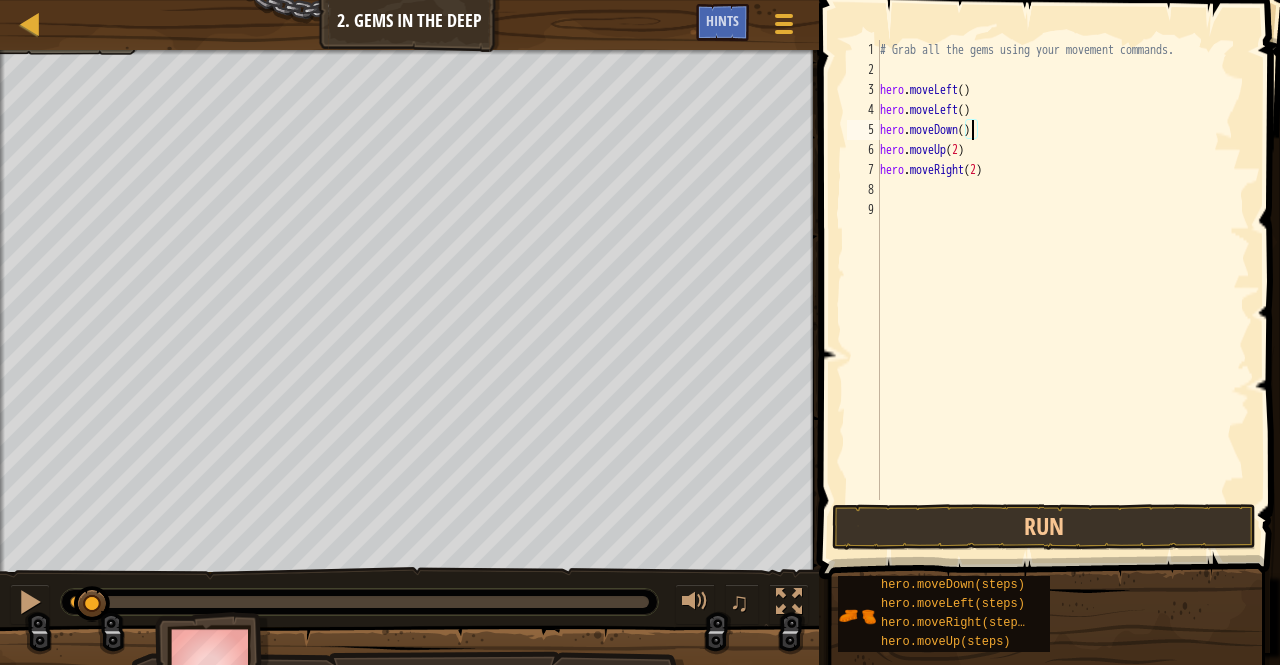 drag, startPoint x: 971, startPoint y: 135, endPoint x: 923, endPoint y: 254, distance: 128.31601 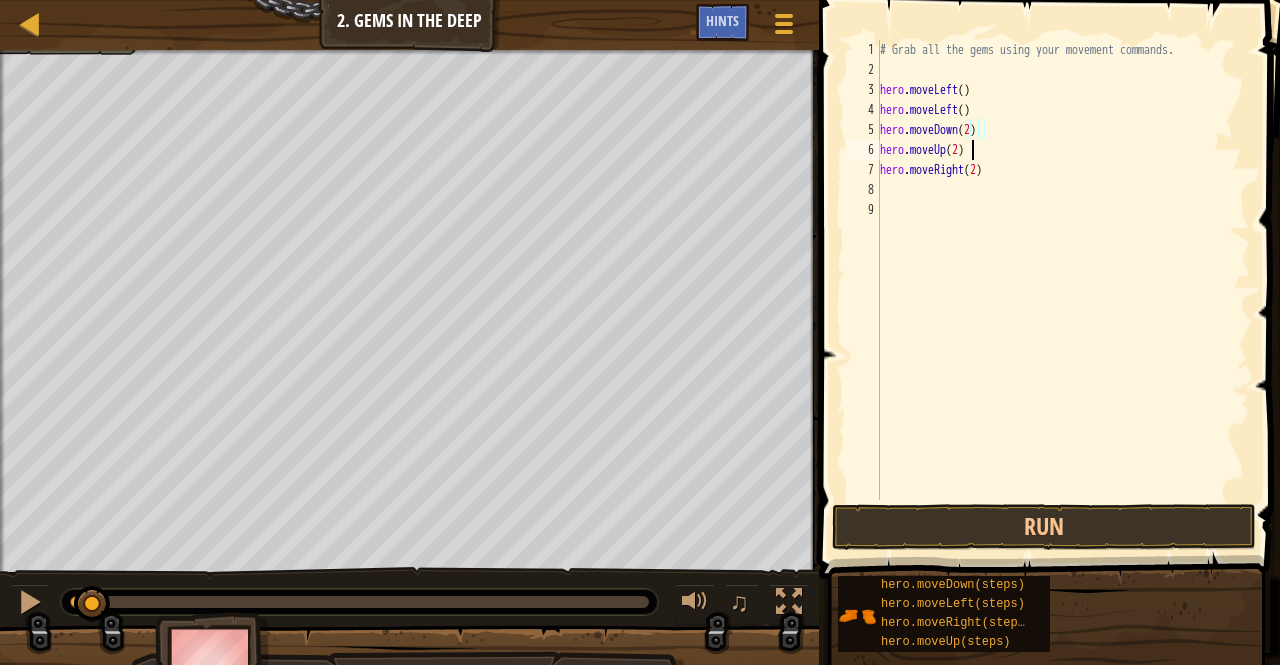 click on "# Grab all the gems using your movement commands. hero . moveLeft ( ) hero . moveLeft ( ) hero . moveDown ( 2 ) hero . moveUp ( 2 ) hero . moveRight ( 2 )" at bounding box center [1063, 290] 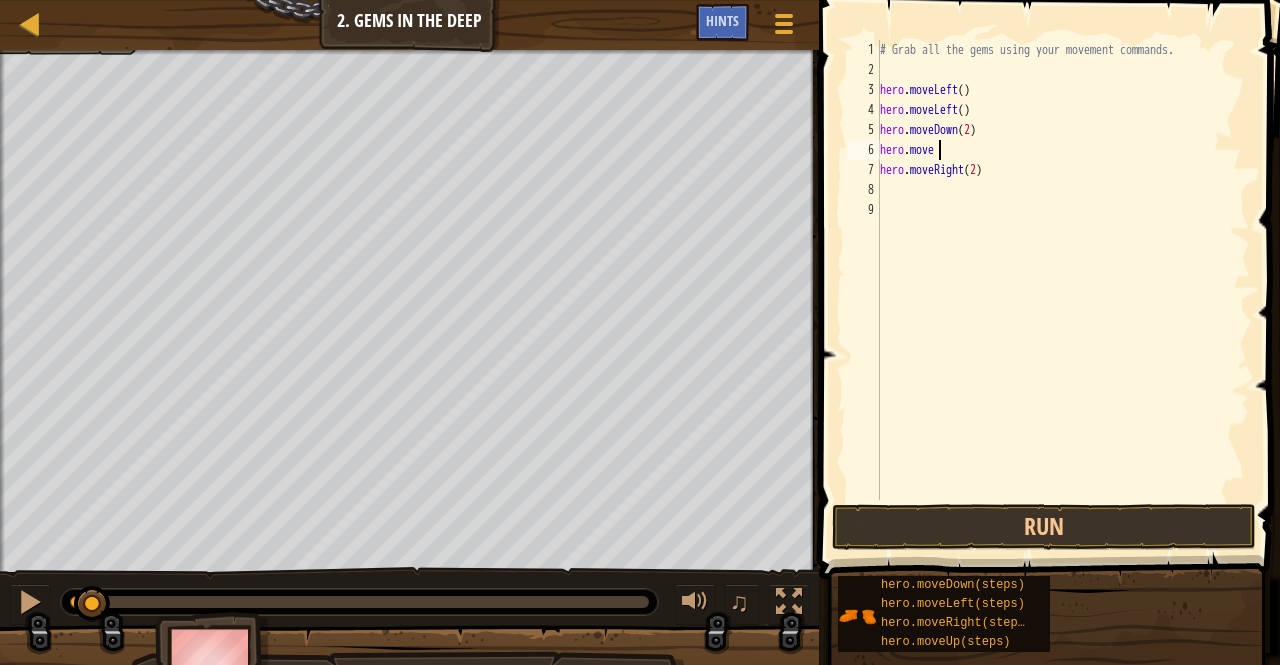 scroll, scrollTop: 9, scrollLeft: 4, axis: both 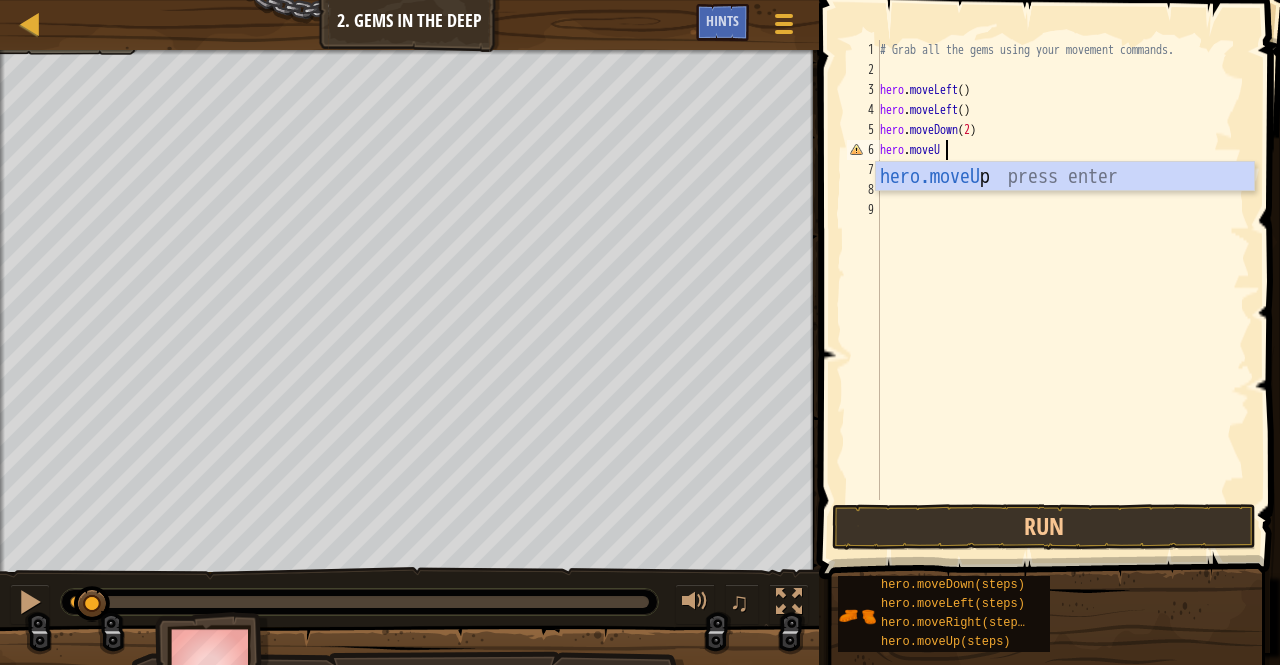 type on "hero.moveUp" 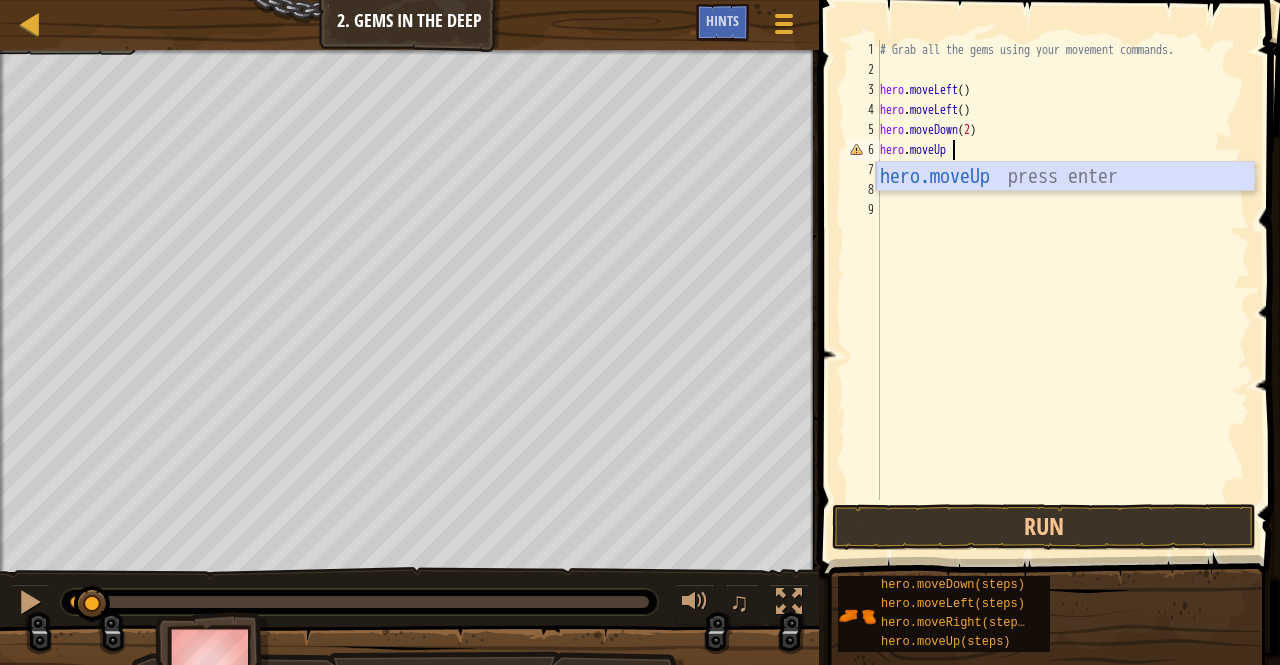 click on "hero.moveUp press enter" at bounding box center [1065, 207] 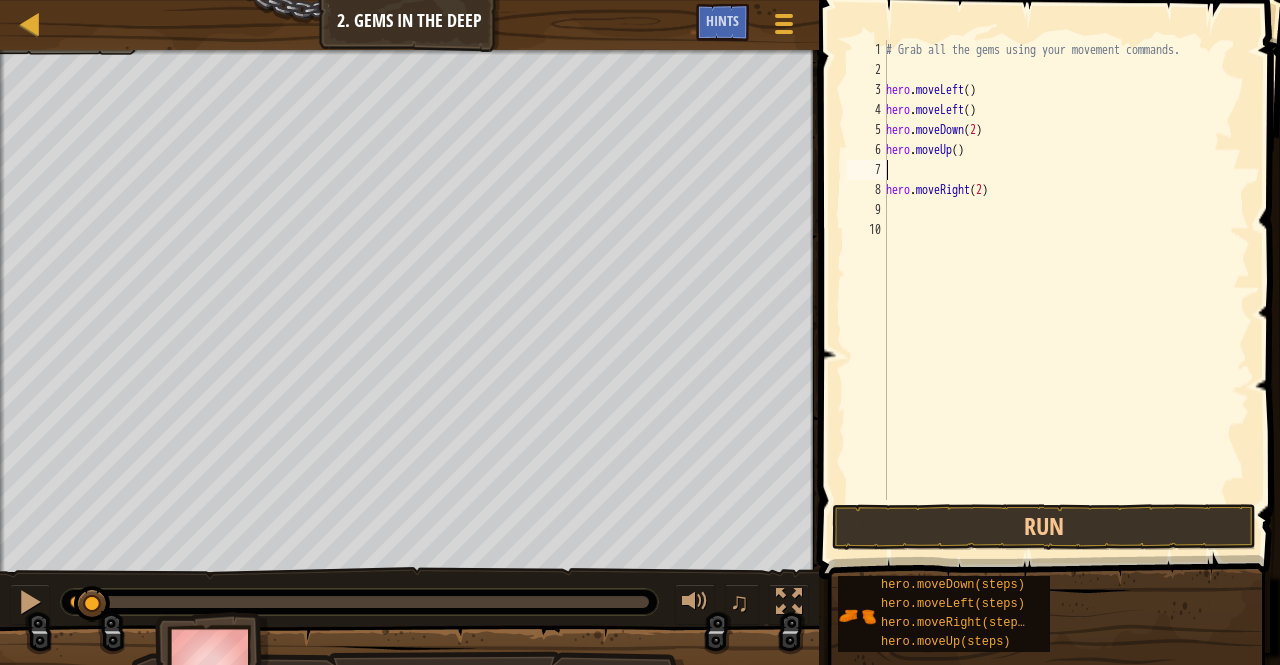 scroll, scrollTop: 9, scrollLeft: 0, axis: vertical 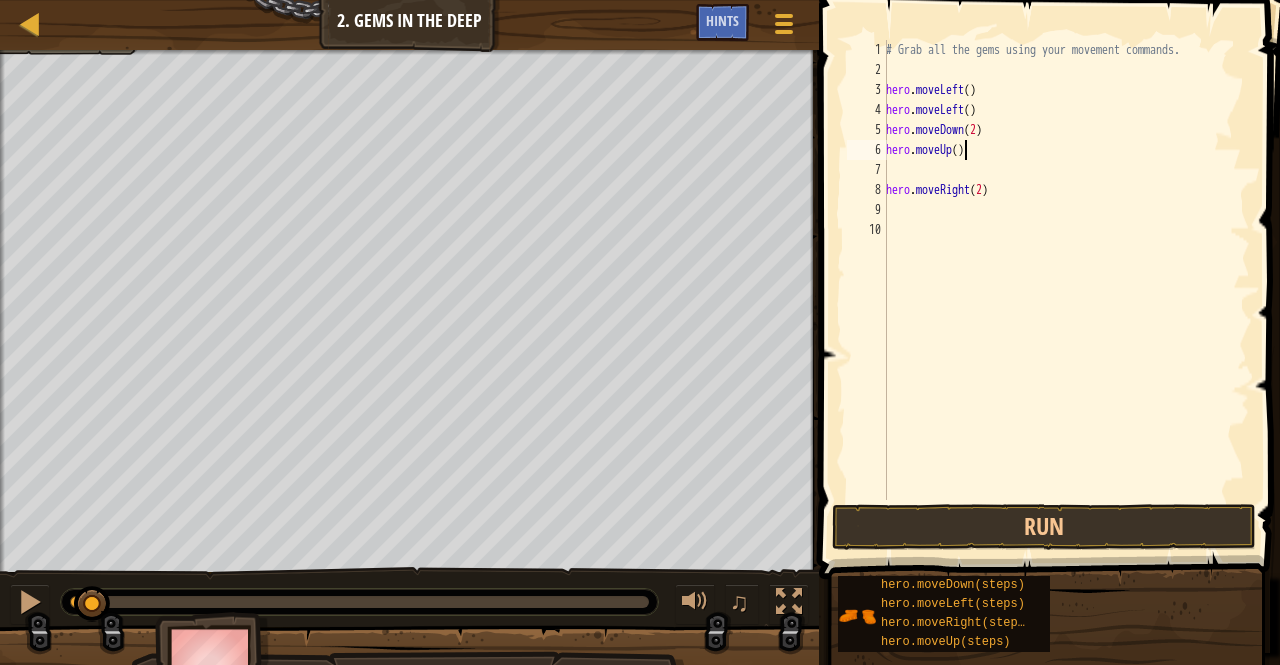 click on "# Grab all the gems using your movement commands. hero . moveLeft ( ) hero . moveLeft ( ) hero . moveDown ( 2 ) hero . moveUp ( ) hero . moveRight ( 2 )" at bounding box center (1066, 290) 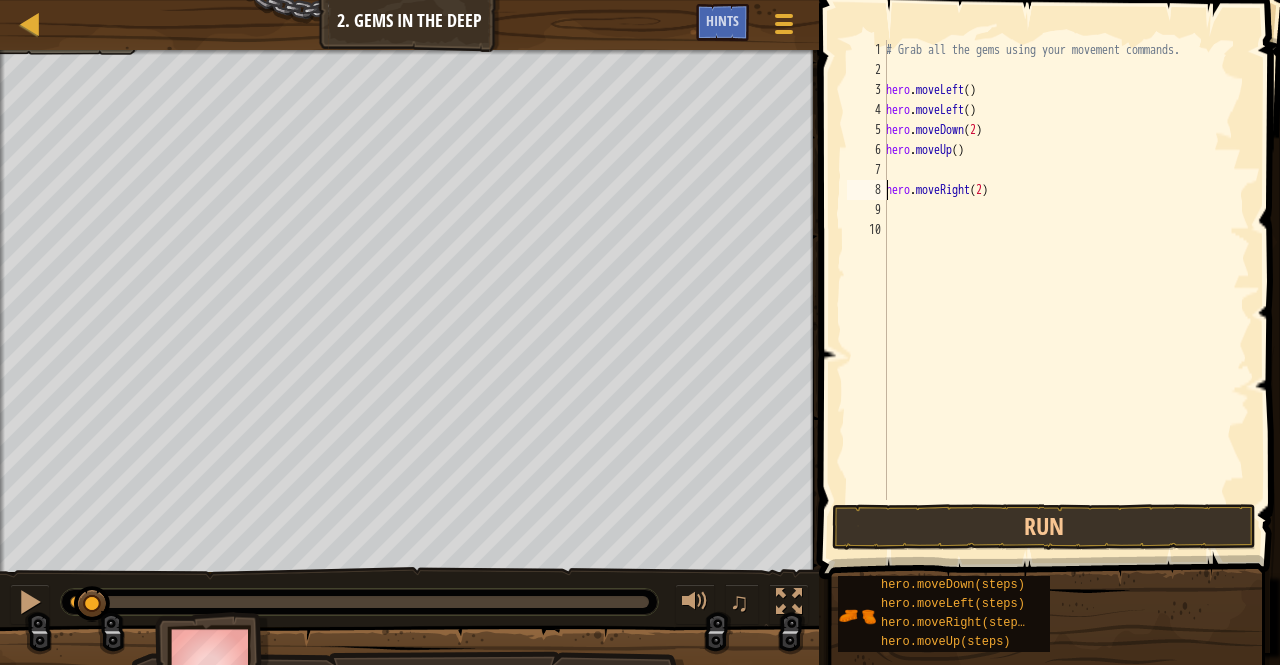 drag, startPoint x: 904, startPoint y: 166, endPoint x: 888, endPoint y: 199, distance: 36.67424 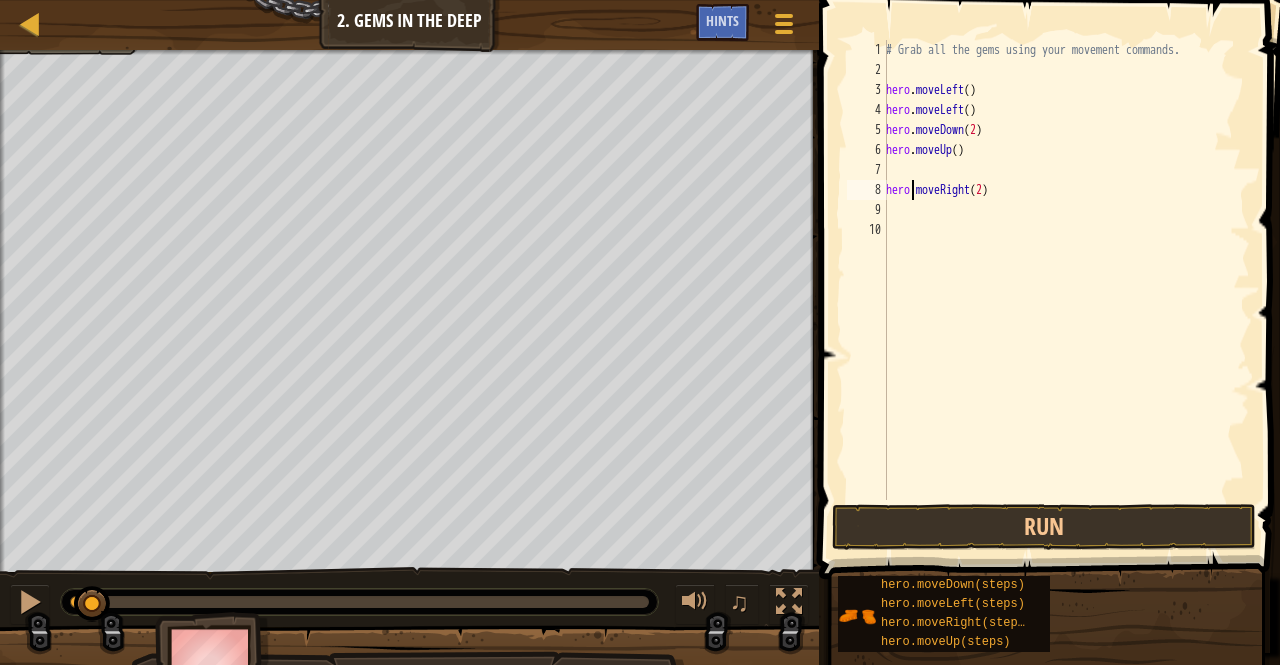 click on "# Grab all the gems using your movement commands. hero . moveLeft ( ) hero . moveLeft ( ) hero . moveDown ( 2 ) hero . moveUp ( ) hero . moveRight ( 2 )" at bounding box center [1066, 290] 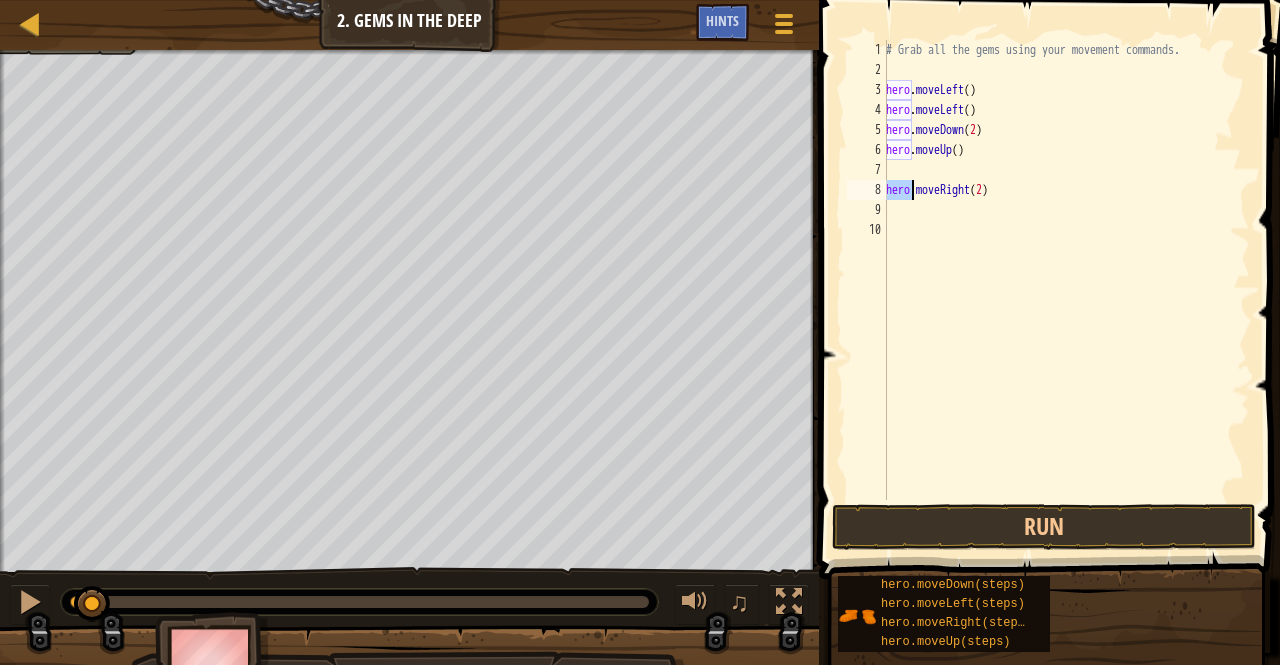 click on "# Grab all the gems using your movement commands. hero . moveLeft ( ) hero . moveLeft ( ) hero . moveDown ( 2 ) hero . moveUp ( ) hero . moveRight ( 2 )" at bounding box center [1066, 290] 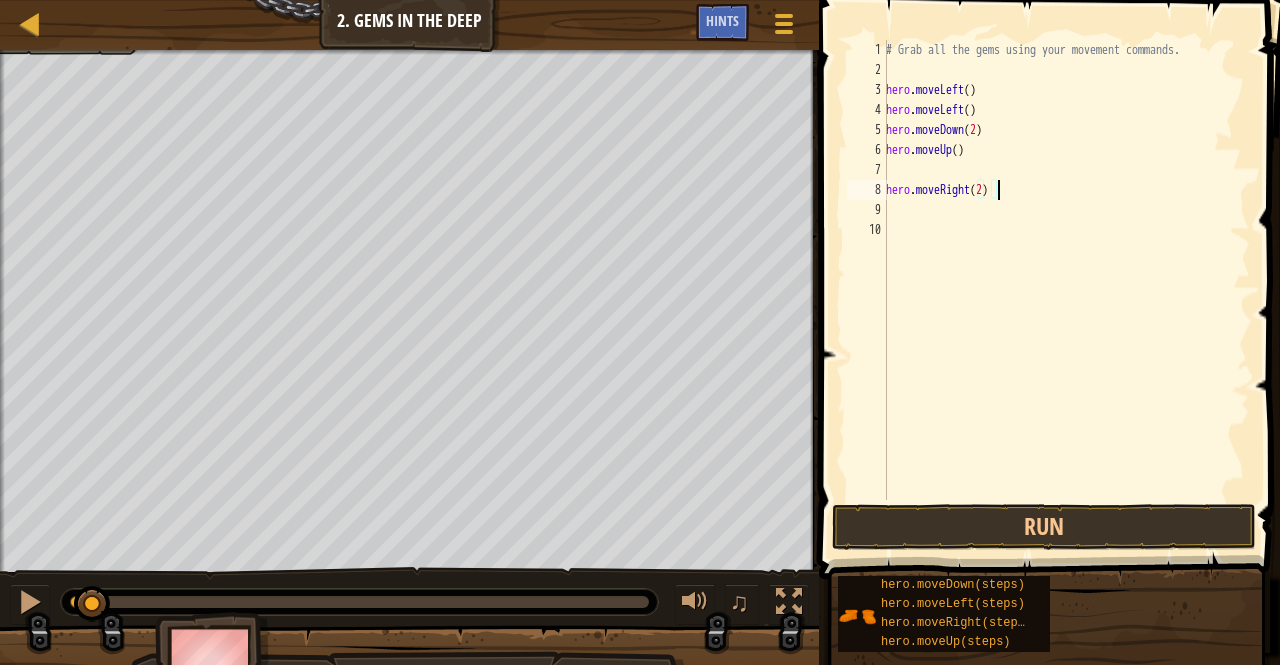 click on "# Grab all the gems using your movement commands. hero . moveLeft ( ) hero . moveLeft ( ) hero . moveDown ( 2 ) hero . moveUp ( ) hero . moveRight ( 2 )" at bounding box center (1066, 290) 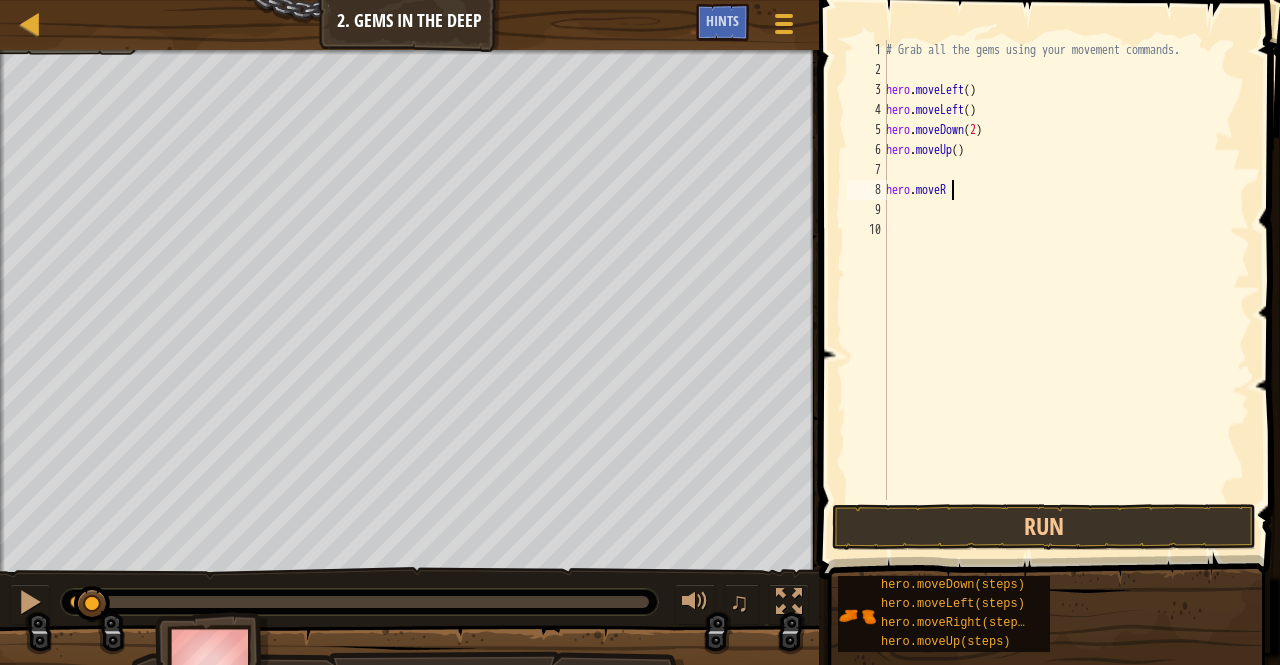 type on "h" 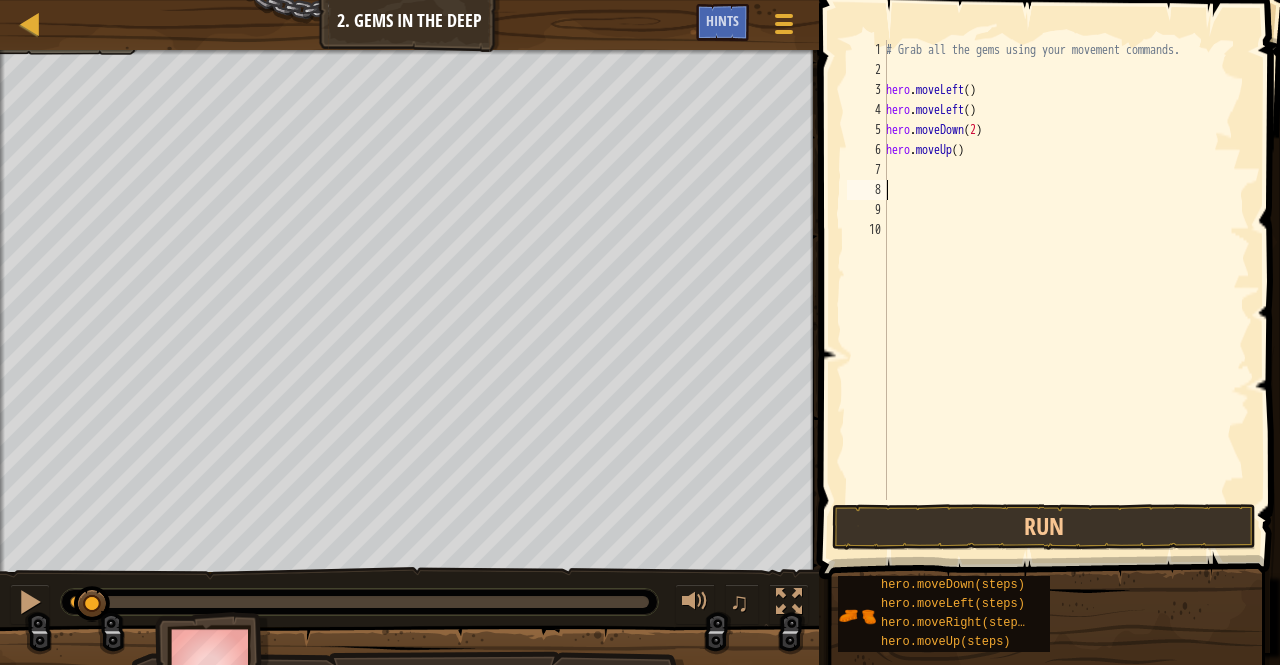 click on "# Grab all the gems using your movement commands. hero . moveLeft ( ) hero . moveLeft ( ) hero . moveDown ( 2 ) hero . moveUp ( )" at bounding box center (1066, 290) 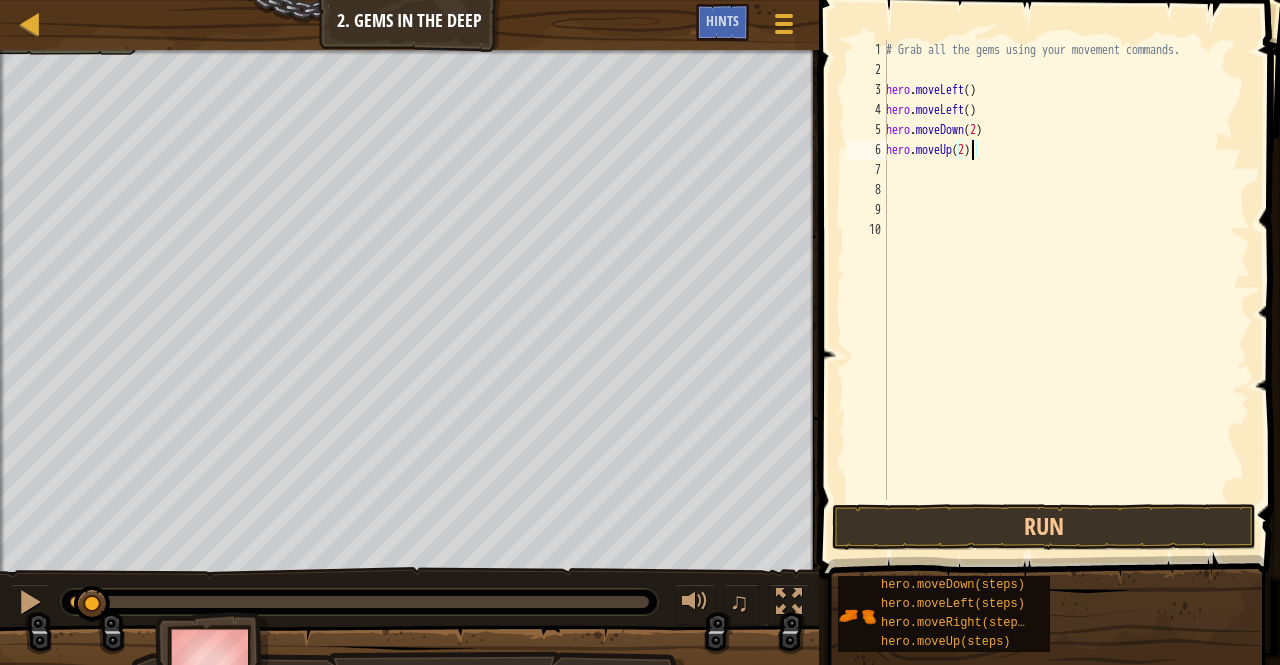 scroll, scrollTop: 9, scrollLeft: 6, axis: both 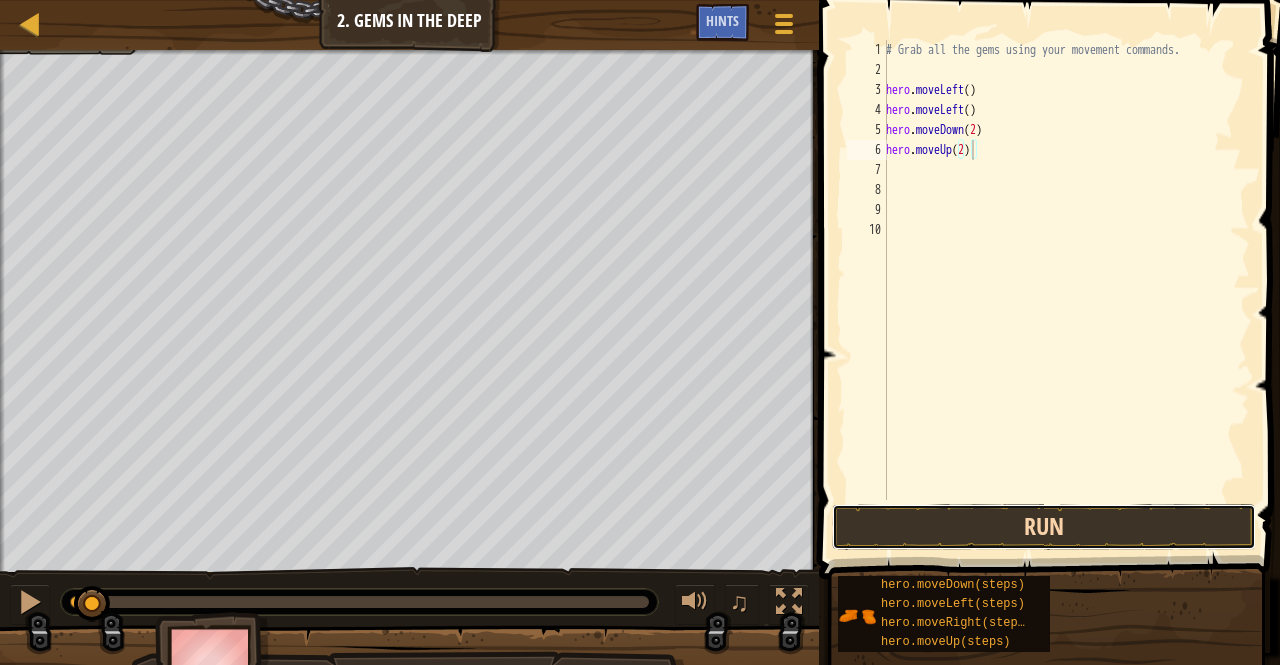 click on "Run" at bounding box center [1044, 527] 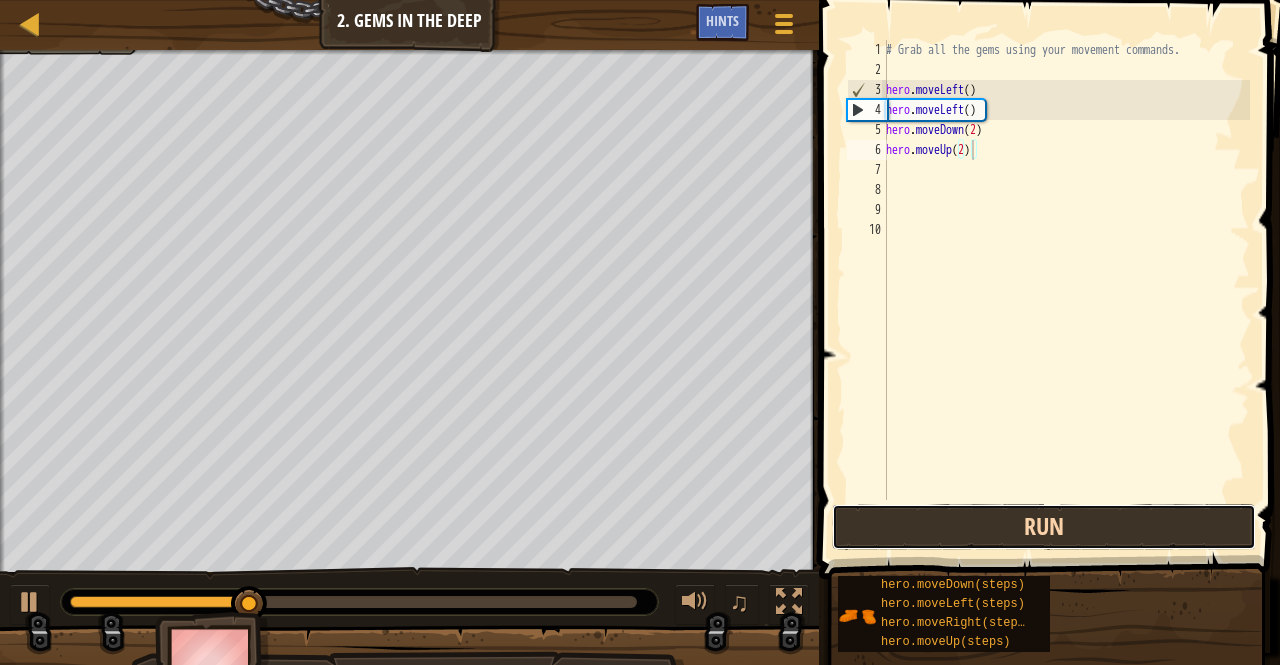 click on "Run" at bounding box center (1044, 527) 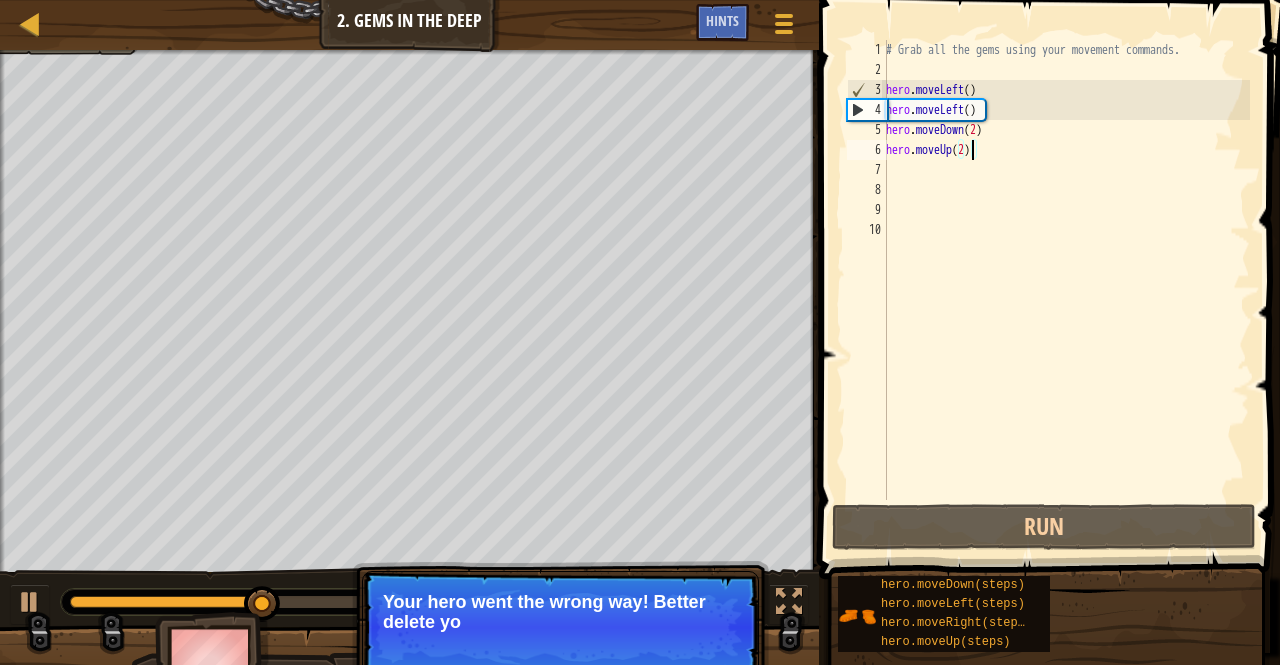 click on "# Grab all the gems using your movement commands. hero . moveLeft ( ) hero . moveLeft ( ) hero . moveDown ( 2 ) hero . moveUp ( 2 )" at bounding box center [1066, 290] 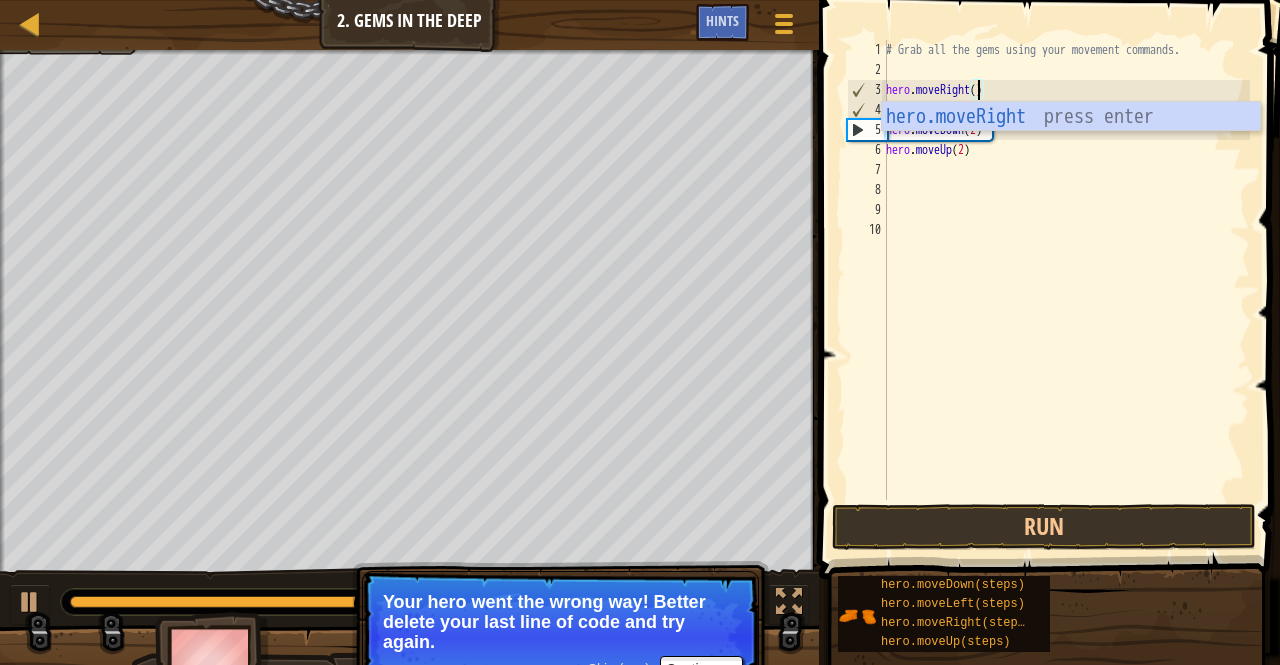 scroll, scrollTop: 9, scrollLeft: 8, axis: both 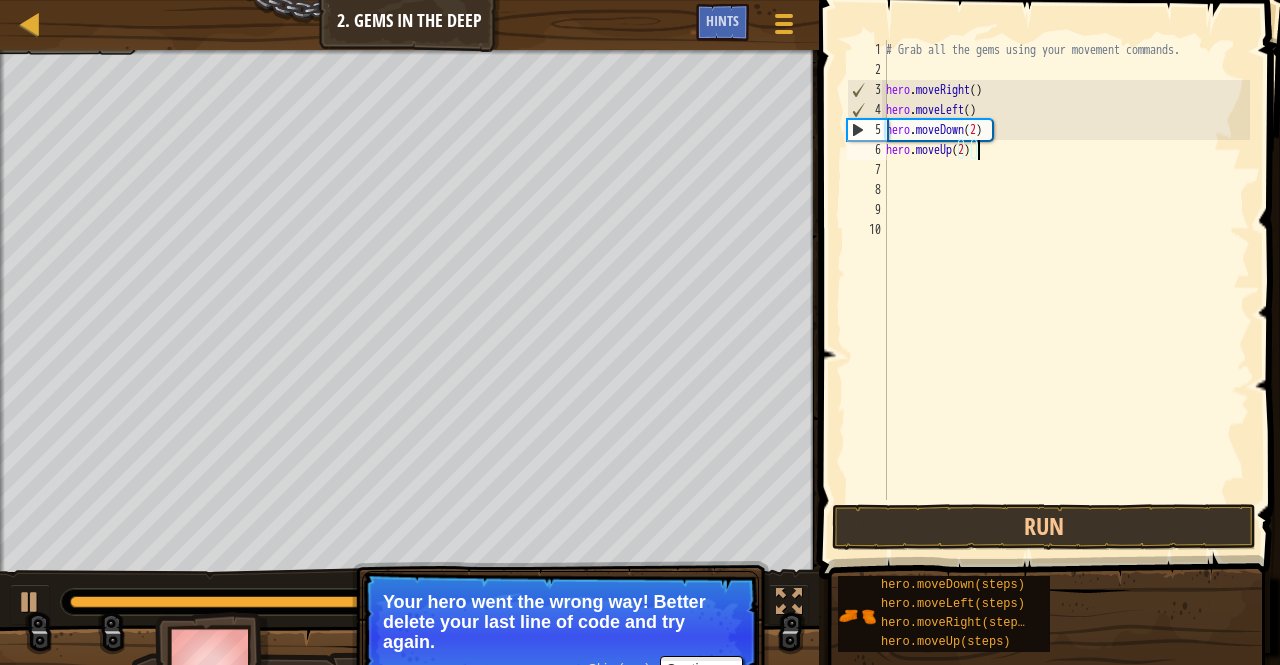 click on "# Grab all the gems using your movement commands. hero . moveRight ( ) hero . moveLeft ( ) hero . moveDown ( 2 ) hero . moveUp ( 2 )" at bounding box center (1066, 290) 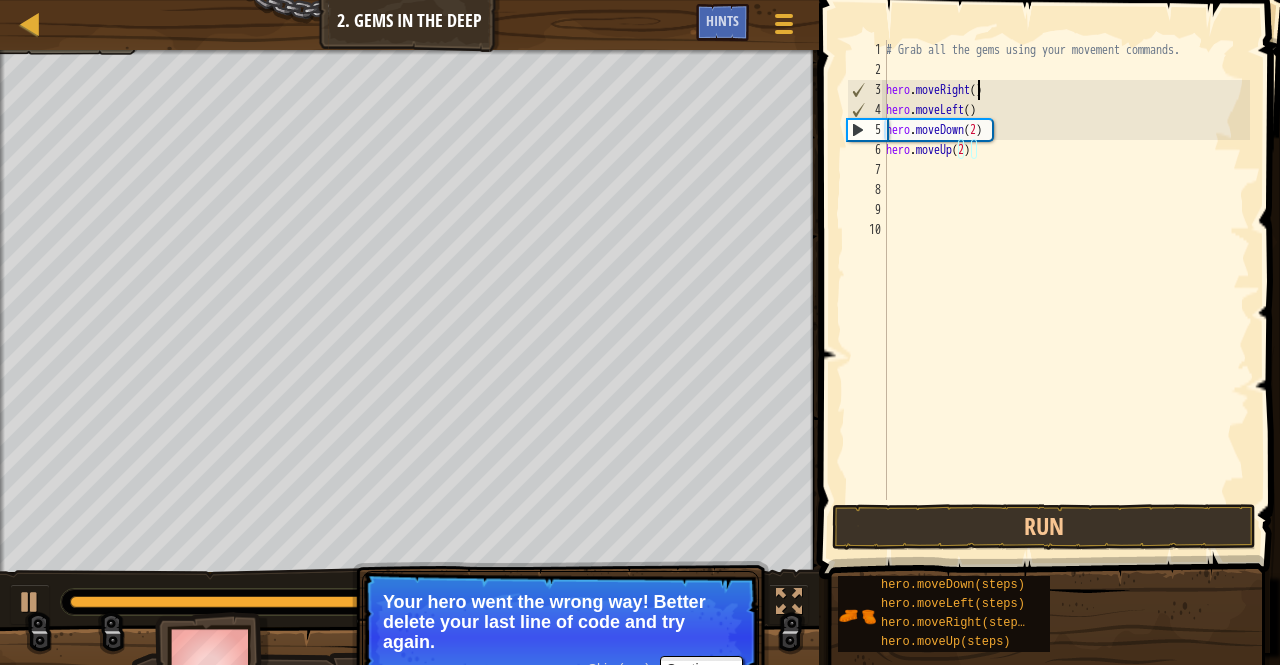 click on "# Grab all the gems using your movement commands. hero . moveRight ( ) hero . moveLeft ( ) hero . moveDown ( 2 ) hero . moveUp ( 2 )" at bounding box center (1066, 290) 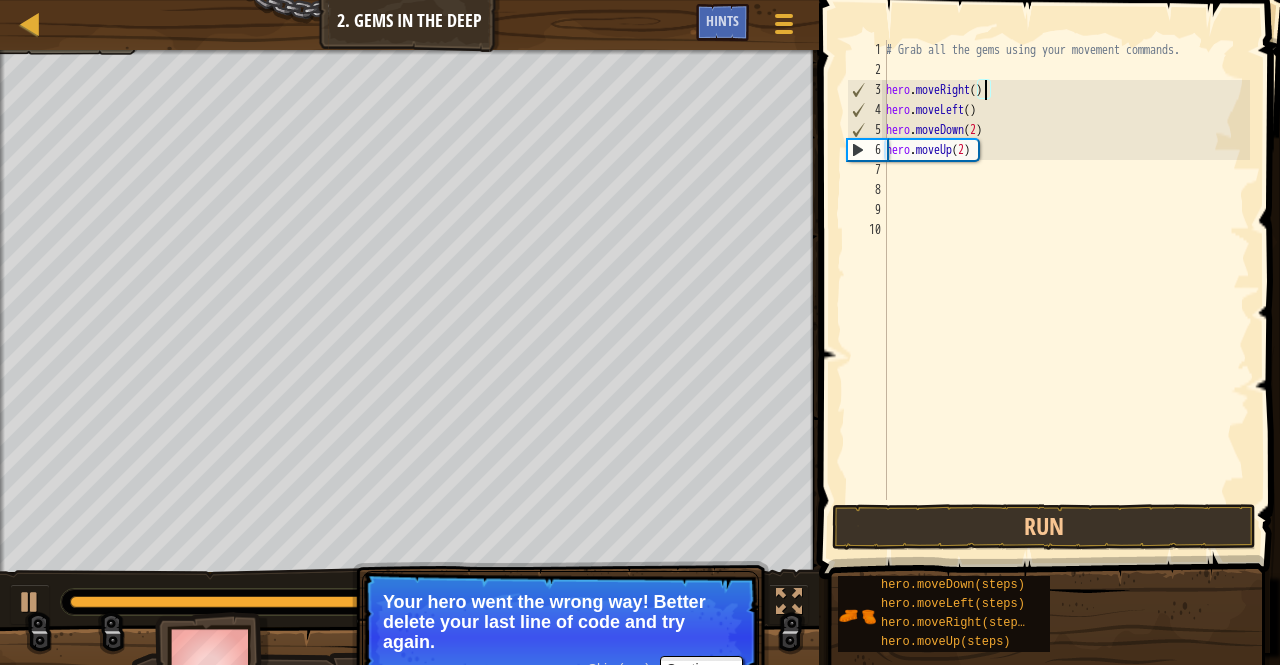 click on "# Grab all the gems using your movement commands. hero . moveRight ( ) hero . moveLeft ( ) hero . moveDown ( 2 ) hero . moveUp ( 2 )" at bounding box center (1066, 290) 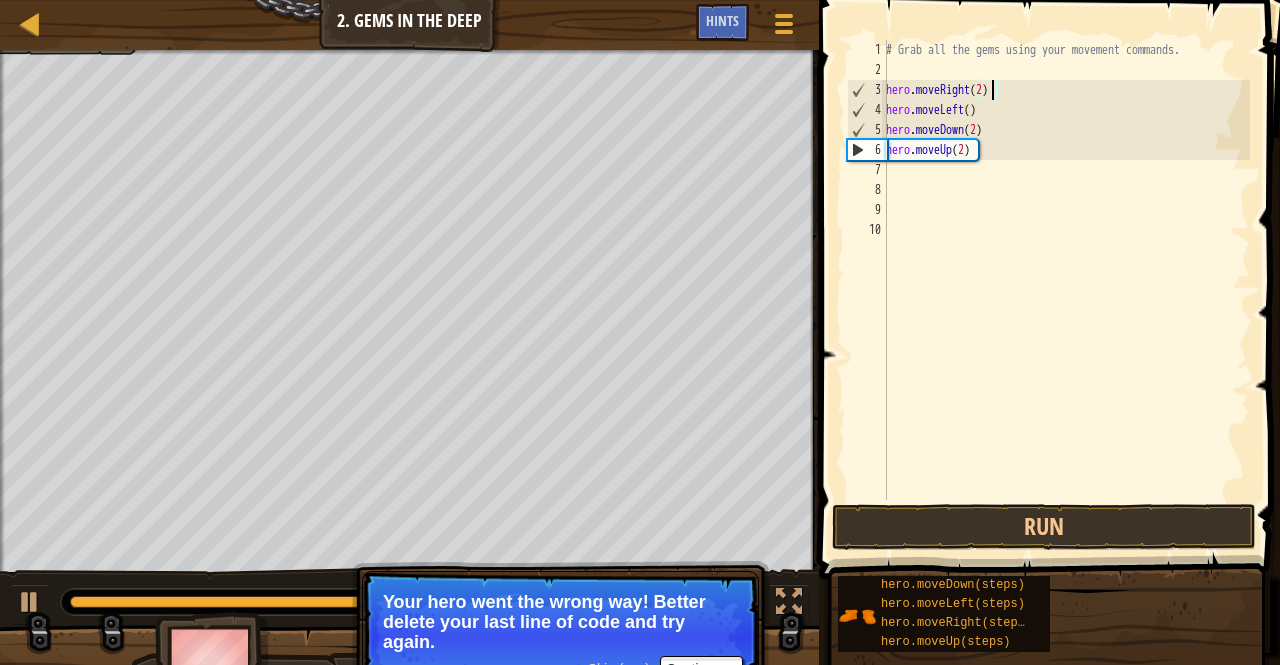 scroll, scrollTop: 9, scrollLeft: 8, axis: both 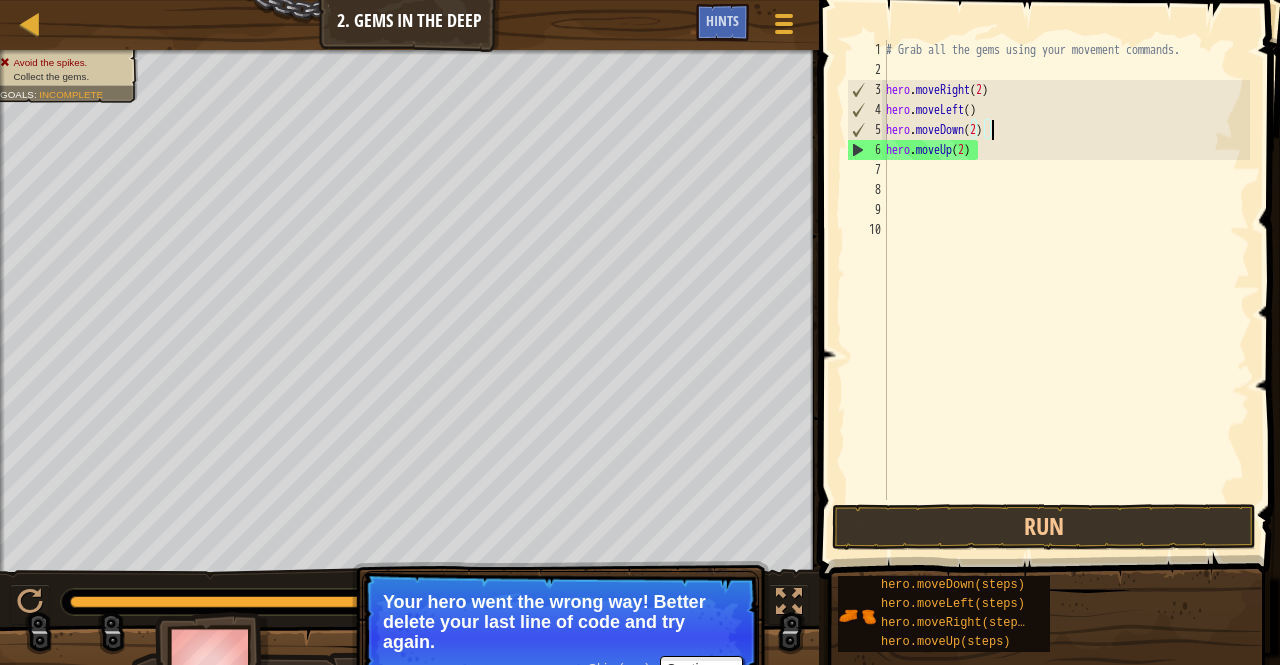 click on "# Grab all the gems using your movement commands. hero . moveRight ( 2 ) hero . moveLeft ( ) hero . moveDown ( 2 ) hero . moveUp ( 2 )" at bounding box center [1066, 290] 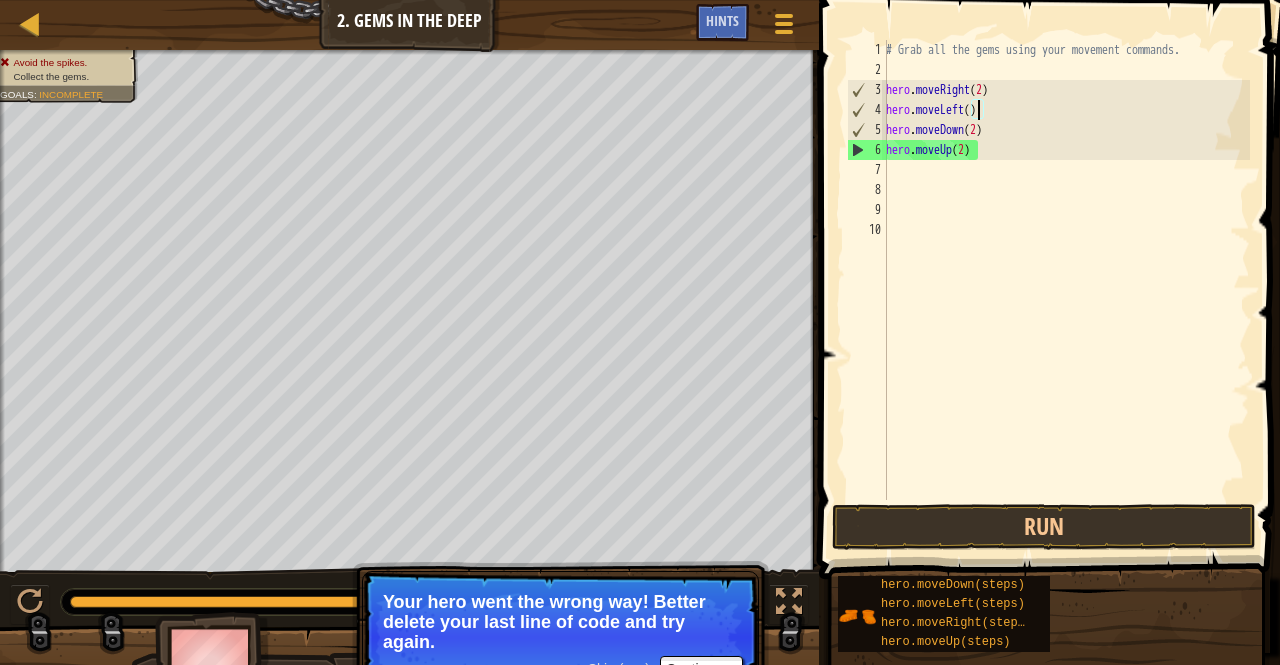 scroll, scrollTop: 9, scrollLeft: 7, axis: both 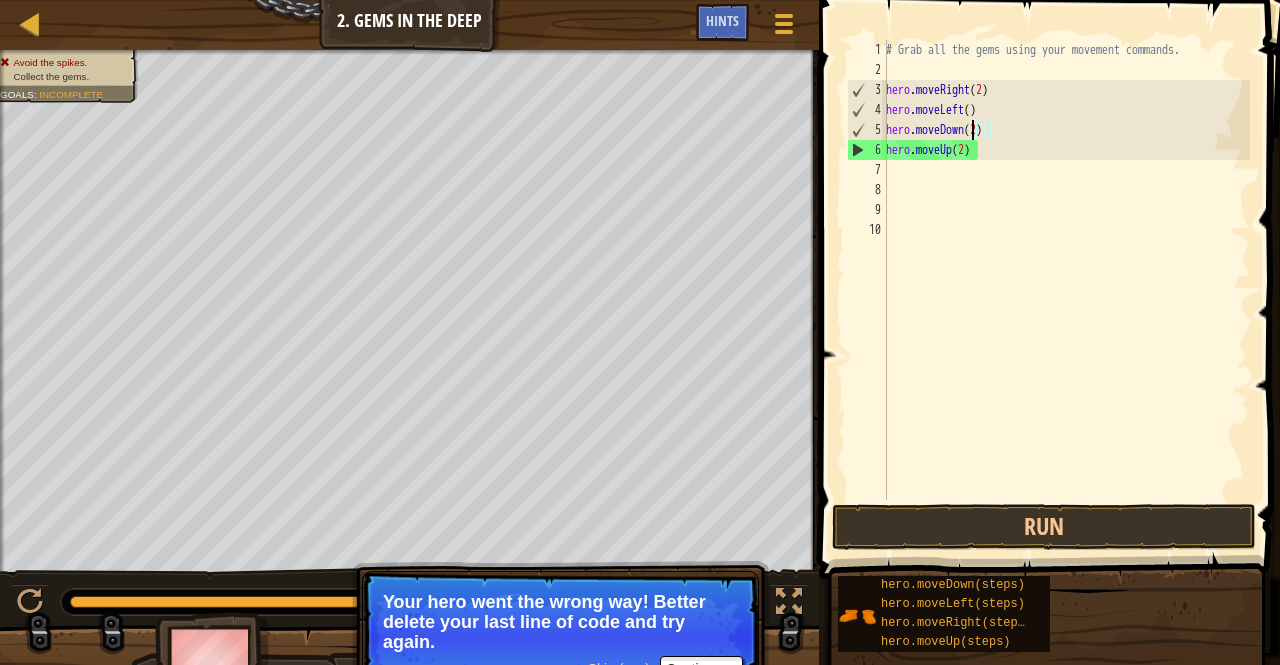 click on "# Grab all the gems using your movement commands. hero . moveRight ( 2 ) hero . moveLeft ( ) hero . moveDown ( 2 ) hero . moveUp ( 2 )" at bounding box center (1066, 290) 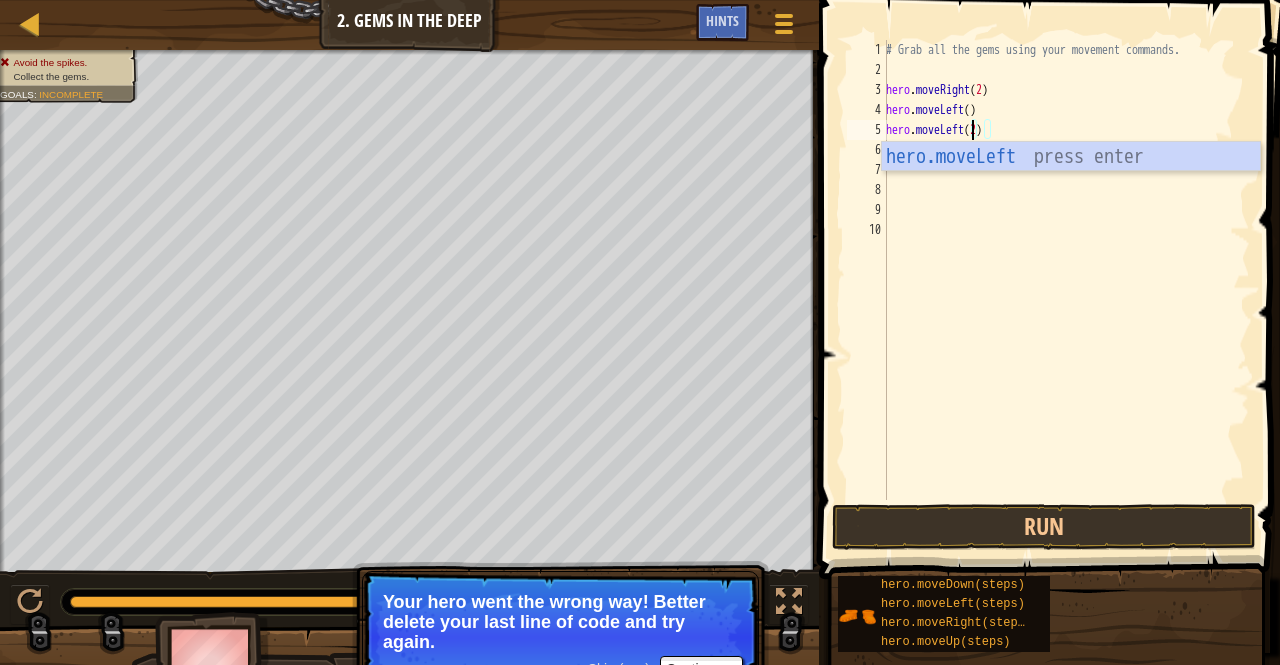 scroll, scrollTop: 9, scrollLeft: 6, axis: both 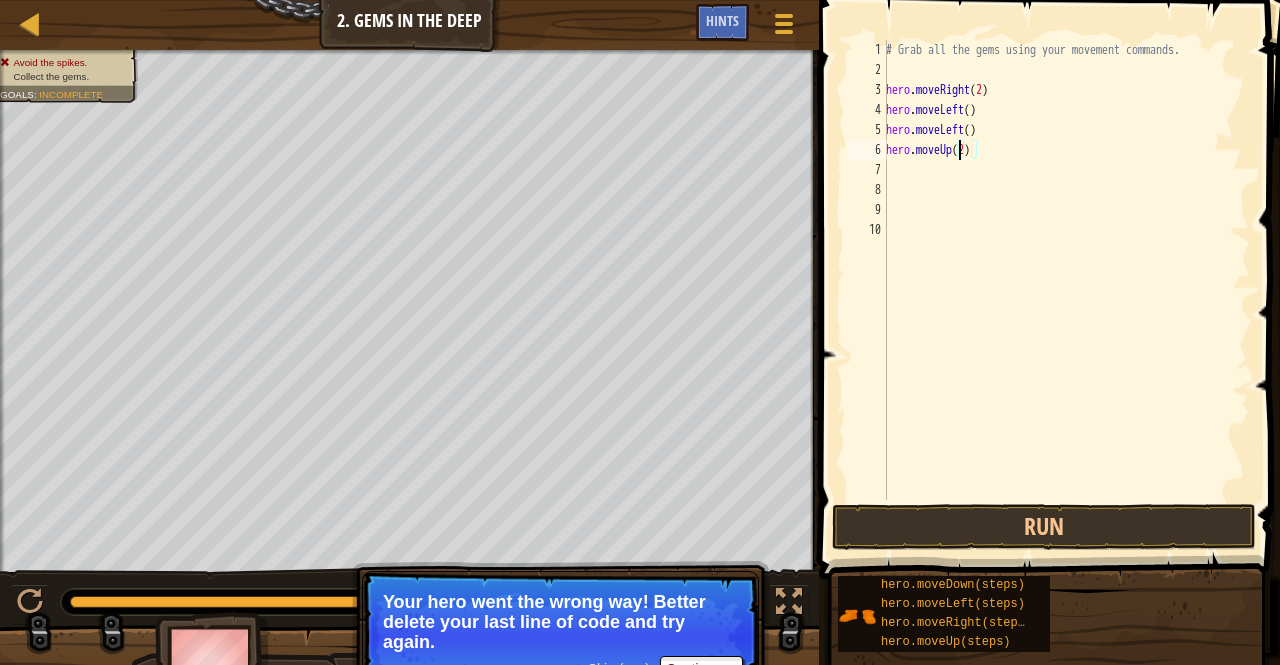 drag, startPoint x: 975, startPoint y: 151, endPoint x: 957, endPoint y: 147, distance: 18.439089 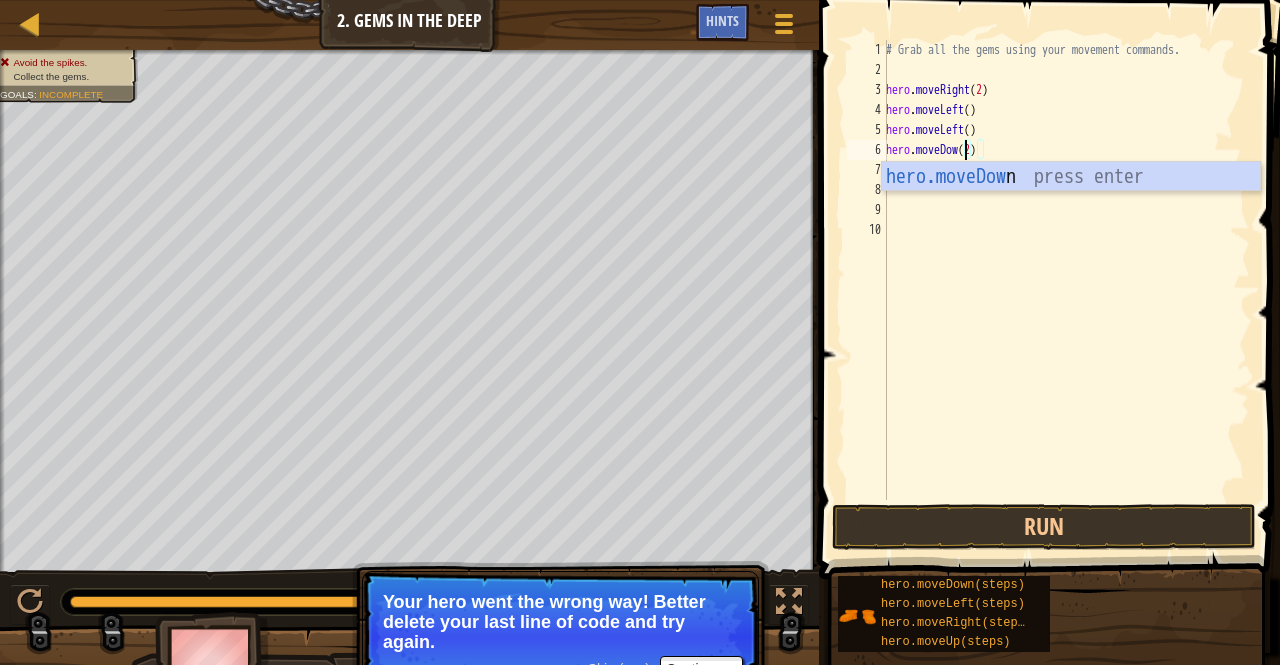 scroll, scrollTop: 9, scrollLeft: 6, axis: both 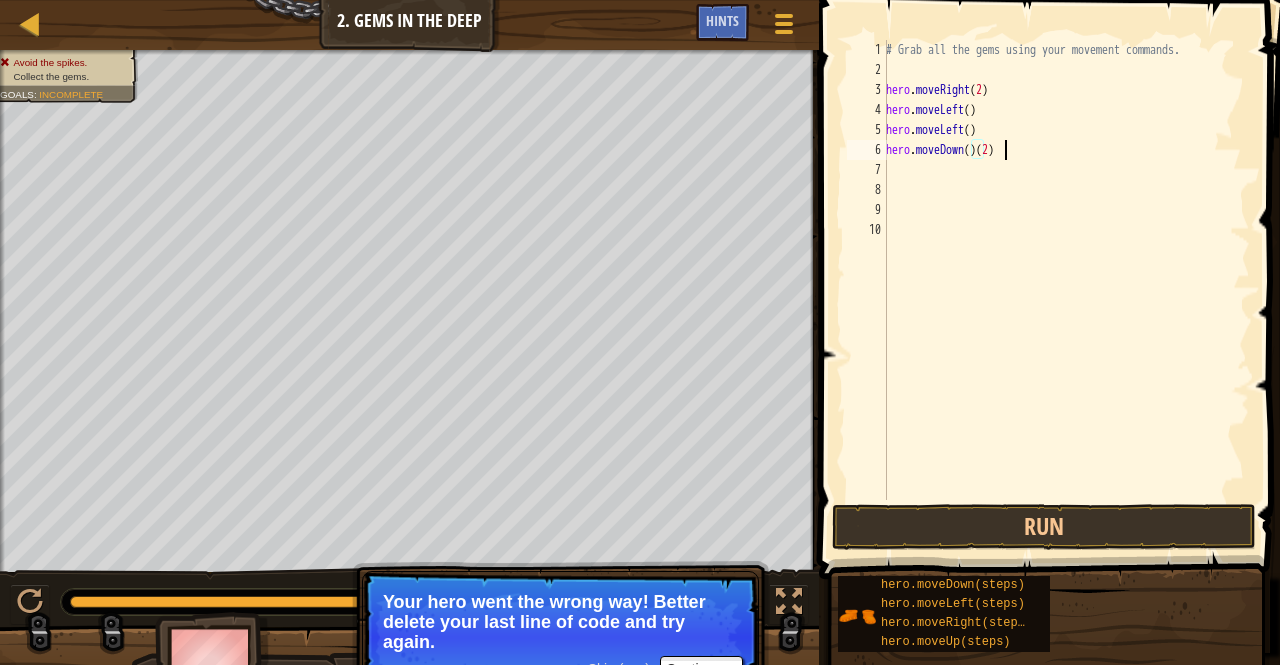 click on "# Grab all the gems using your movement commands. hero . moveRight ( 2 ) hero . moveLeft ( ) hero . moveLeft ( ) hero . moveDown ( ) ( 2 )" at bounding box center [1066, 290] 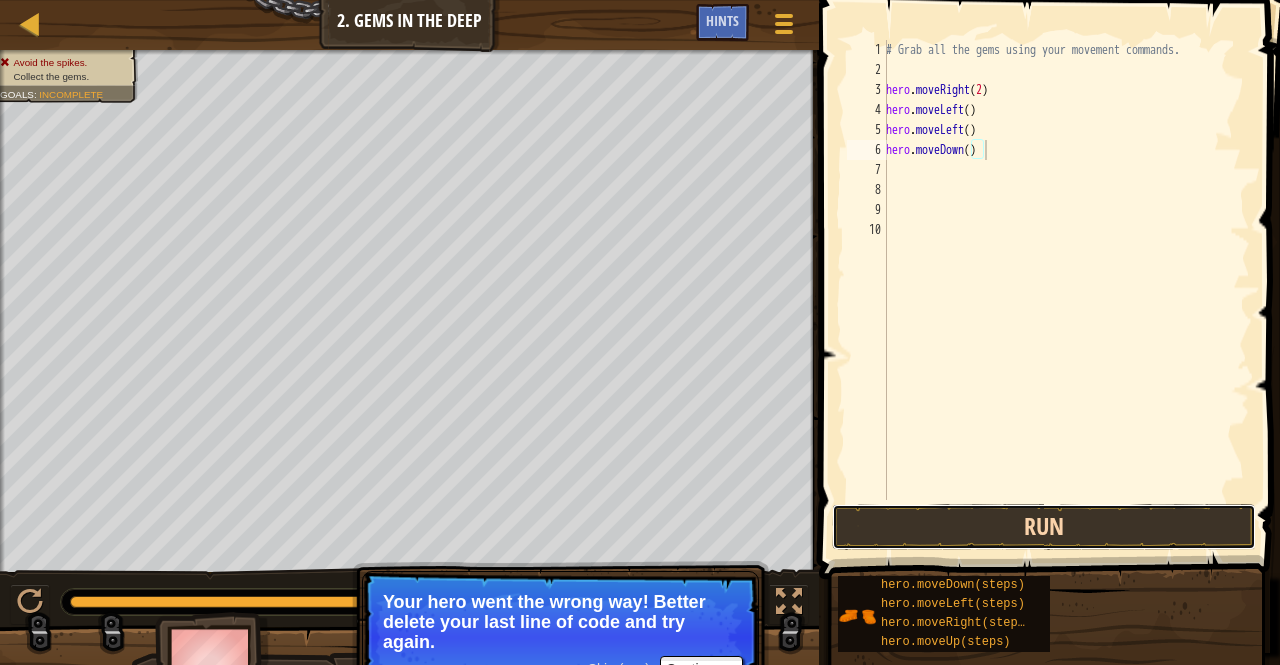 click on "Run" at bounding box center (1044, 527) 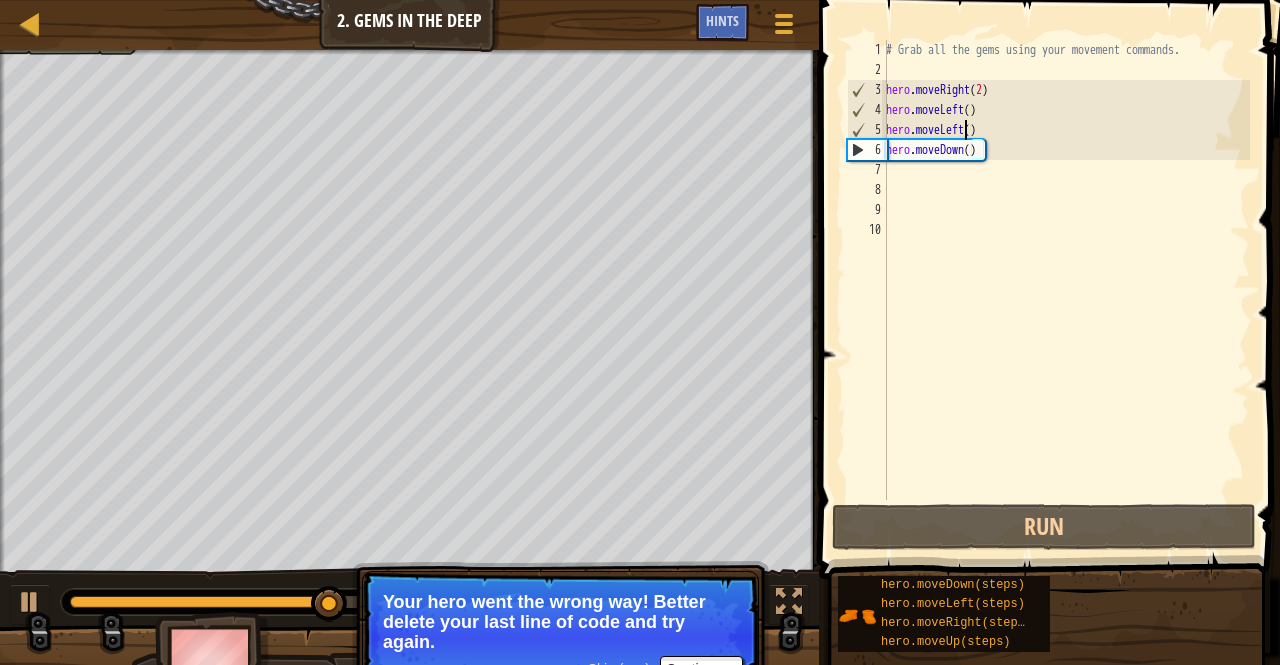 click on "# Grab all the gems using your movement commands. hero . moveRight ( 2 ) hero . moveLeft ( ) hero . moveLeft ( ) hero . moveDown ( )" at bounding box center (1066, 290) 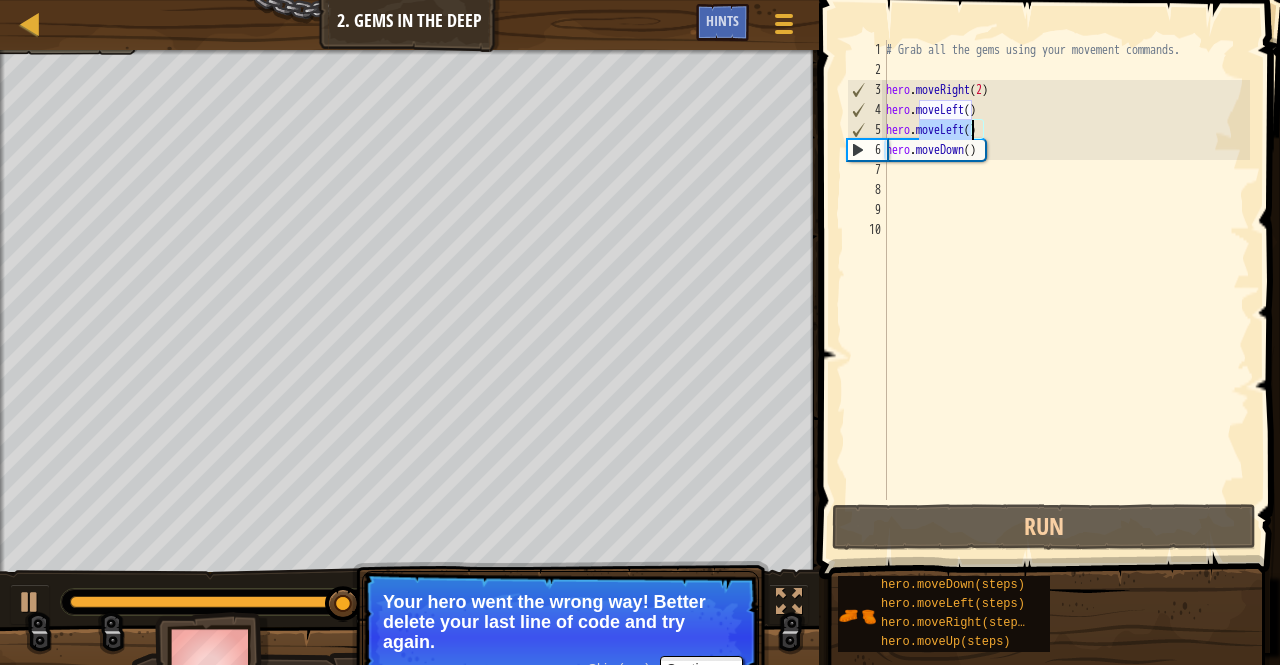click on "# Grab all the gems using your movement commands. hero . moveRight ( 2 ) hero . moveLeft ( ) hero . moveLeft ( ) hero . moveDown ( )" at bounding box center [1066, 290] 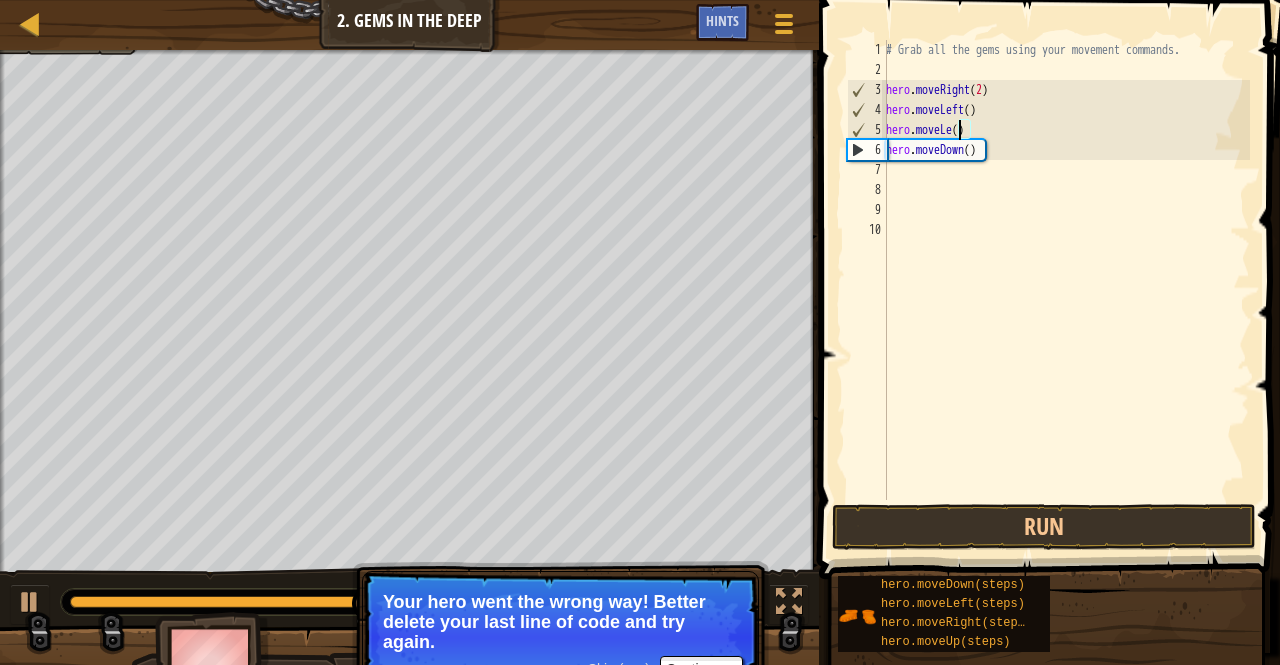 scroll, scrollTop: 9, scrollLeft: 5, axis: both 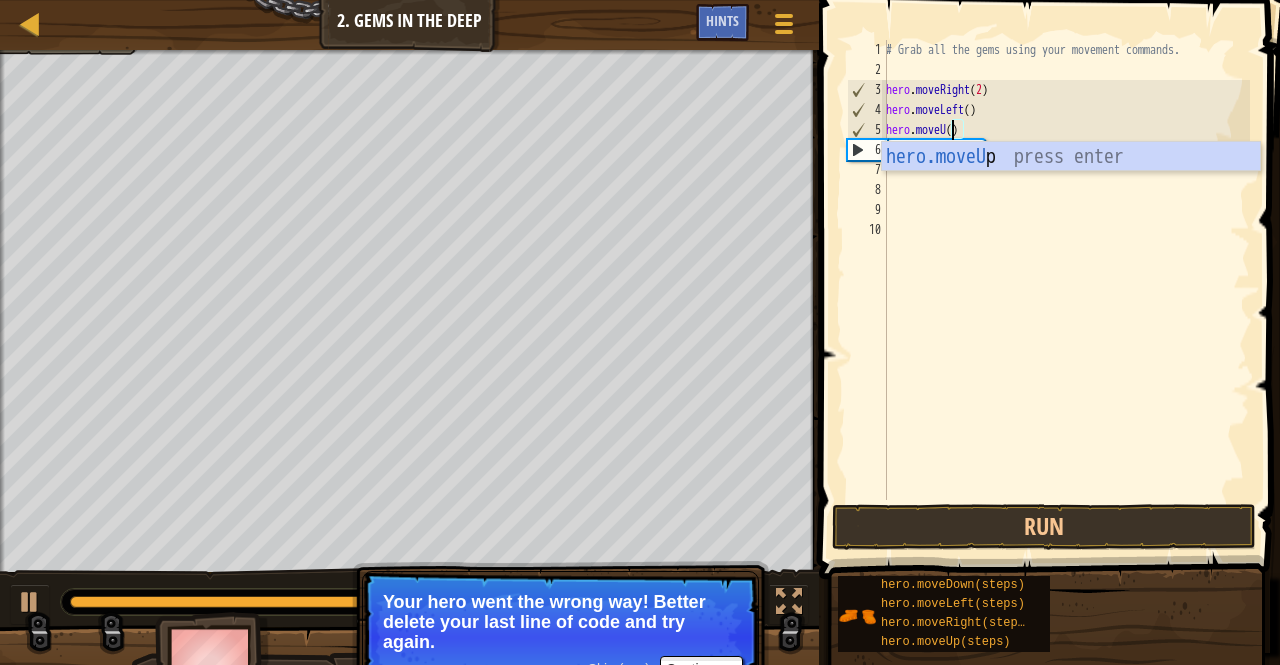 type on "hero.moveUp()" 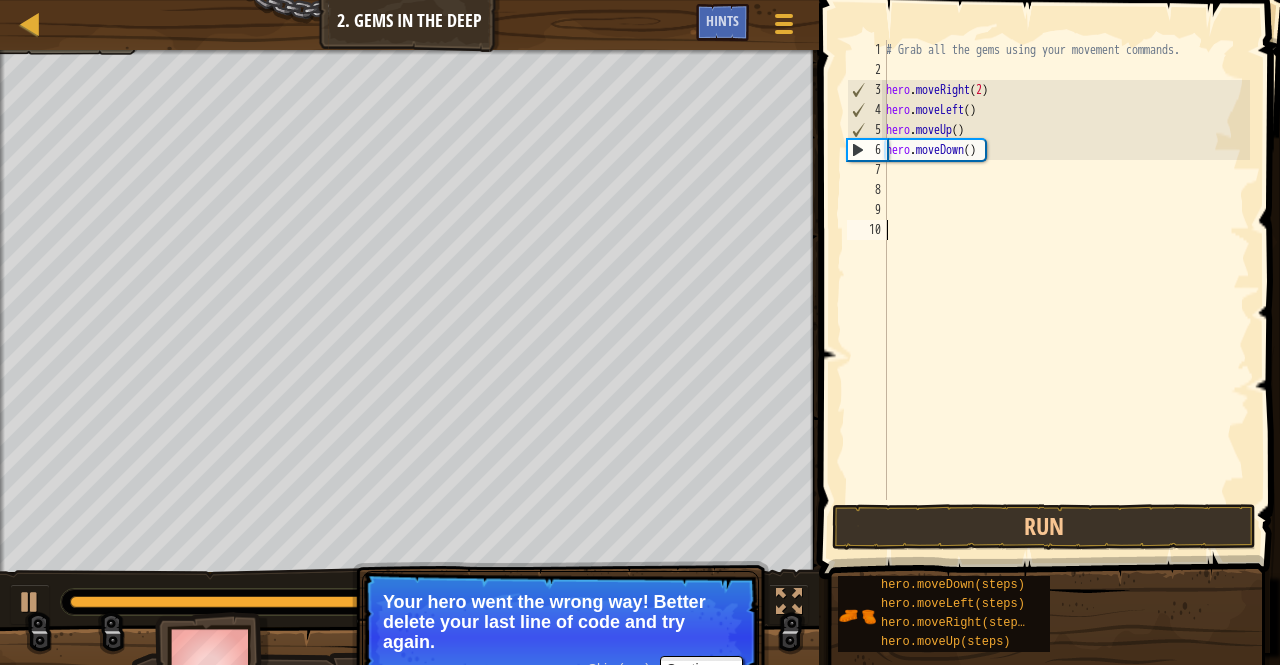 click on "# Grab all the gems using your movement commands. hero . moveRight ( 2 ) hero . moveLeft ( ) hero . moveUp ( ) hero . moveDown ( )" at bounding box center [1066, 290] 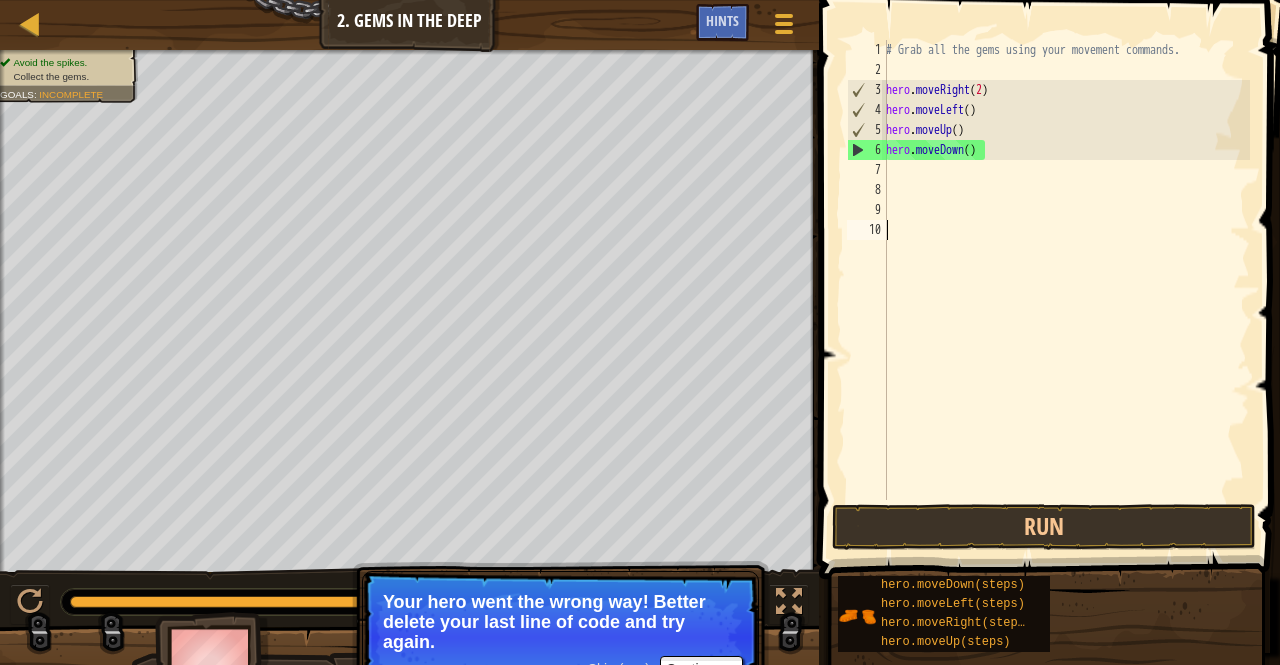 click on "# Grab all the gems using your movement commands. hero . moveRight ( 2 ) hero . moveLeft ( ) hero . moveUp ( ) hero . moveDown ( )" at bounding box center [1066, 290] 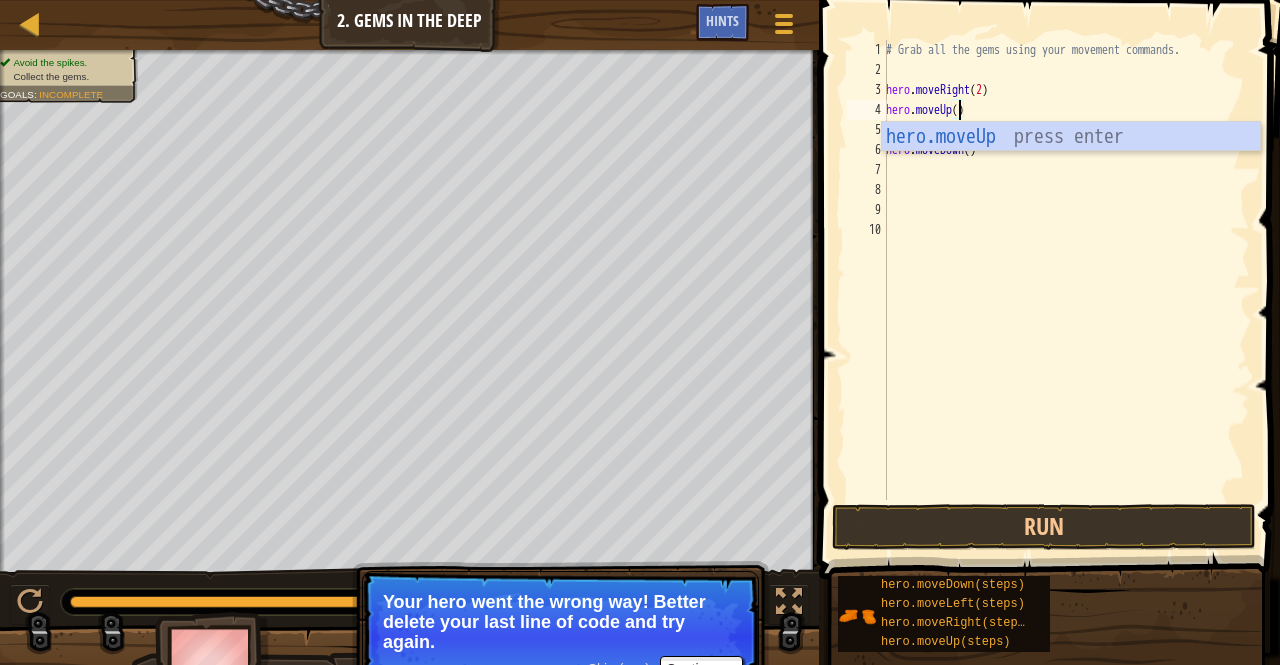 scroll, scrollTop: 9, scrollLeft: 6, axis: both 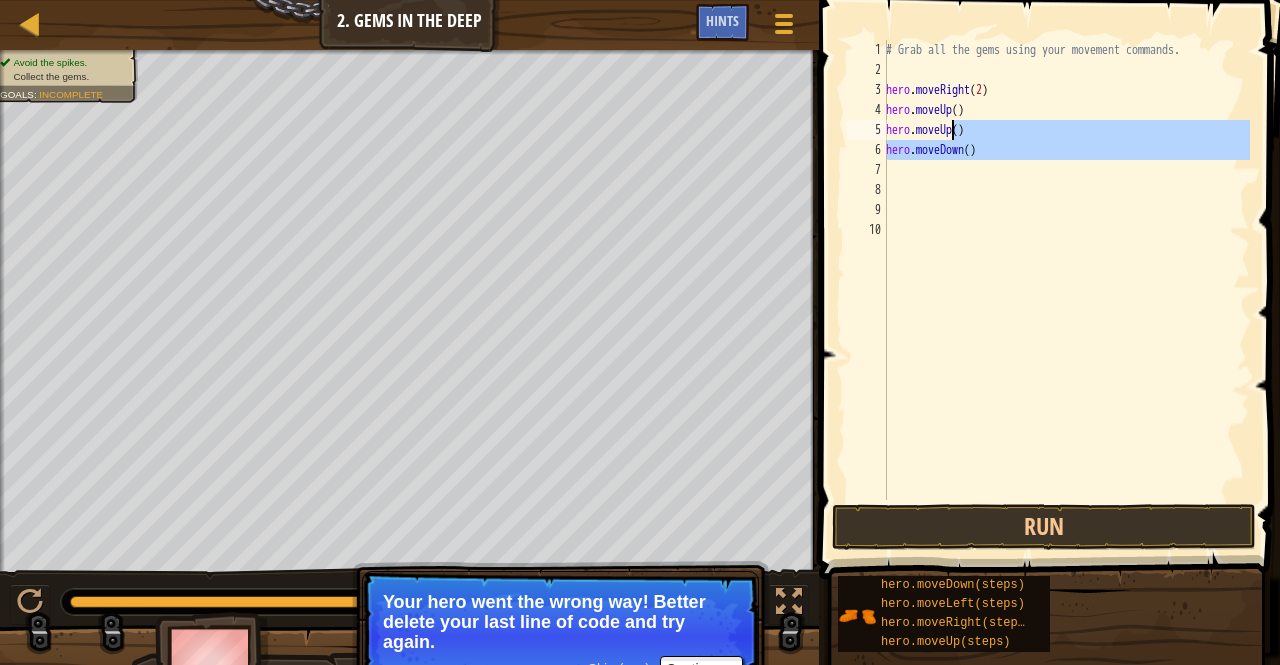 drag, startPoint x: 969, startPoint y: 173, endPoint x: 959, endPoint y: 125, distance: 49.0306 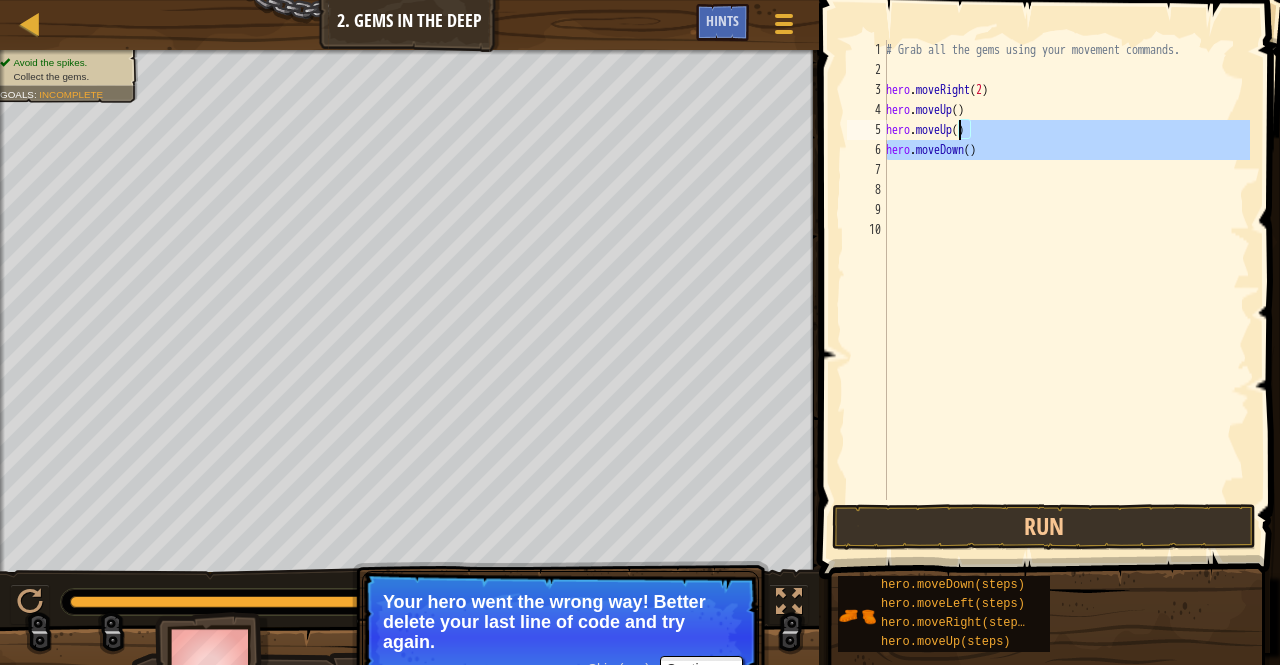 click on "# Grab all the gems using your movement commands. hero . moveRight ( 2 ) hero . moveUp ( ) hero . moveUp ( ) hero . moveDown ( )" at bounding box center [1066, 270] 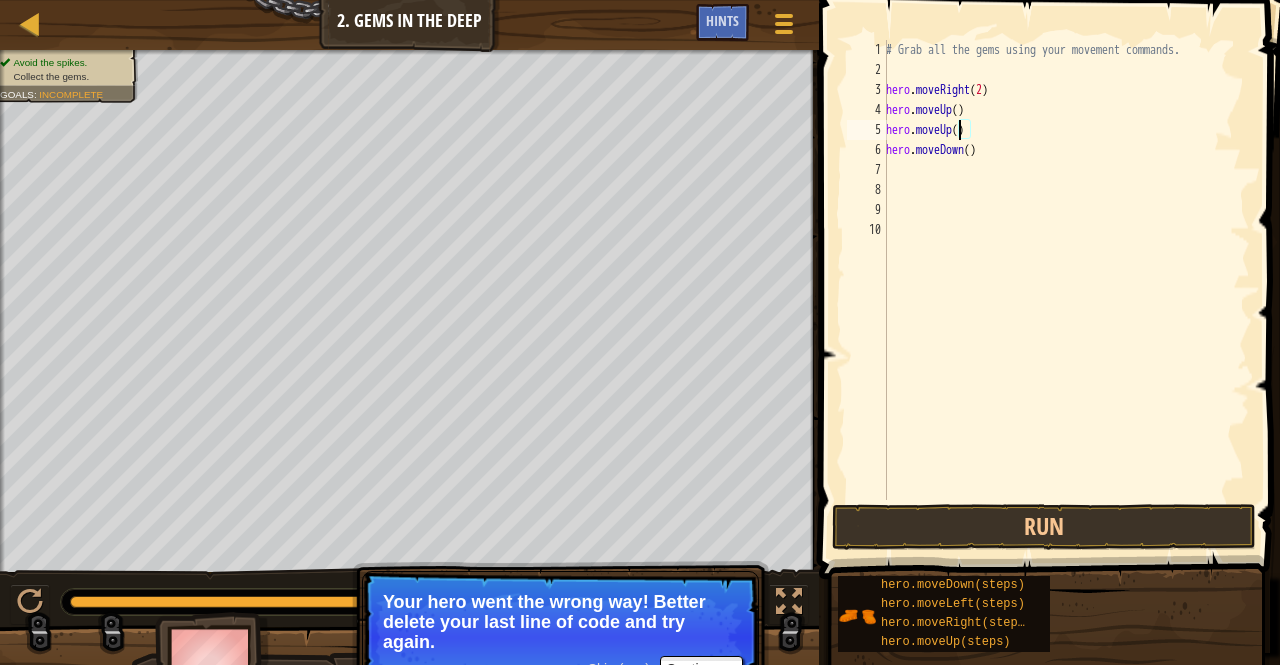 scroll, scrollTop: 9, scrollLeft: 5, axis: both 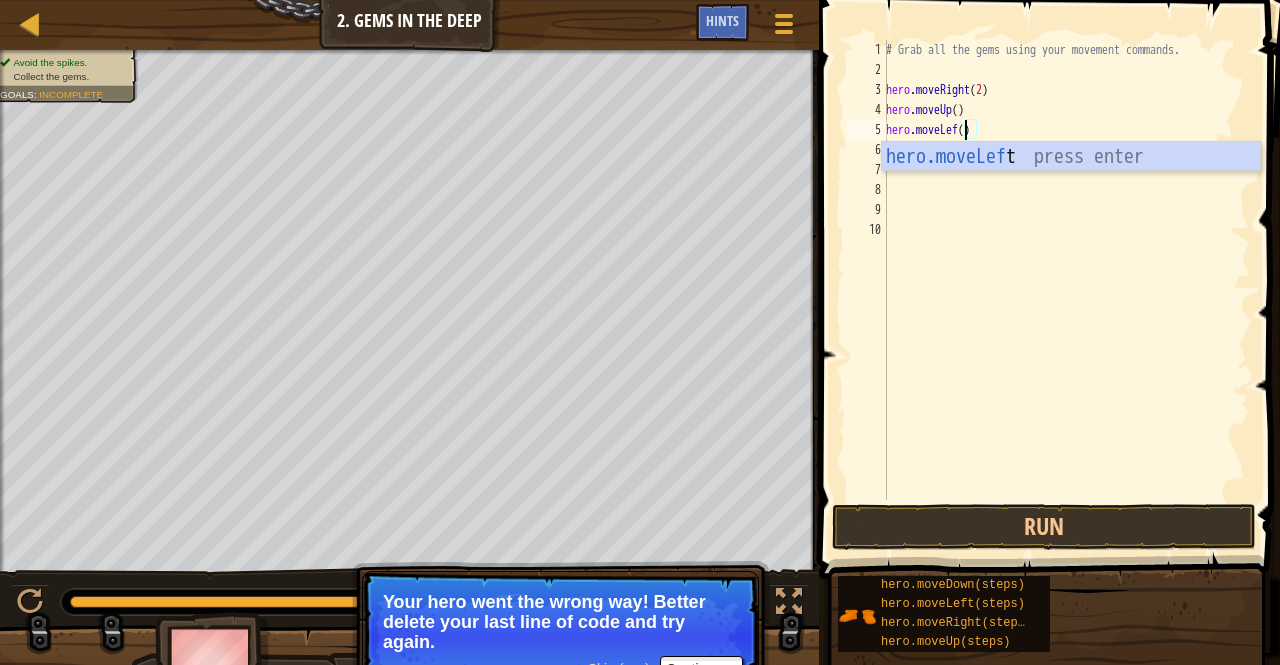 type on "hero.moveLeft()" 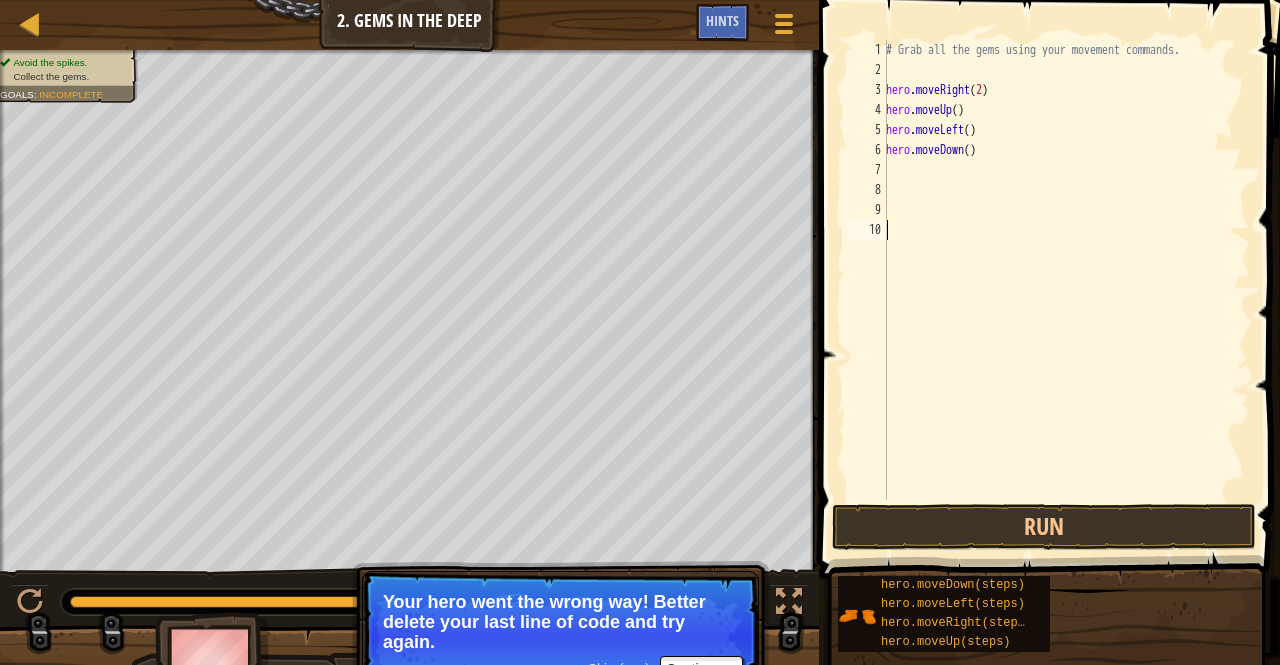 click on "# Grab all the gems using your movement commands. hero . moveRight ( 2 ) hero . moveUp ( ) hero . moveLeft ( ) hero . moveDown ( )" at bounding box center (1066, 290) 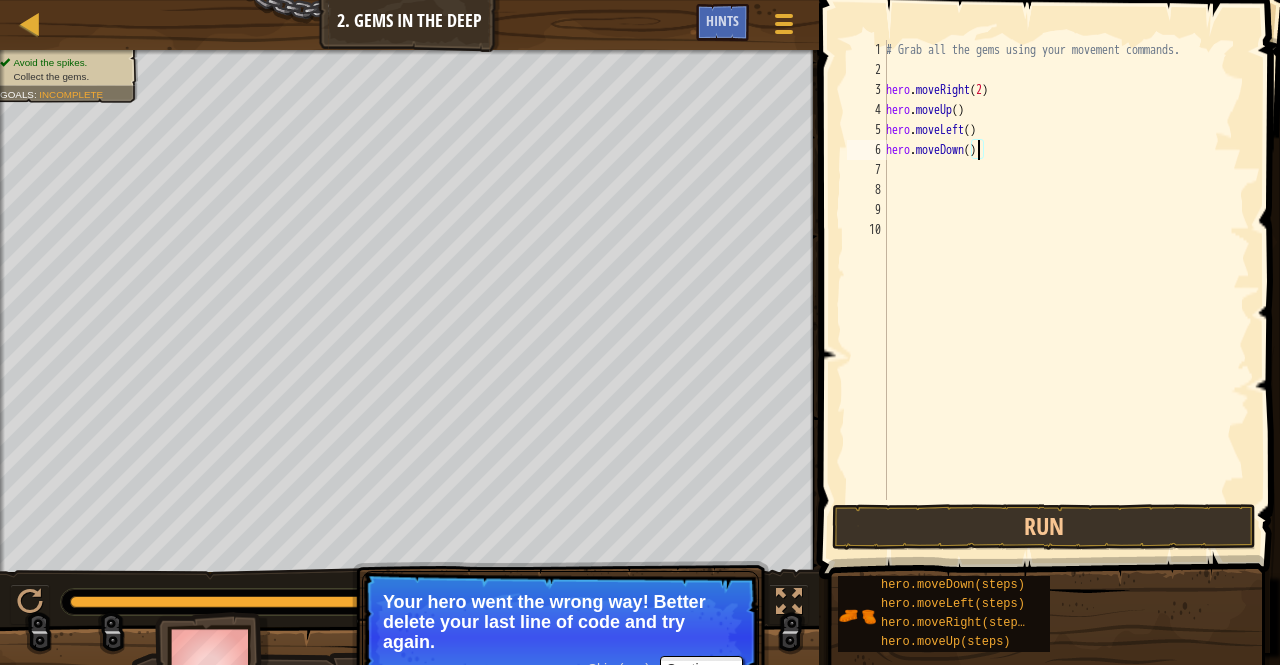 type on "hero.moveDown(2)" 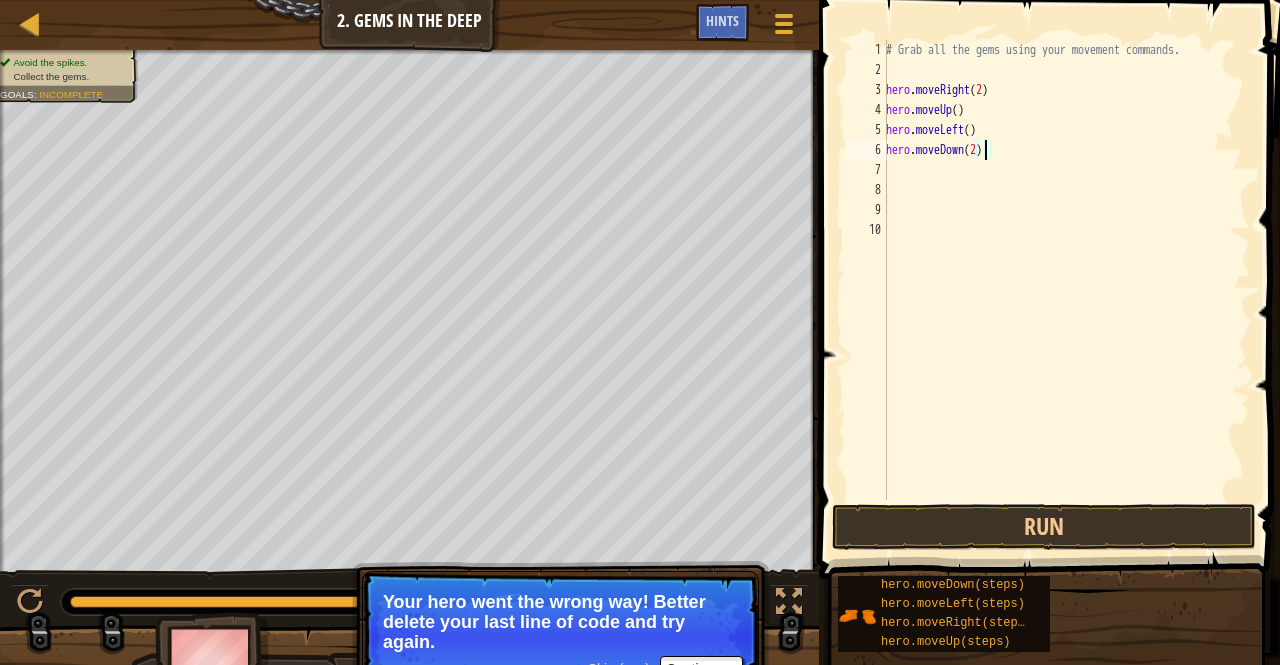 scroll, scrollTop: 9, scrollLeft: 0, axis: vertical 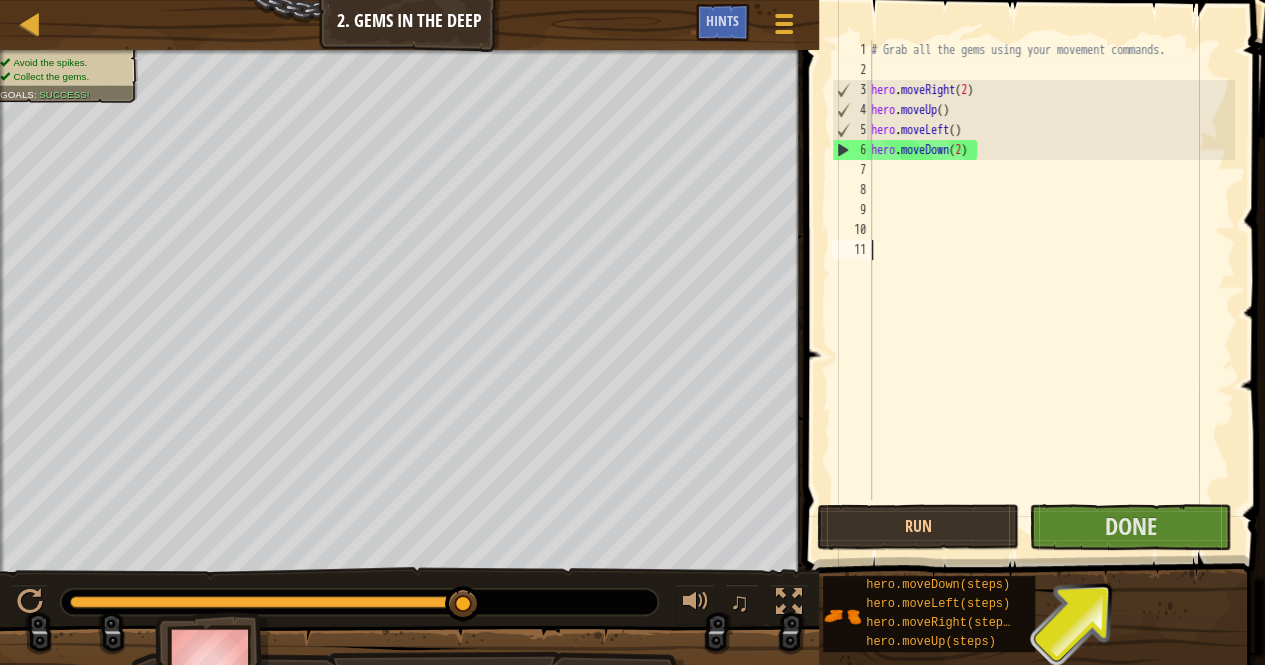 drag, startPoint x: 1180, startPoint y: 541, endPoint x: 1222, endPoint y: 467, distance: 85.08819 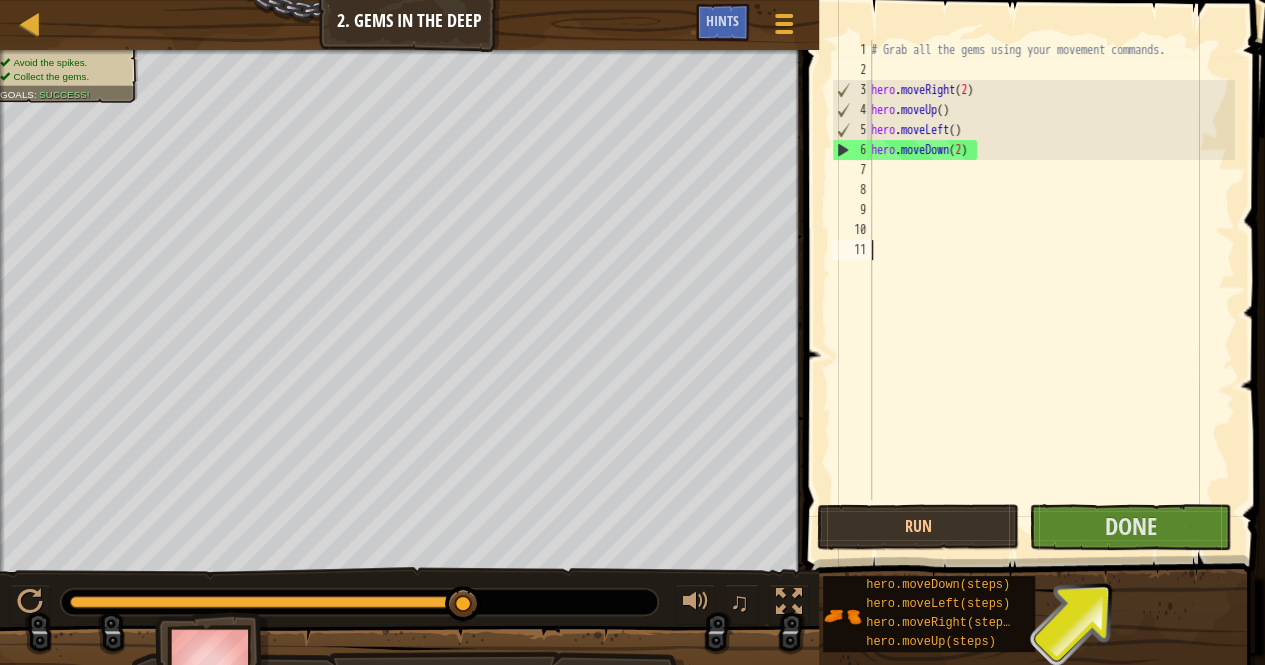 click on "# Grab all the gems using your movement commands. hero . moveRight ( 2 ) hero . moveUp ( ) hero . moveLeft ( ) hero . moveDown ( 2 )" at bounding box center (1051, 290) 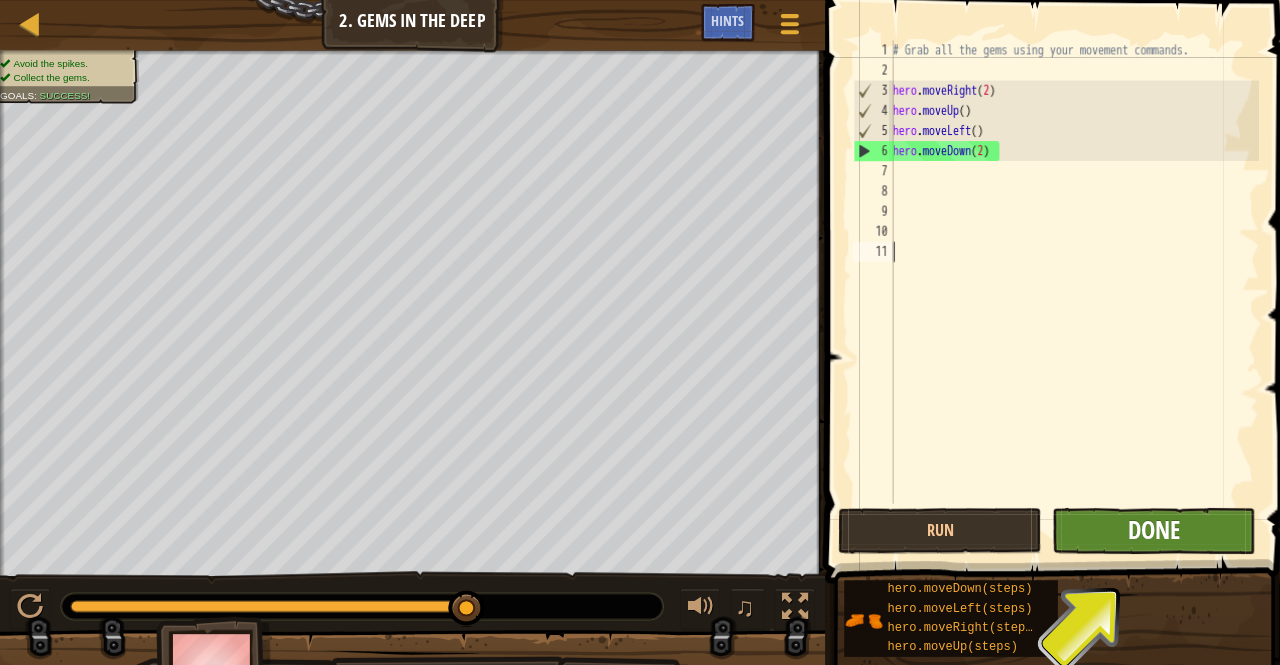type 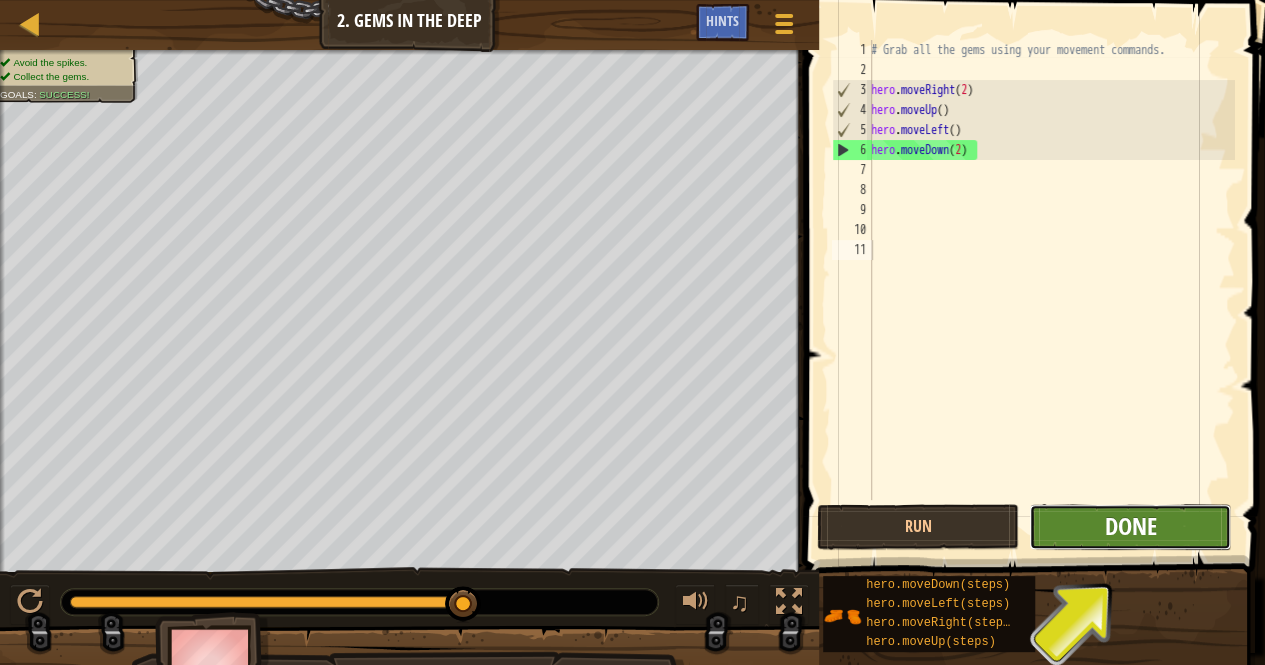 click on "Done" at bounding box center [1130, 526] 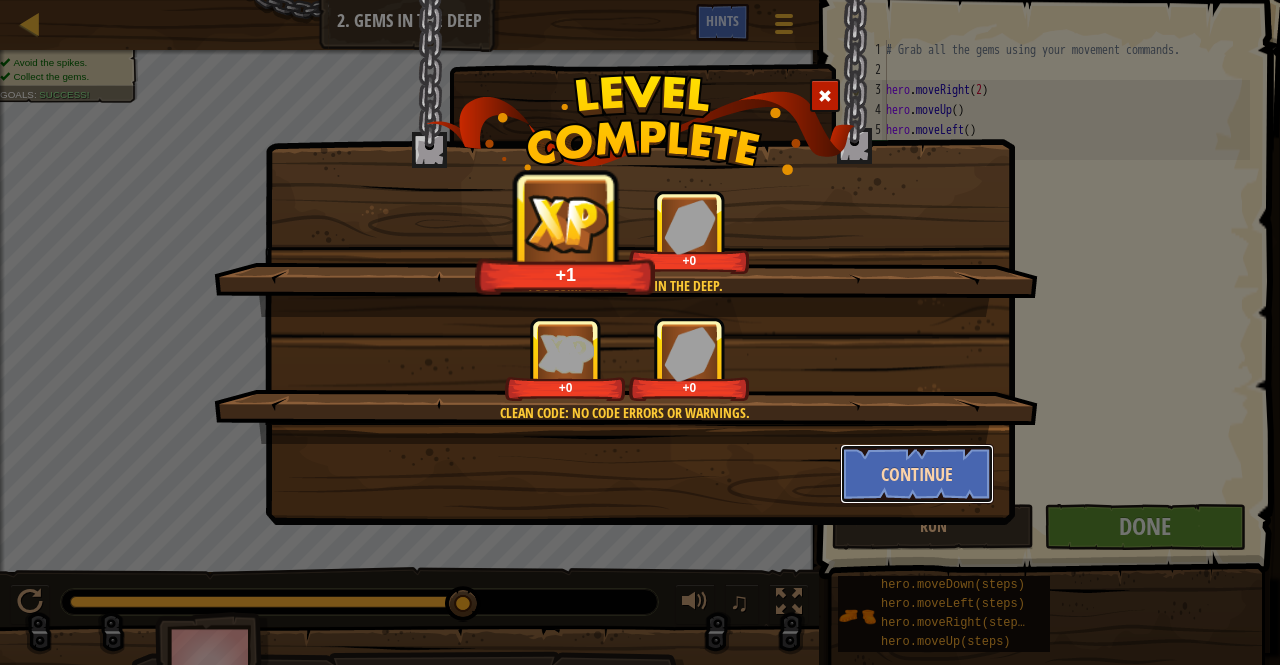 click on "Continue" at bounding box center (917, 474) 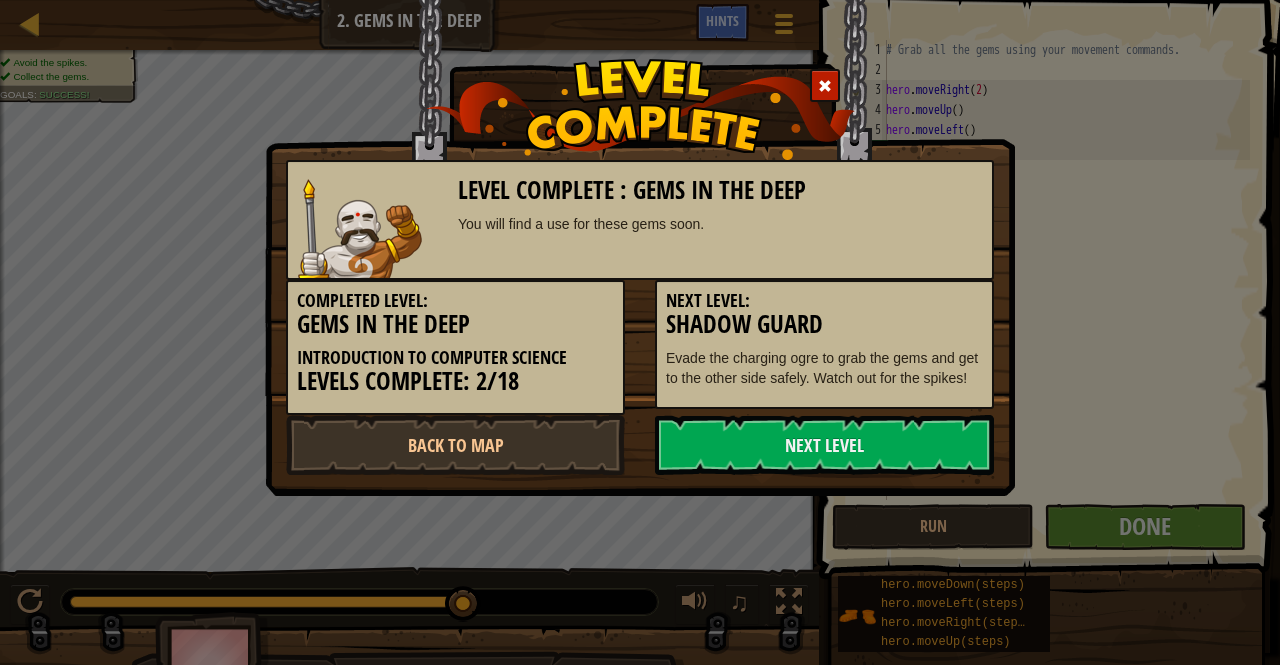 click on "Level Complete : Gems in the Deep You will find a use for these gems soon. Completed Level: Gems in the Deep Introduction to Computer Science Levels Complete: 2/18 Next Level: Shadow Guard Evade the charging ogre to grab the gems and get to the other side safely. Watch out for the spikes!
Back to Map Next Level" at bounding box center [640, 248] 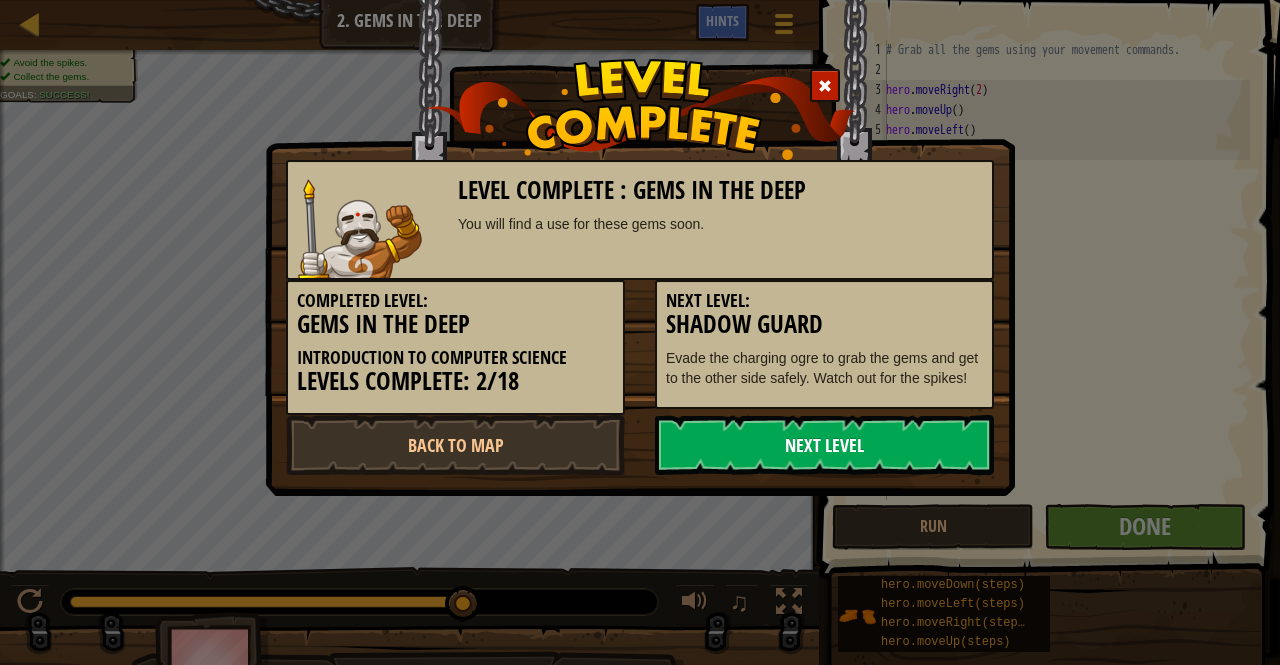 click on "Next Level" at bounding box center (824, 445) 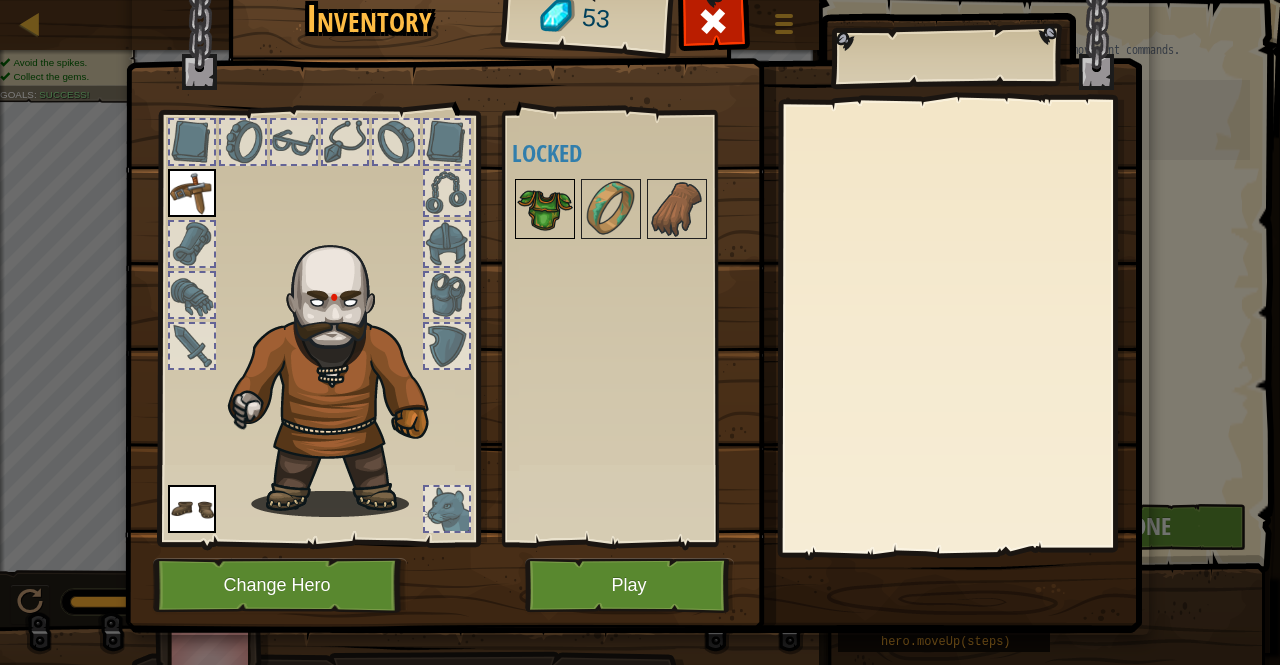 scroll, scrollTop: 0, scrollLeft: 0, axis: both 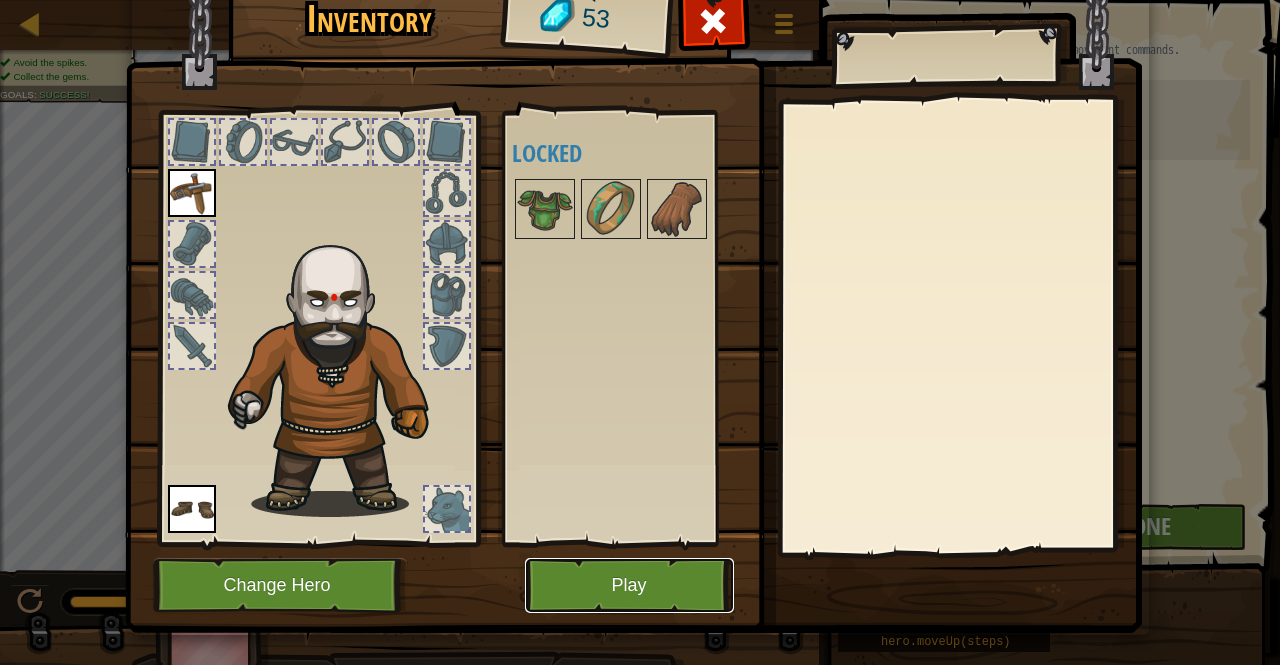click on "Play" at bounding box center (629, 585) 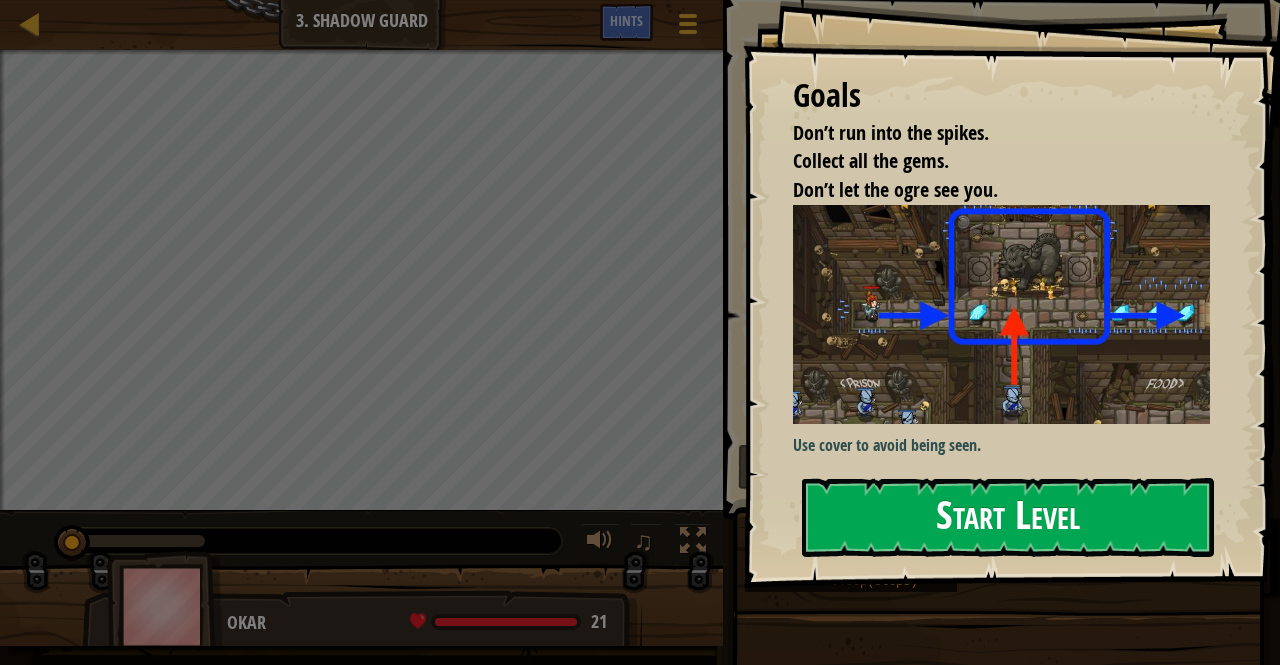 click on "Start Level" at bounding box center [1008, 517] 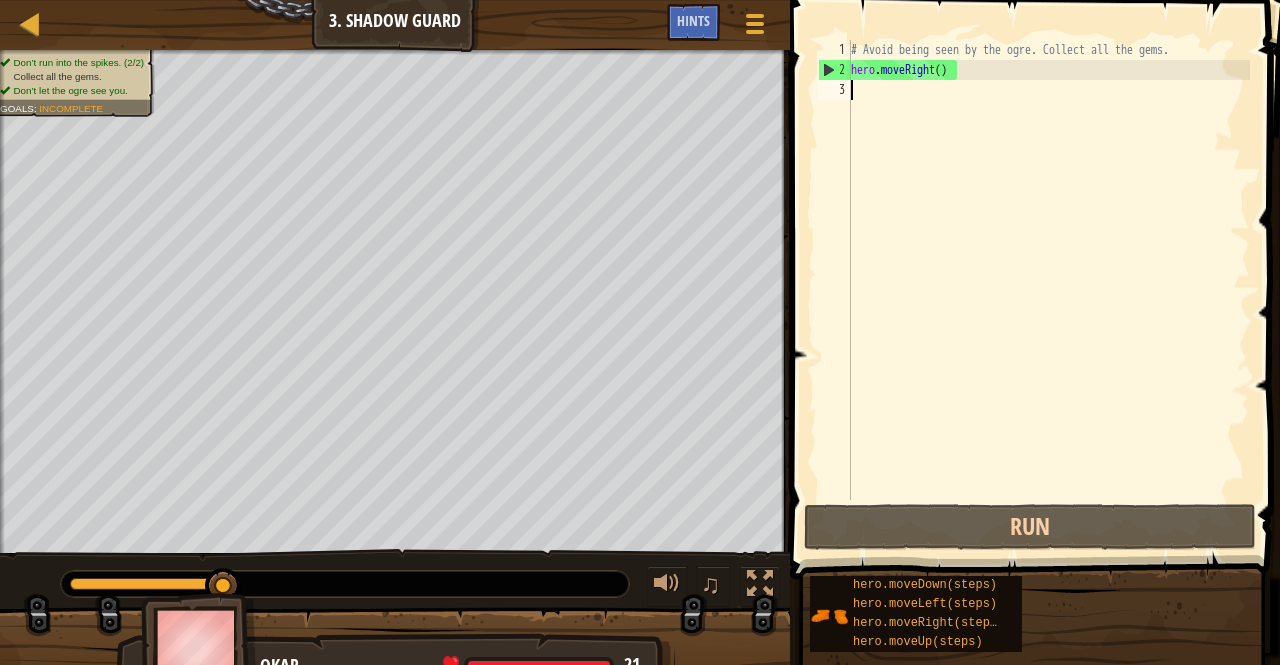 type on "h" 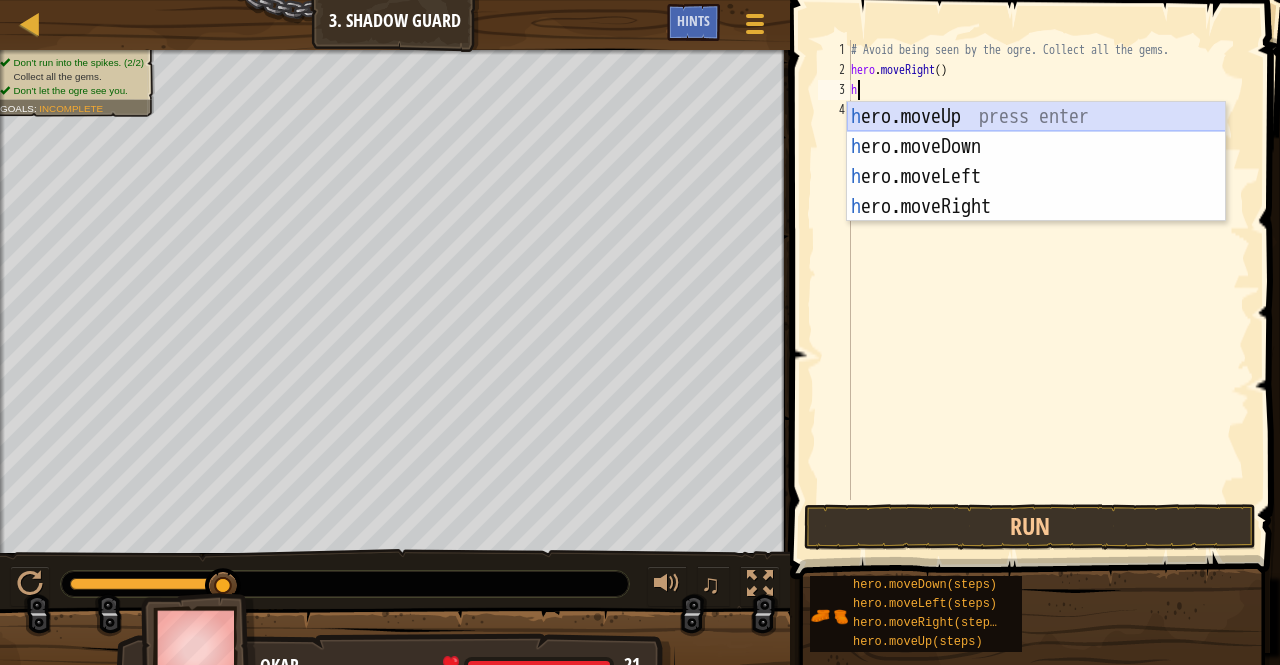 click on "h ero.moveUp press enter h ero.moveDown press enter h ero.moveLeft press enter h ero.moveRight press enter" at bounding box center (1036, 192) 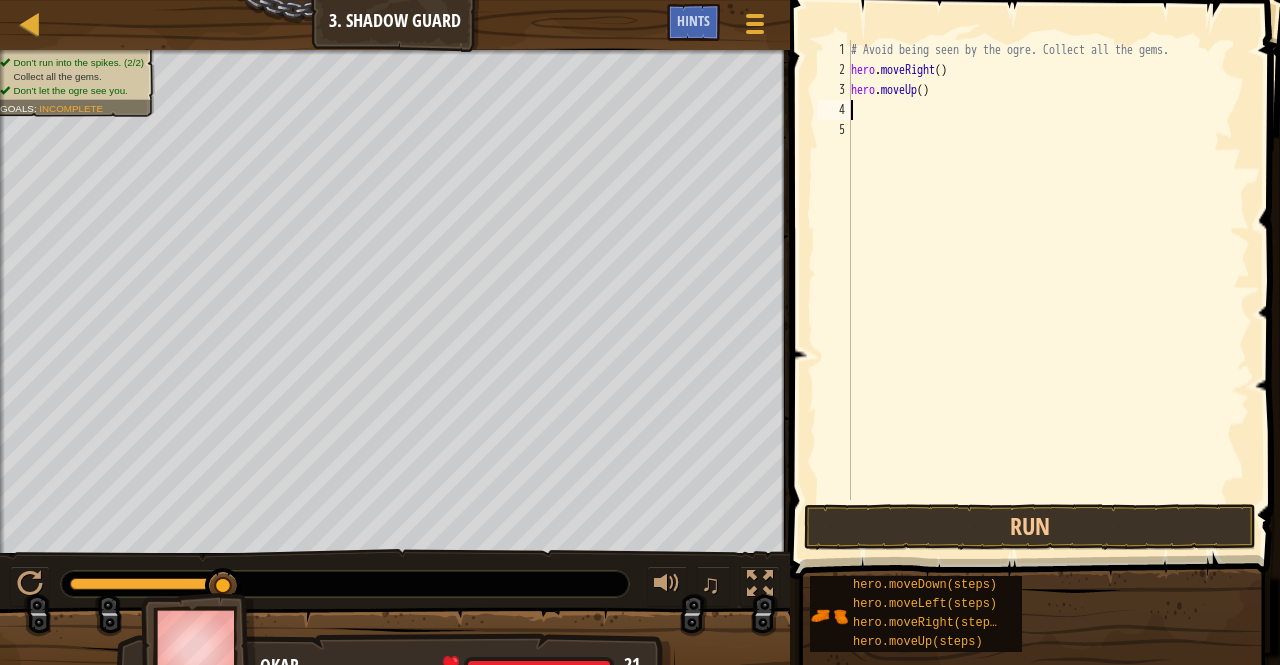 type on "h" 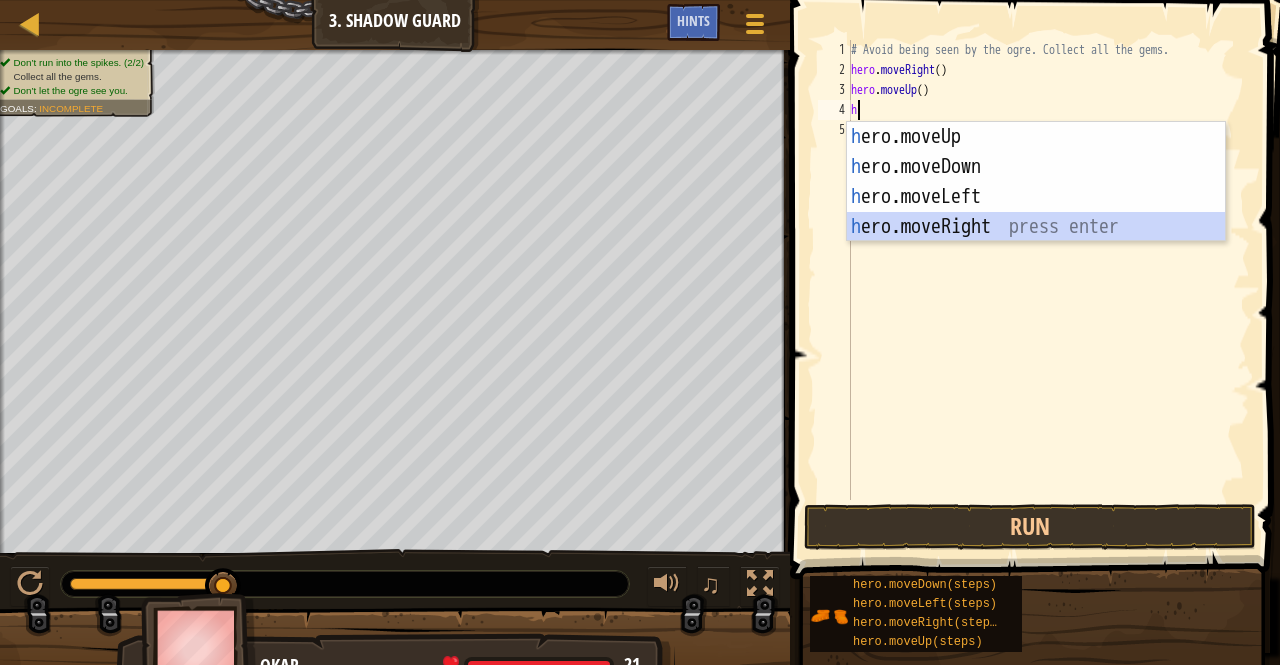 click on "h ero.moveUp press enter h ero.moveDown press enter h ero.moveLeft press enter h ero.moveRight press enter" at bounding box center [1036, 212] 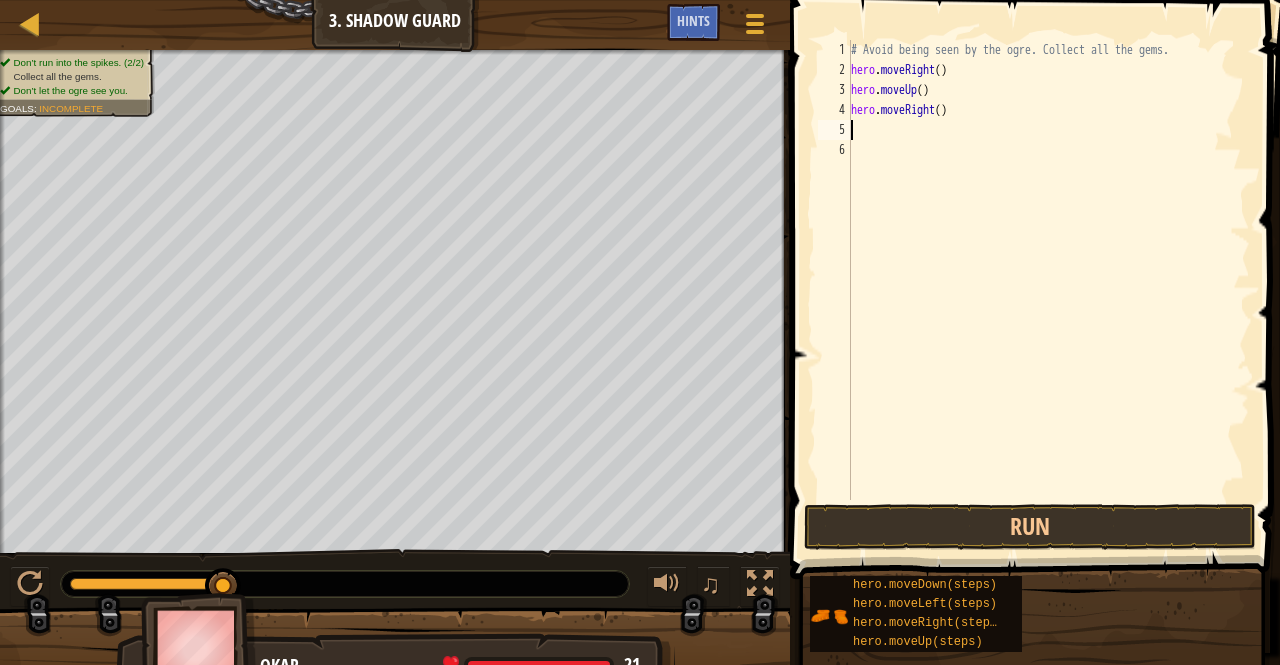 type on "h" 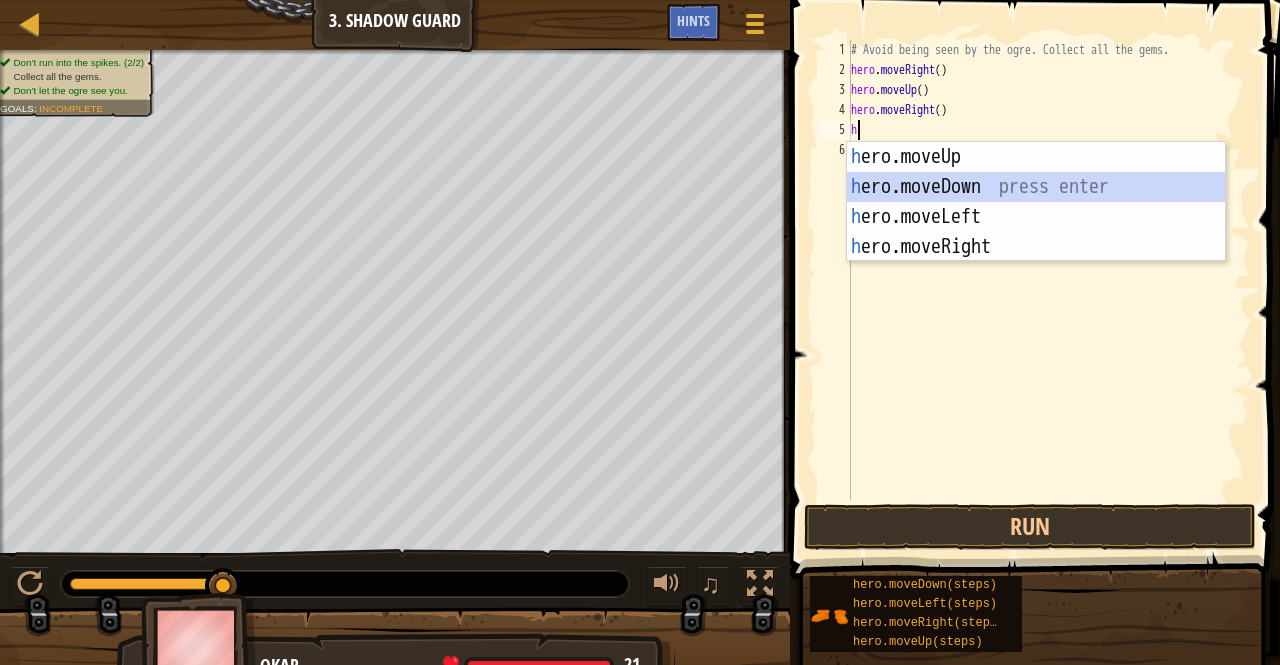 click on "h ero.moveUp press enter h ero.moveDown press enter h ero.moveLeft press enter h ero.moveRight press enter" at bounding box center (1036, 232) 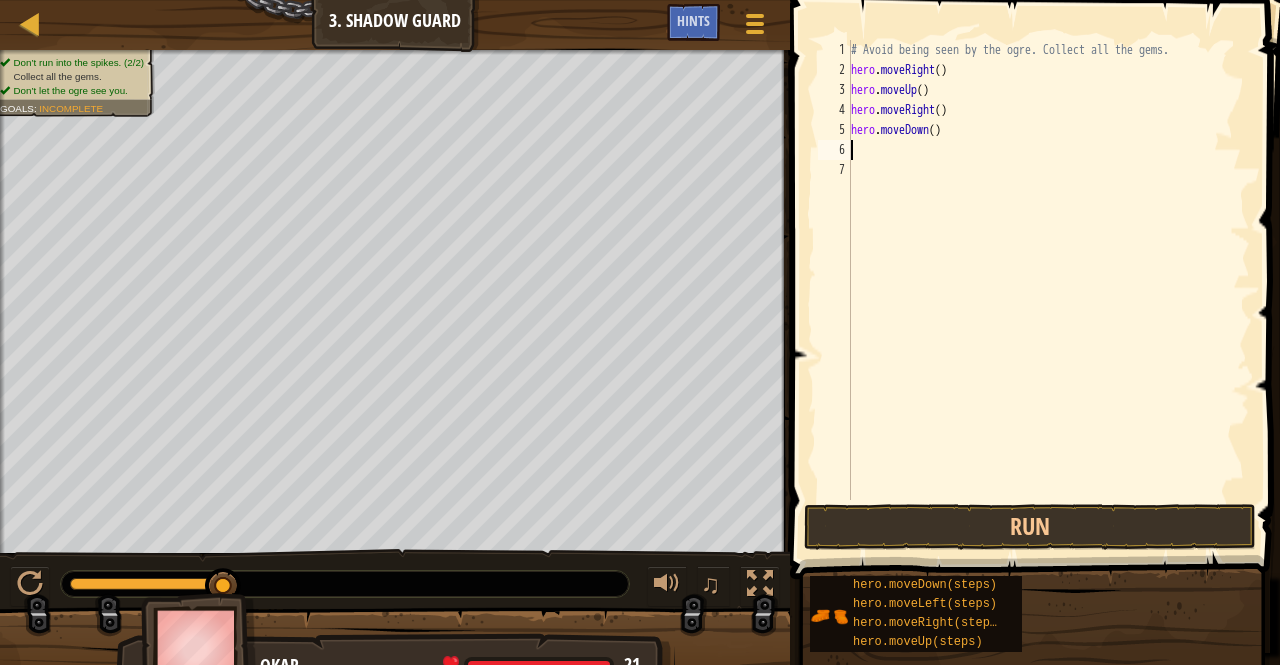 type on "h" 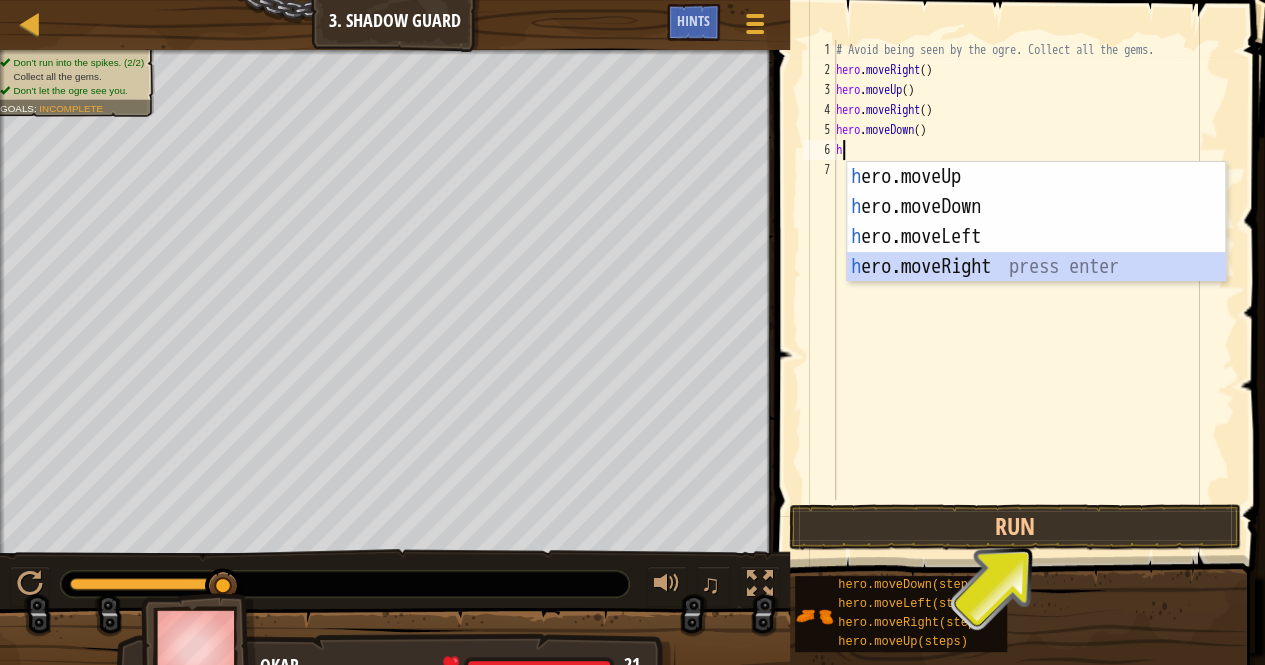 click on "h ero.moveUp press enter h ero.moveDown press enter h ero.moveLeft press enter h ero.moveRight press enter" at bounding box center (1036, 252) 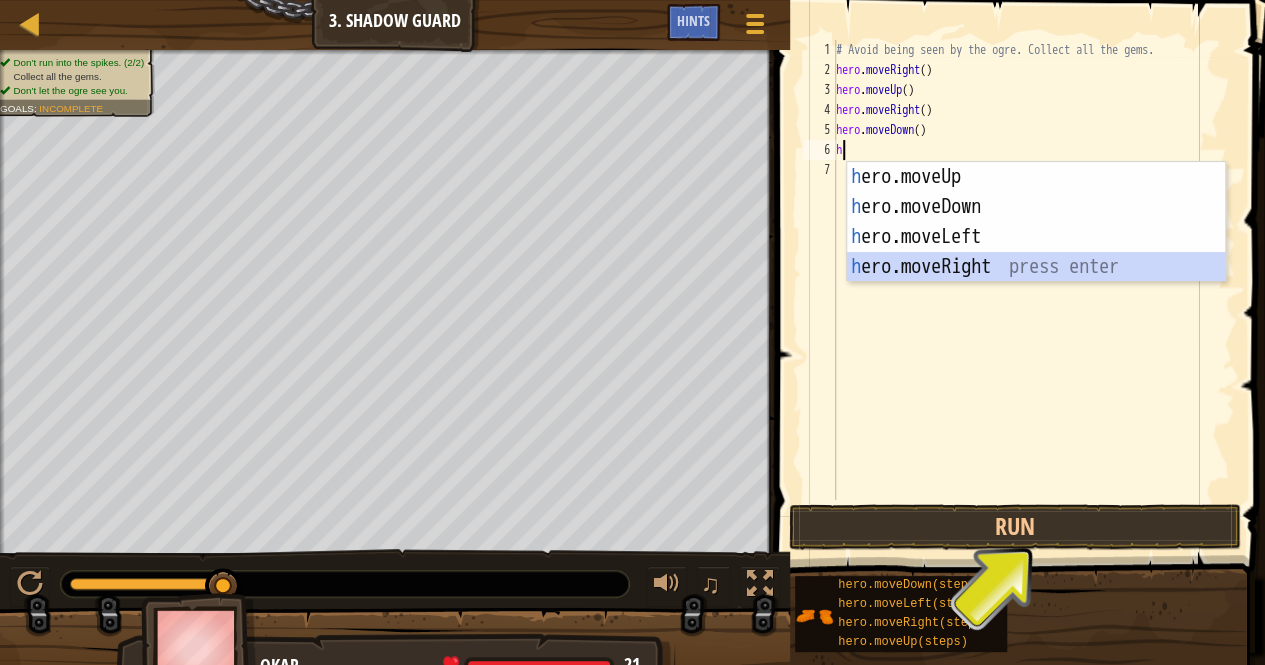 type 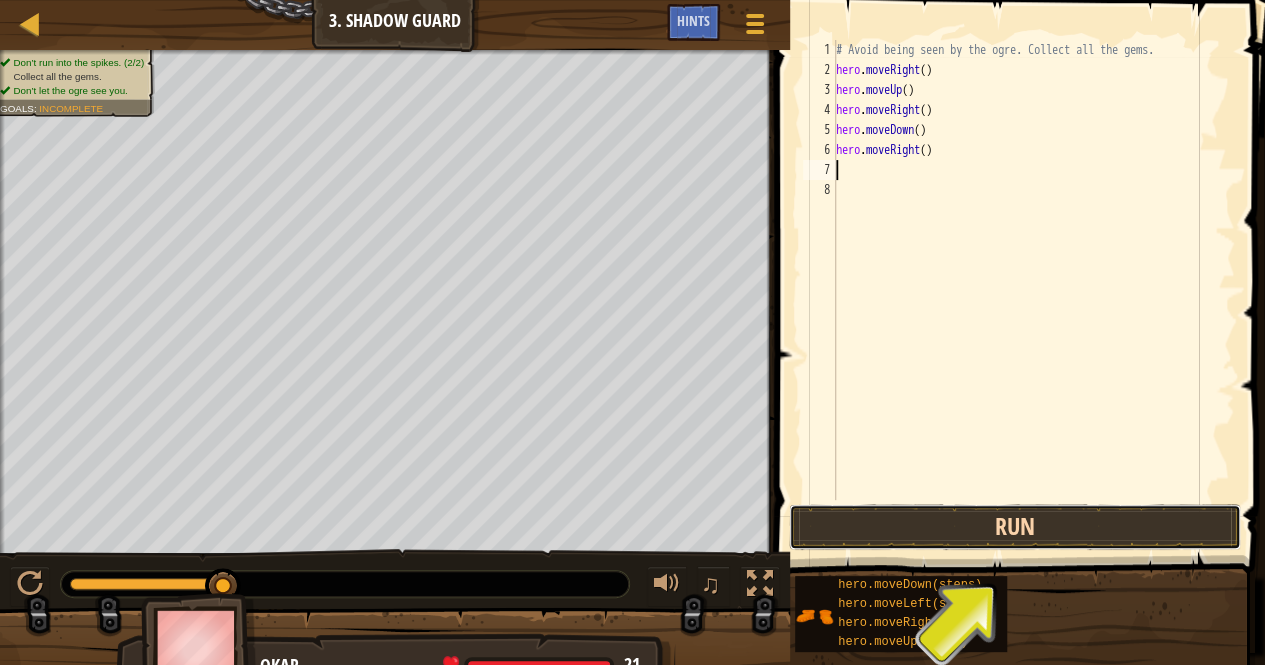 click on "Run" at bounding box center [1015, 527] 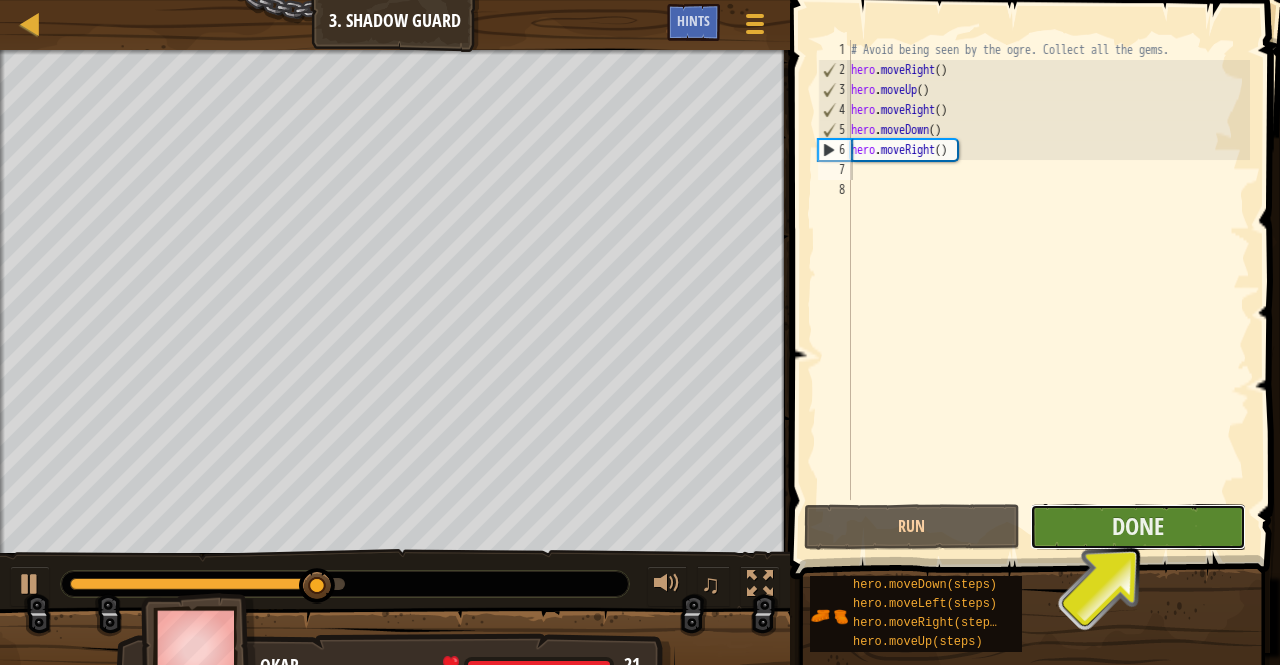 click on "Done" at bounding box center [1138, 527] 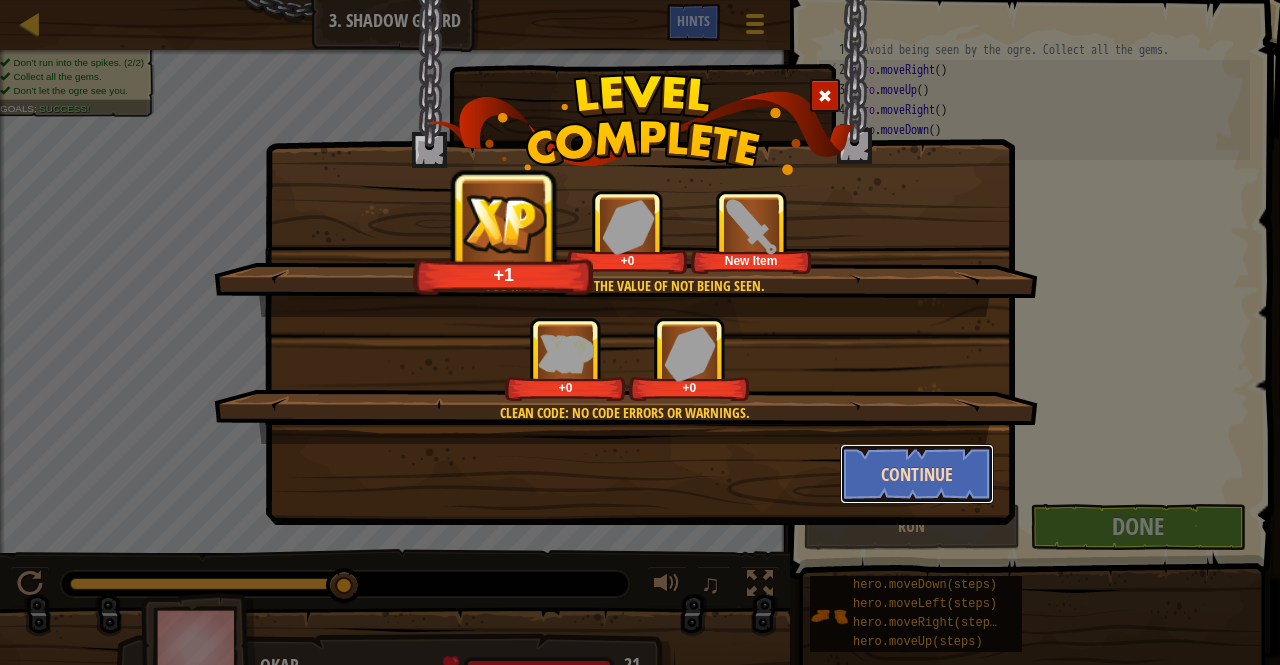 click on "Continue" at bounding box center (917, 474) 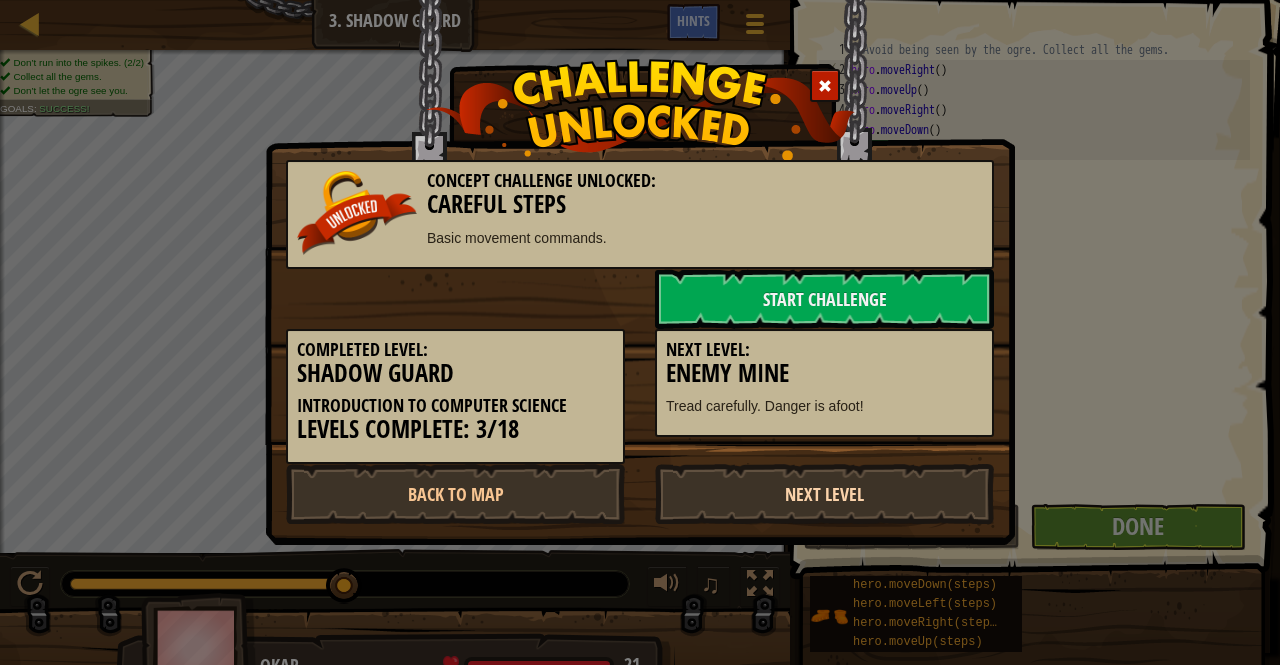 click on "Next Level" at bounding box center [824, 494] 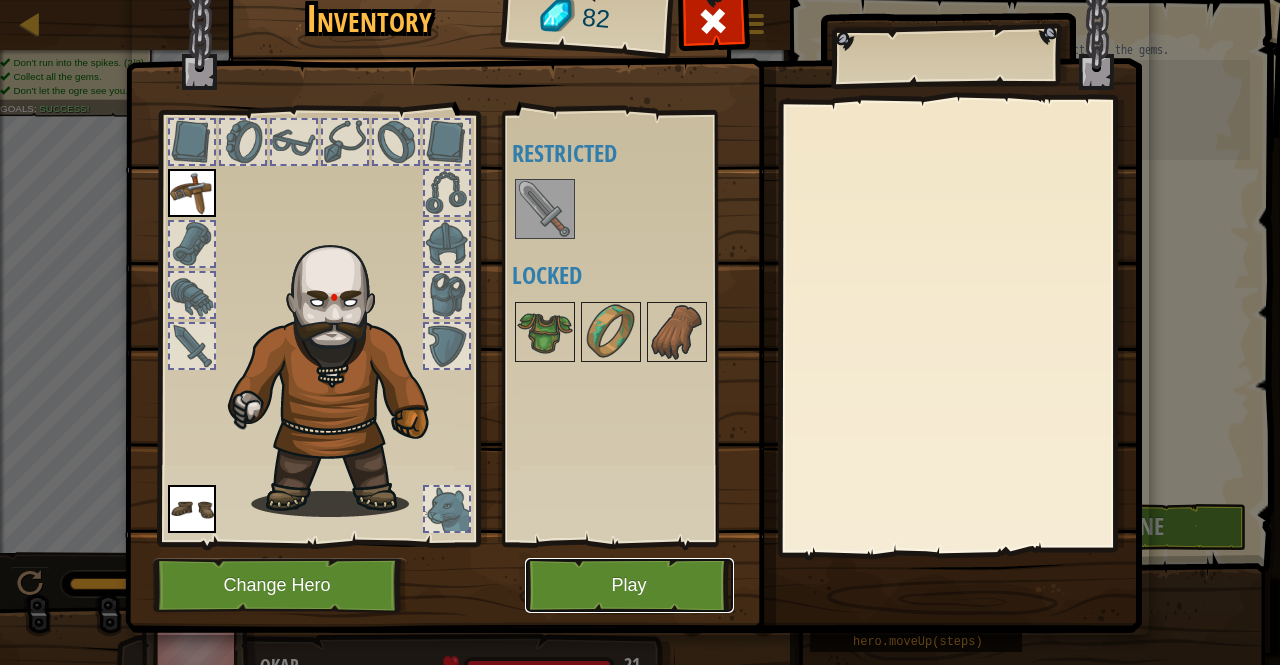 drag, startPoint x: 604, startPoint y: 562, endPoint x: 538, endPoint y: 583, distance: 69.260376 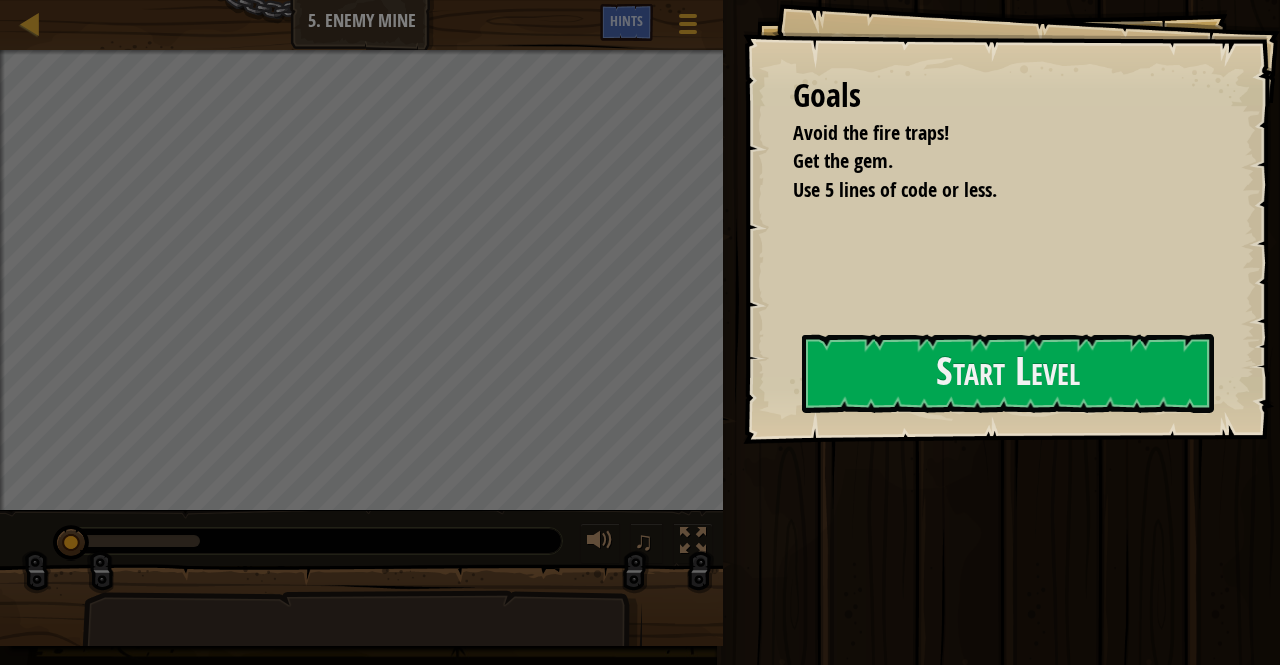 click on "Goals Avoid the fire traps! Get the gem. Use 5 lines of code or less. Start Level Error loading from server. Try refreshing the page. You'll need a subscription to play this level. Subscribe You'll need to join a course to play this level. Back to my courses Ask your teacher to assign a license to you so you can continue to play CodeCombat! Back to my courses This level is locked. Back to my courses Map Introduction to Computer Science 5. Enemy Mine Game Menu Done Hints 1     הההההההההההההההההההההההההההההההההההההההההההההההההההההההההההההההההההההההההההההההההההההההההההההההההההההההההההההההההההההההההההההההההההההההההההההההההההההההההההההההההההההההההההההההההההההההההההההההההההההההההההההההההההההההההההההההההההההההההההההההההההההההההההההההה Solution × Run Submit Done" at bounding box center (640, 332) 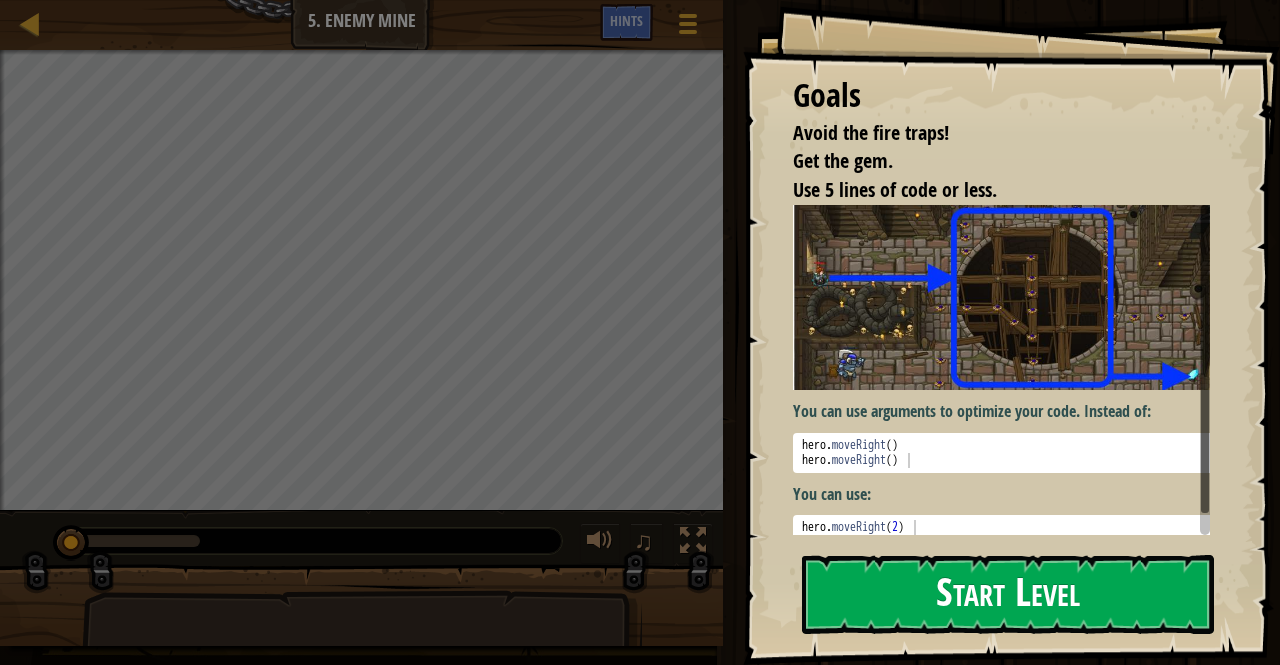 drag, startPoint x: 841, startPoint y: 554, endPoint x: 842, endPoint y: 627, distance: 73.00685 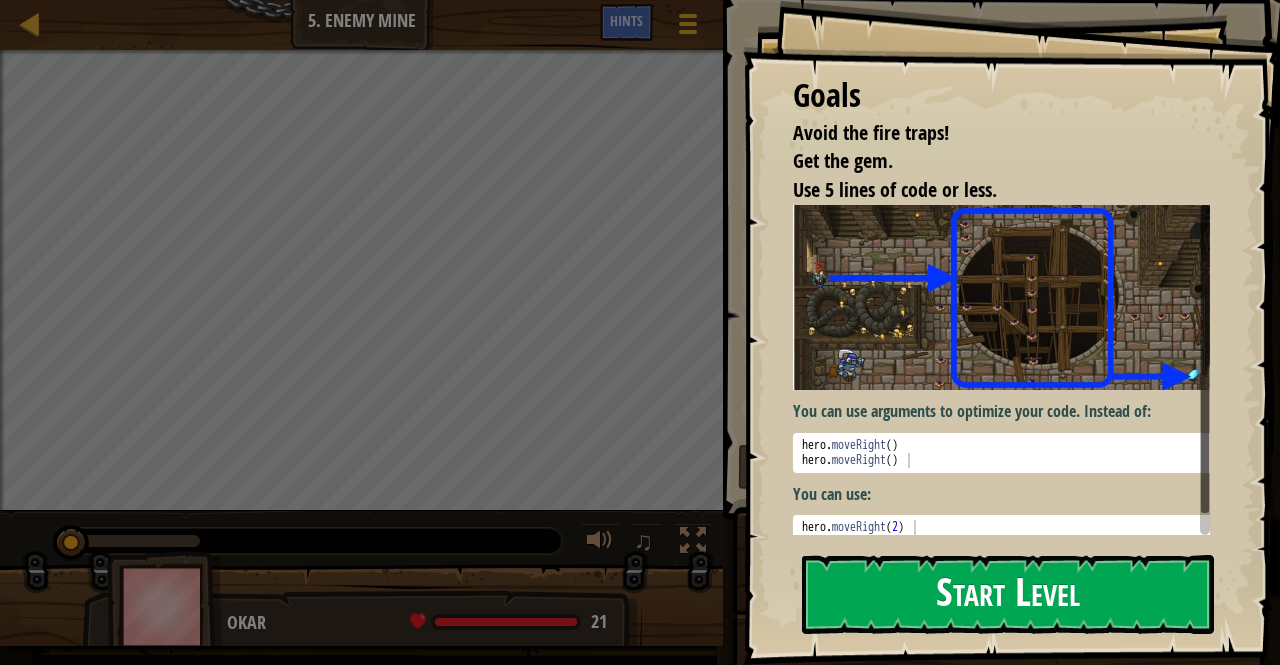 click on "Start Level" at bounding box center (1008, 594) 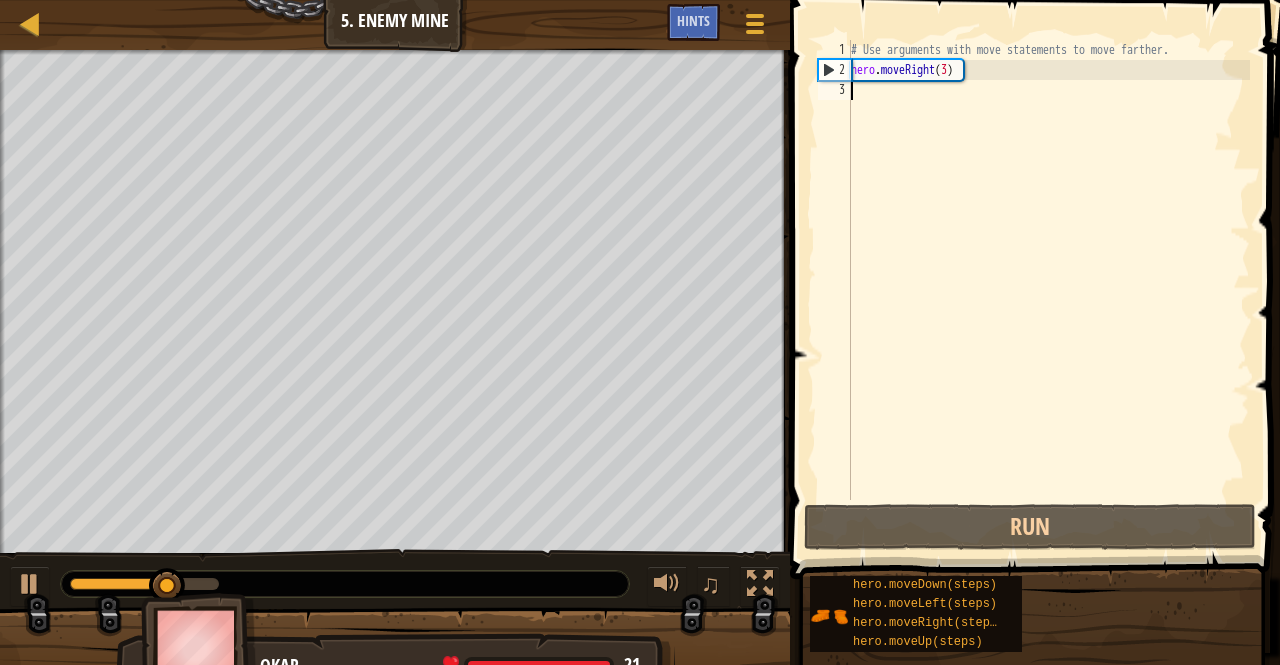 type on "h" 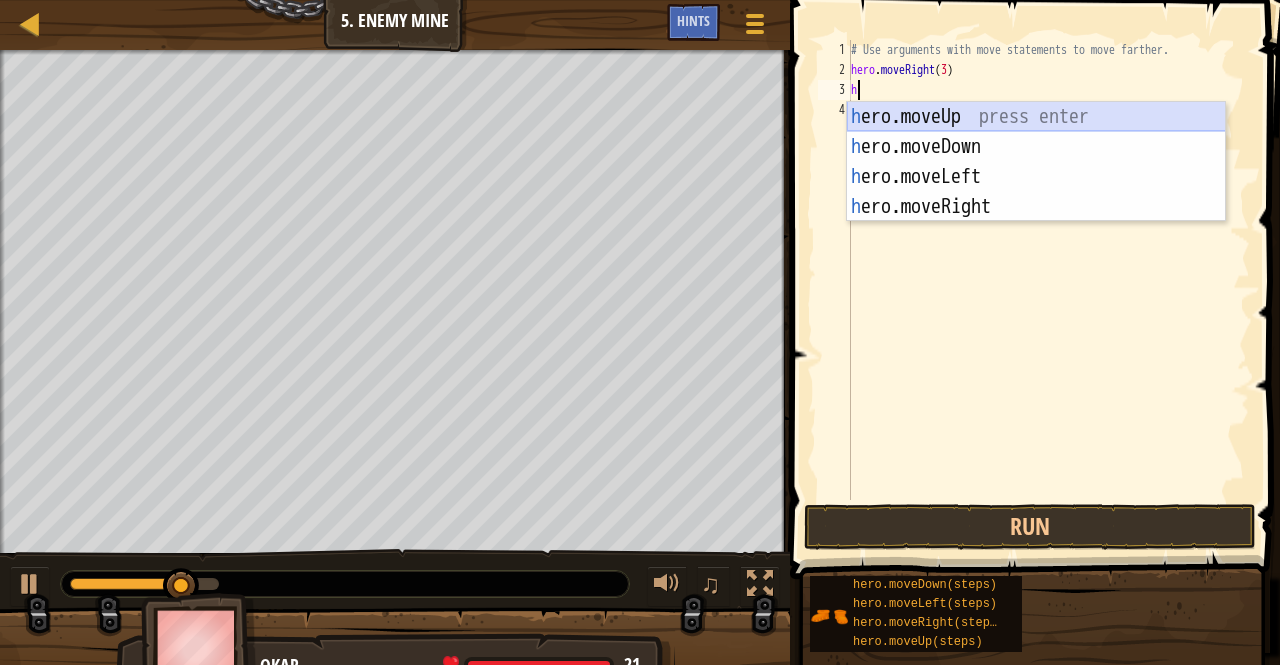 click on "h ero.moveUp press enter h ero.moveDown press enter h ero.moveLeft press enter h ero.moveRight press enter" at bounding box center (1036, 192) 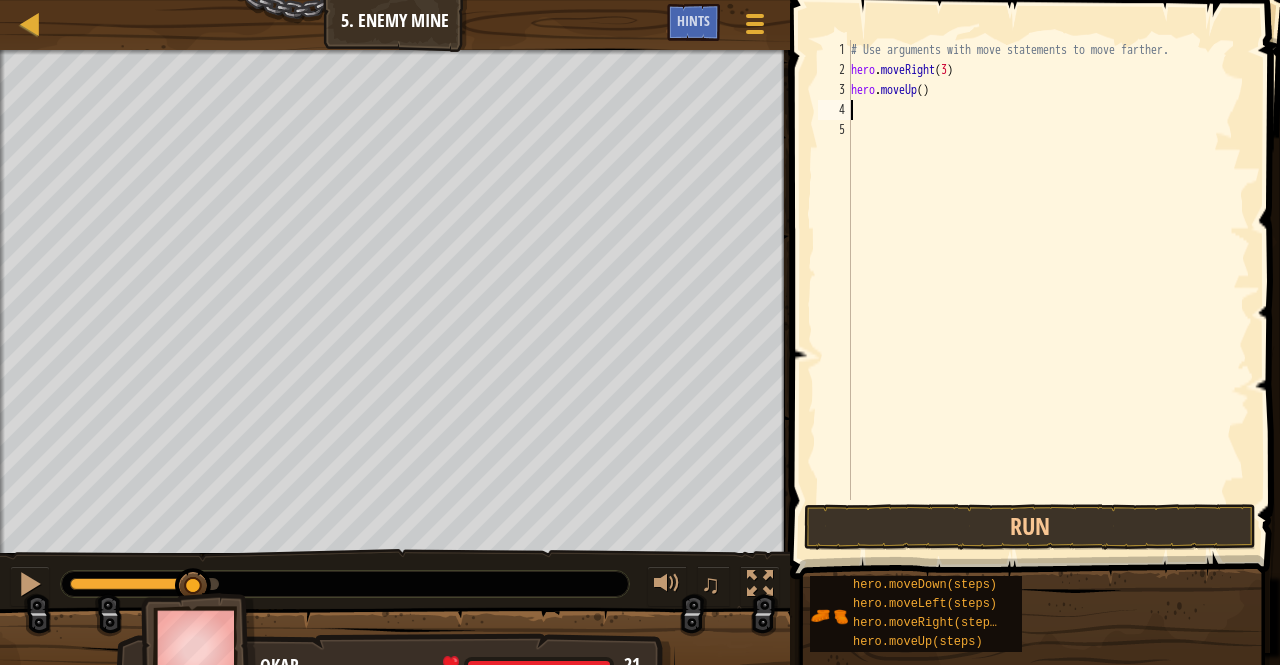 type on "h" 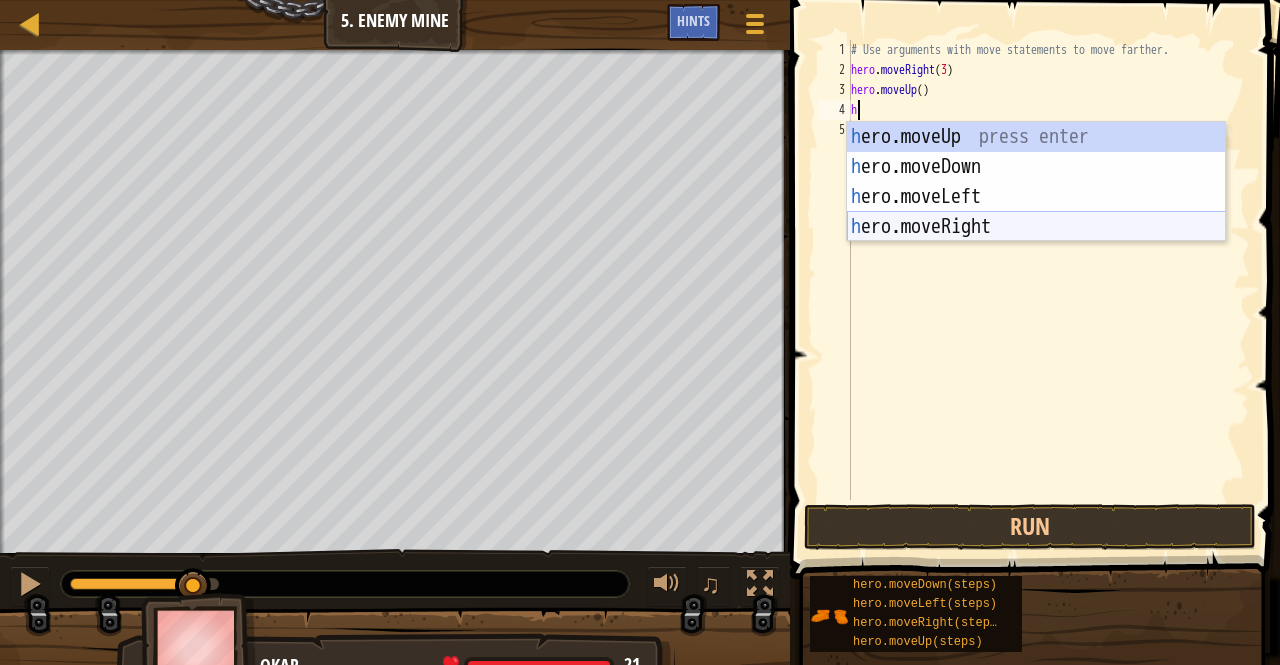 click on "h ero.moveUp press enter h ero.moveDown press enter h ero.moveLeft press enter h ero.moveRight press enter" at bounding box center (1036, 212) 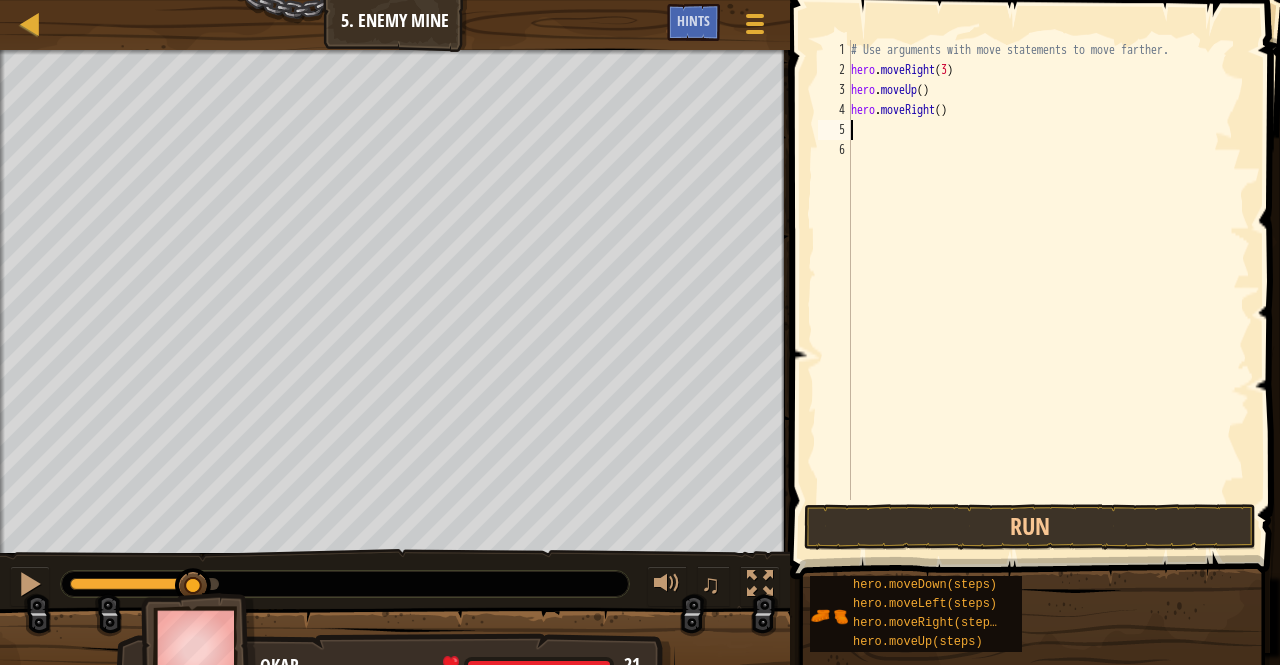 type on "h" 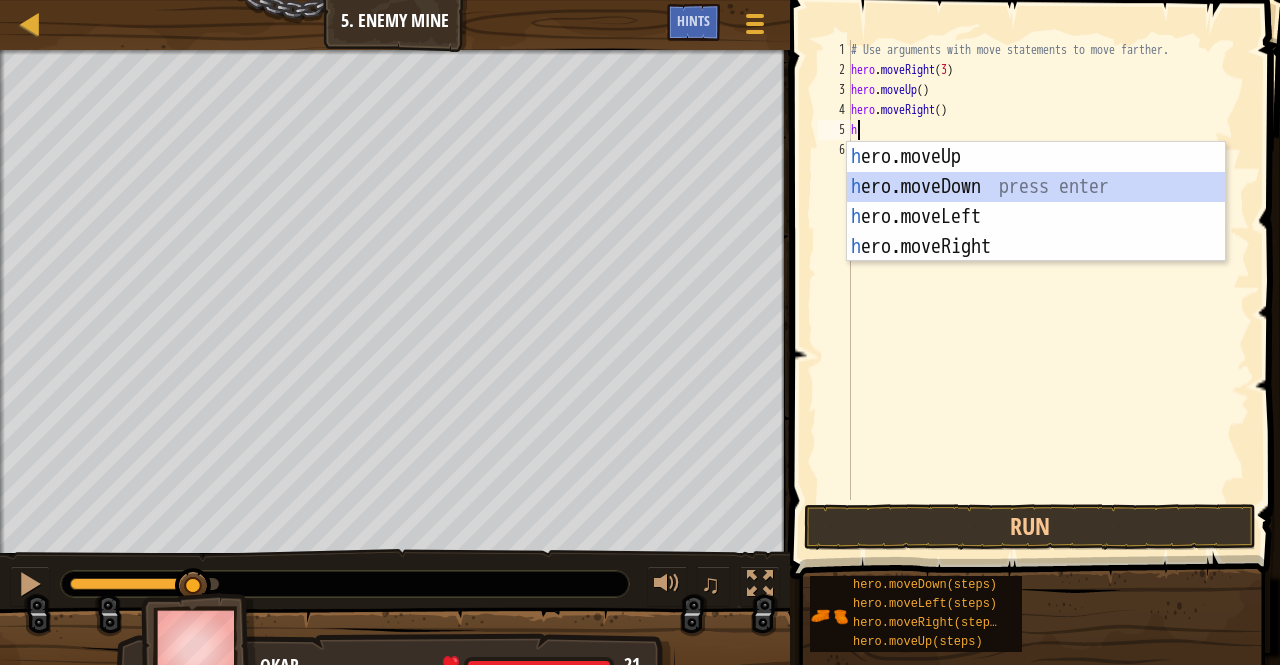 click on "h ero.moveUp press enter h ero.moveDown press enter h ero.moveLeft press enter h ero.moveRight press enter" at bounding box center [1036, 232] 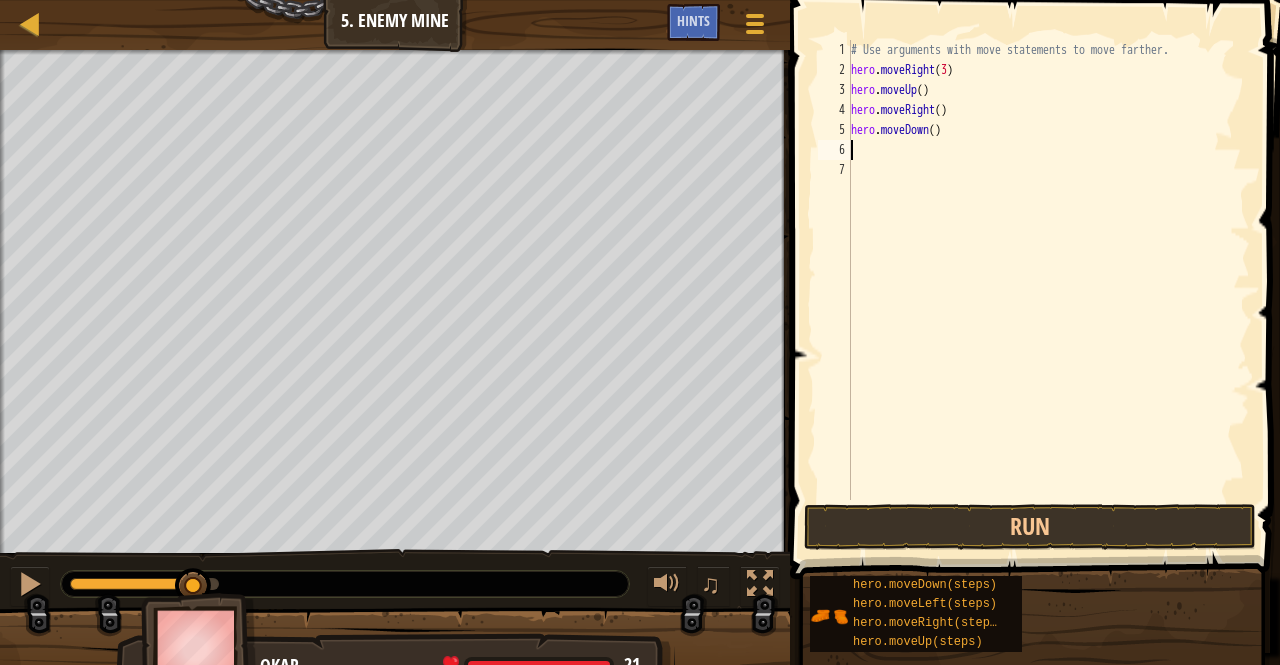 click on "# Use arguments with move statements to move farther. hero . moveRight ( 3 ) hero . moveUp ( ) hero . moveRight ( ) hero . moveDown ( )" at bounding box center (1048, 290) 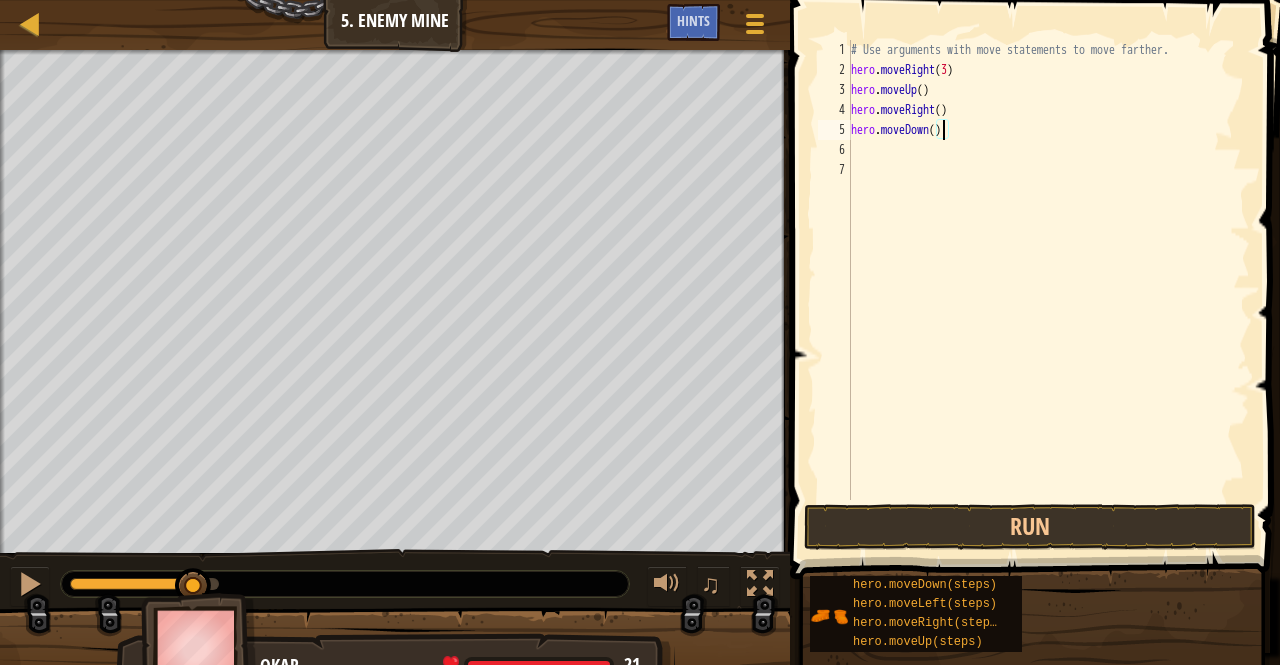 type on "hero.moveDown(3)" 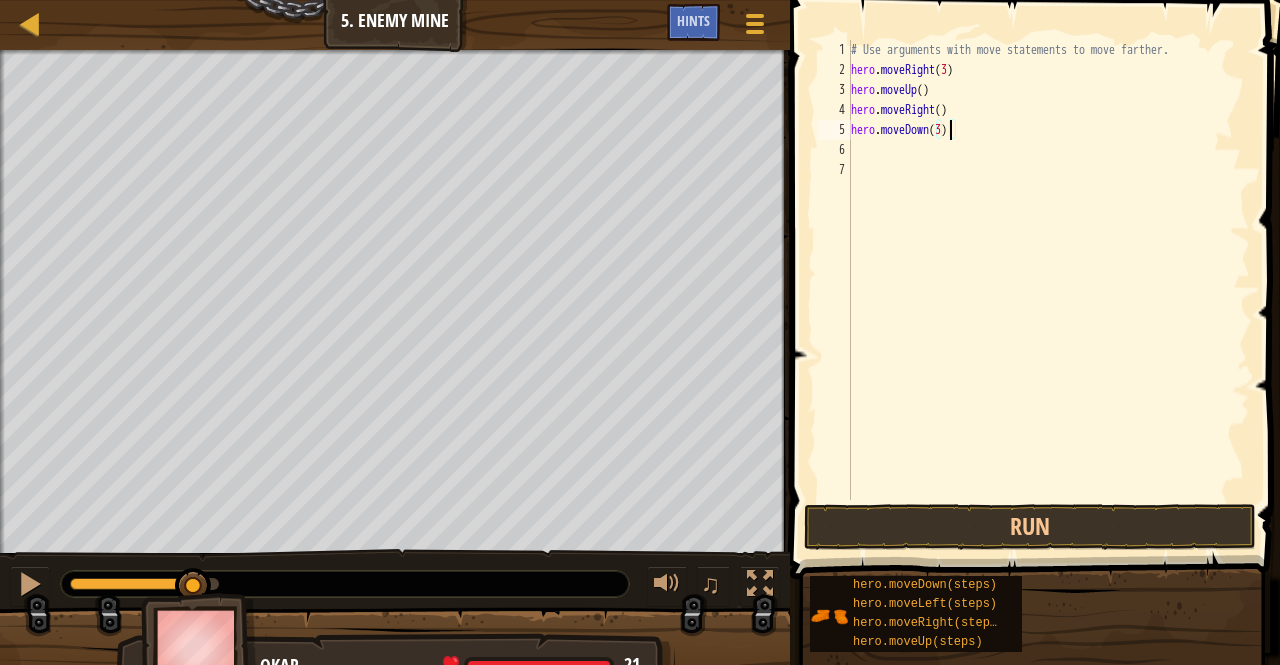 click on "# Use arguments with move statements to move farther. hero . moveRight ( 3 ) hero . moveUp ( ) hero . moveRight ( ) hero . moveDown ( 3 )" at bounding box center [1048, 290] 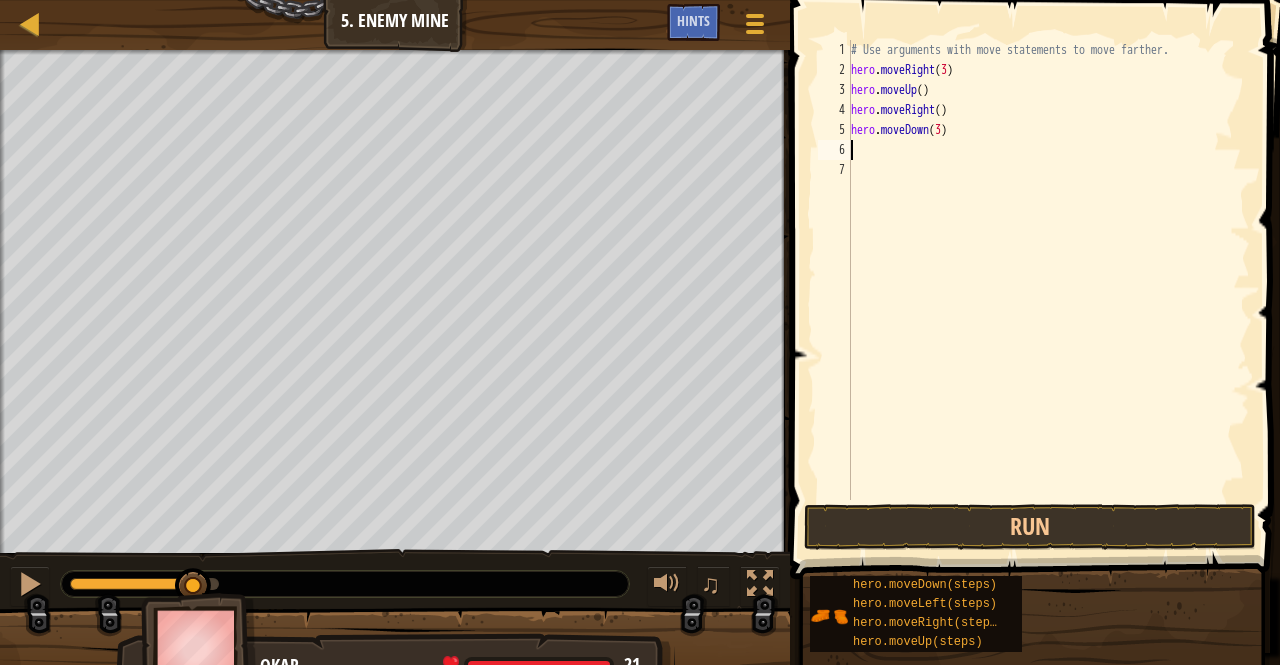 scroll, scrollTop: 9, scrollLeft: 0, axis: vertical 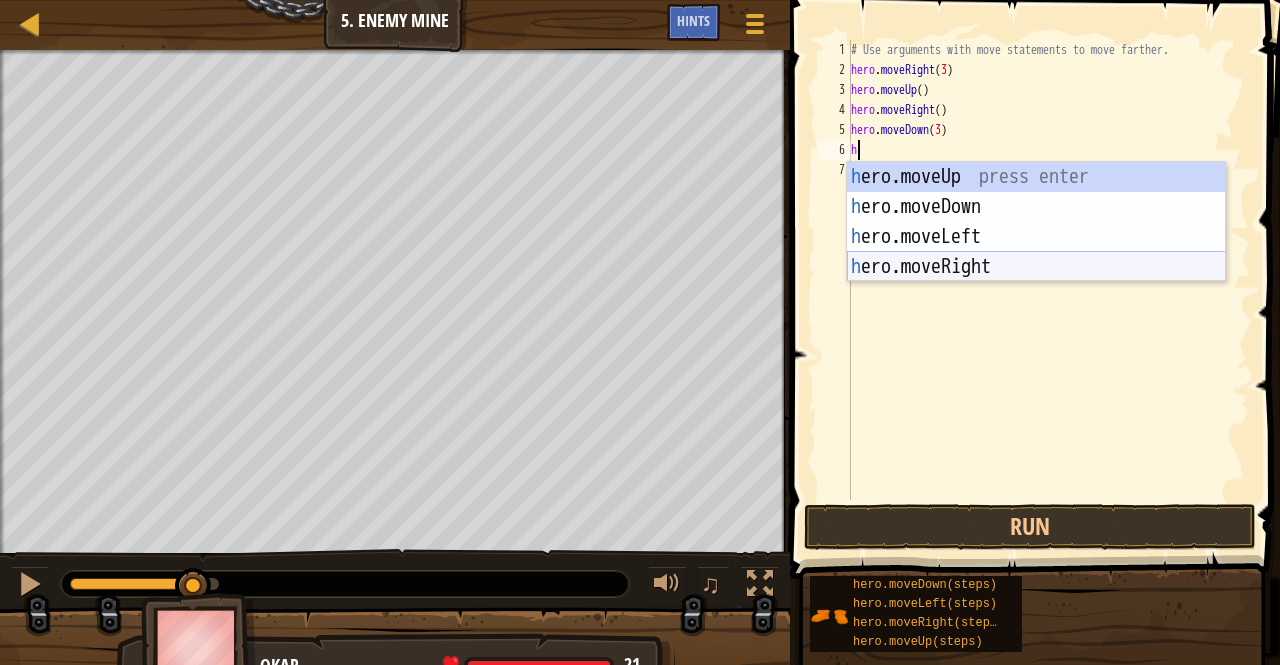 click on "h ero.moveUp press enter h ero.moveDown press enter h ero.moveLeft press enter h ero.moveRight press enter" at bounding box center [1036, 252] 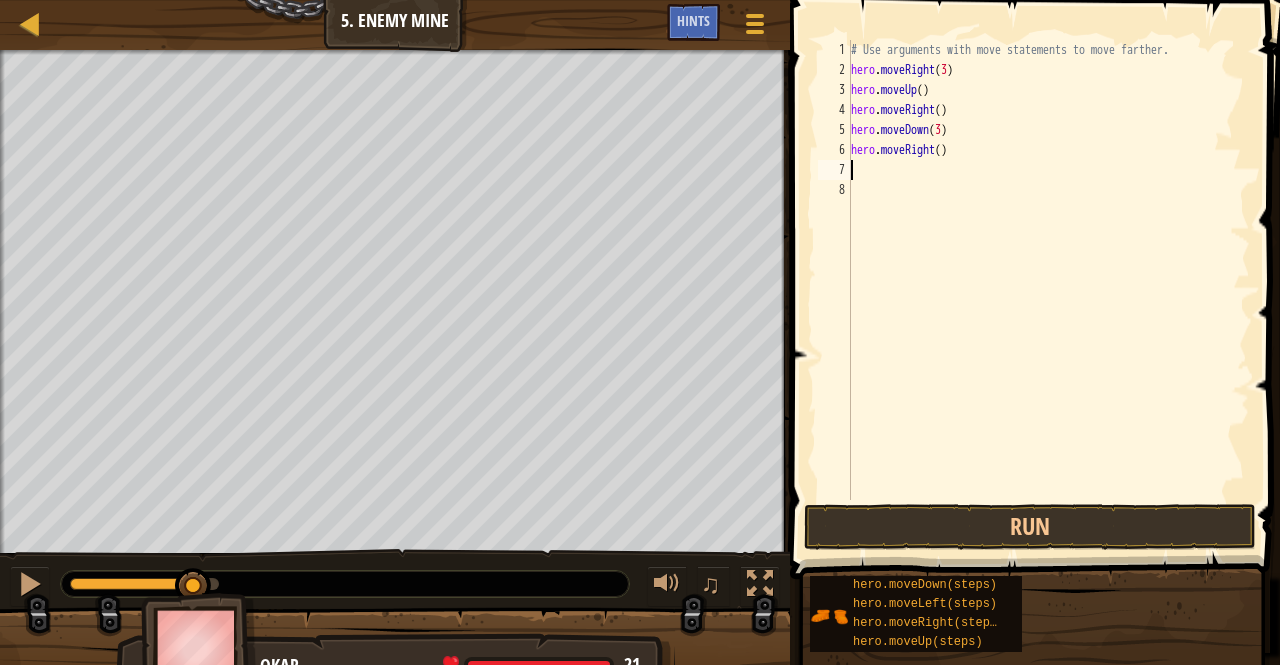 click on "# Use arguments with move statements to move farther. hero . moveRight ( 3 ) hero . moveUp ( ) hero . moveRight ( ) hero . moveDown ( 3 ) hero . moveRight ( )" at bounding box center (1048, 290) 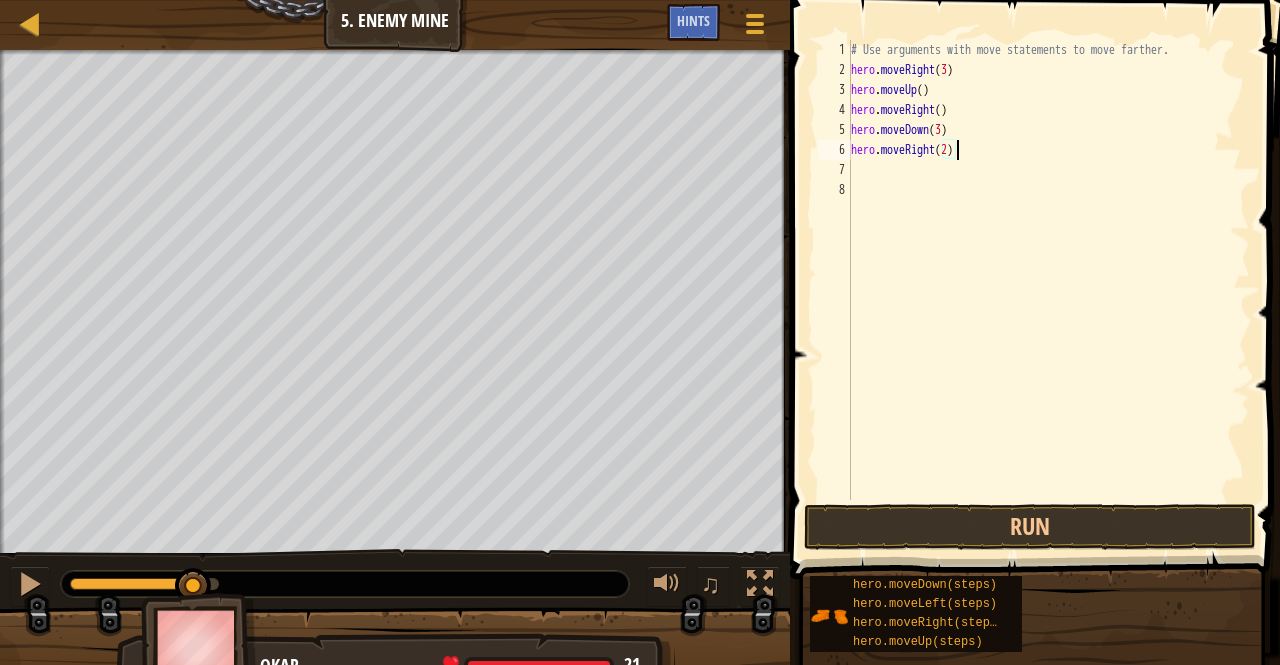 type on "hero.moveRight(2)" 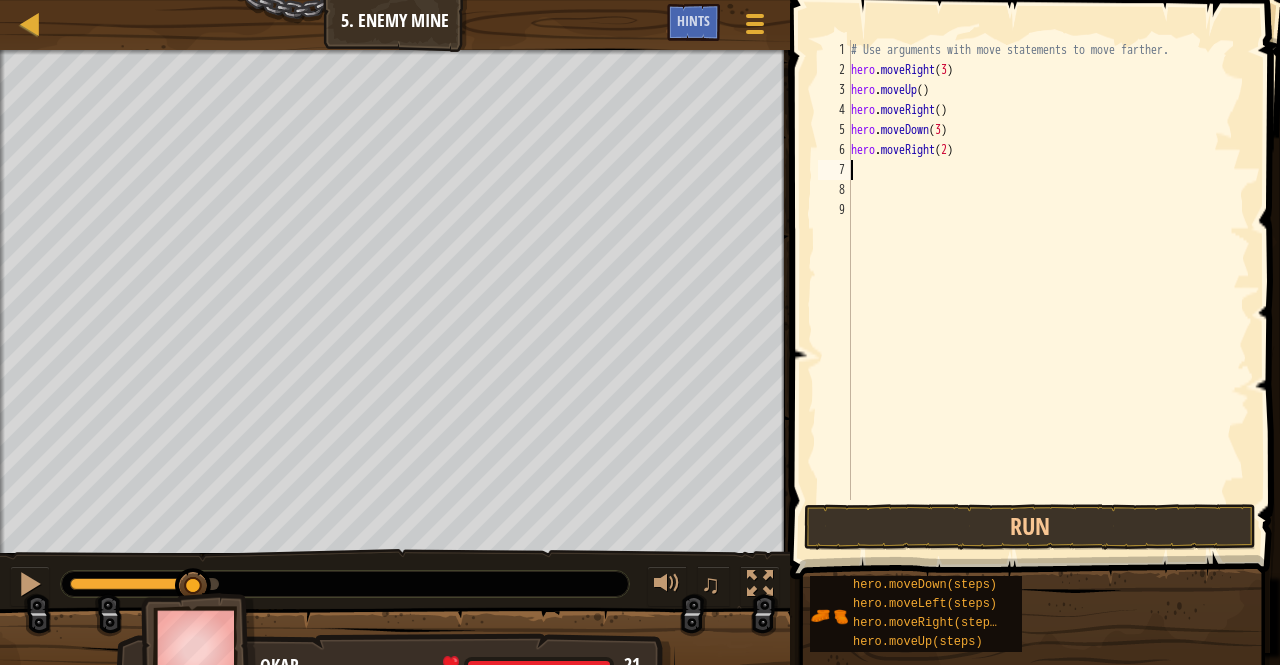 scroll, scrollTop: 9, scrollLeft: 0, axis: vertical 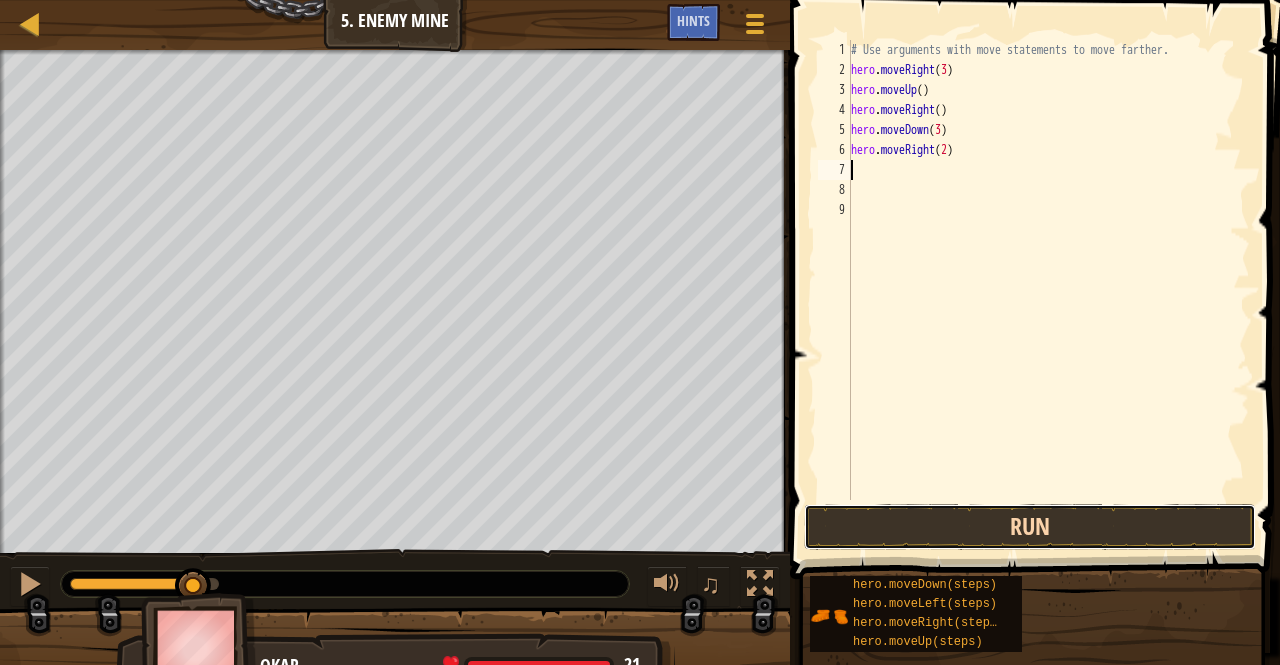 click on "Run" at bounding box center [1030, 527] 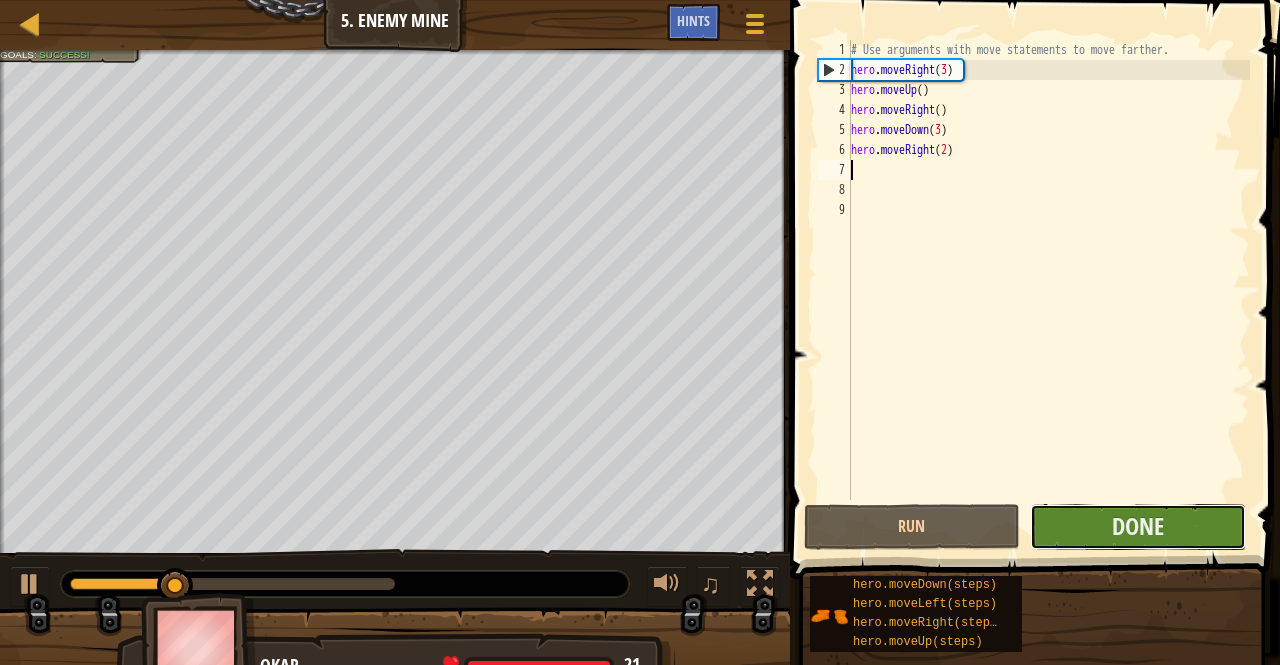 click on "Done" at bounding box center (1138, 527) 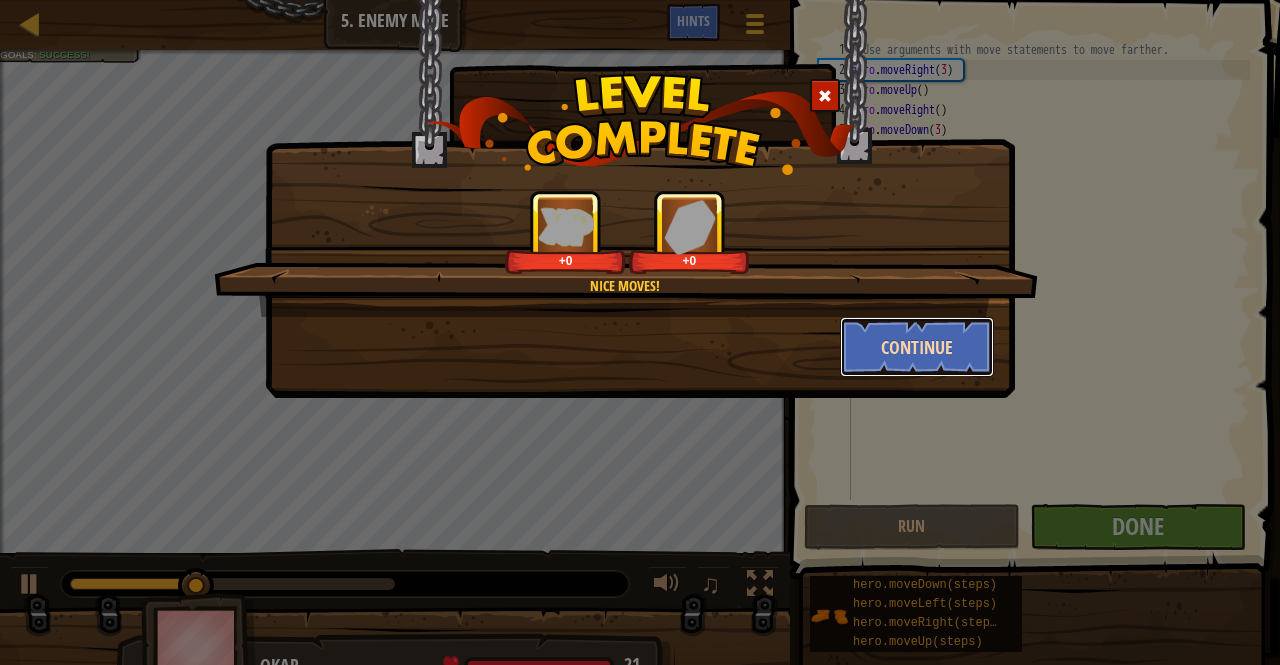 click on "Continue" at bounding box center [917, 347] 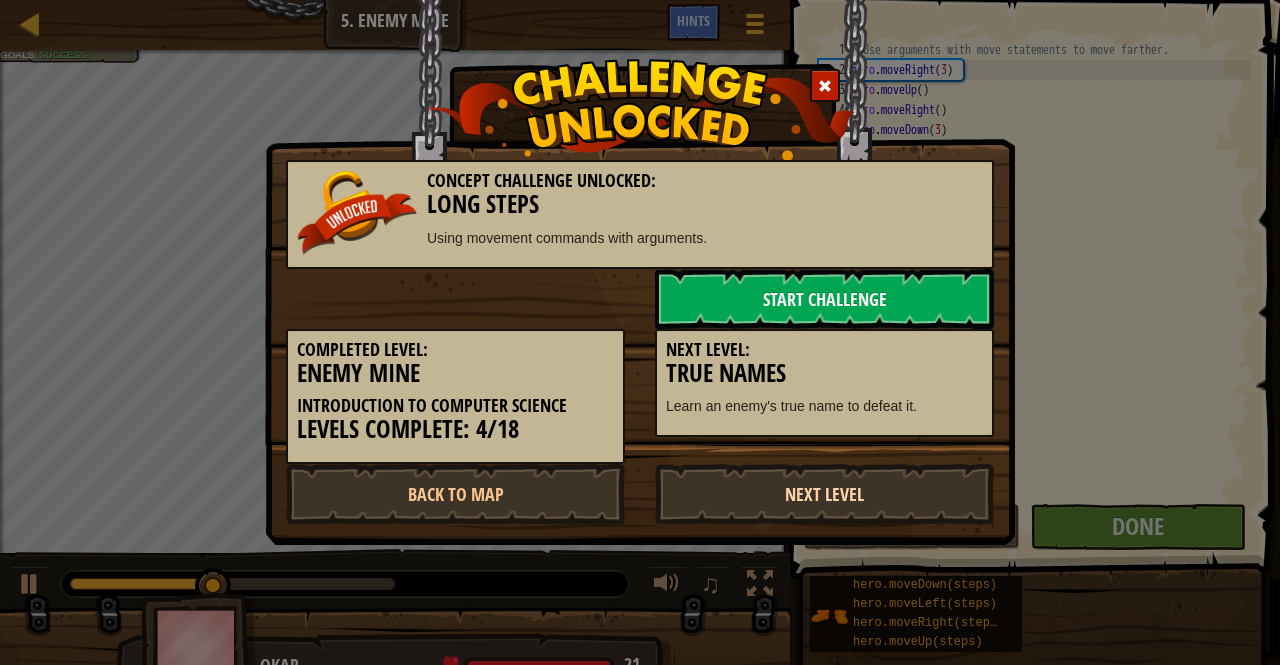 click on "Next Level" at bounding box center [824, 494] 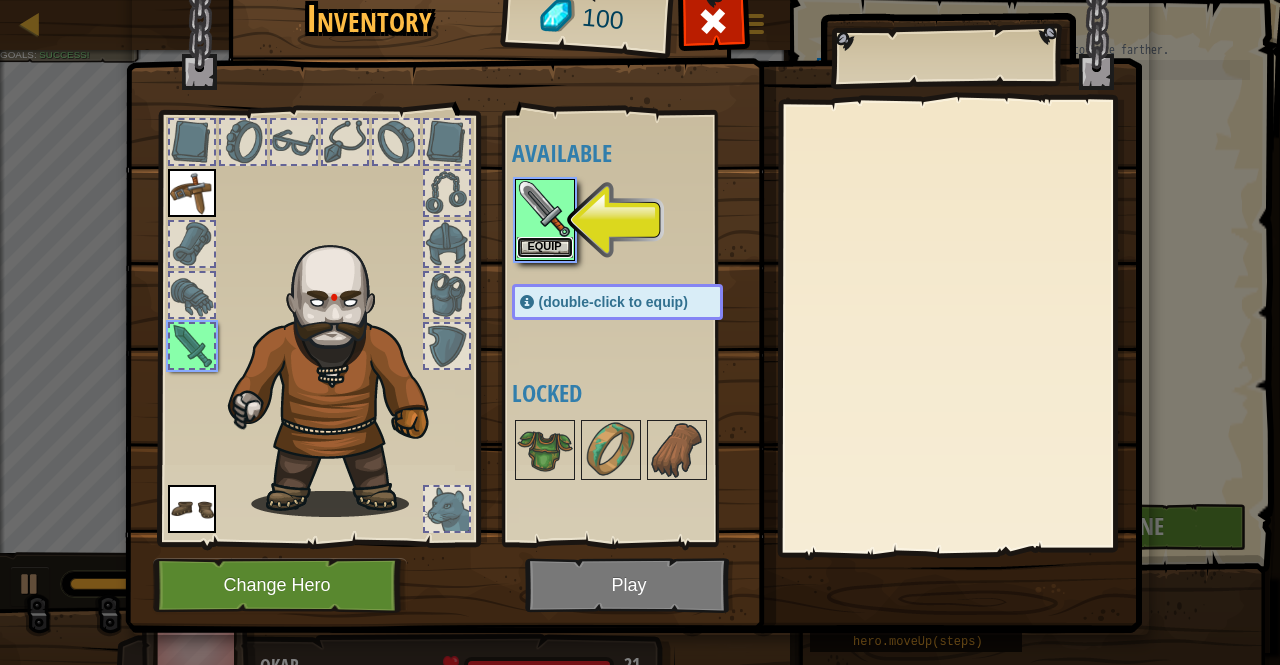 click on "Equip" at bounding box center (545, 247) 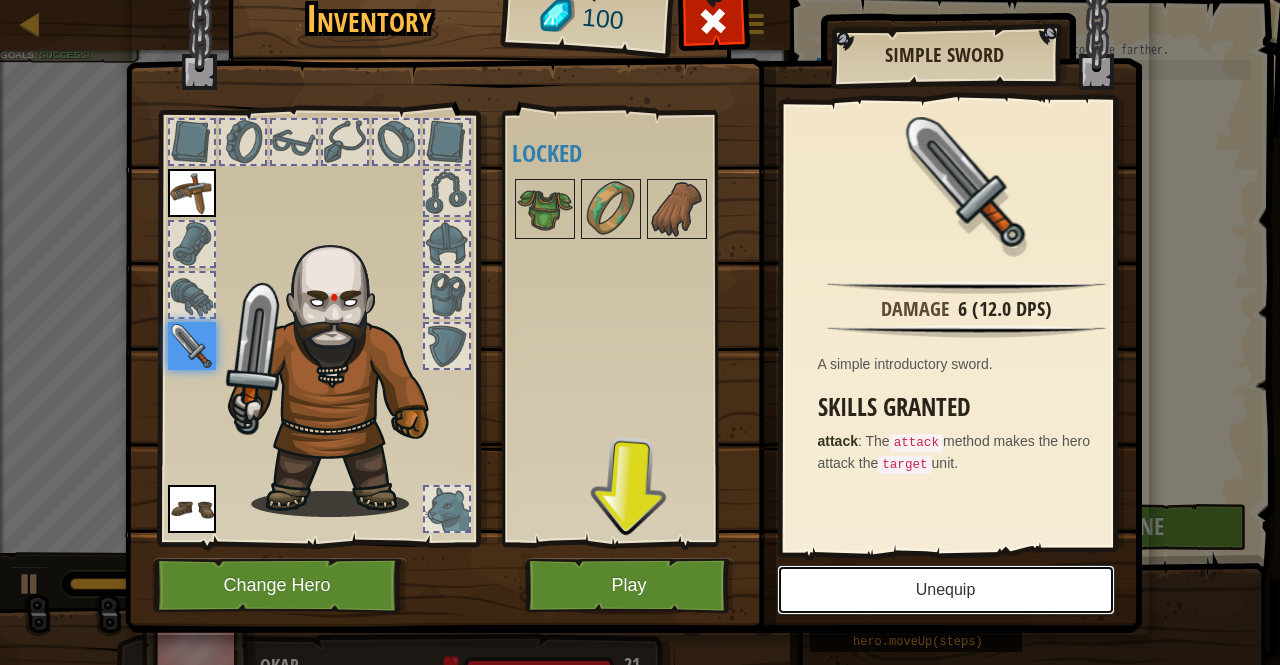 drag, startPoint x: 582, startPoint y: 575, endPoint x: 591, endPoint y: 593, distance: 20.12461 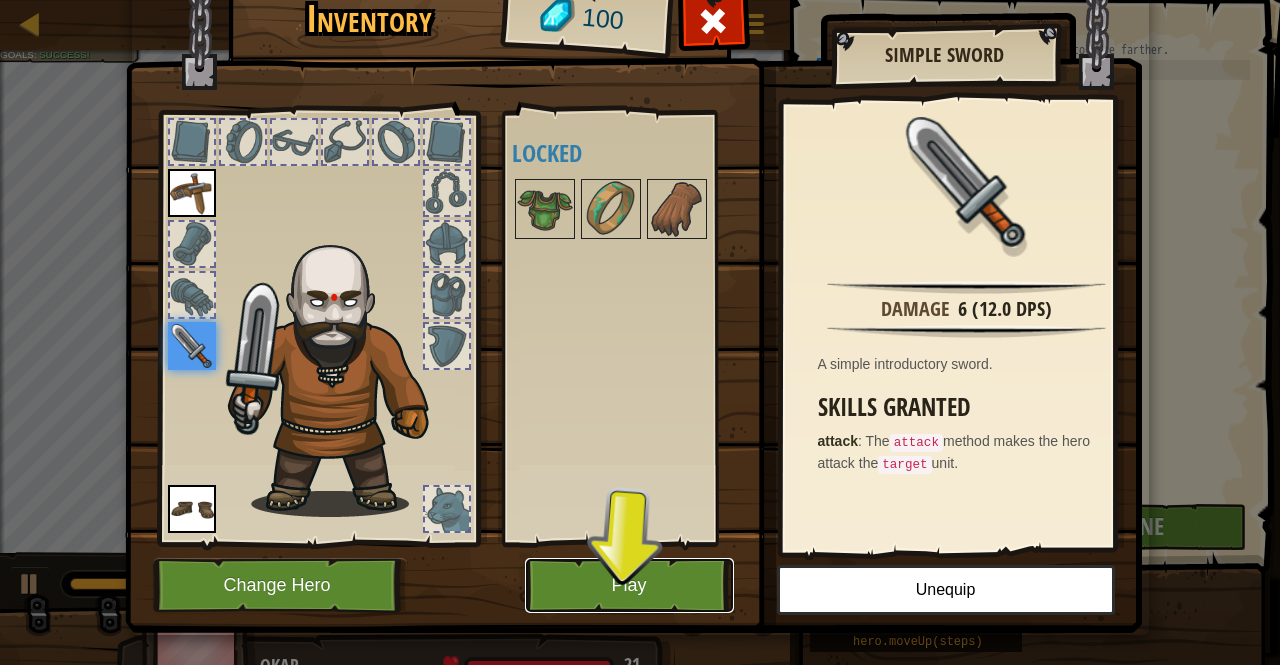 click on "Play" at bounding box center [629, 585] 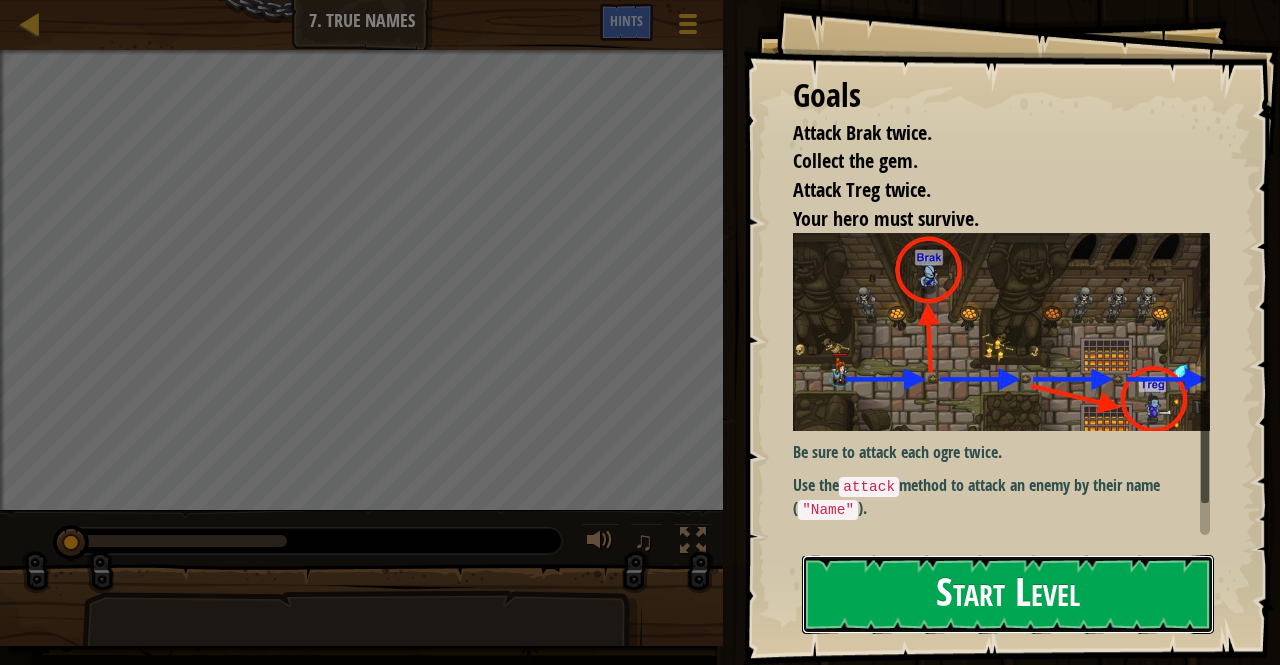 click on "Start Level" at bounding box center (1008, 594) 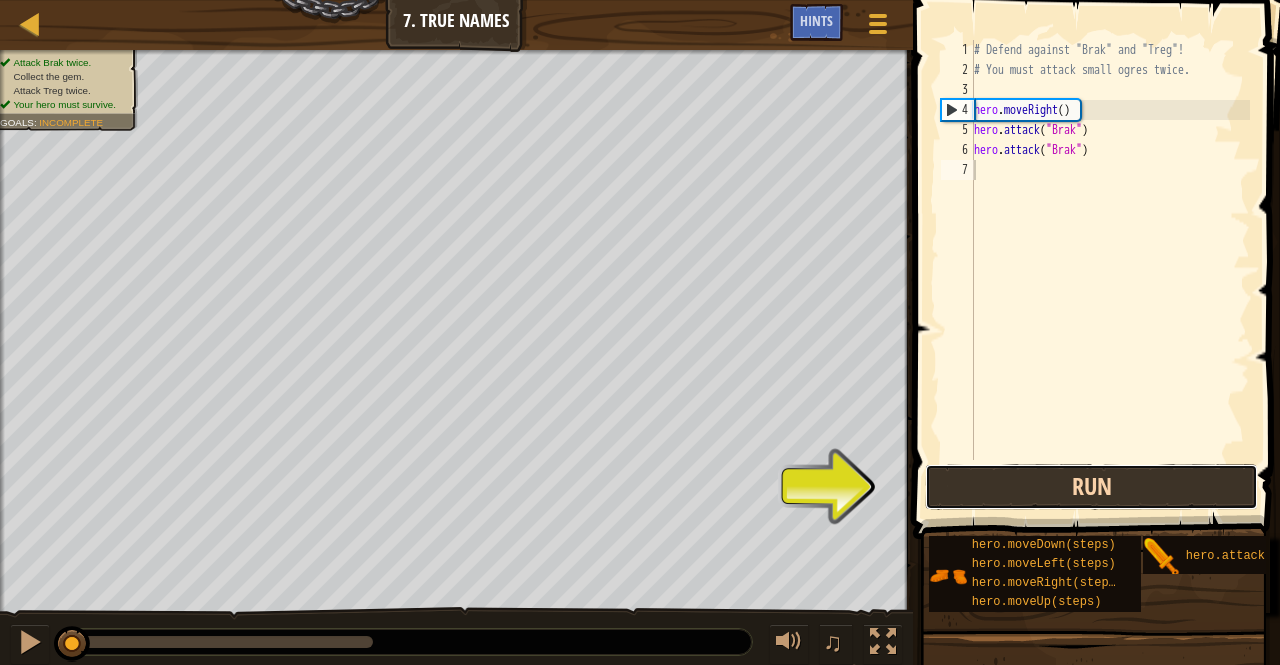 click on "Run" at bounding box center [1091, 487] 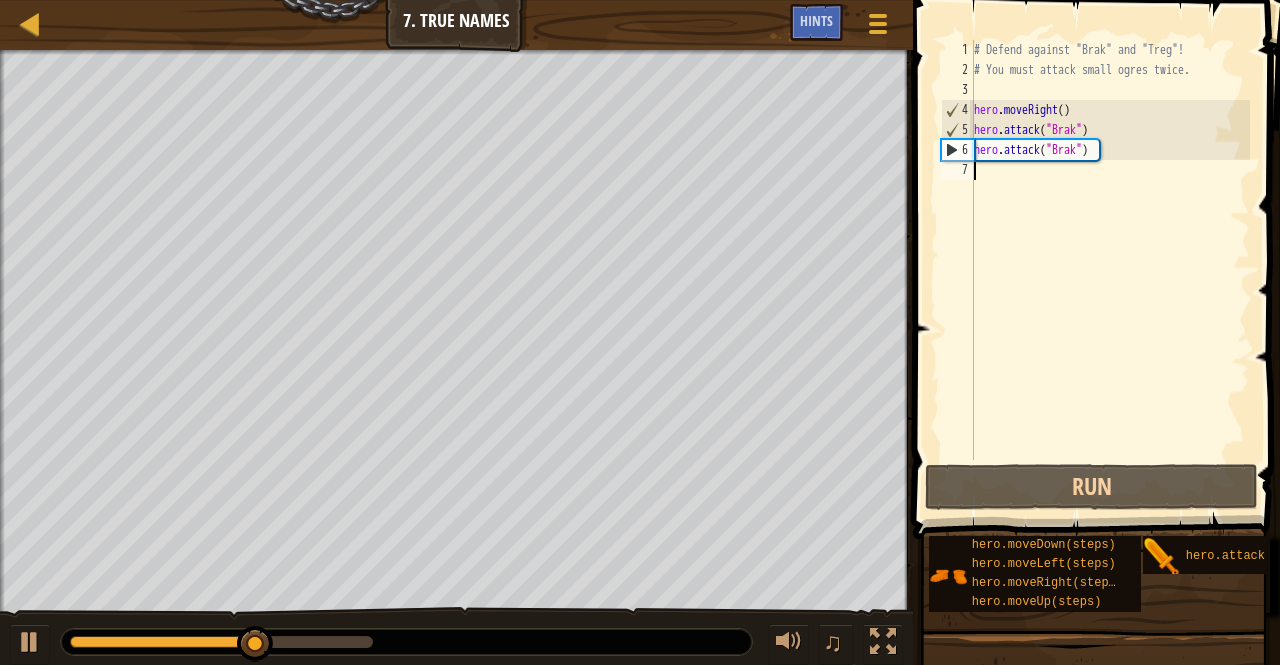click on "# Defend against "Brak" and "Treg"! # You must attack small ogres twice. hero . moveRight ( ) hero . attack ( "Brak" ) hero . attack ( "Brak" )" at bounding box center (1110, 270) 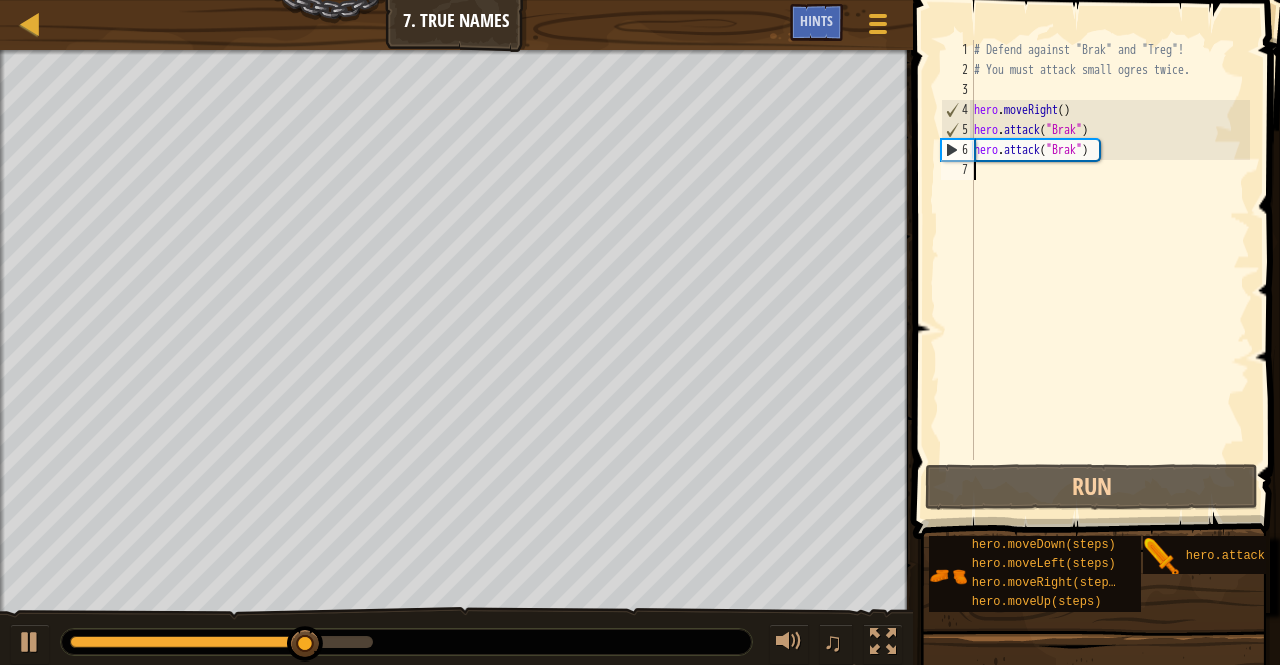 type on "h" 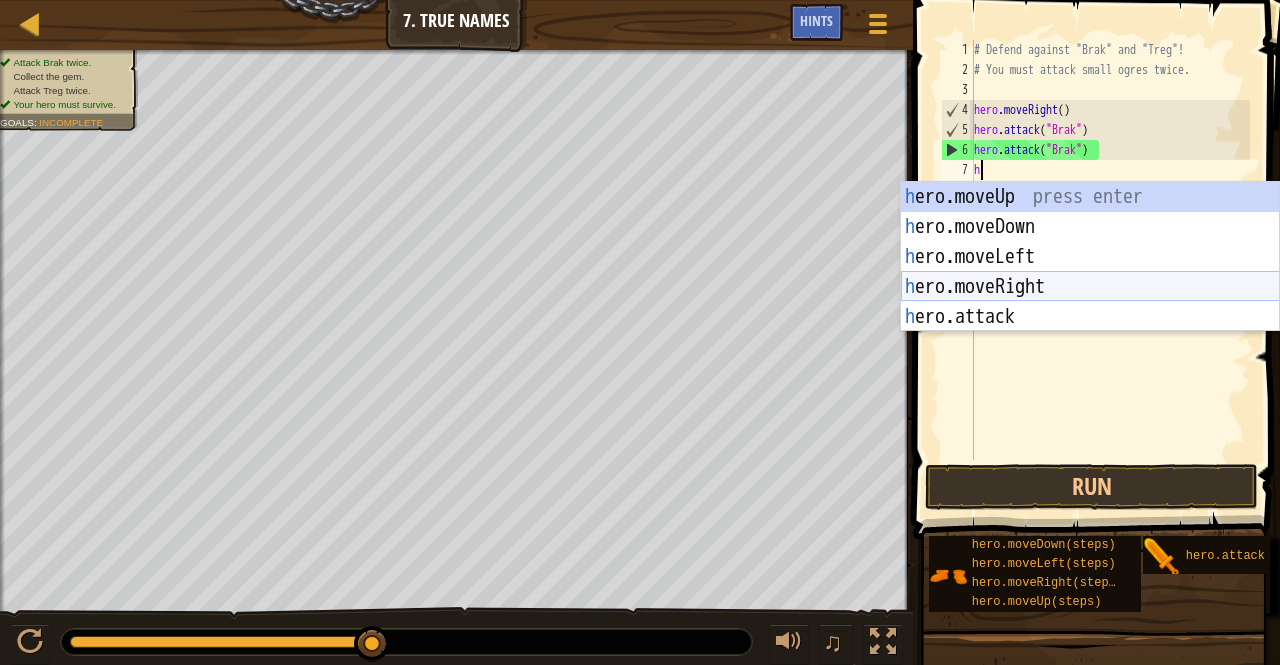 type 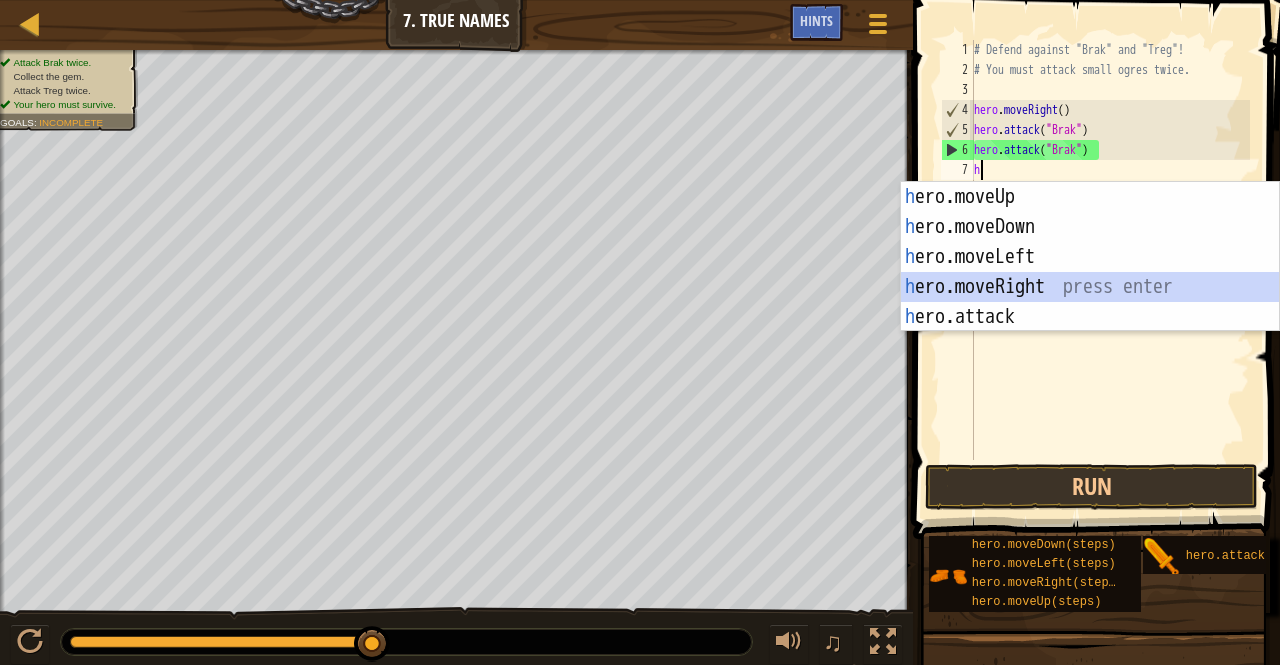 drag, startPoint x: 1023, startPoint y: 278, endPoint x: 978, endPoint y: 287, distance: 45.891174 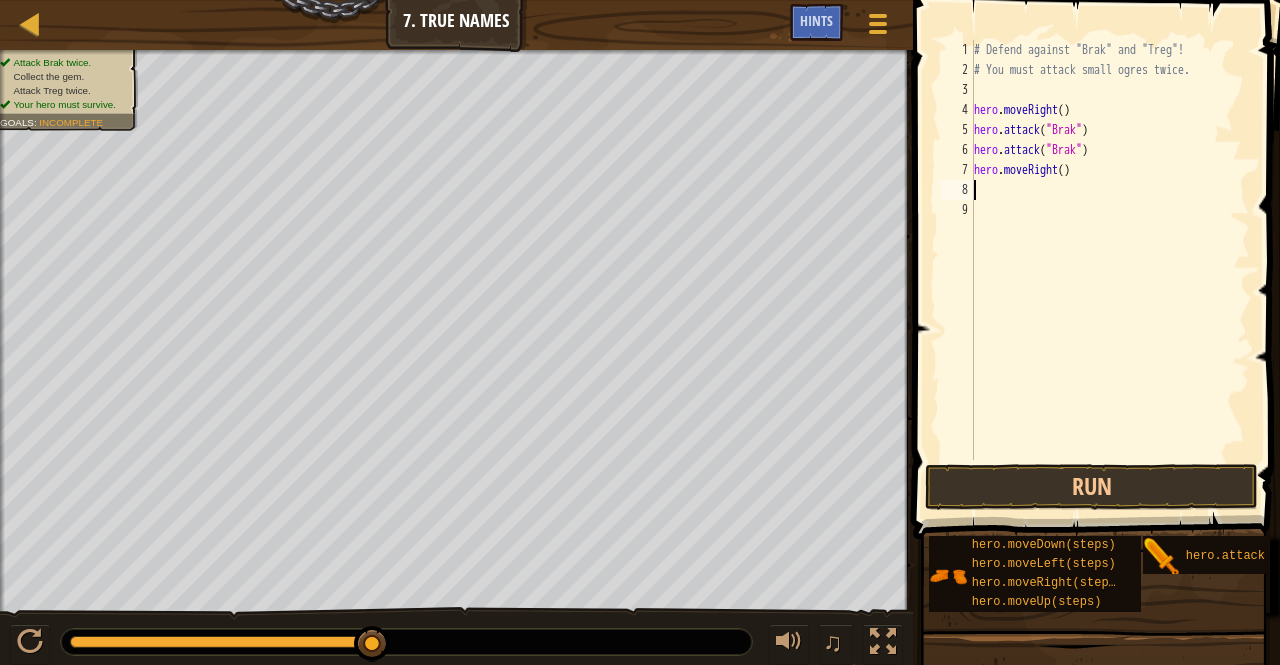 type on "h" 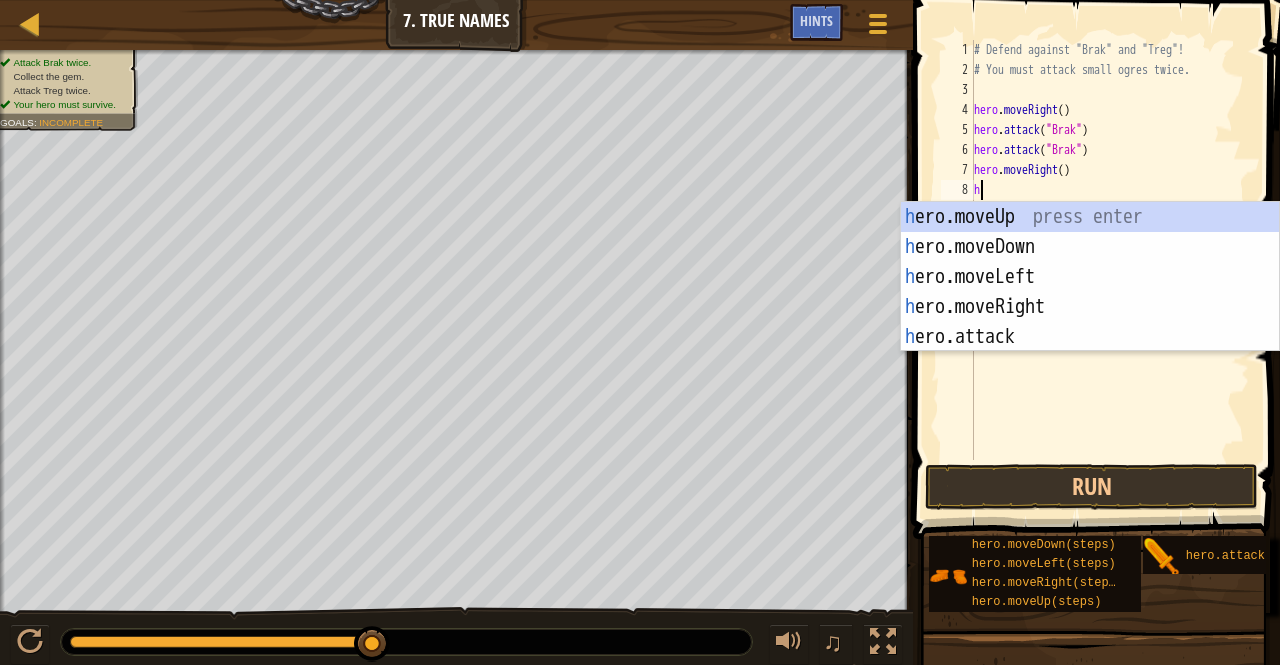 click on "# Defend against "Brak" and "Treg"! # You must attack small ogres twice. hero . moveRight ( ) hero . attack ( "Brak" ) hero . attack ( "Brak" ) hero . moveRight ( ) h" at bounding box center [1110, 270] 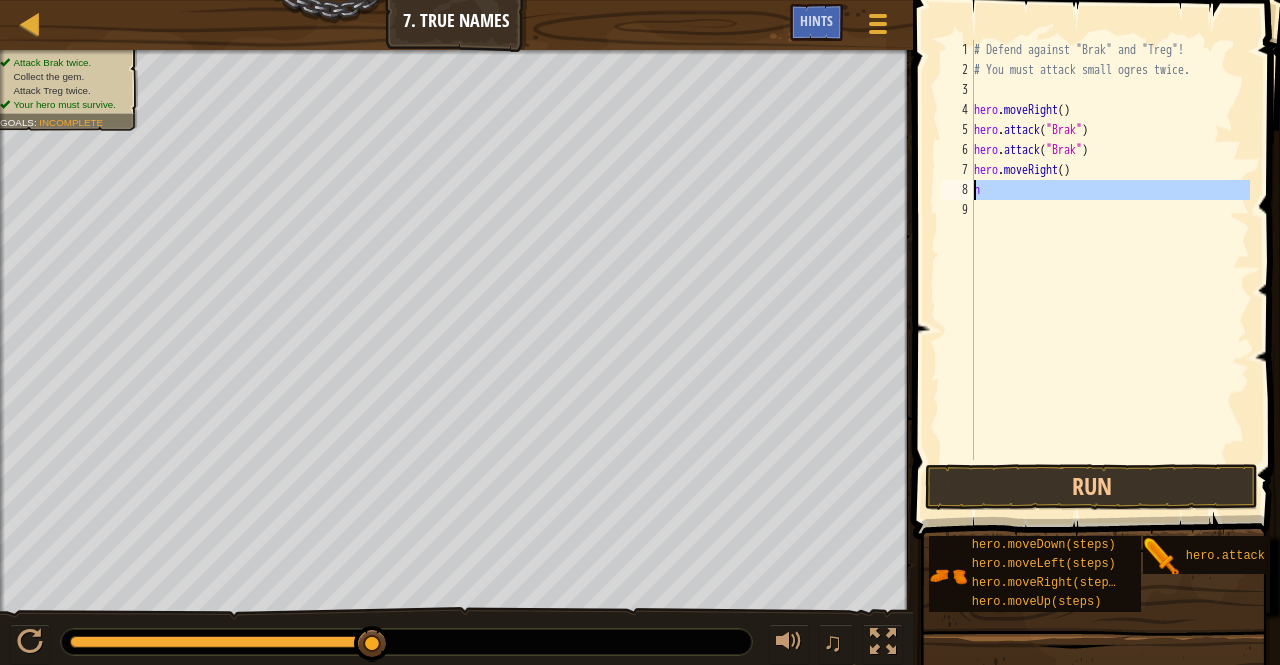 click on "h 1 2 3 4 5 6 7 8 9 # Defend against "Brak" and "Treg"! # You must attack small ogres twice. hero . moveRight ( ) hero . attack ( "Brak" ) hero . attack ( "Brak" ) hero . moveRight ( ) h     הההההההההההההההההההההההההההההההההההההההההההההההההההההההההההההההההההההההההההההההההההההההההההההההההההההההההההההההההההההההההההההההההההההההההההההההההההההההההההההההההההההההההההההההההההההההההההההההההההההההההההההההההההההההההההההההההההההההההההההההההההההההההההההההה XXXXXXXXXXXXXXXXXXXXXXXXXXXXXXXXXXXXXXXXXXXXXXXXXXXXXXXXXXXXXXXXXXXXXXXXXXXXXXXXXXXXXXXXXXXXXXXXXXXXXXXXXXXXXXXXXXXXXXXXXXXXXXXXXXXXXXXXXXXXXXXXXXXXXXXXXXXXXXXXXXXXXXXXXXXXXXXXXXXXXXXXXXXXXXXXXXXXXXXXXXXXXXXXXXXXXXXXXXXXXXXXXXXXXXXXXXXXXXXXXXXXXXXXXXXXXXXX" at bounding box center (1093, 250) 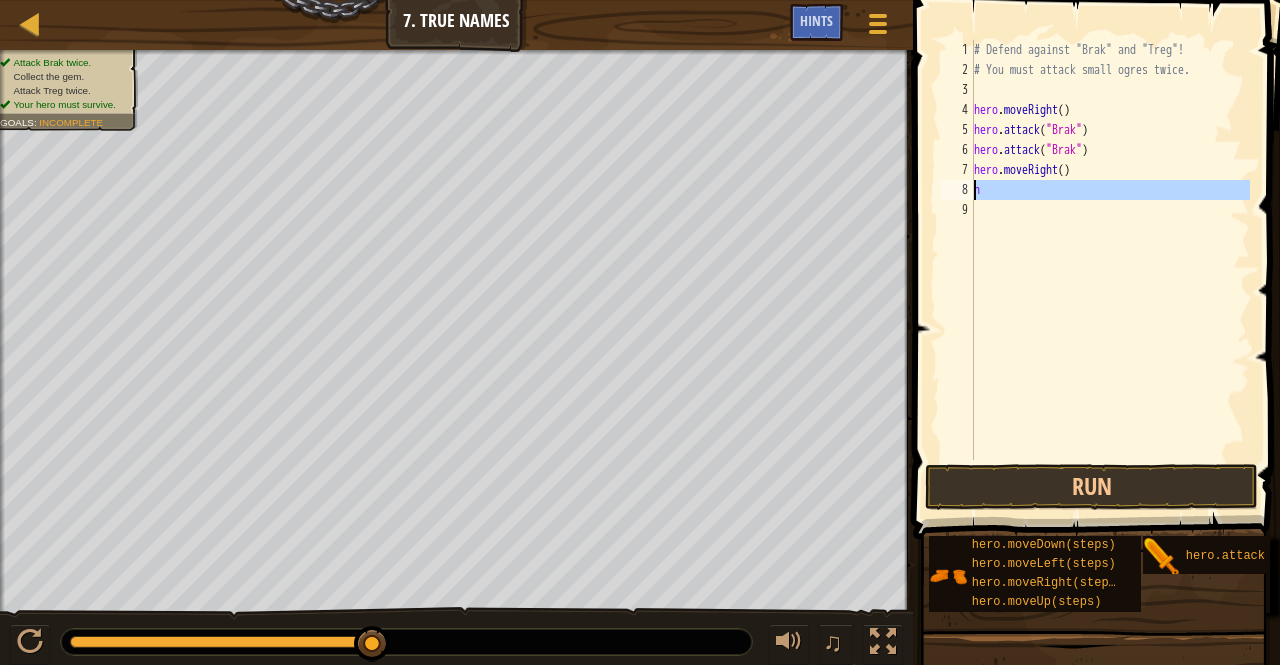 click on "# Defend against "Brak" and "Treg"! # You must attack small ogres twice. hero . moveRight ( ) hero . attack ( "Brak" ) hero . attack ( "Brak" ) hero . moveRight ( ) h" at bounding box center [1110, 250] 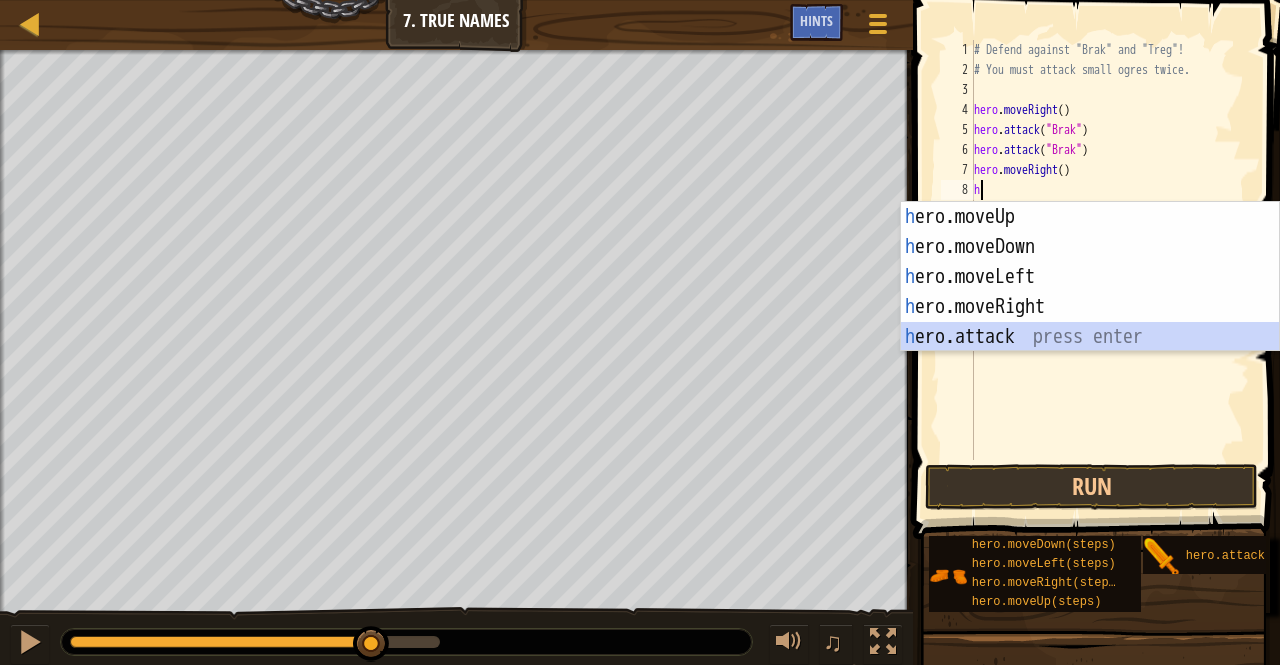 click on "h ero.moveUp press enter h ero.moveDown press enter h ero.moveLeft press enter h ero.moveRight press enter h ero.attack press enter" at bounding box center (1090, 307) 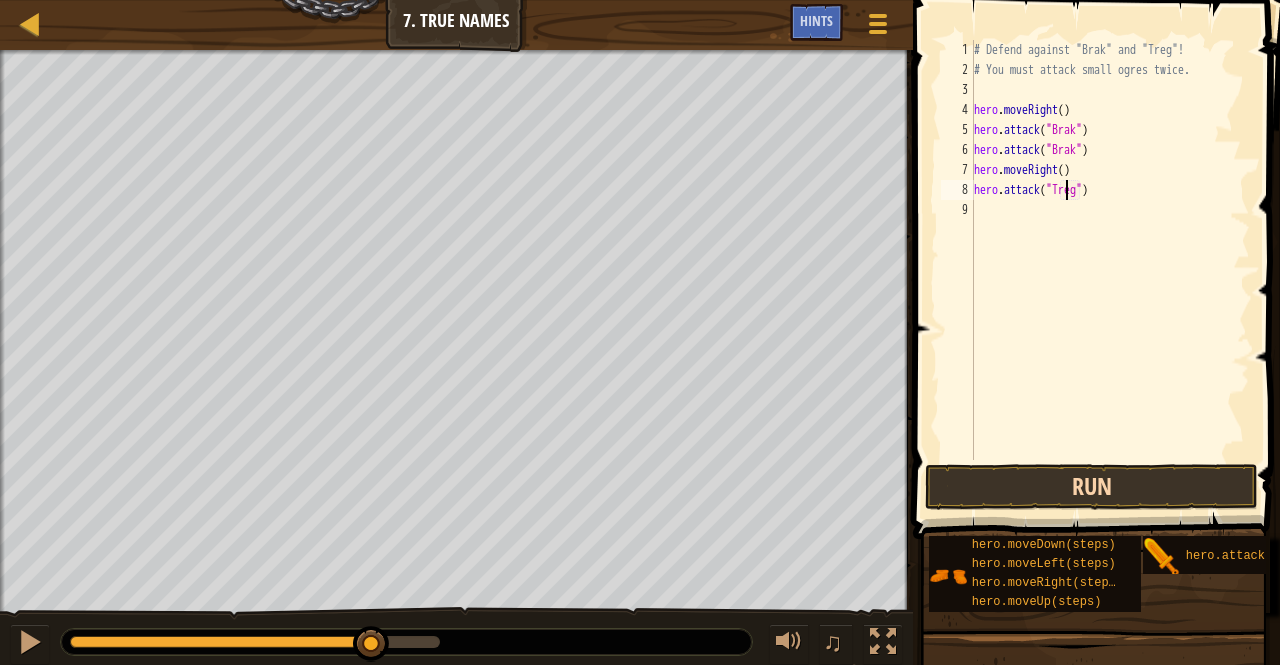 scroll, scrollTop: 9, scrollLeft: 2, axis: both 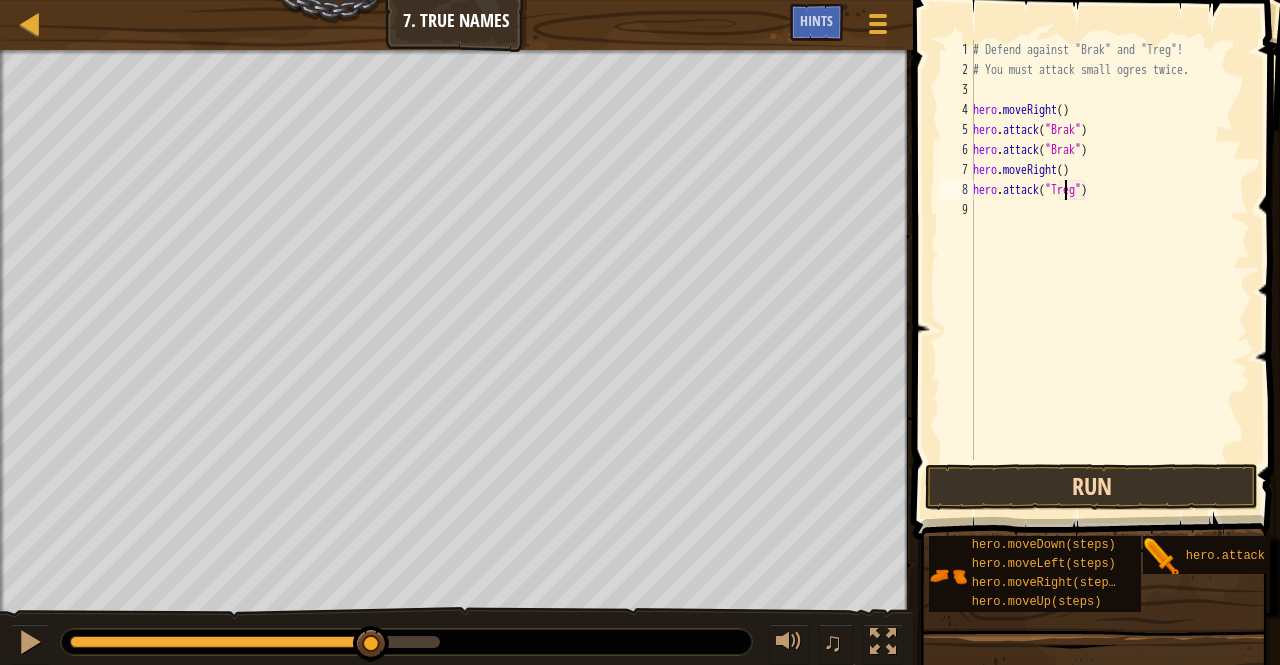 type on "hero.attack("Treg")" 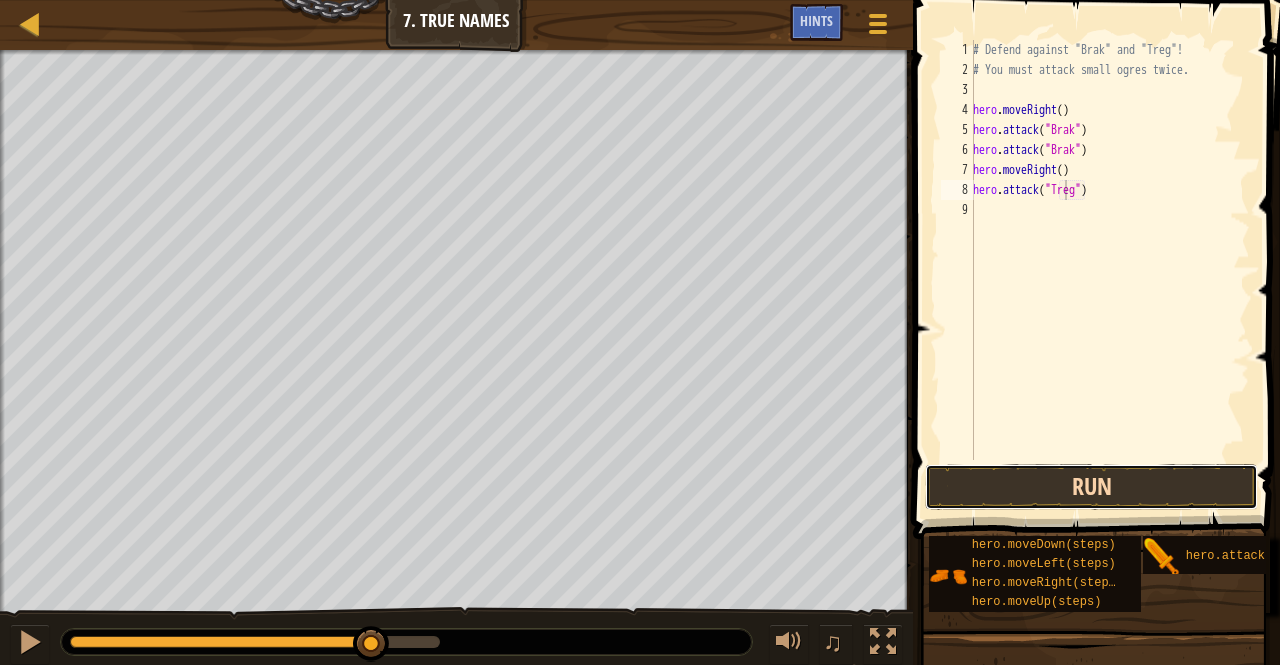 click on "Run" at bounding box center (1091, 487) 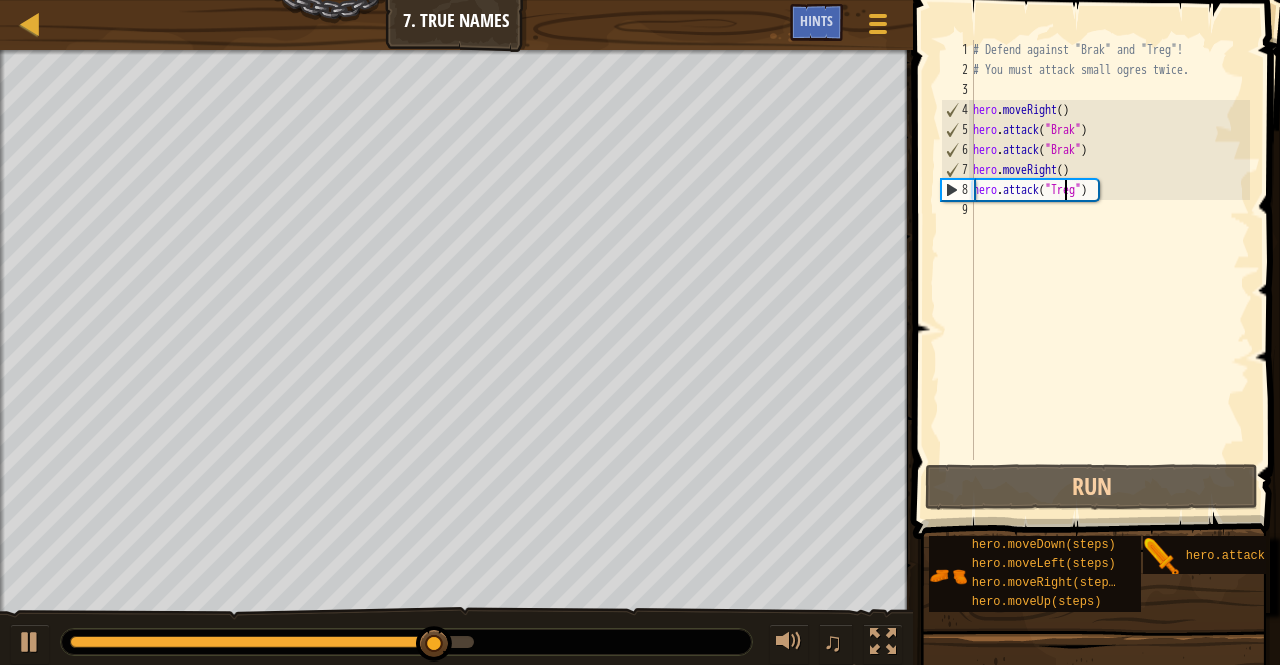 click on "# Defend against "Brak" and "Treg"! # You must attack small ogres twice. hero . moveRight ( ) hero . attack ( "Brak" ) hero . attack ( "Brak" ) hero . moveRight ( ) hero . attack ( "Treg" )" at bounding box center (1109, 270) 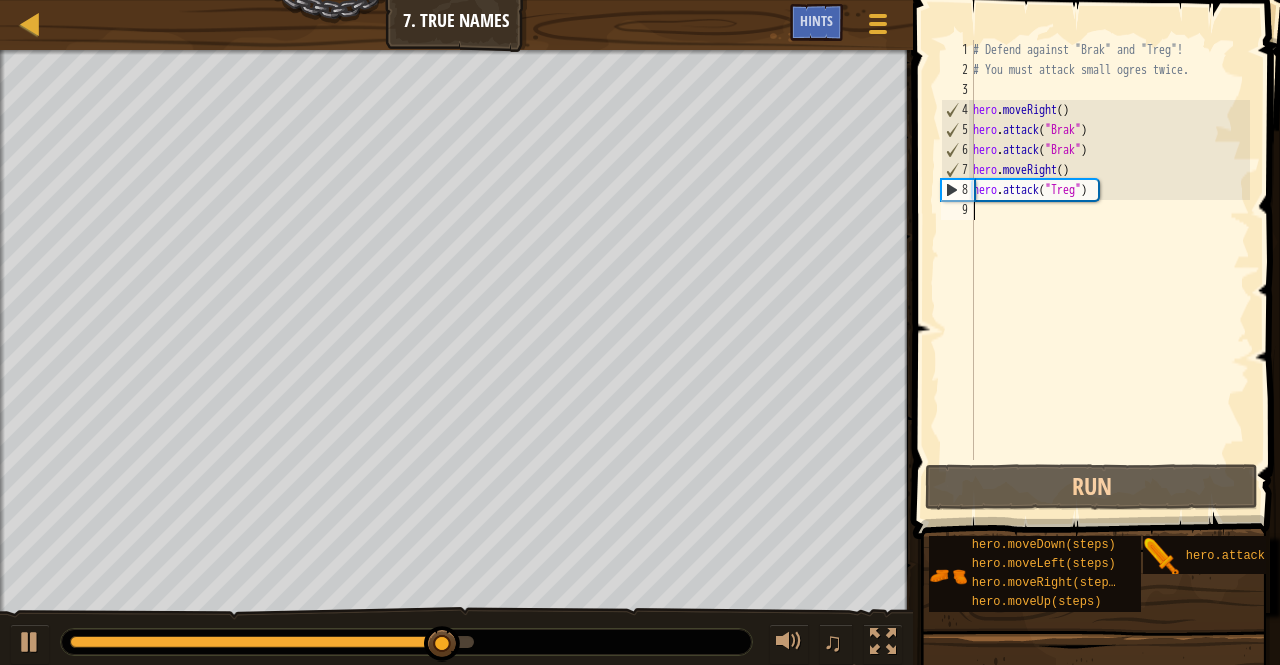 scroll, scrollTop: 9, scrollLeft: 0, axis: vertical 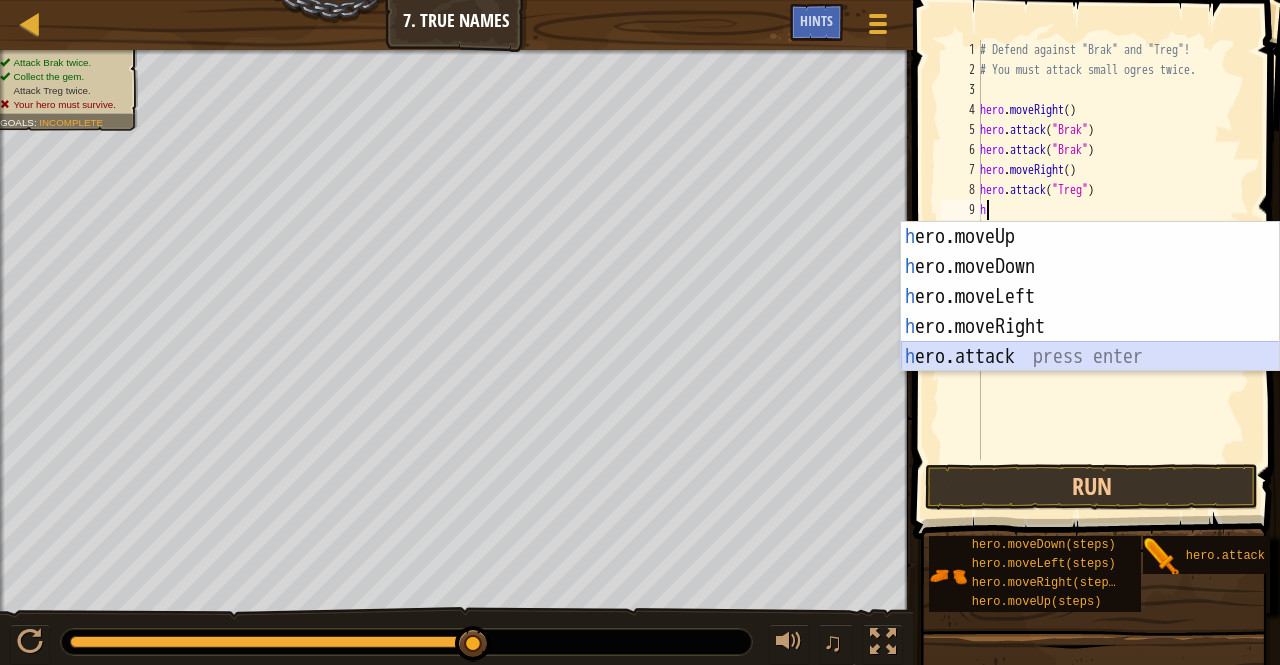 drag, startPoint x: 970, startPoint y: 362, endPoint x: 957, endPoint y: 364, distance: 13.152946 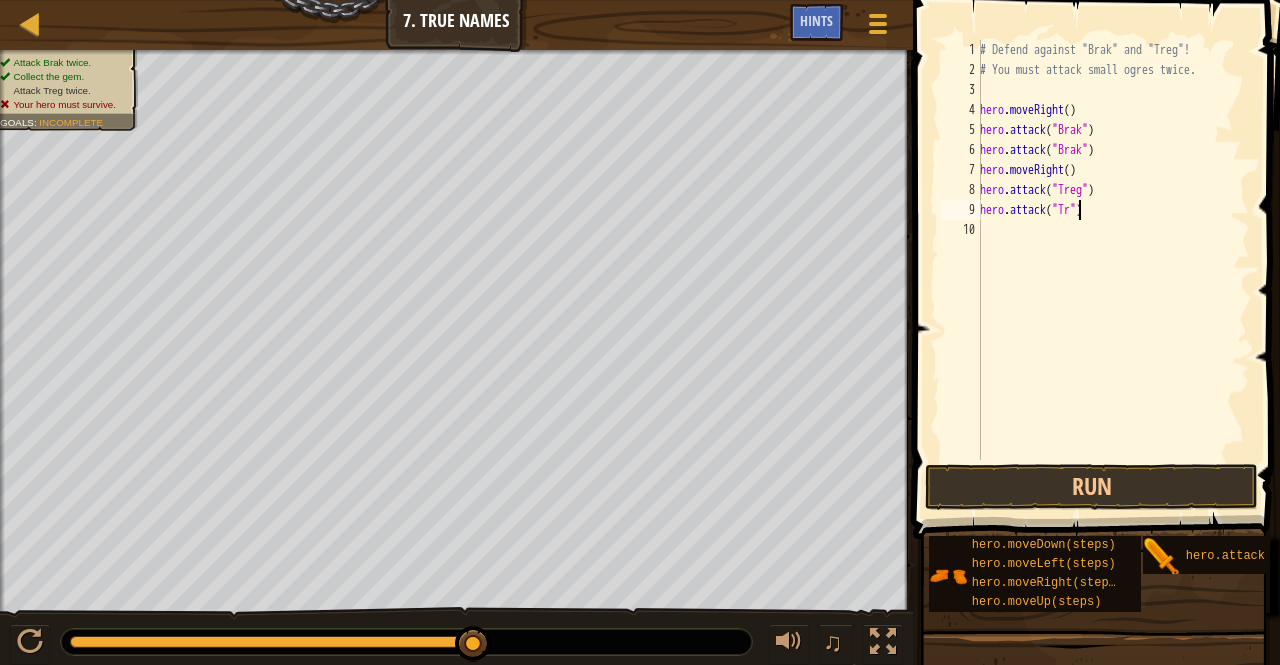 scroll, scrollTop: 9, scrollLeft: 8, axis: both 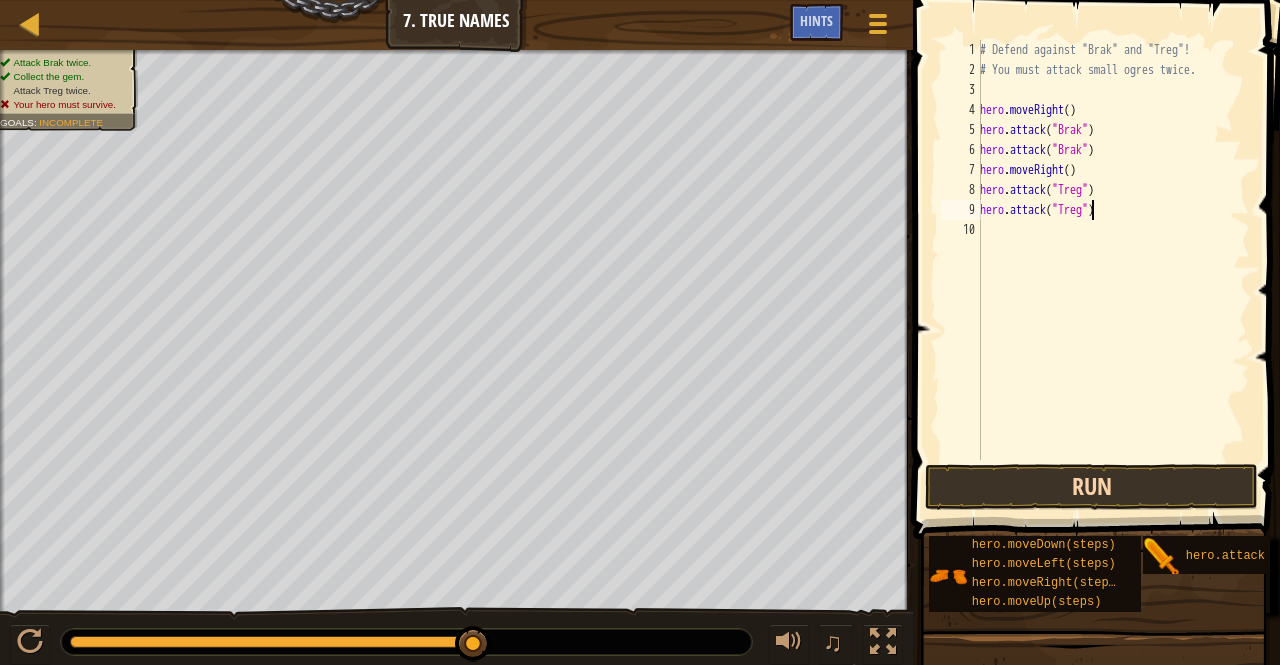 type on "hero.attack("Treg")" 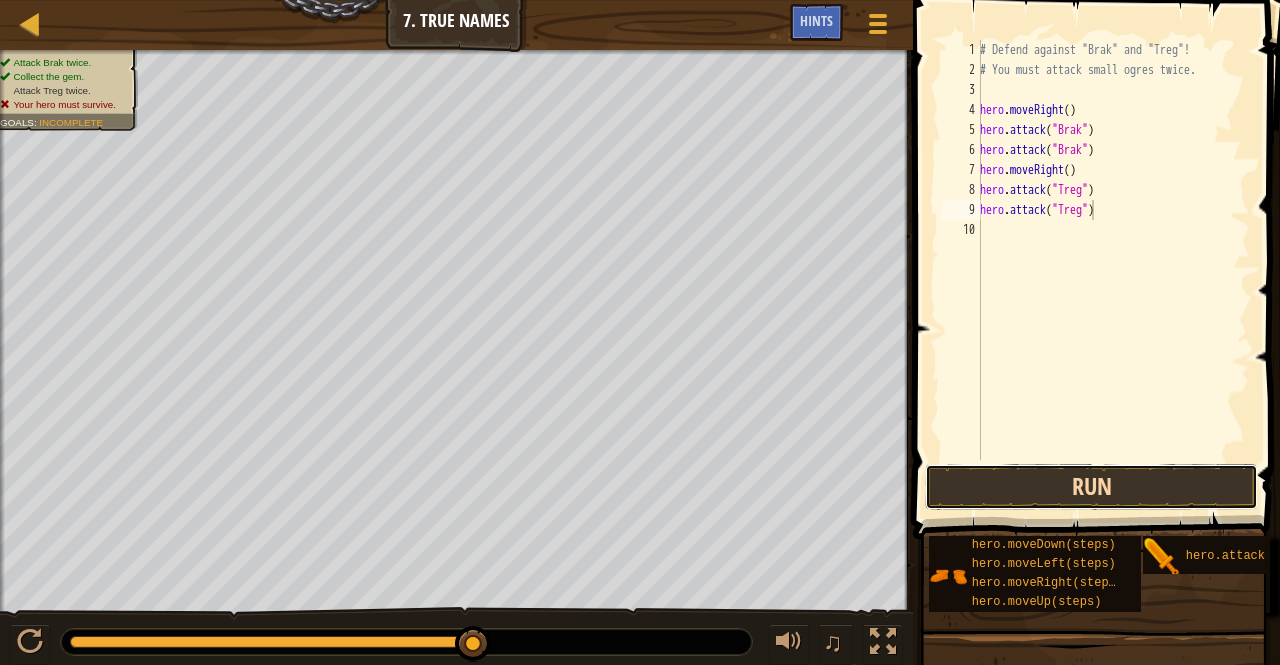 click on "Run" at bounding box center [1091, 487] 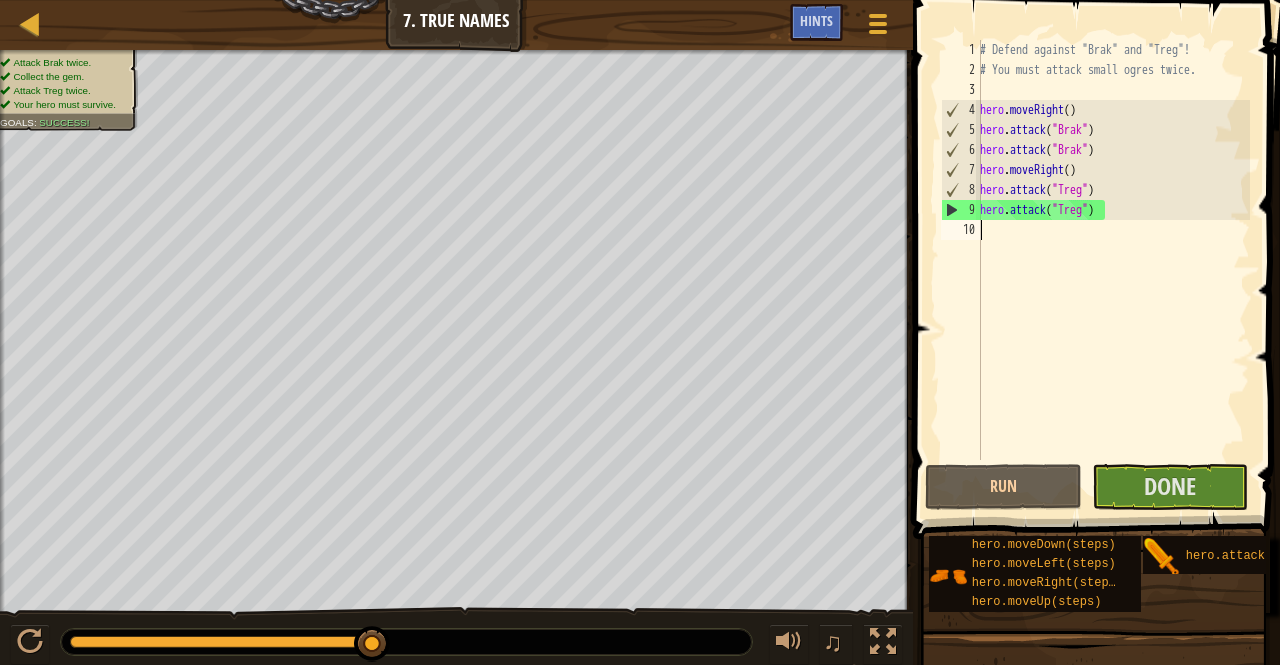 click on "# Defend against "Brak" and "Treg"! # You must attack small ogres twice. hero . moveRight ( ) hero . attack ( "Brak" ) hero . attack ( "Brak" ) hero . moveRight ( ) hero . attack ( "Treg" ) hero . attack ( "Treg" )" at bounding box center (1113, 270) 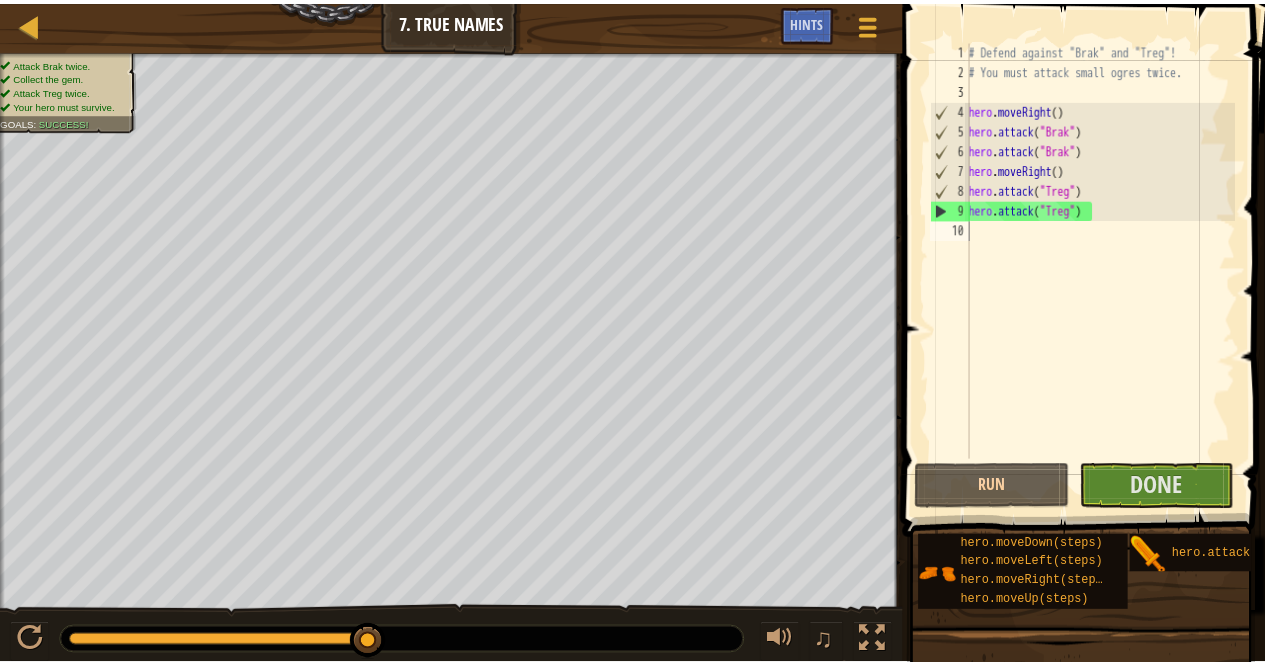 scroll, scrollTop: 9, scrollLeft: 0, axis: vertical 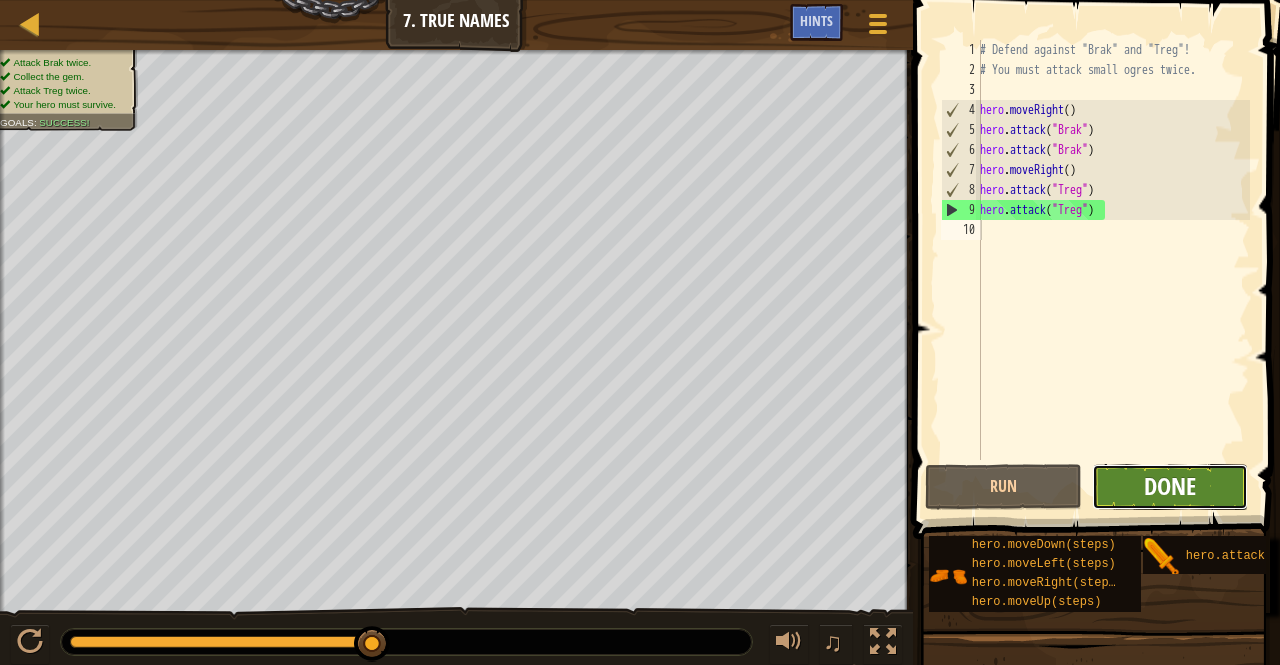 click on "Done" at bounding box center [1170, 486] 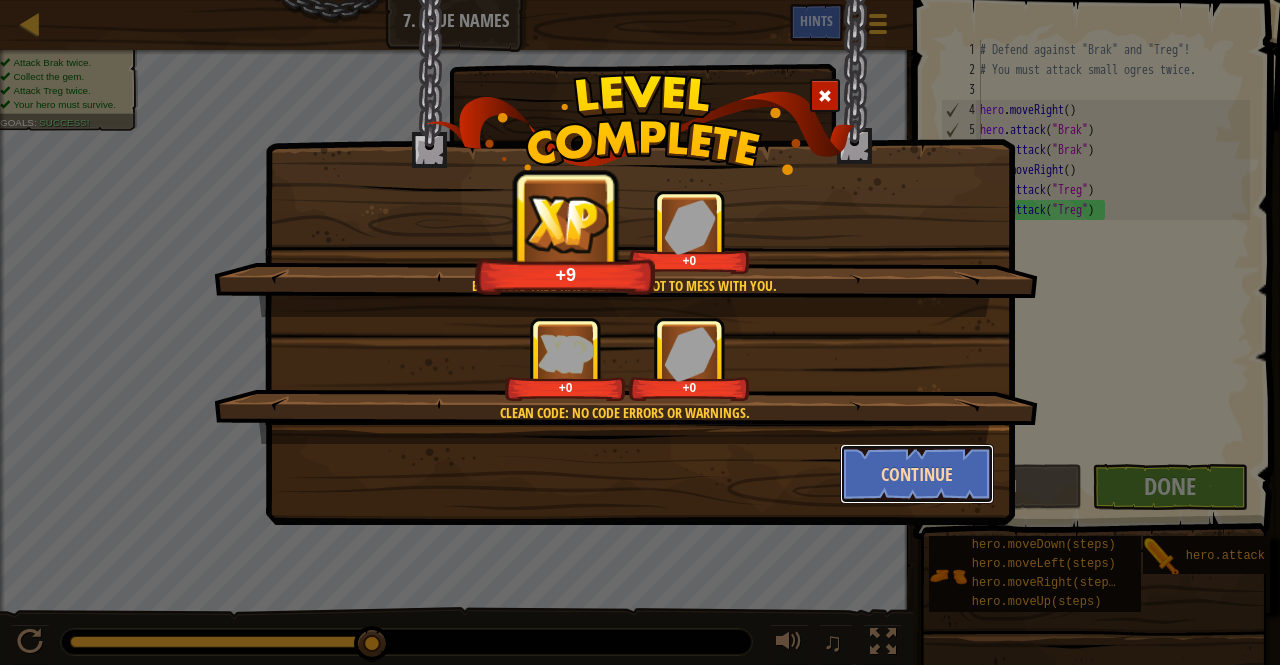 click on "Continue" at bounding box center [917, 474] 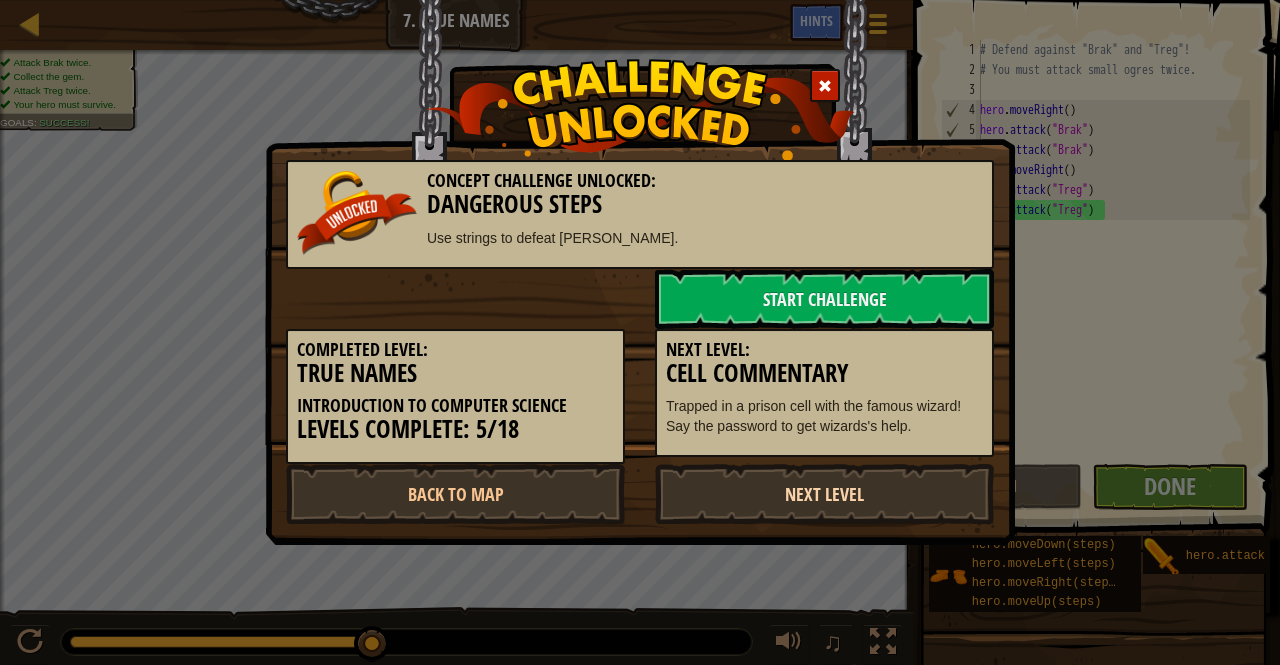 click on "Next Level" at bounding box center [824, 494] 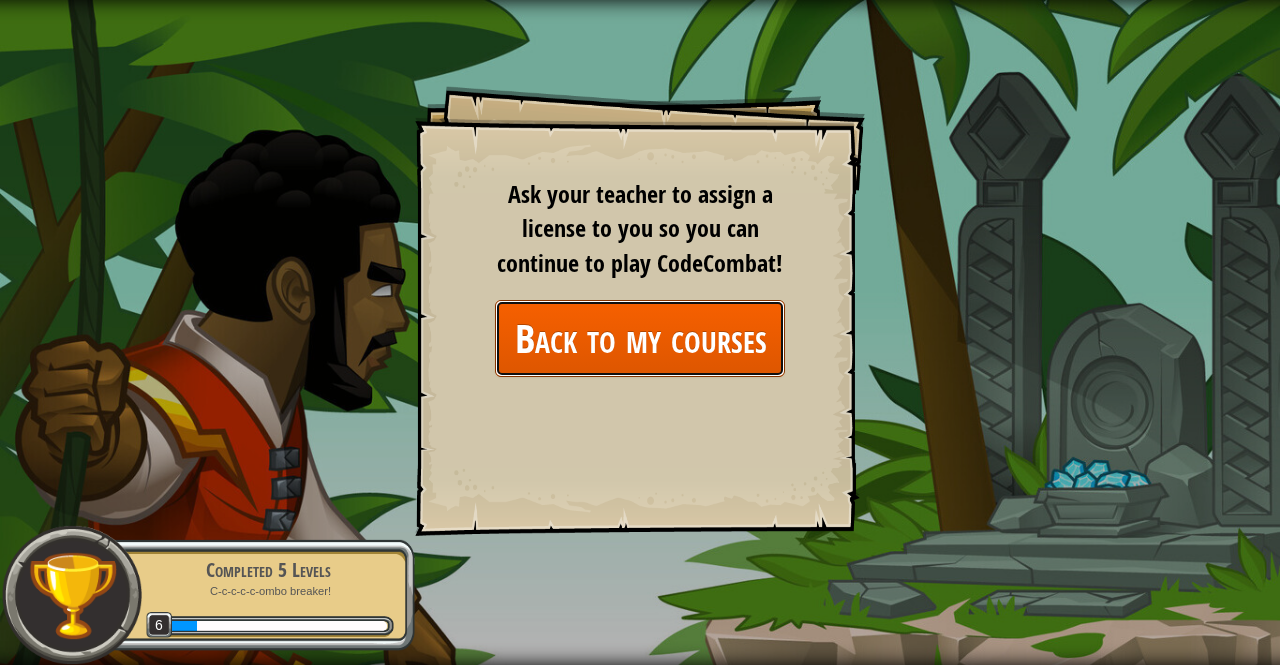 click on "Back to my courses" at bounding box center [640, 338] 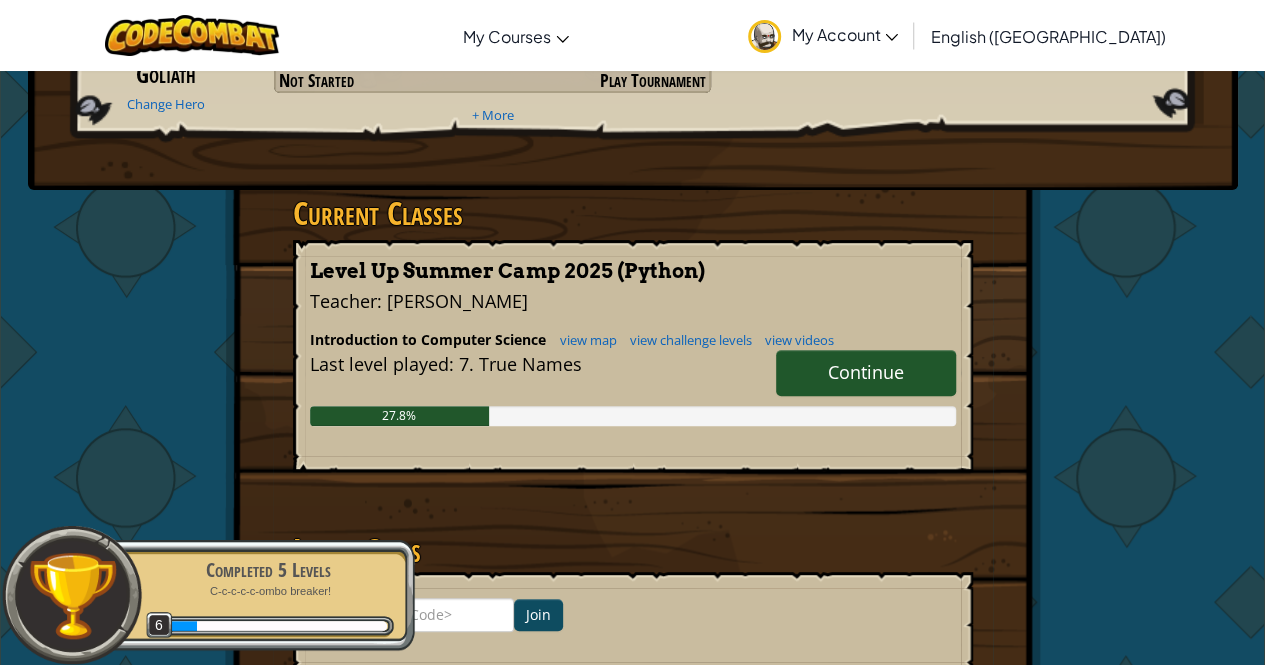 scroll, scrollTop: 222, scrollLeft: 0, axis: vertical 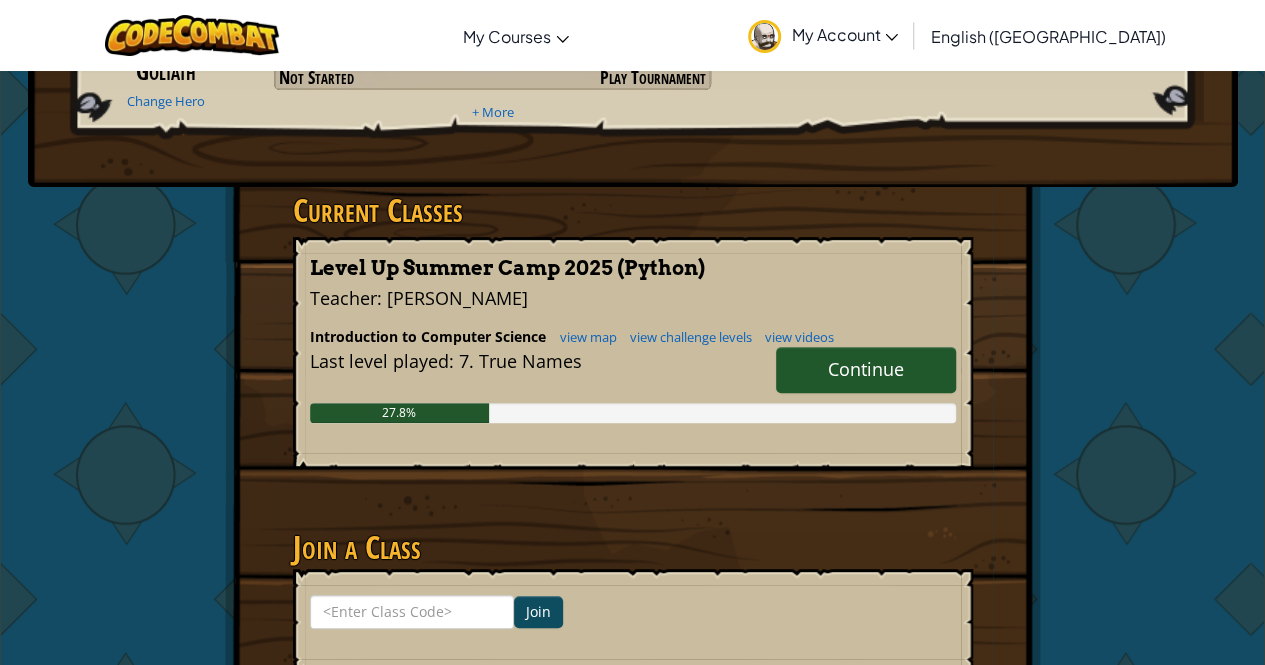 click on "Continue" at bounding box center (866, 370) 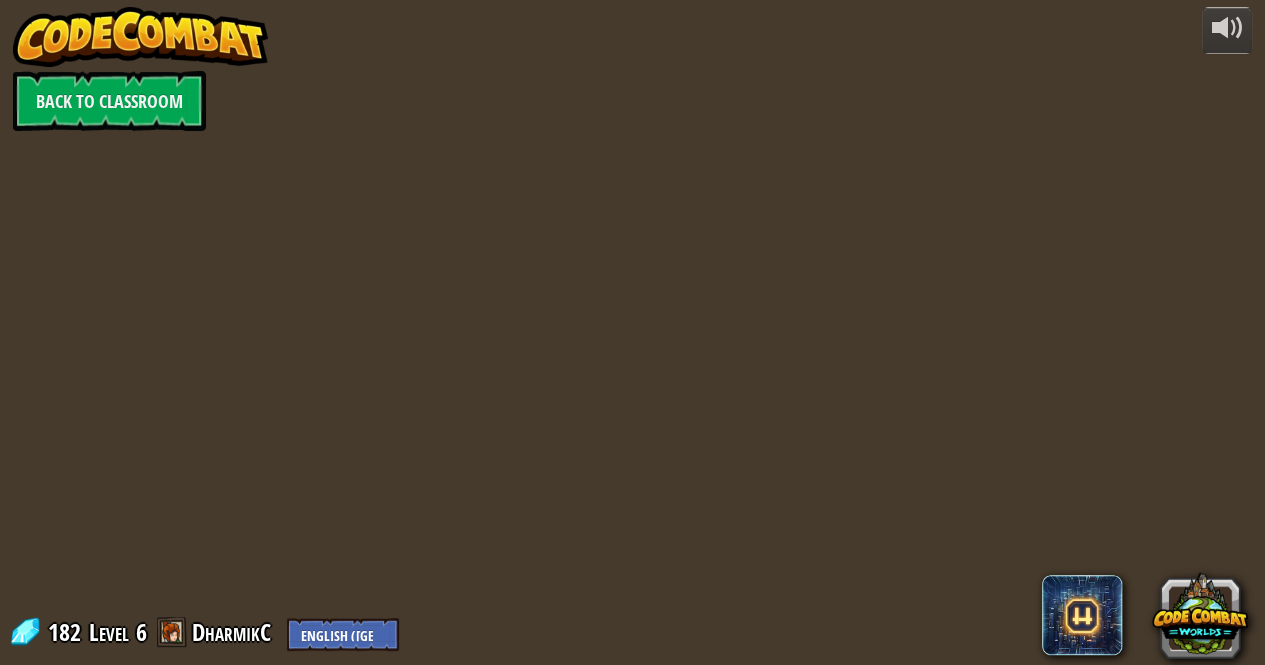 scroll, scrollTop: 0, scrollLeft: 0, axis: both 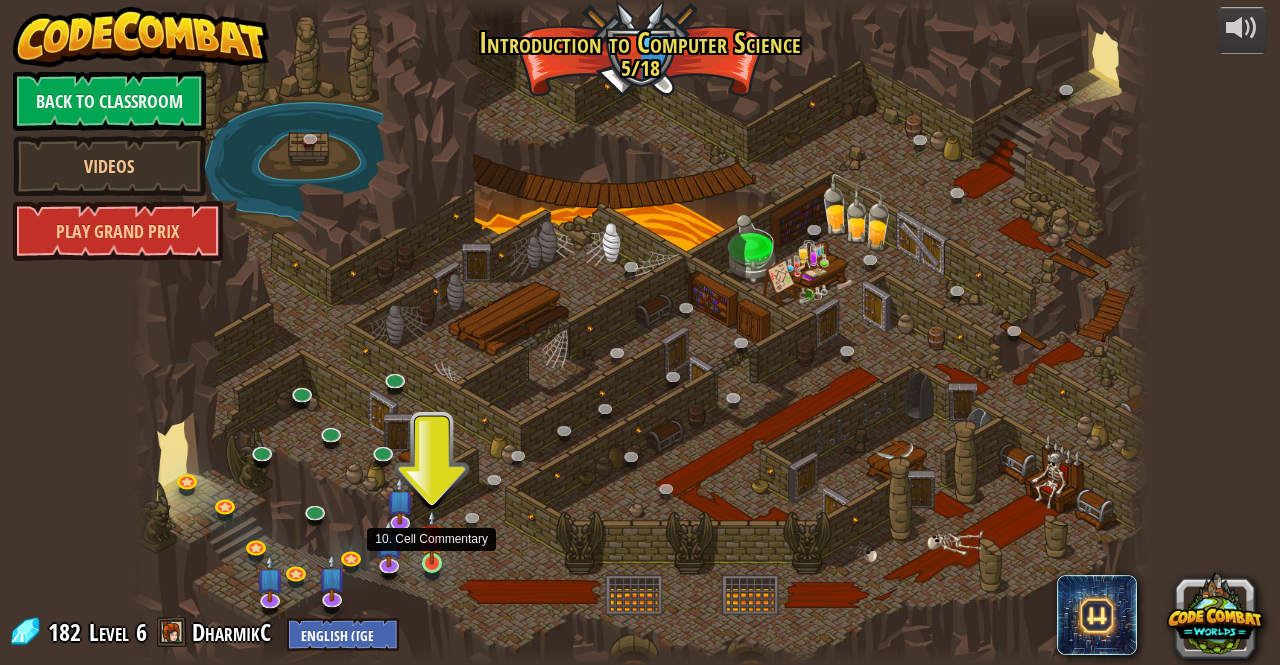 click at bounding box center (432, 537) 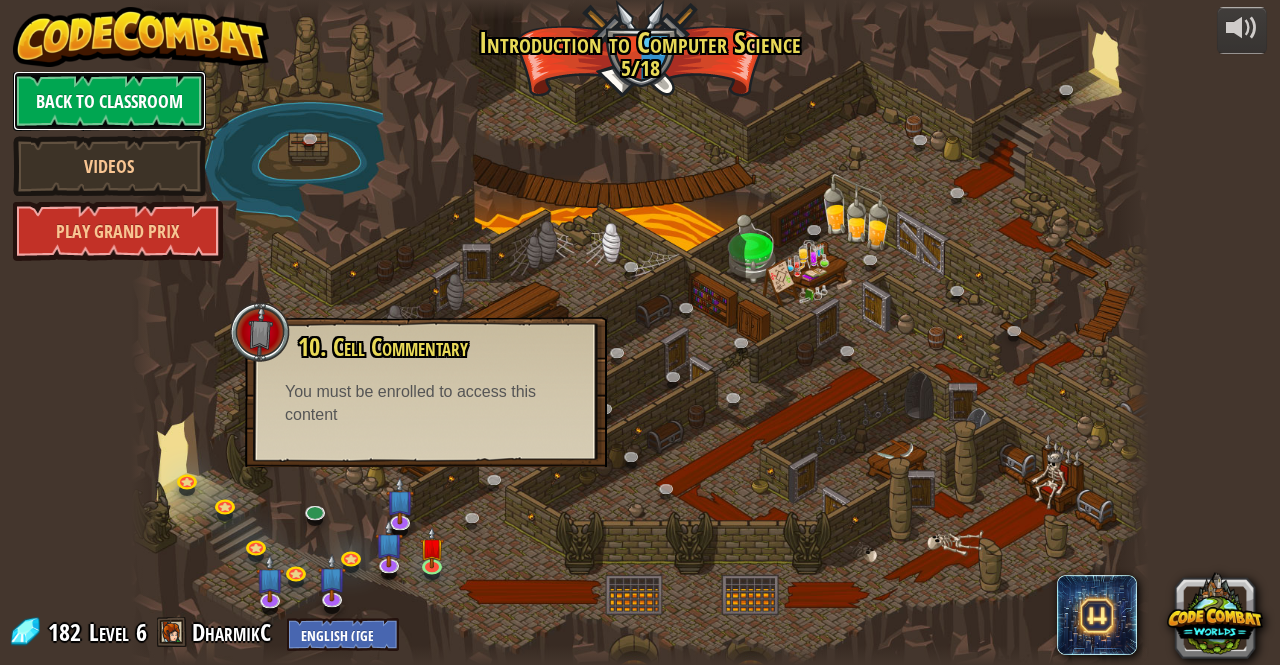 click on "Back to Classroom" at bounding box center [109, 101] 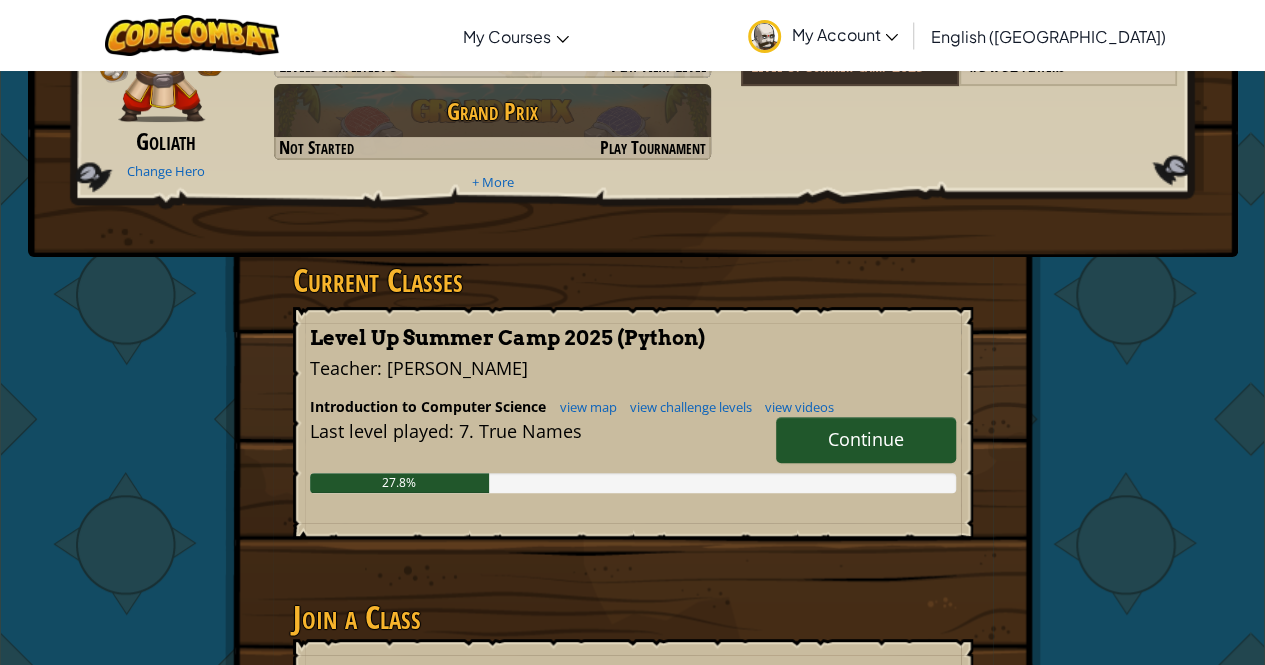 scroll, scrollTop: 155, scrollLeft: 0, axis: vertical 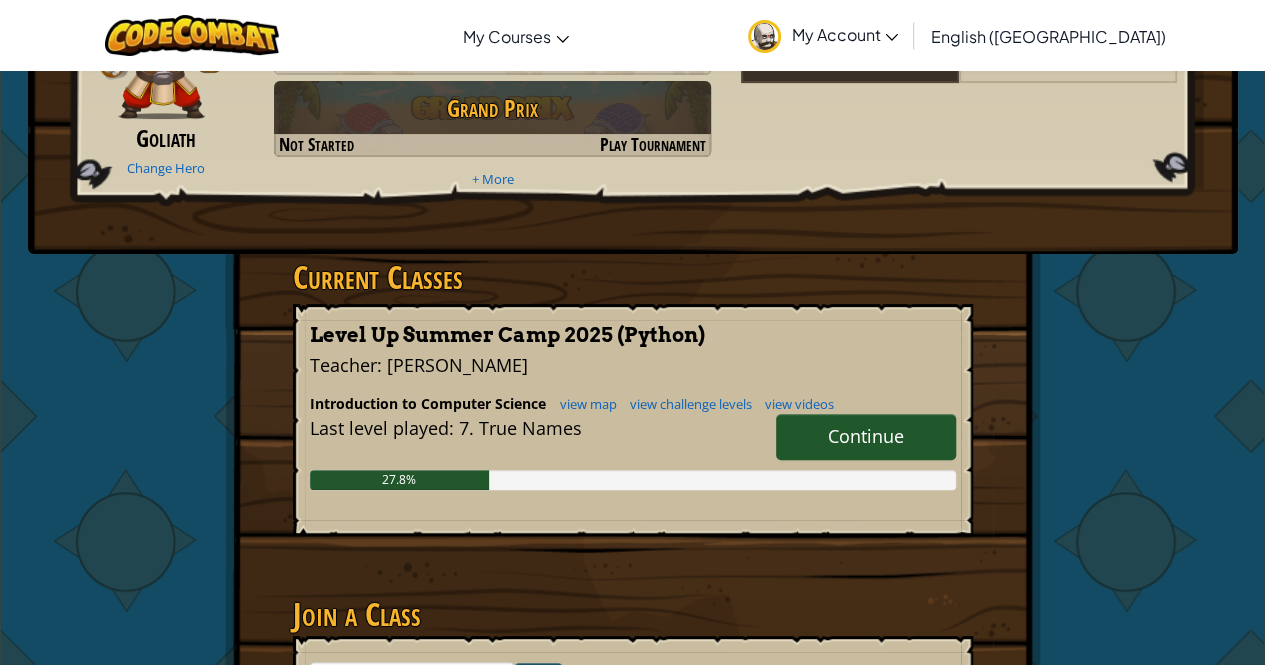 click on "Continue" at bounding box center [866, 436] 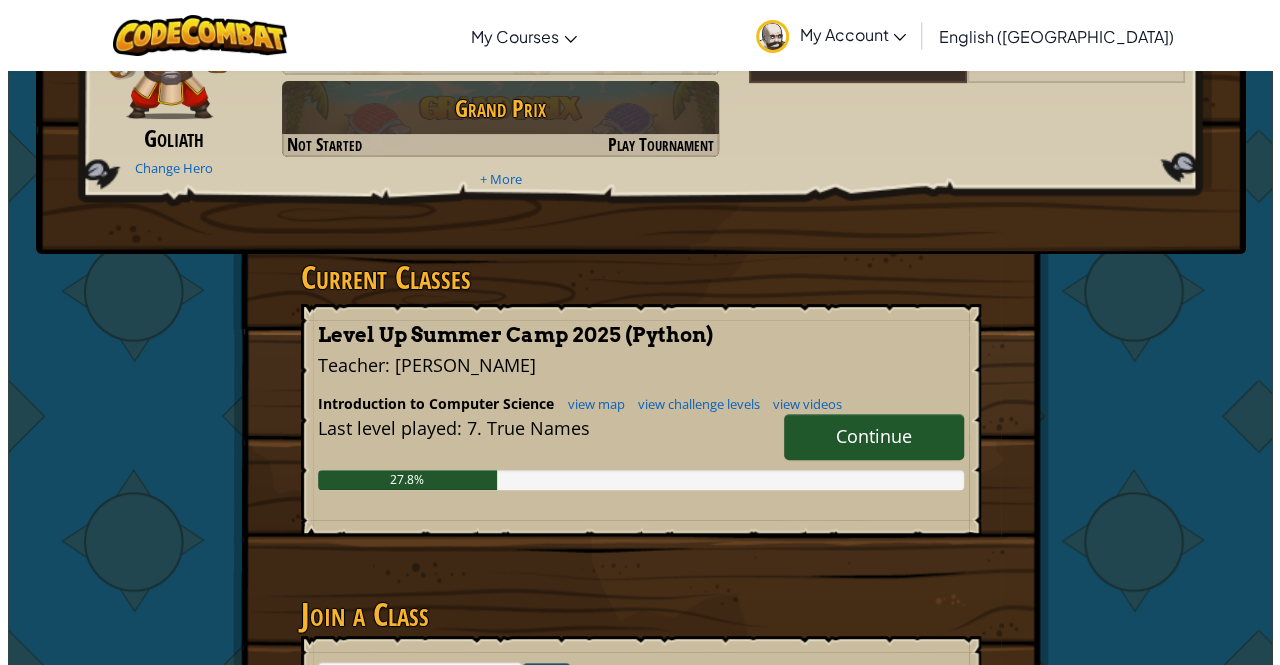 scroll, scrollTop: 0, scrollLeft: 0, axis: both 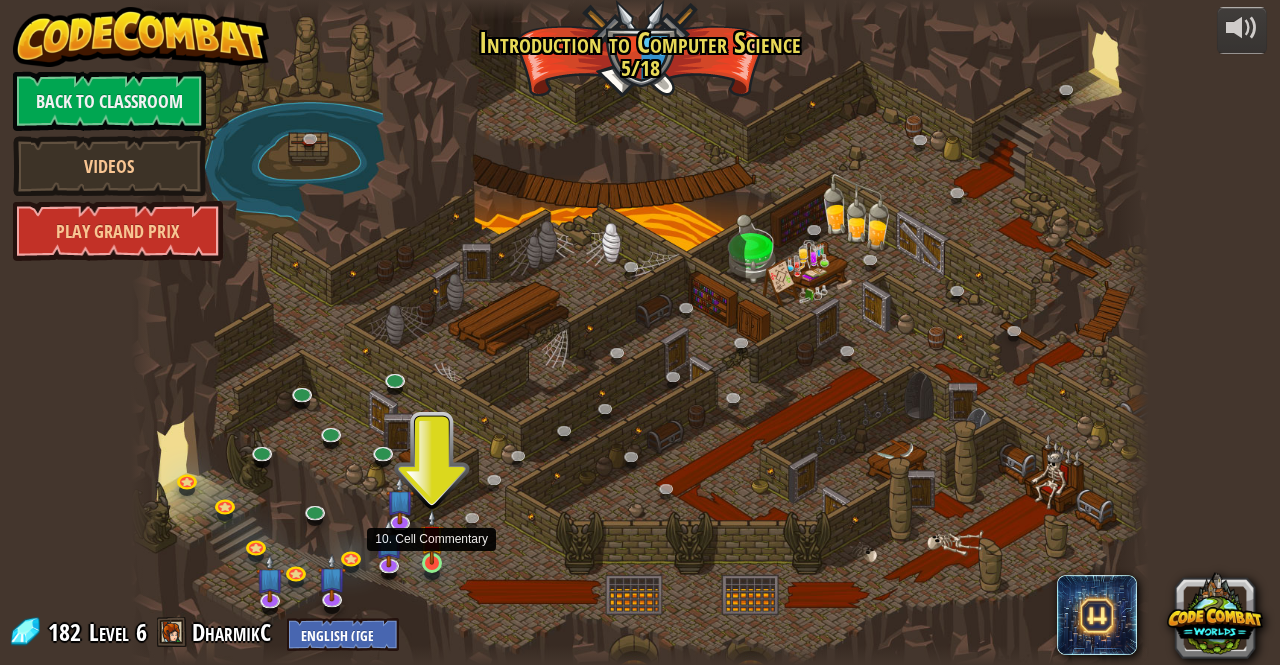 click at bounding box center (432, 537) 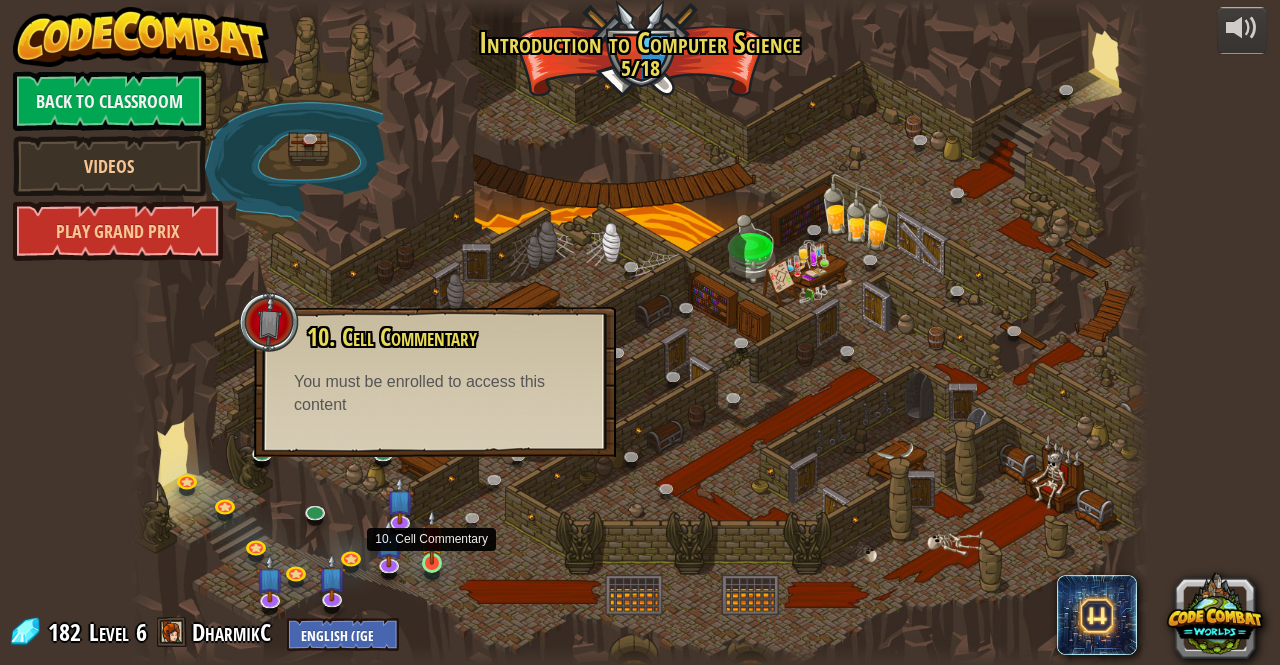 click at bounding box center [432, 537] 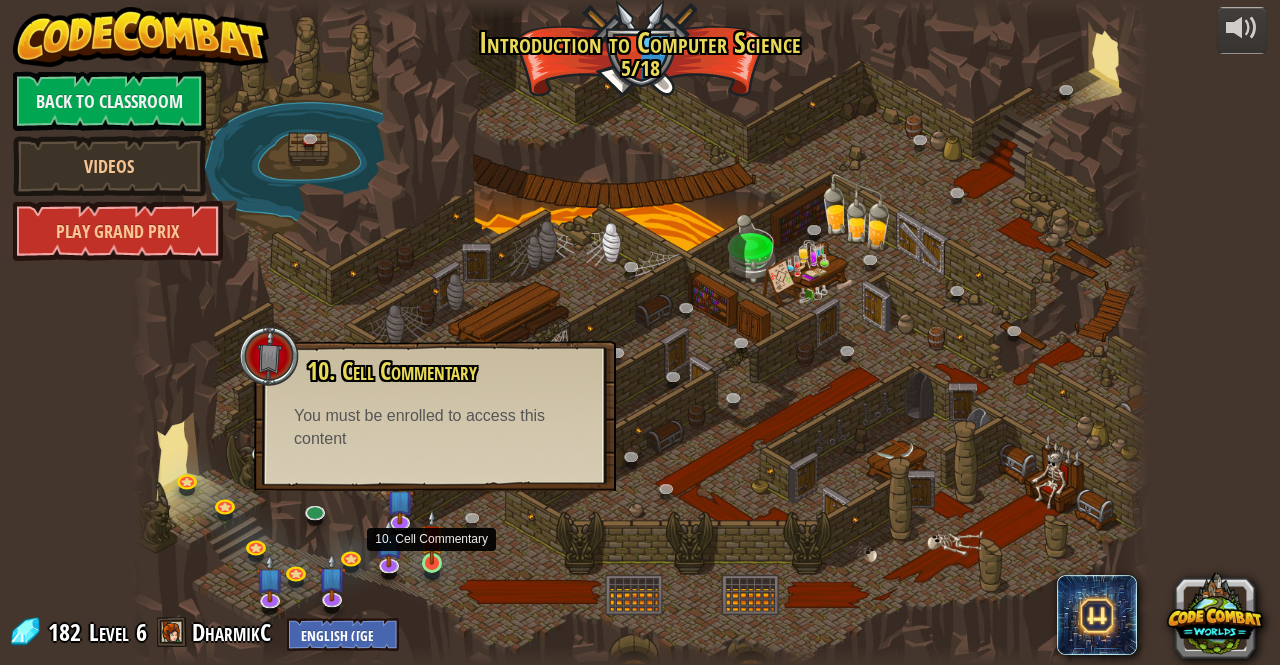 click at bounding box center [432, 537] 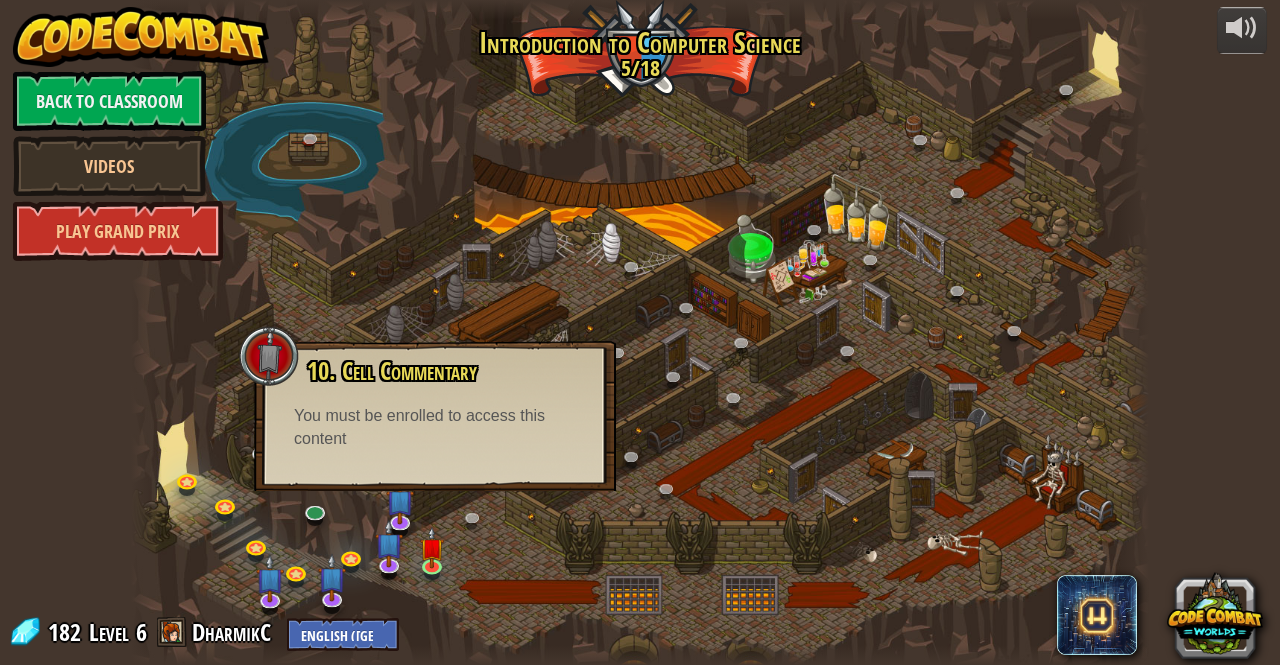 click at bounding box center (639, 332) 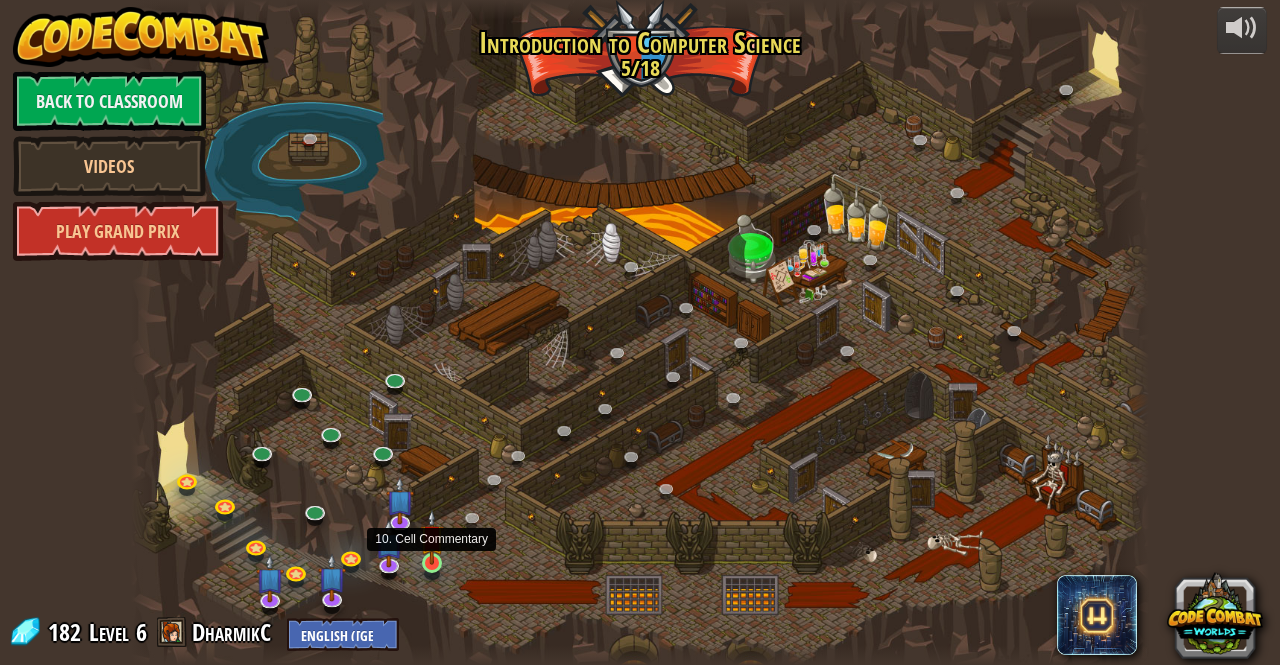 click at bounding box center (432, 537) 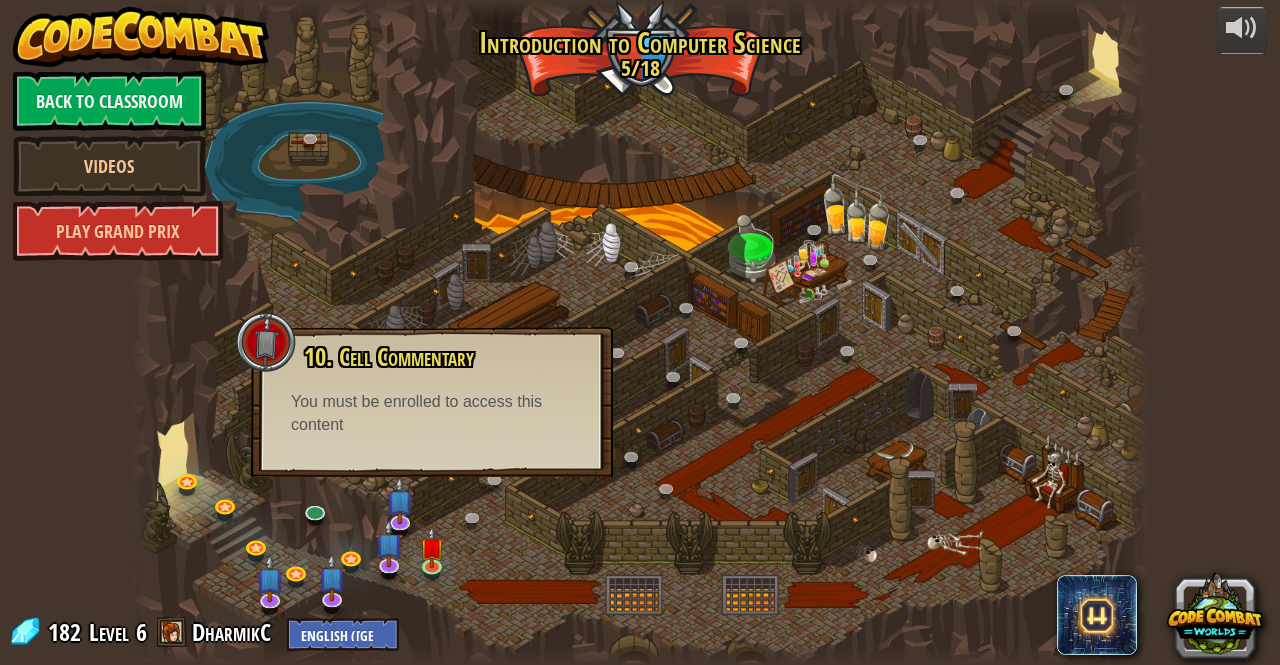 click at bounding box center (639, 332) 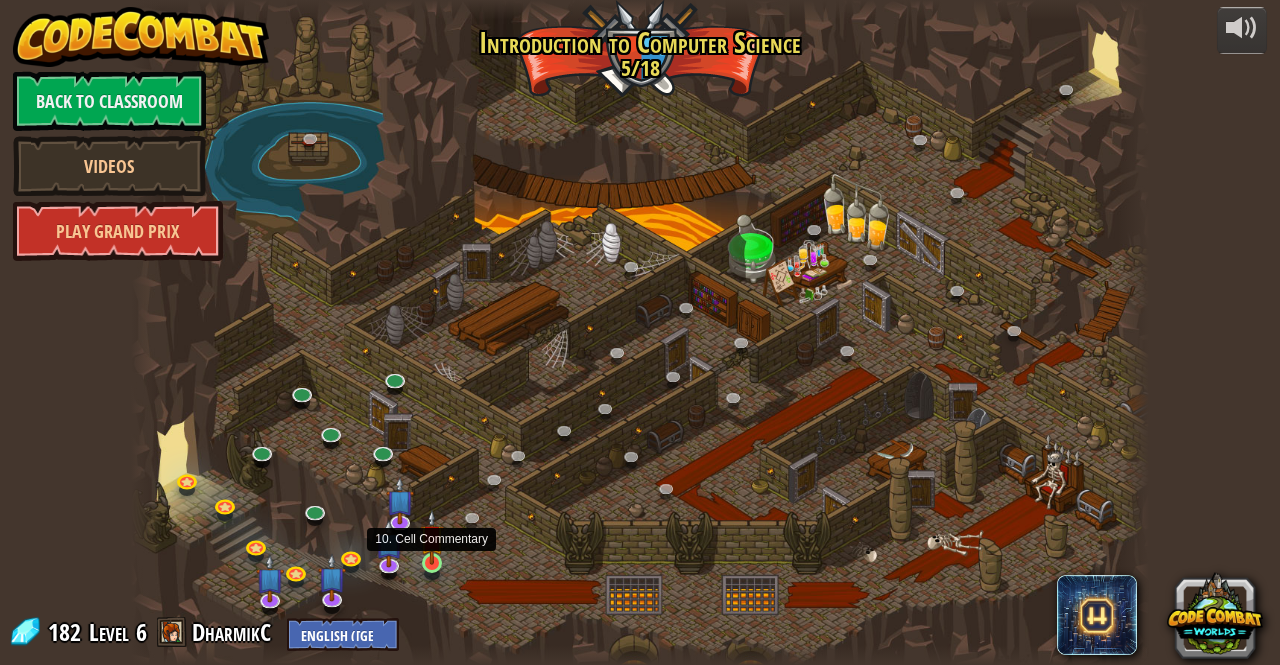 click at bounding box center [432, 537] 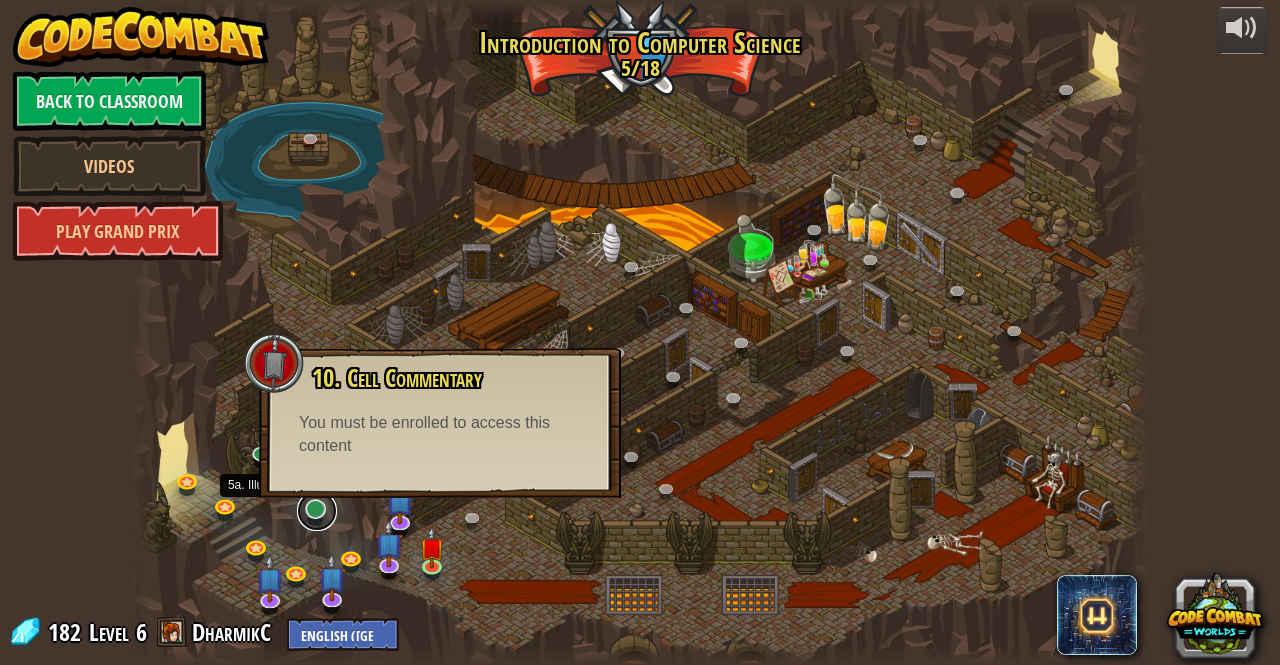 click at bounding box center (317, 511) 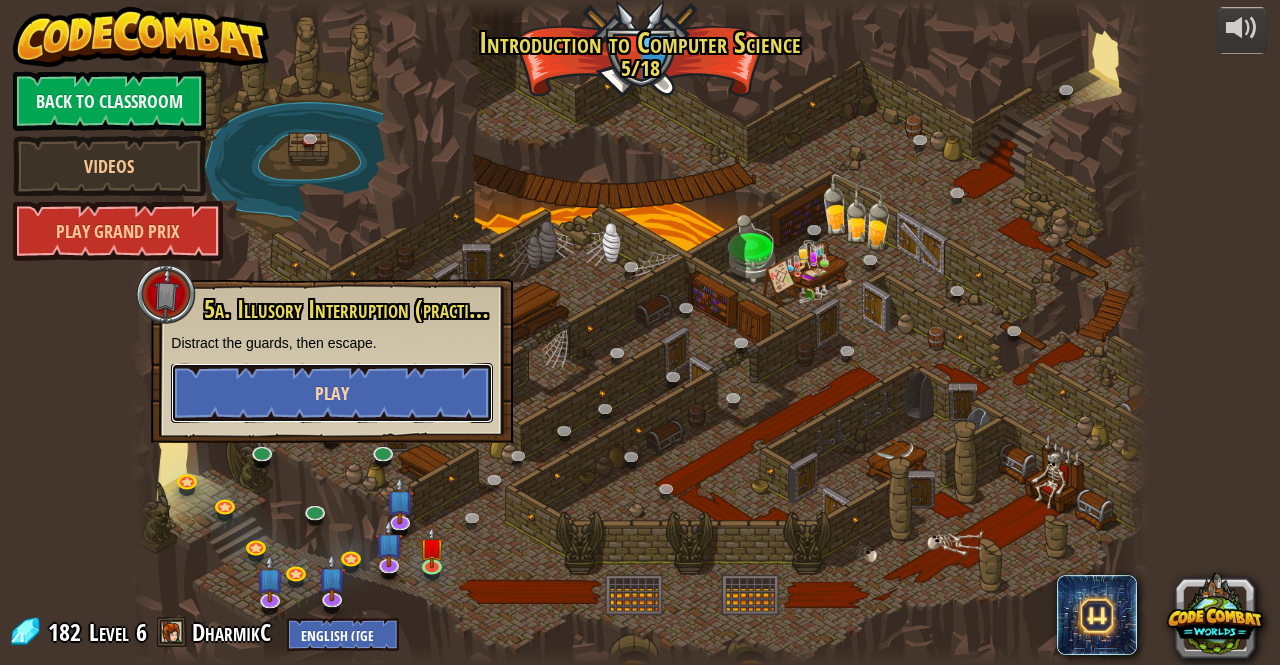click on "Play" at bounding box center (332, 393) 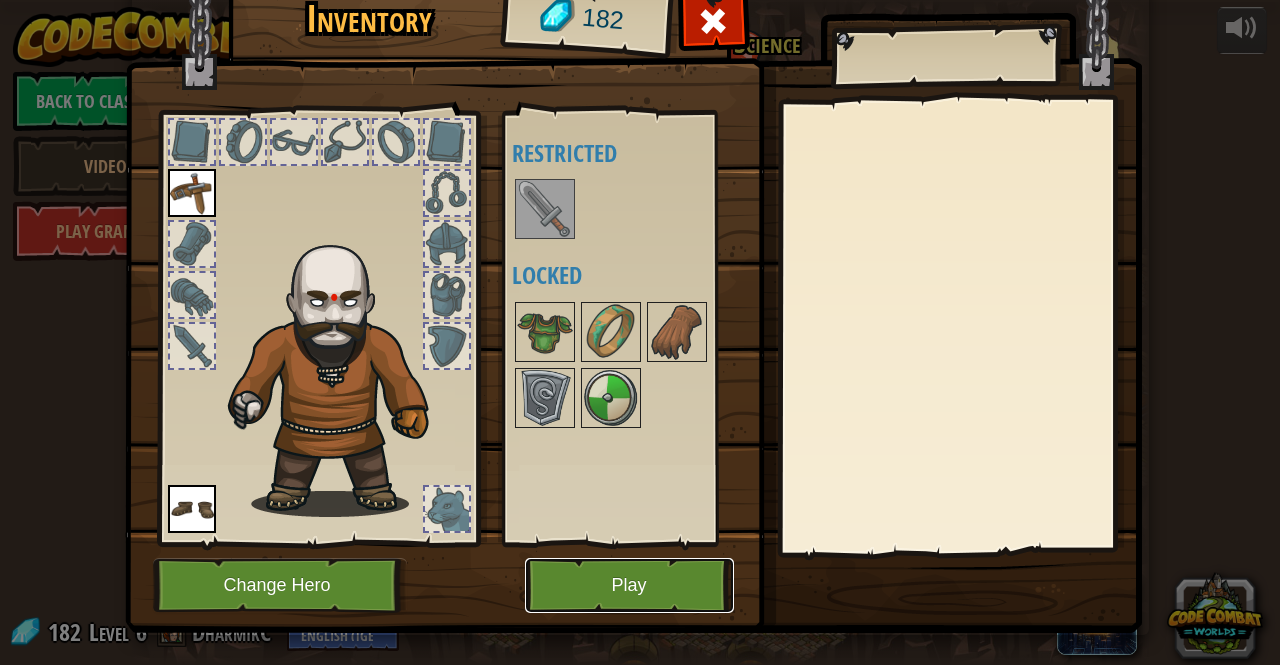 click on "Play" at bounding box center [629, 585] 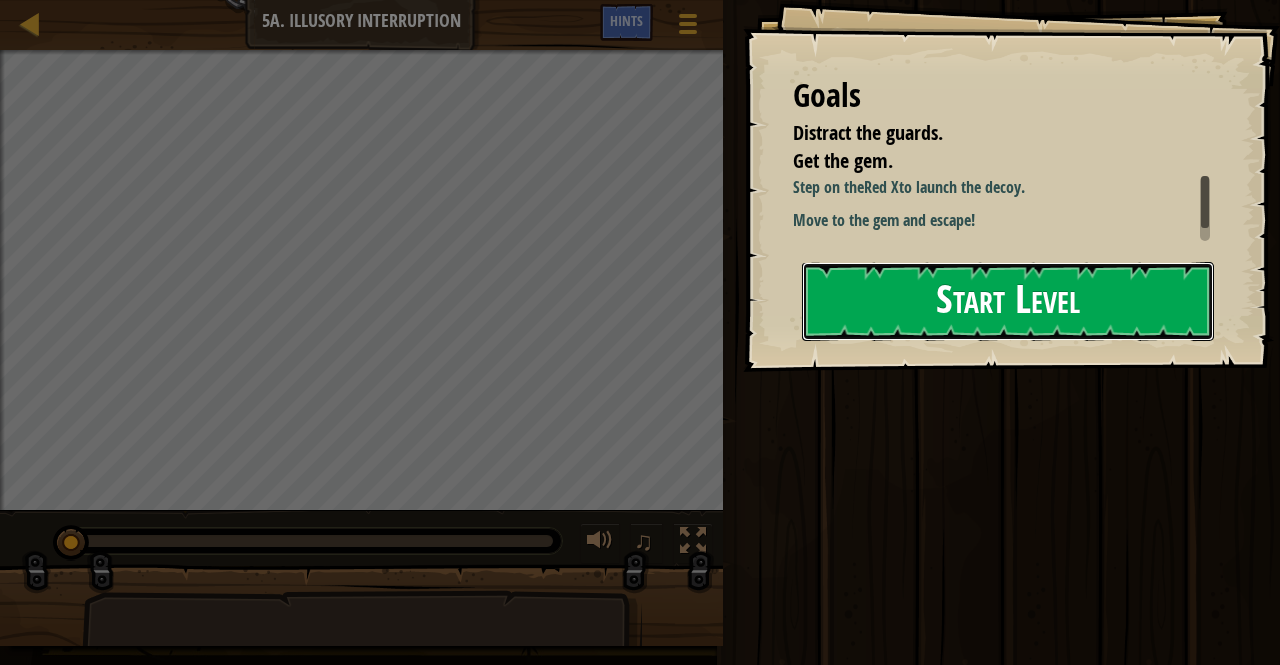click on "Start Level" at bounding box center (1008, 301) 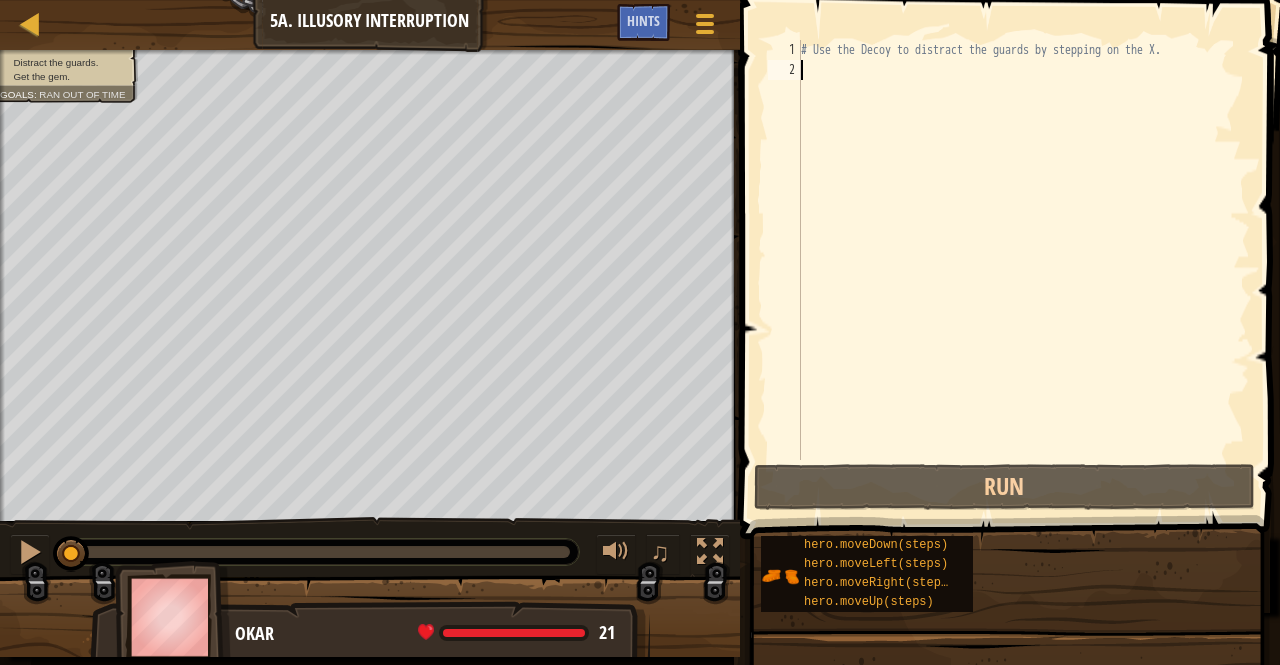 type on "h" 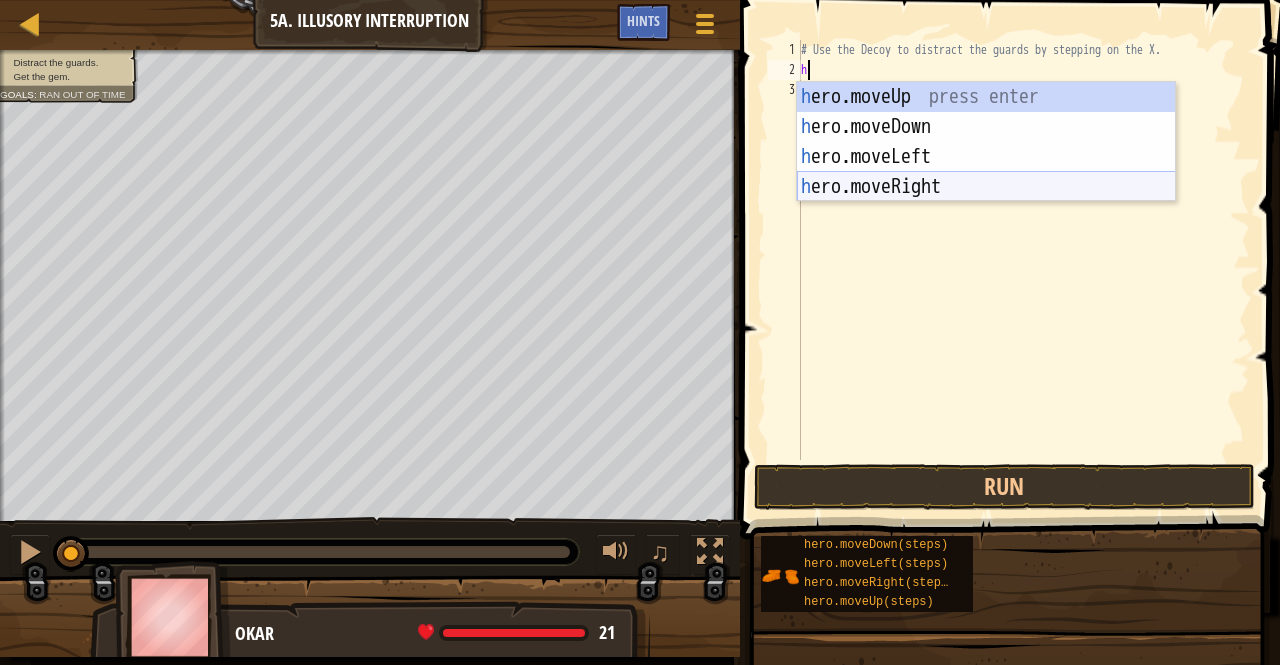 click on "h ero.moveUp press enter h ero.moveDown press enter h ero.moveLeft press enter h ero.moveRight press enter" at bounding box center (986, 172) 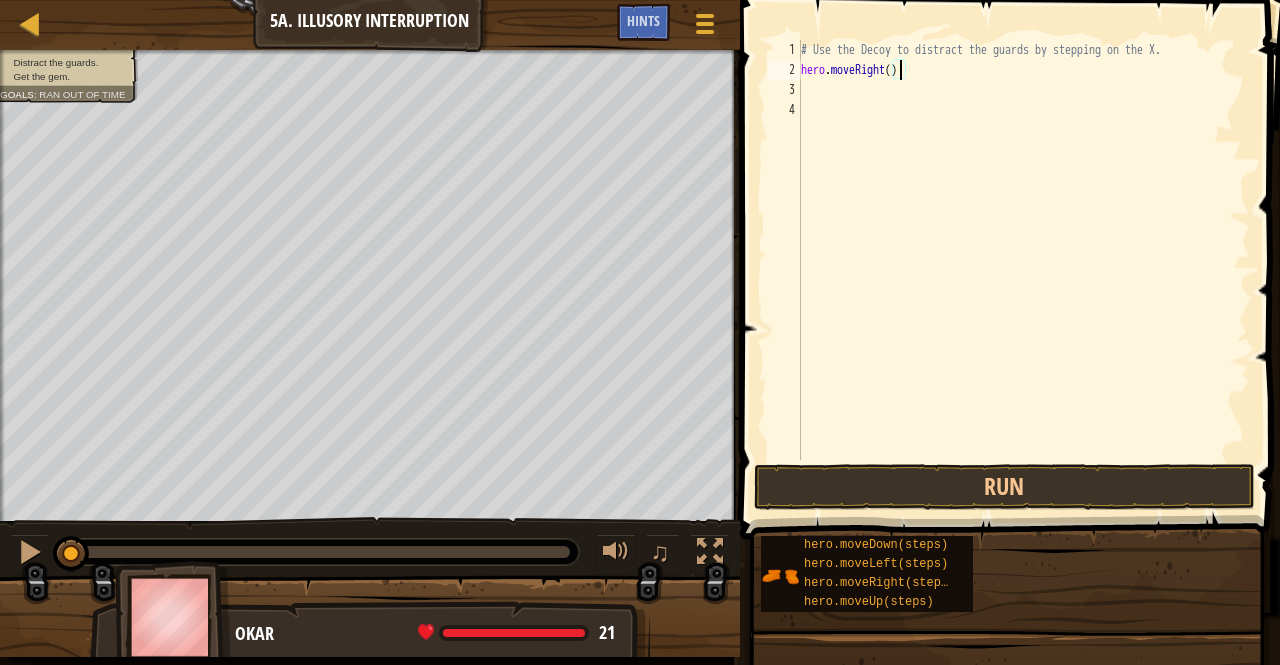 click on "# Use the Decoy to distract the guards by stepping on the X. hero . moveRight ( )" at bounding box center [1023, 270] 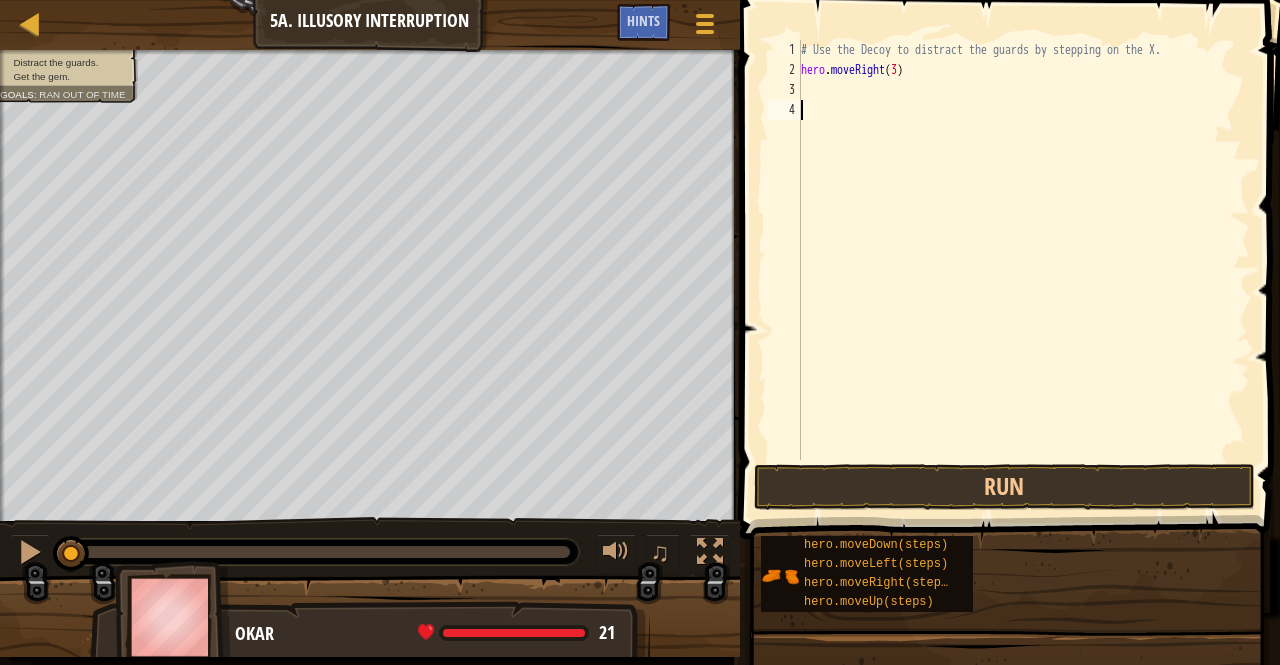 click on "# Use the Decoy to distract the guards by stepping on the X. hero . moveRight ( 3 )" at bounding box center [1023, 270] 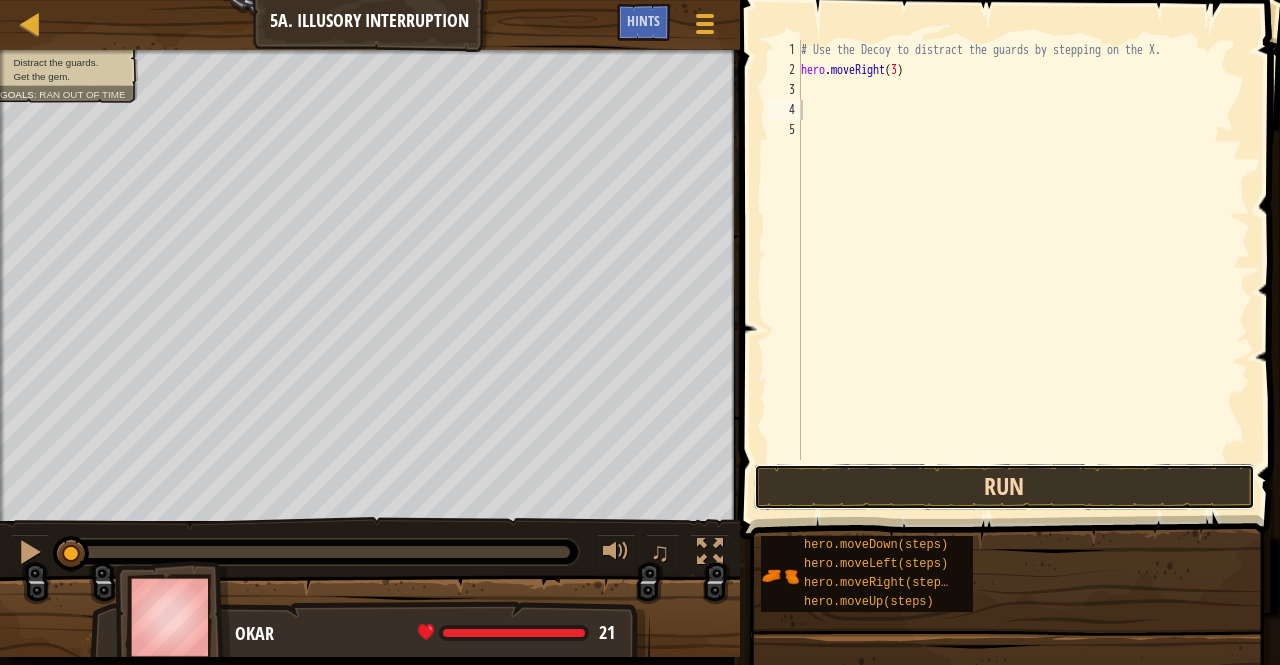 drag, startPoint x: 1030, startPoint y: 496, endPoint x: 1077, endPoint y: 479, distance: 49.979996 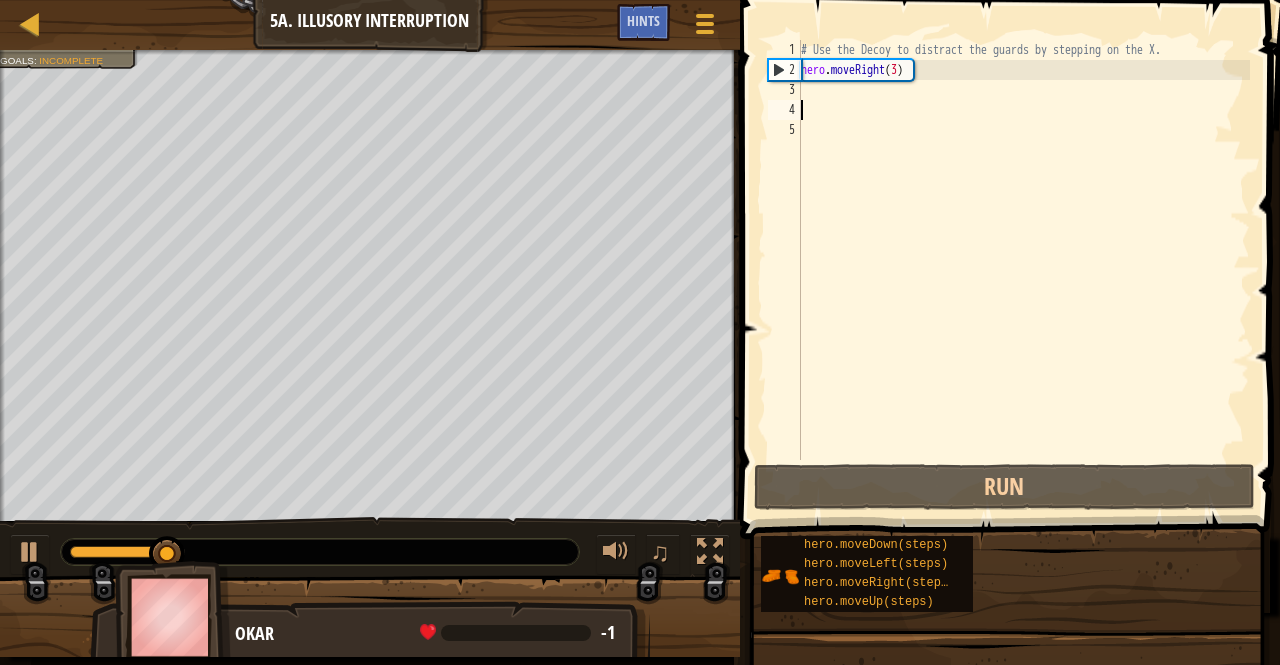 click on "# Use the Decoy to distract the guards by stepping on the X. hero . moveRight ( 3 )" at bounding box center [1023, 270] 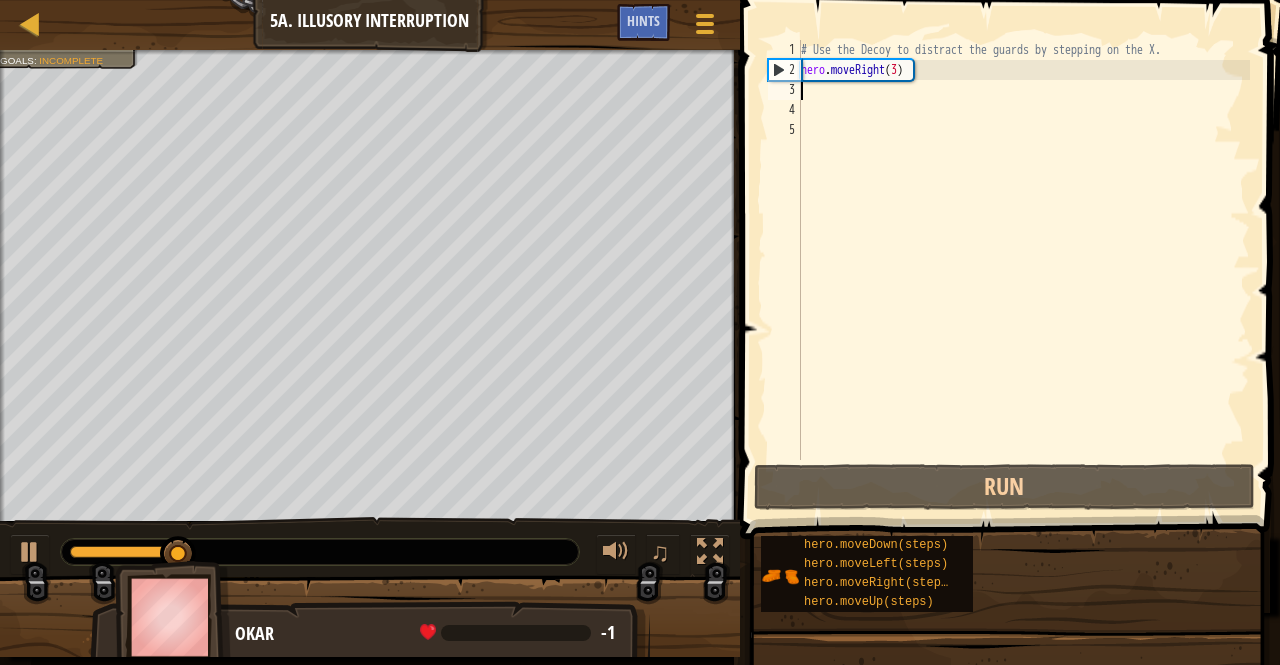 type on "h" 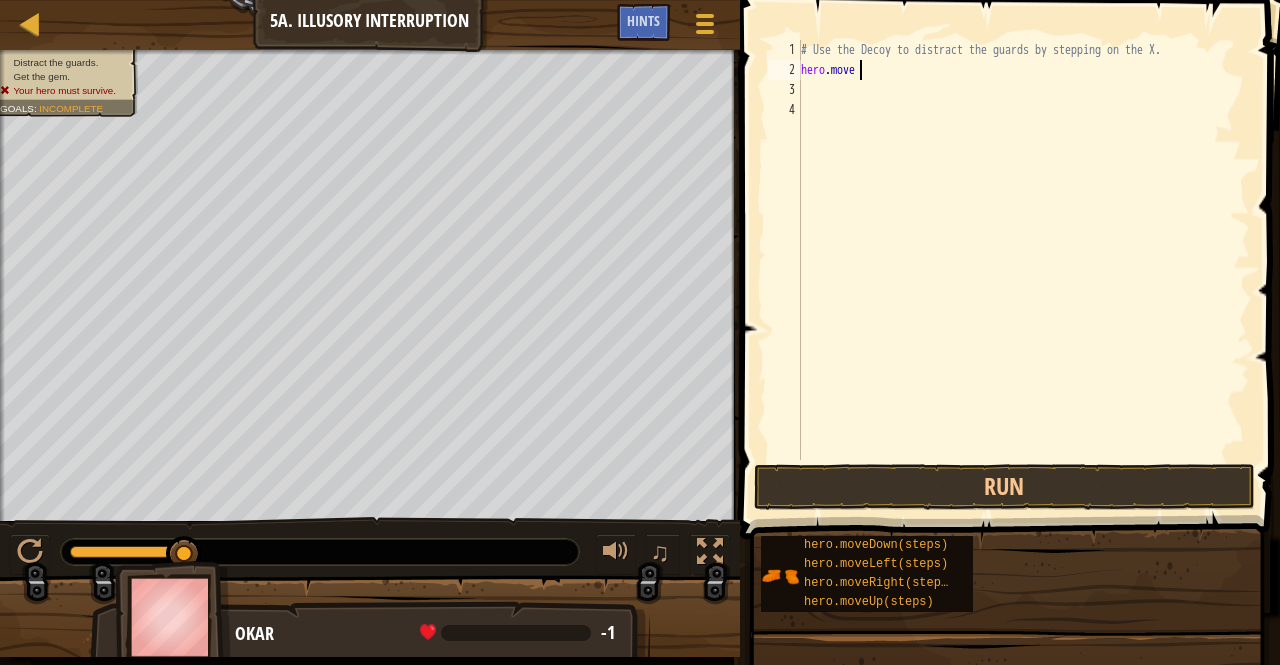 type on "h" 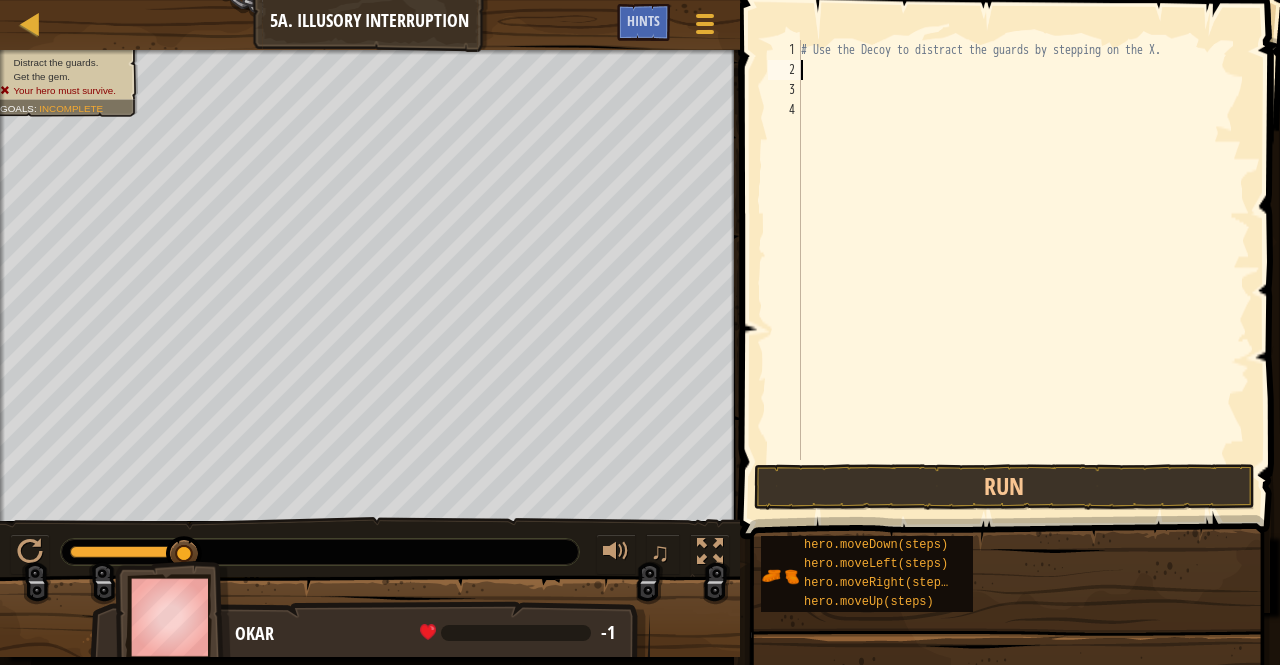 type on "# Use the Decoy to distract the guards by stepping on t" 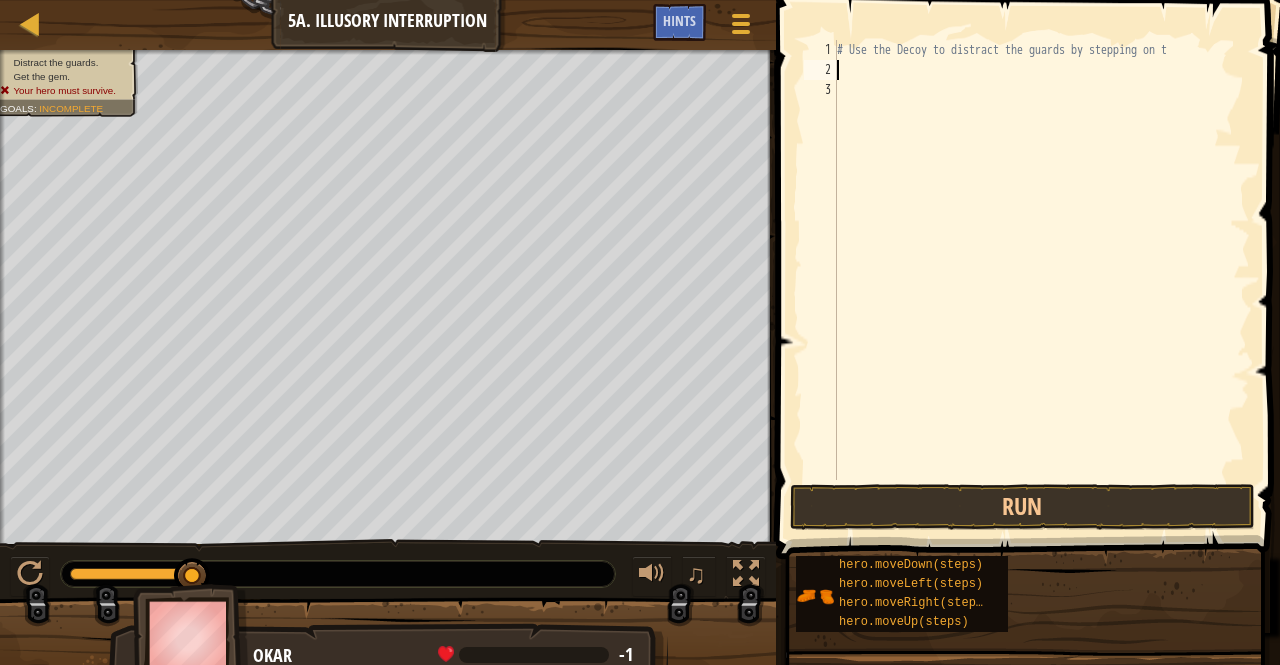 click on "# Use the Decoy to distract the guards by stepping on t" at bounding box center [1041, 280] 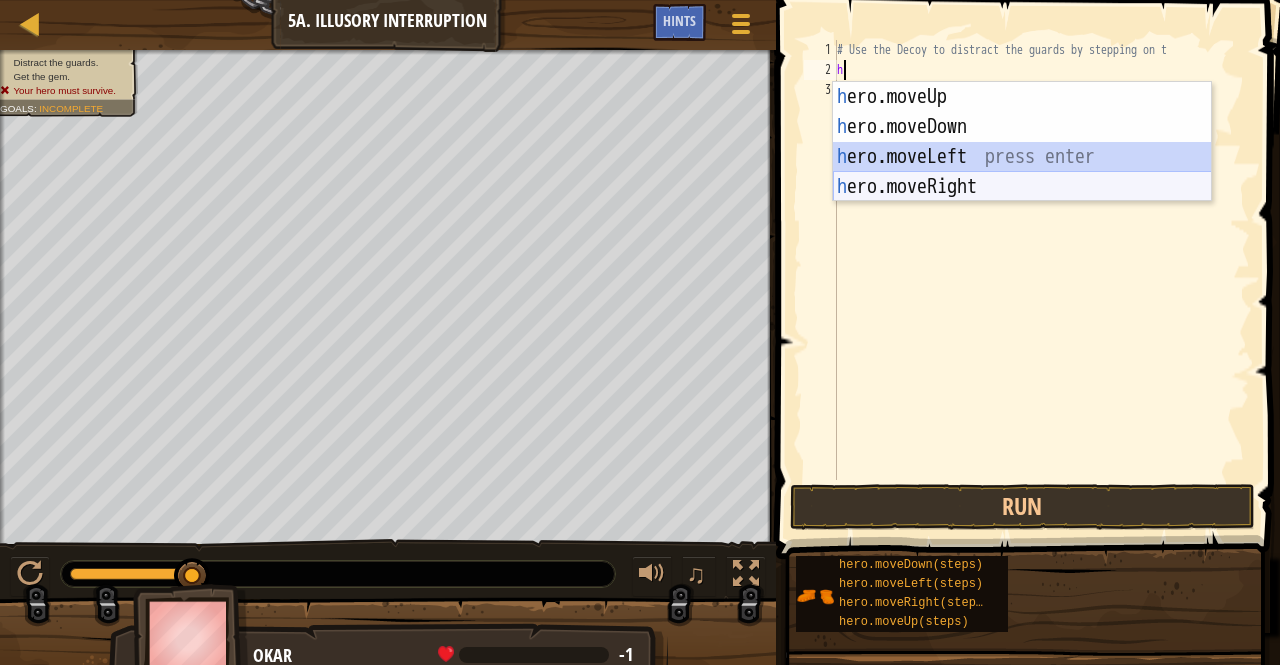 drag, startPoint x: 916, startPoint y: 169, endPoint x: 920, endPoint y: 191, distance: 22.36068 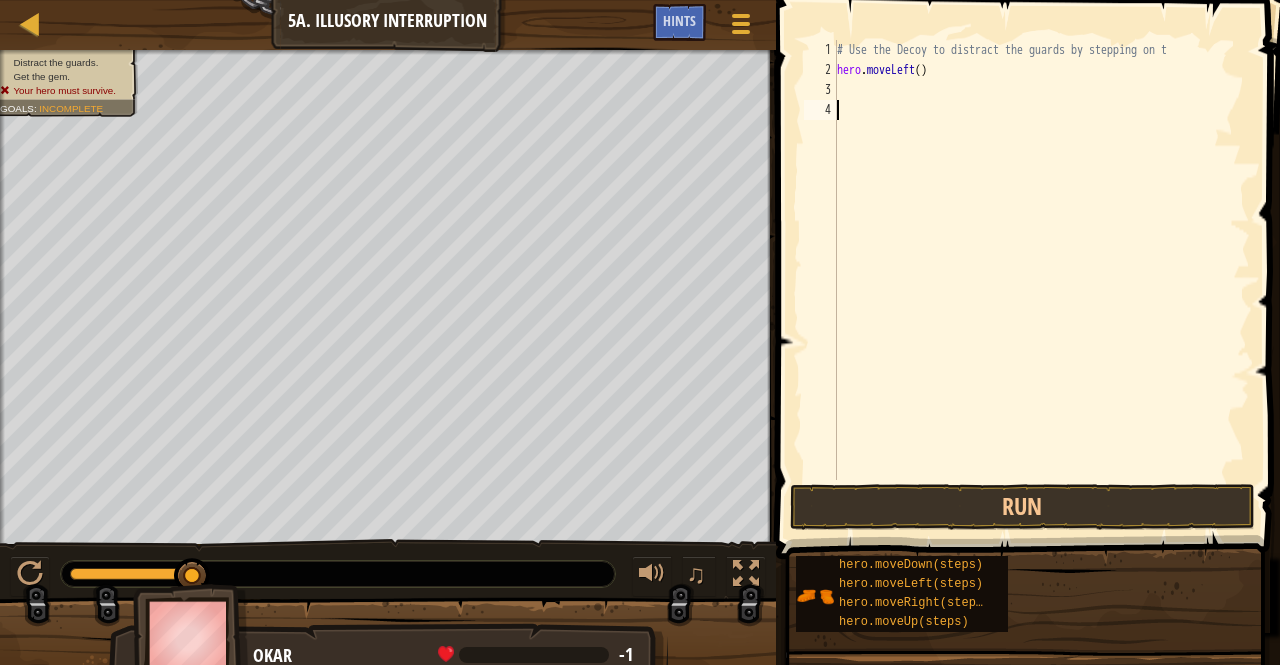 click on "# Use the Decoy to distract the guards by stepping on t hero . moveLeft ( )" at bounding box center (1041, 280) 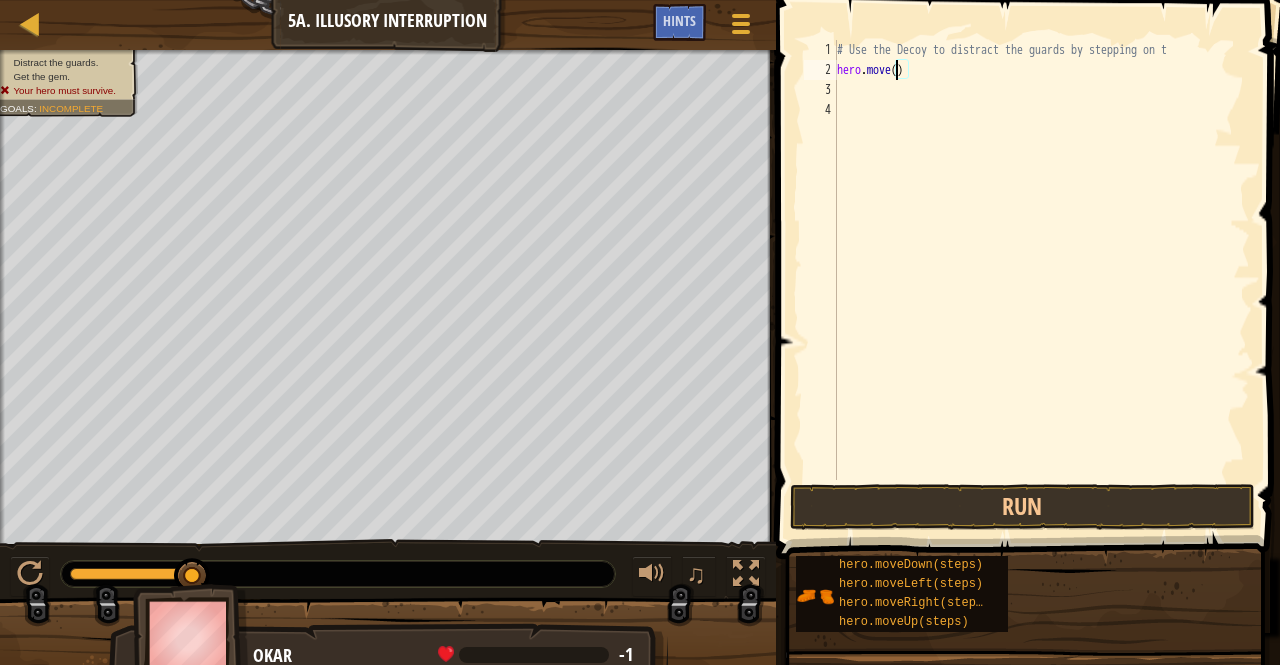 scroll, scrollTop: 9, scrollLeft: 5, axis: both 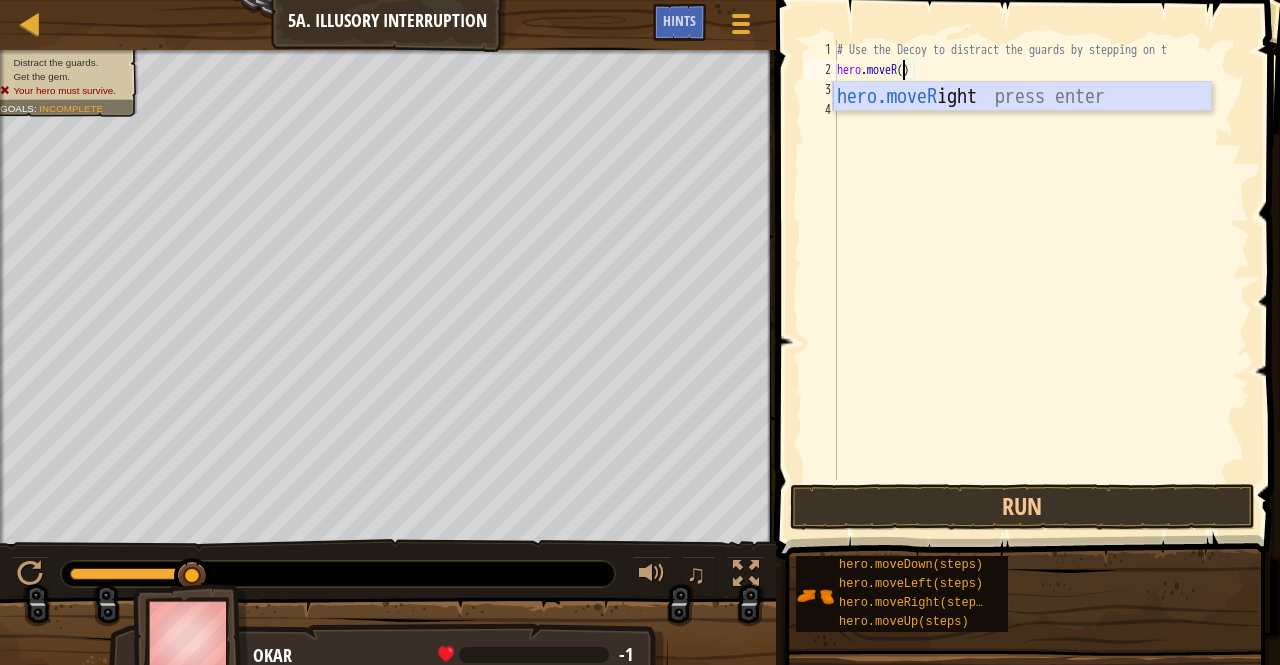 click on "hero.moveR ight press enter" at bounding box center [1022, 127] 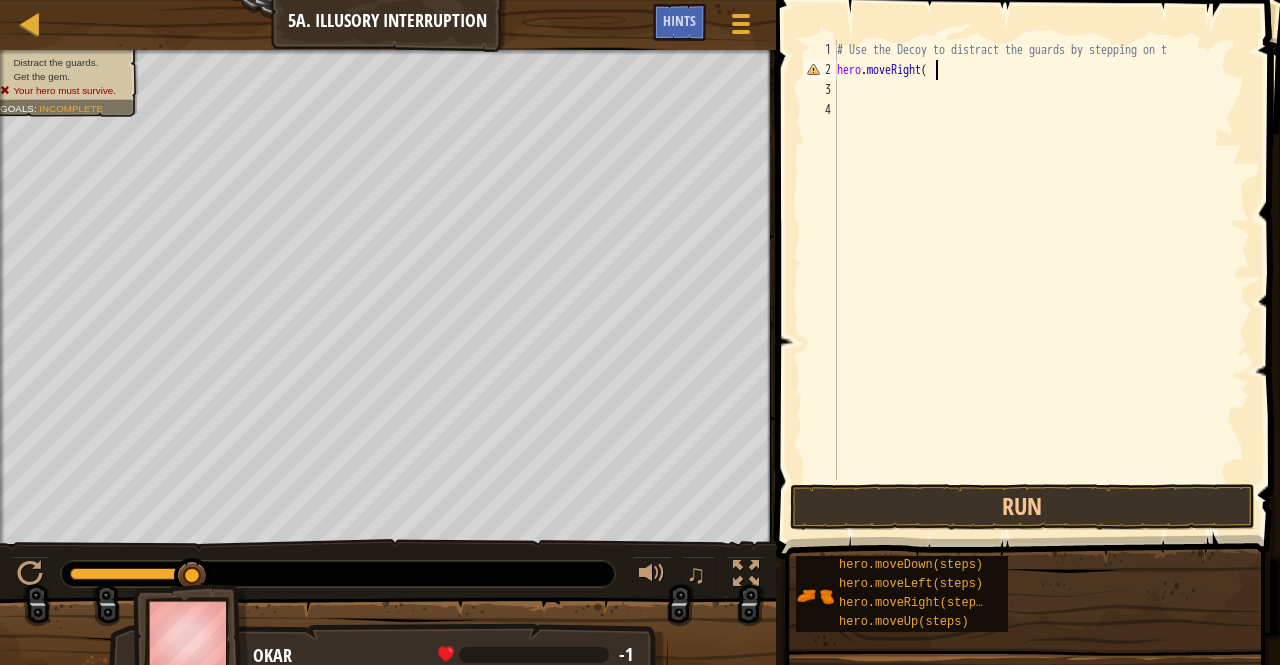 scroll, scrollTop: 9, scrollLeft: 8, axis: both 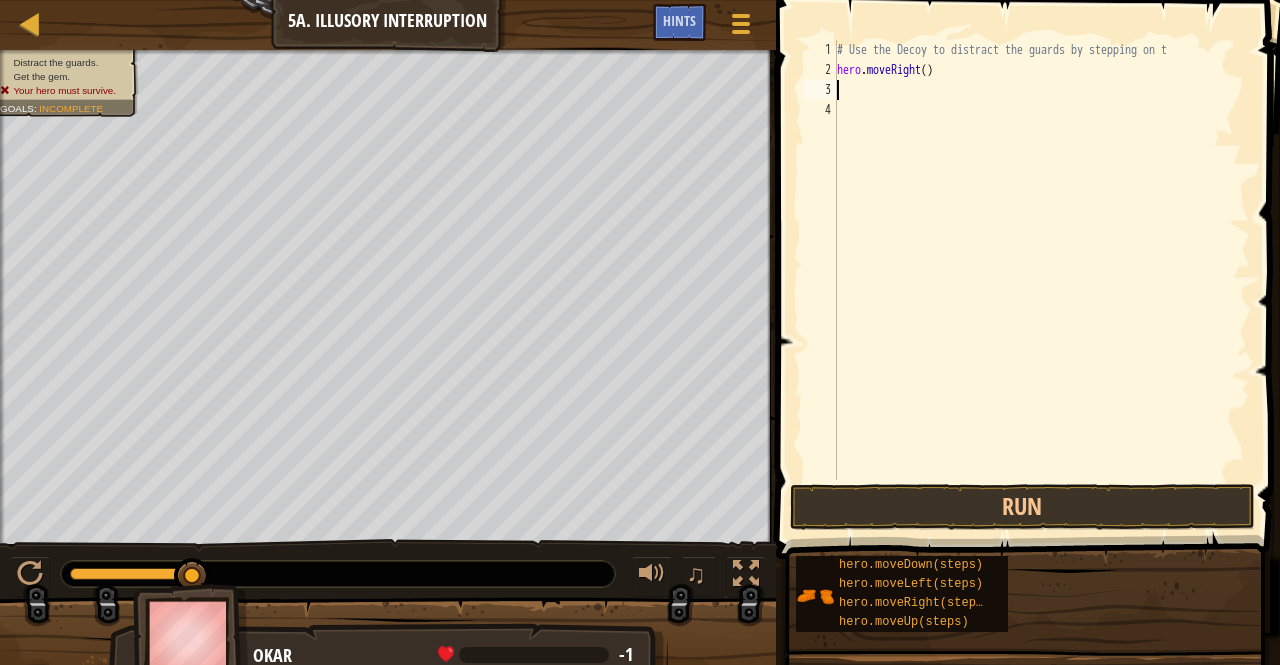 click on "# Use the Decoy to distract the guards by stepping on t hero . moveRight ( )" at bounding box center (1041, 280) 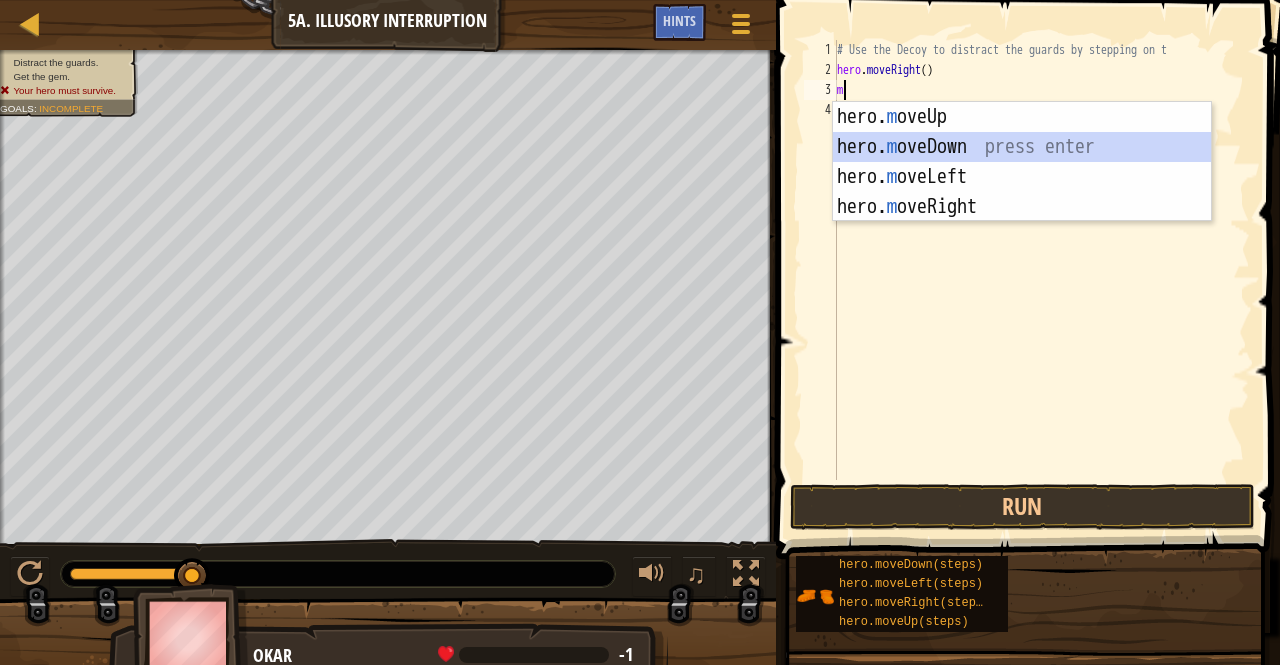 click on "hero. m oveUp press enter hero. m oveDown press enter hero. m oveLeft press enter hero. m oveRight press enter" at bounding box center (1022, 192) 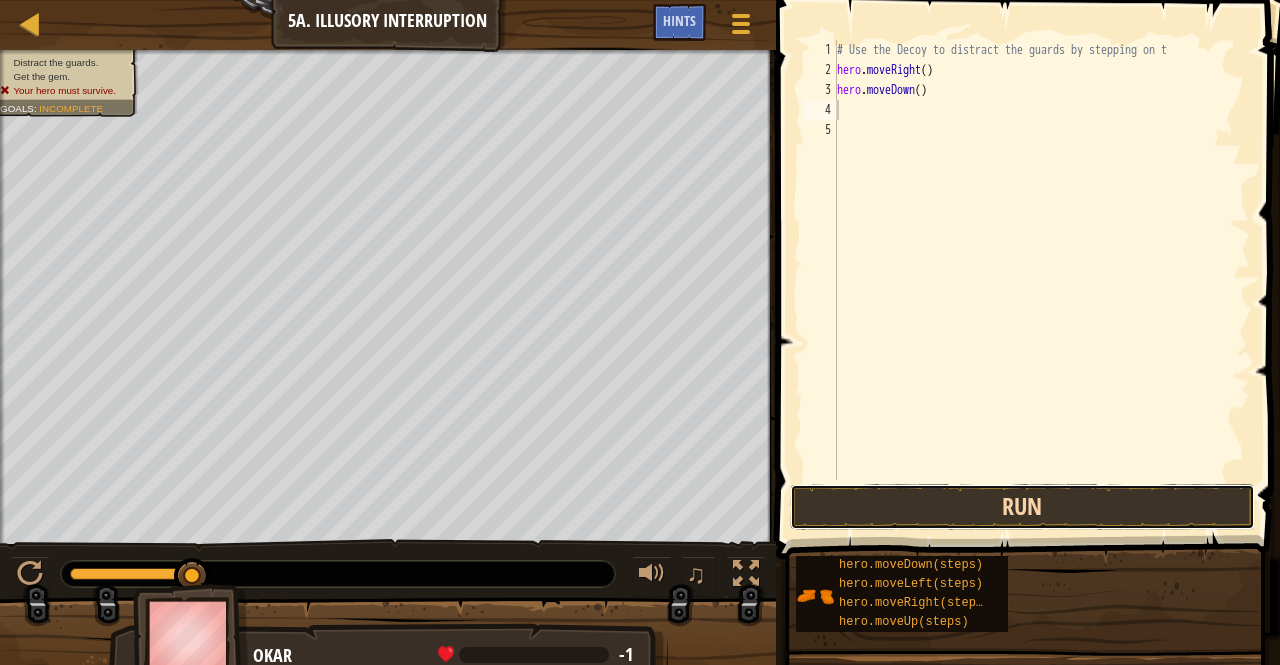click on "Run" at bounding box center [1023, 507] 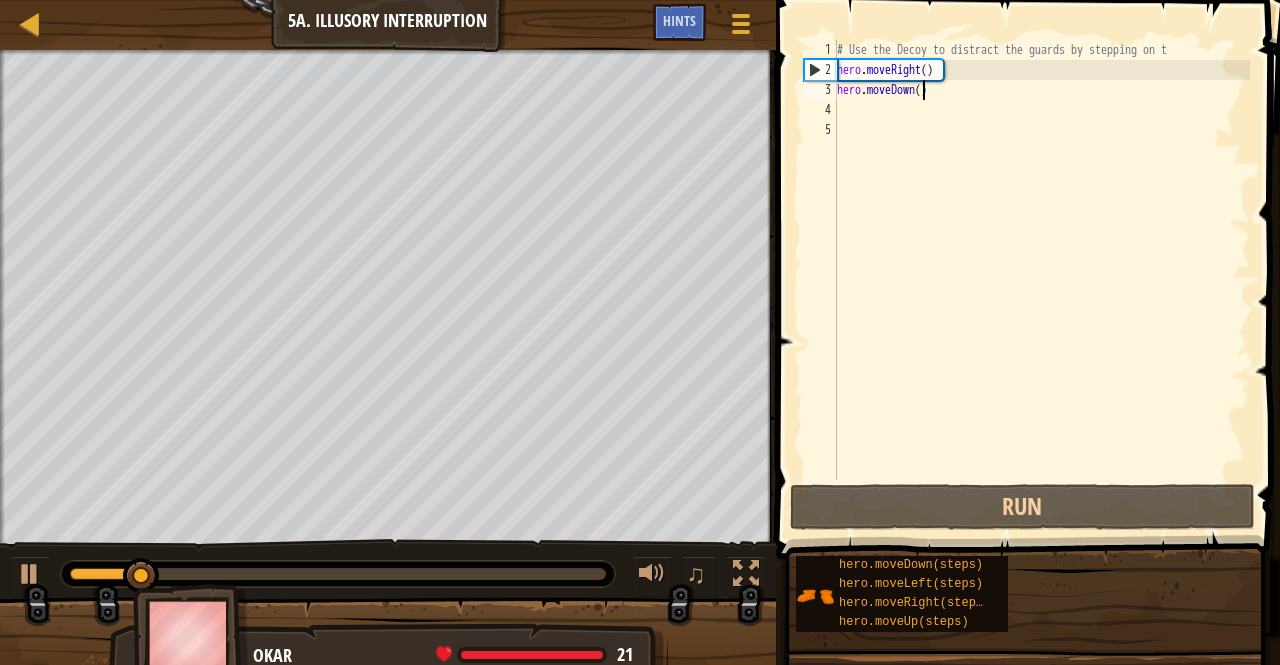 click on "# Use the Decoy to distract the guards by stepping on t hero . moveRight ( ) hero . moveDown ( )" at bounding box center [1041, 280] 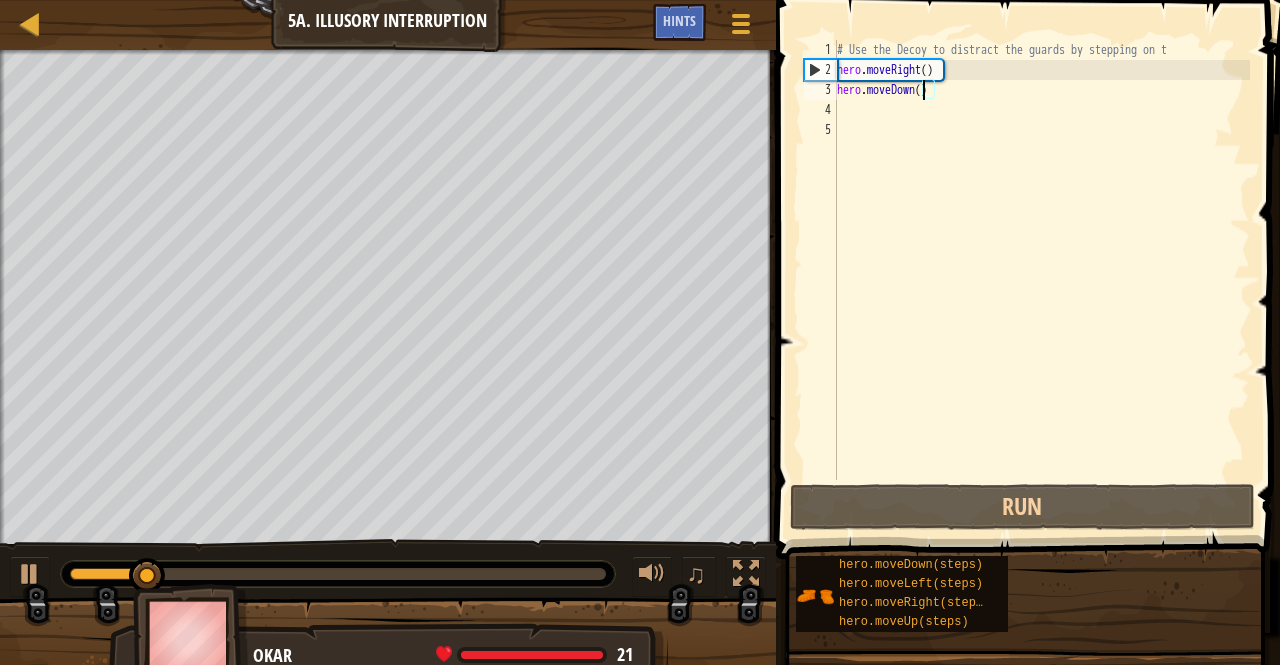 click on "# Use the Decoy to distract the guards by stepping on t hero . moveRight ( ) hero . moveDown ( )" at bounding box center (1041, 280) 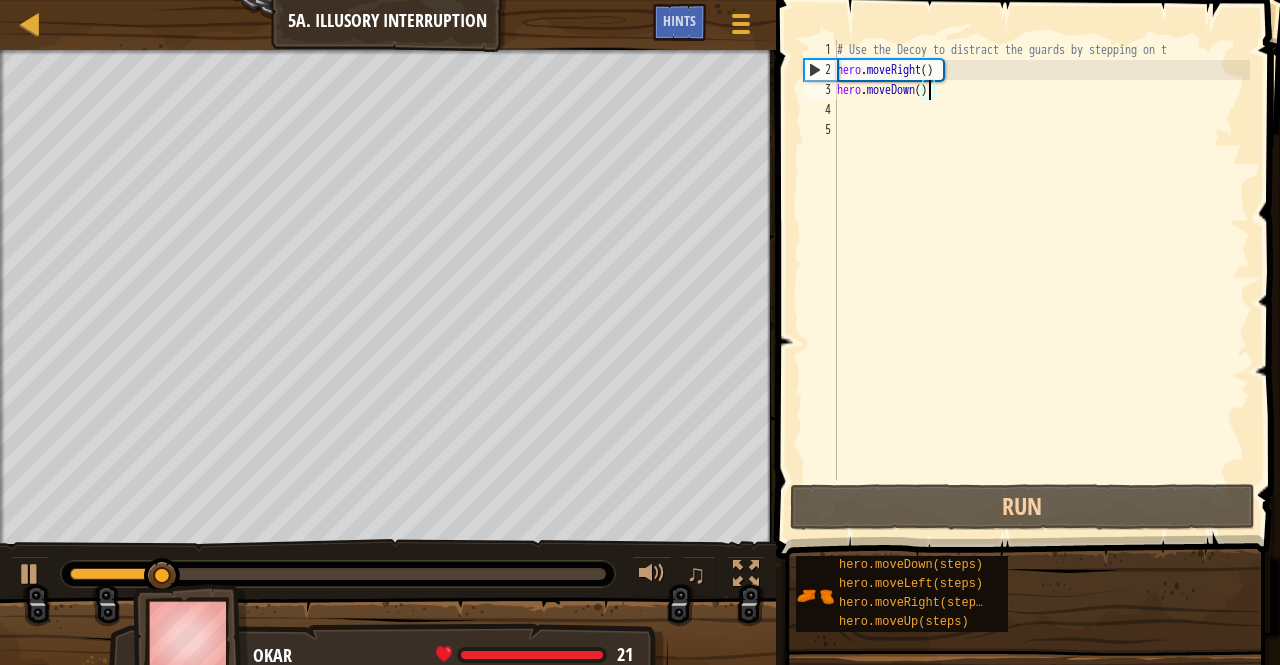 type on "hero.moveDown(2)" 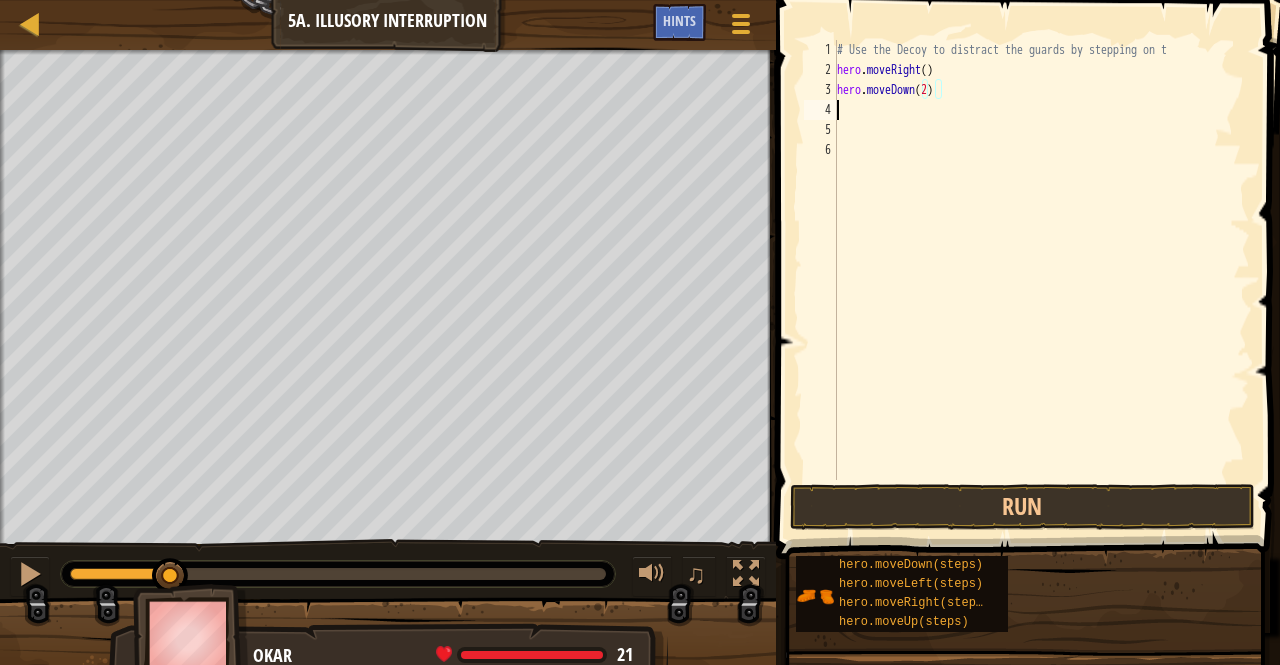scroll, scrollTop: 9, scrollLeft: 0, axis: vertical 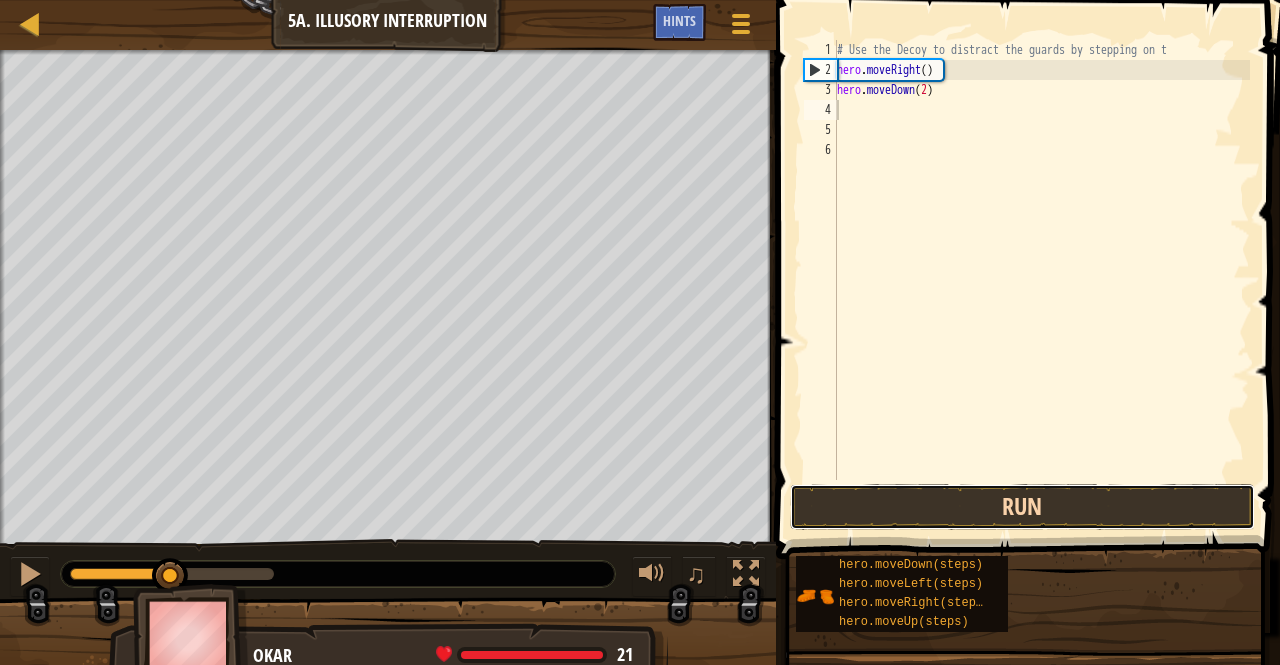 click on "Run" at bounding box center (1023, 507) 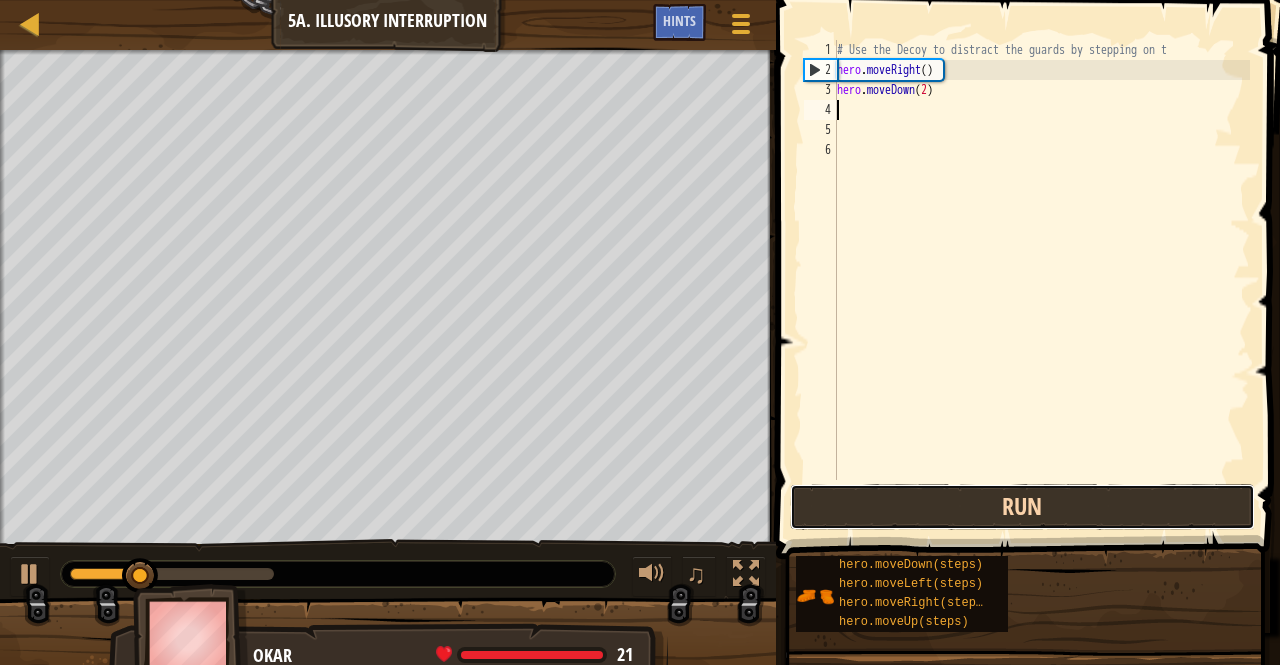 click on "Run" at bounding box center (1023, 507) 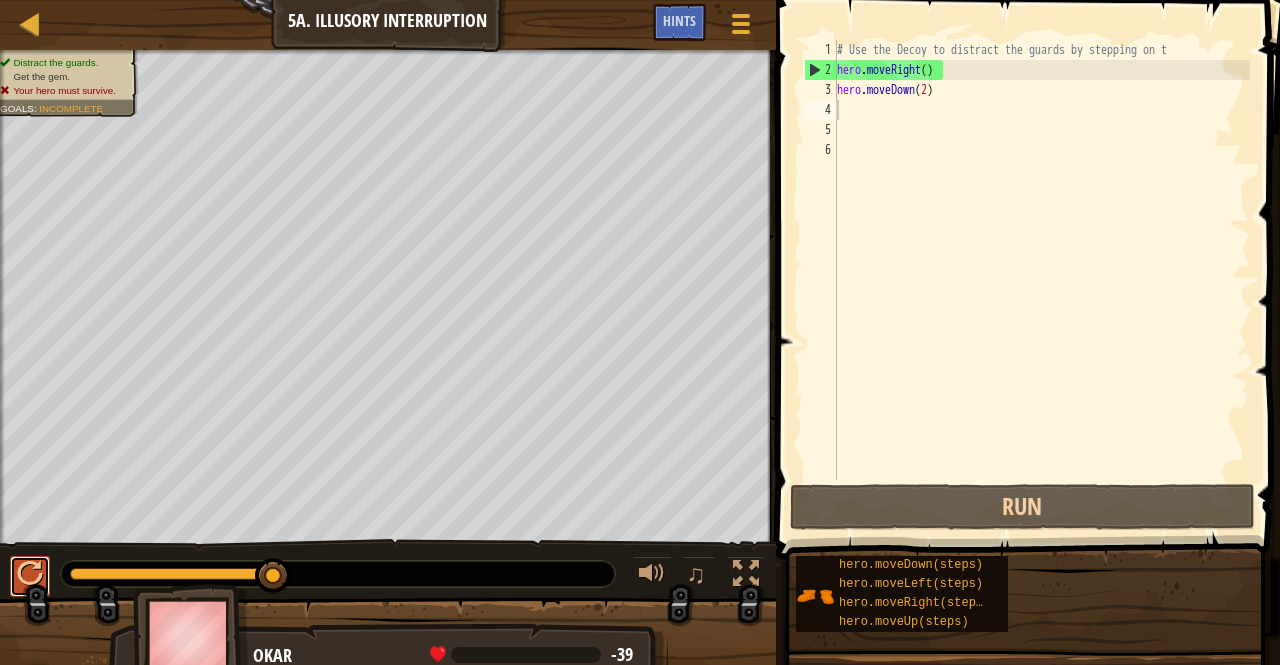 click at bounding box center (30, 574) 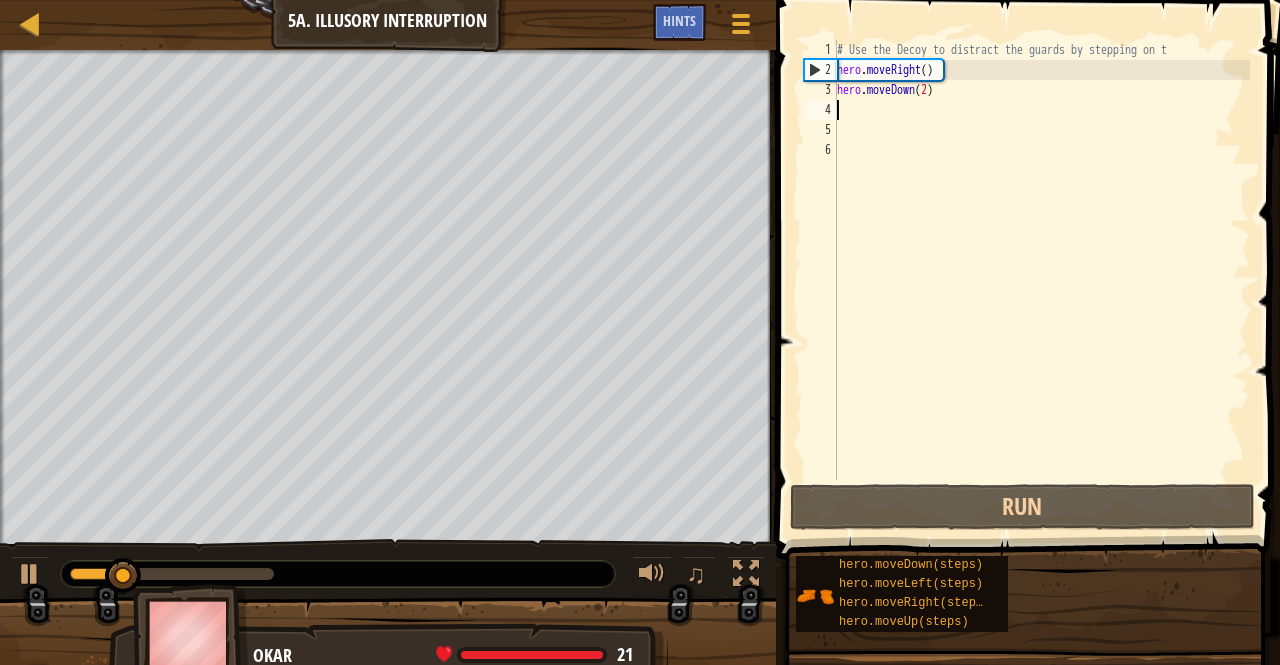 type on "h" 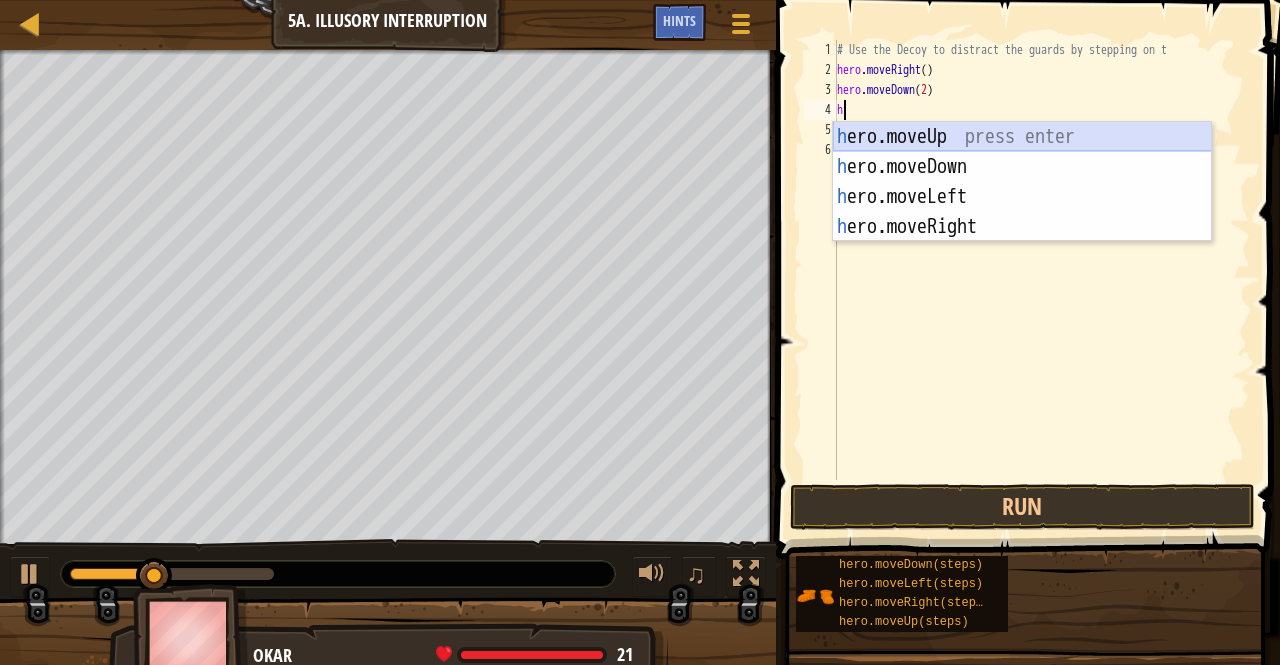 click on "h ero.moveUp press enter h ero.moveDown press enter h ero.moveLeft press enter h ero.moveRight press enter" at bounding box center (1022, 212) 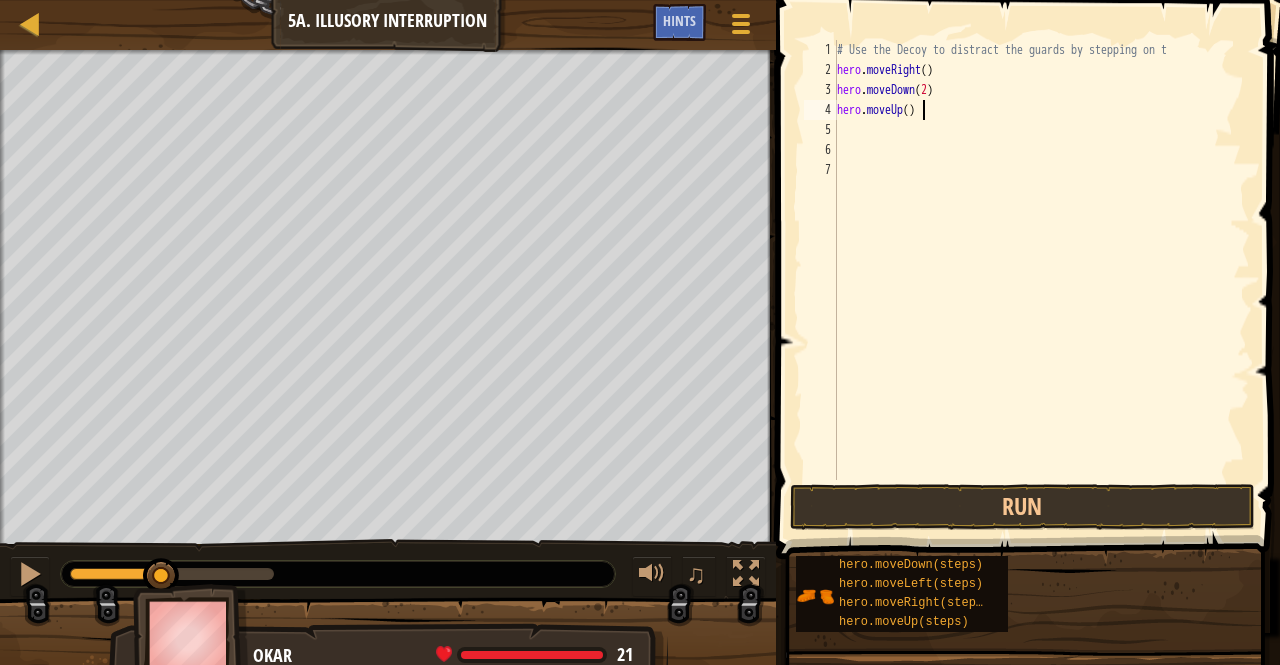 click on "# Use the Decoy to distract the guards by stepping on t hero . moveRight ( ) hero . moveDown ( 2 ) hero . moveUp ( )" at bounding box center (1041, 280) 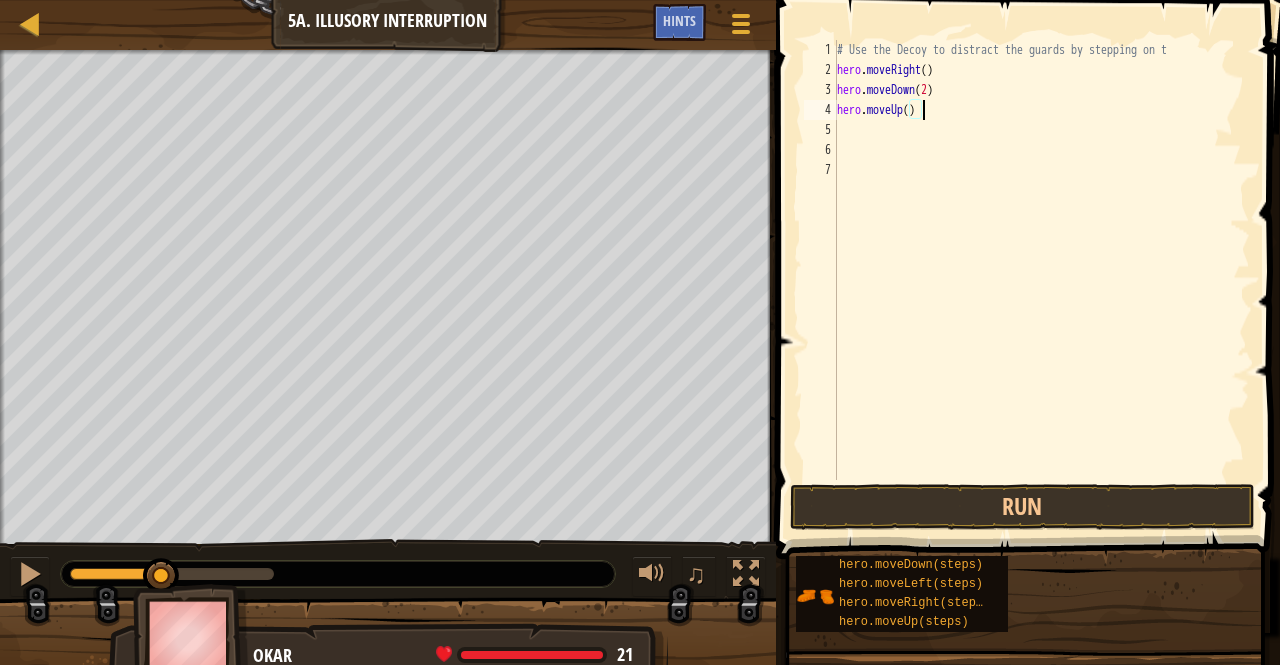 type on "hero.moveUp()2" 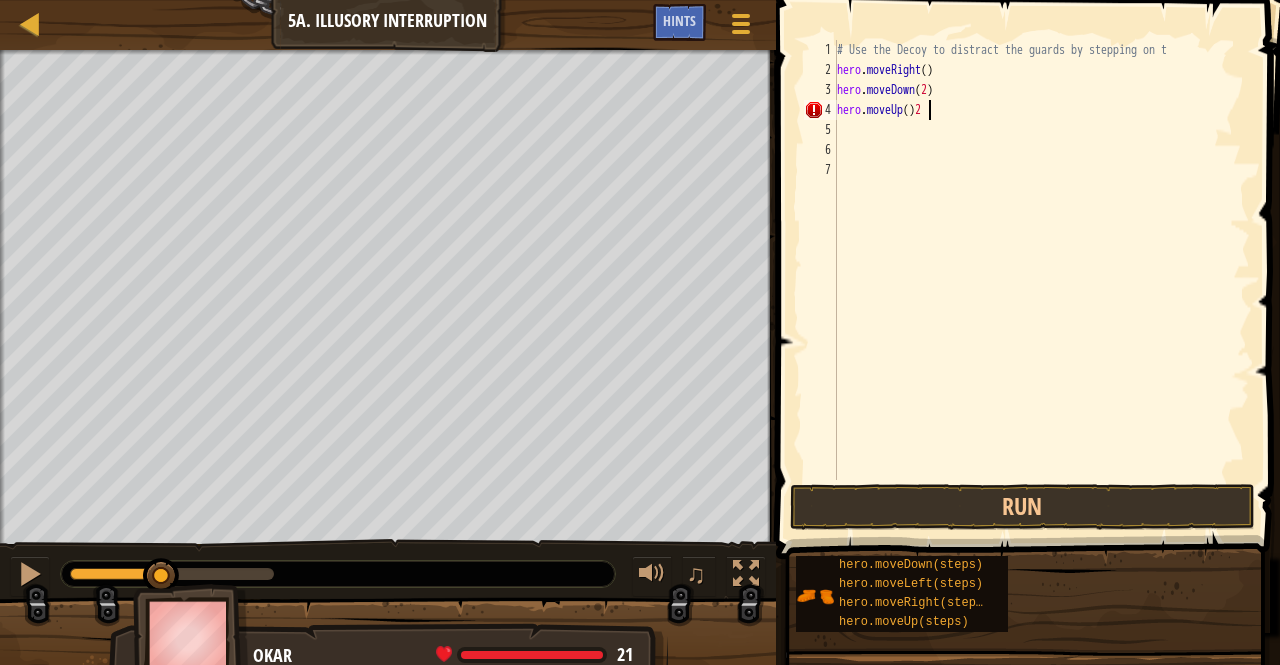 click on "# Use the Decoy to distract the guards by stepping on t hero . moveRight ( ) hero . moveDown ( 2 ) hero . moveUp ( ) 2" at bounding box center (1041, 280) 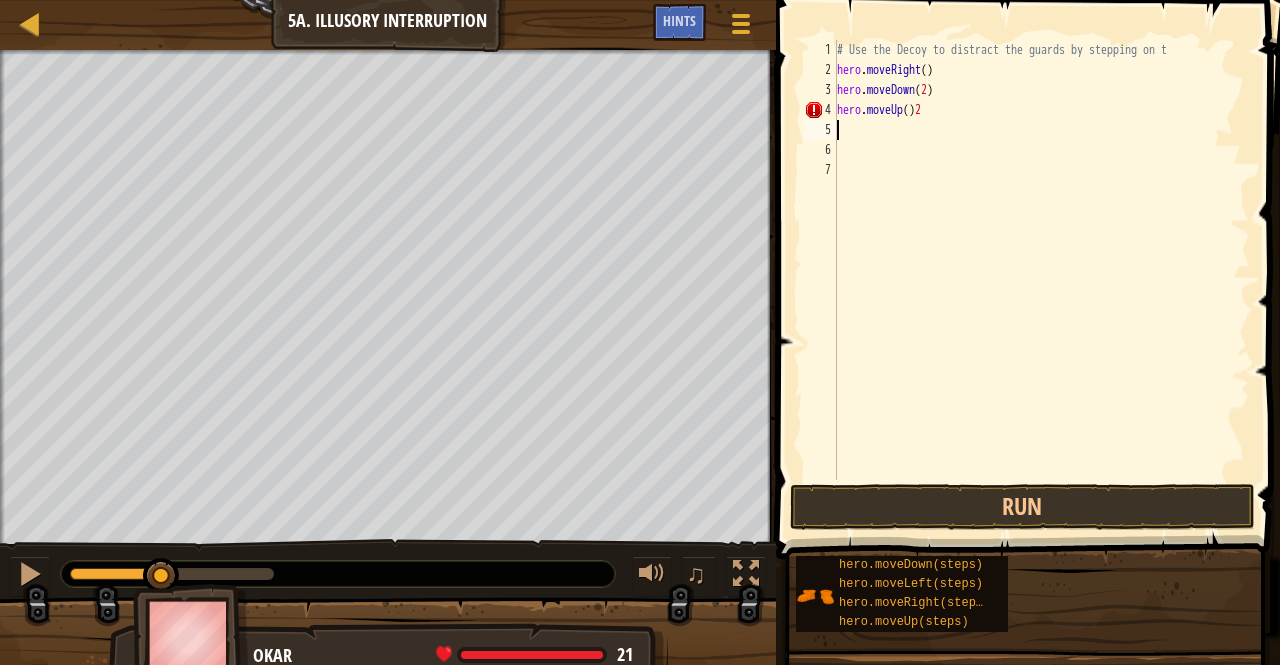 scroll, scrollTop: 9, scrollLeft: 0, axis: vertical 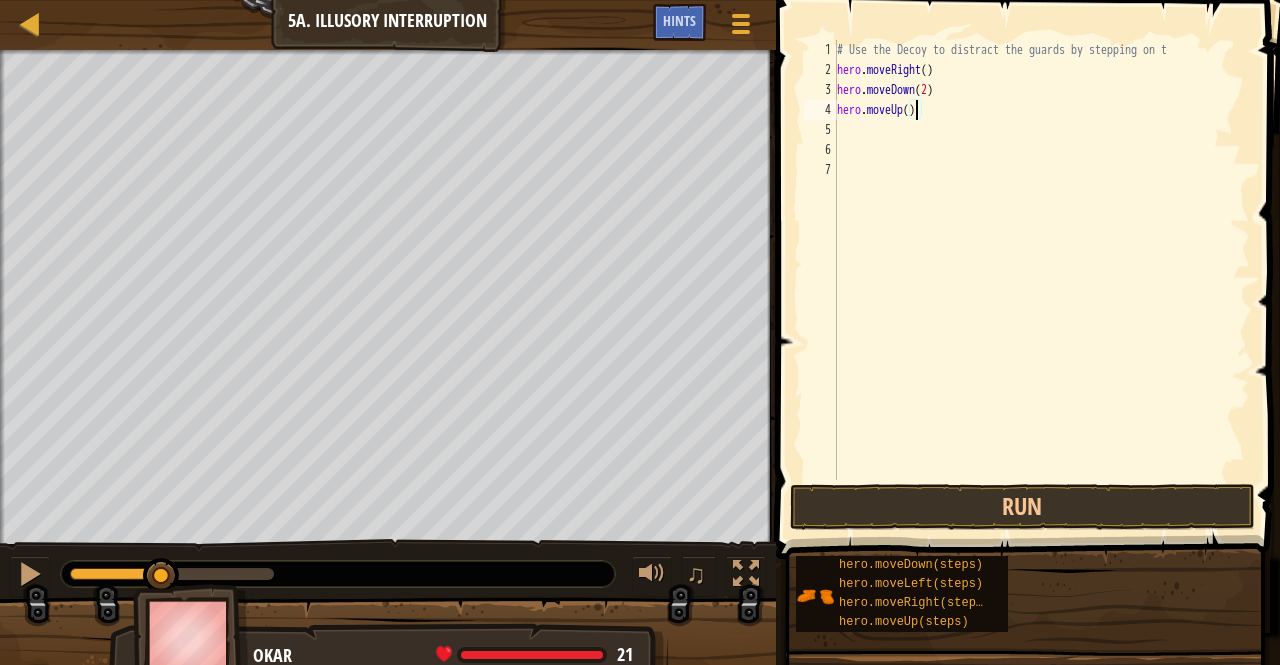 type on "hero.moveUp(2)" 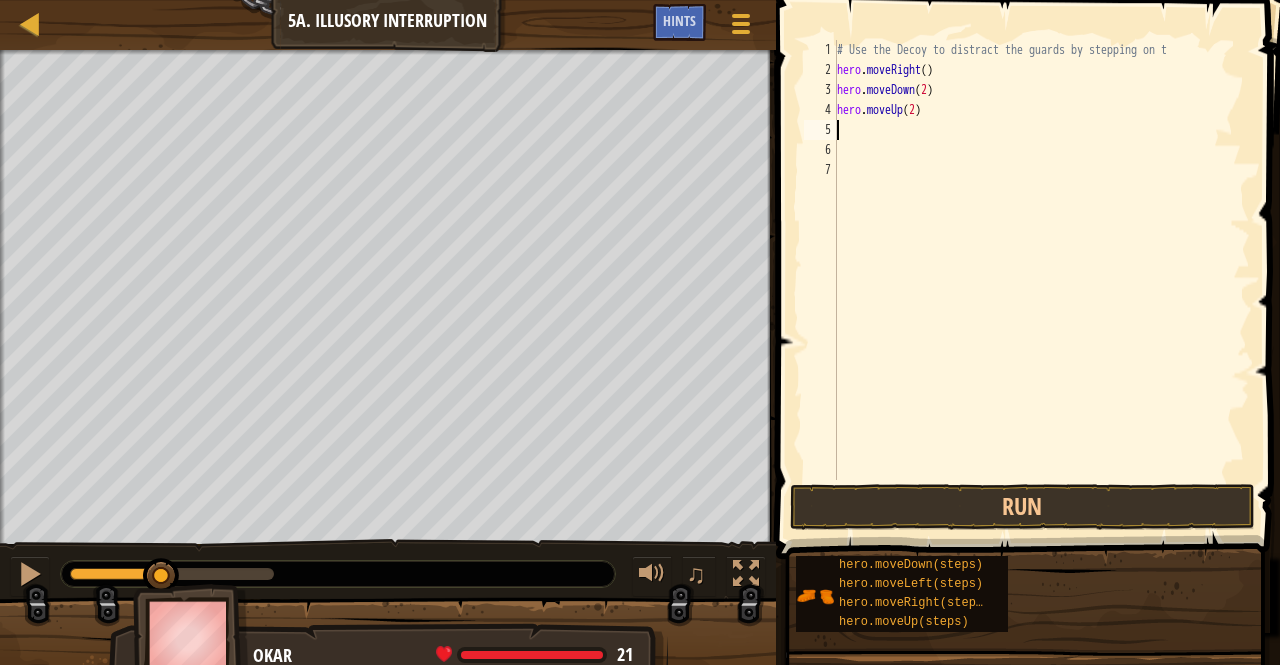 click on "# Use the Decoy to distract the guards by stepping on t hero . moveRight ( ) hero . moveDown ( 2 ) hero . moveUp ( 2 )" at bounding box center [1041, 280] 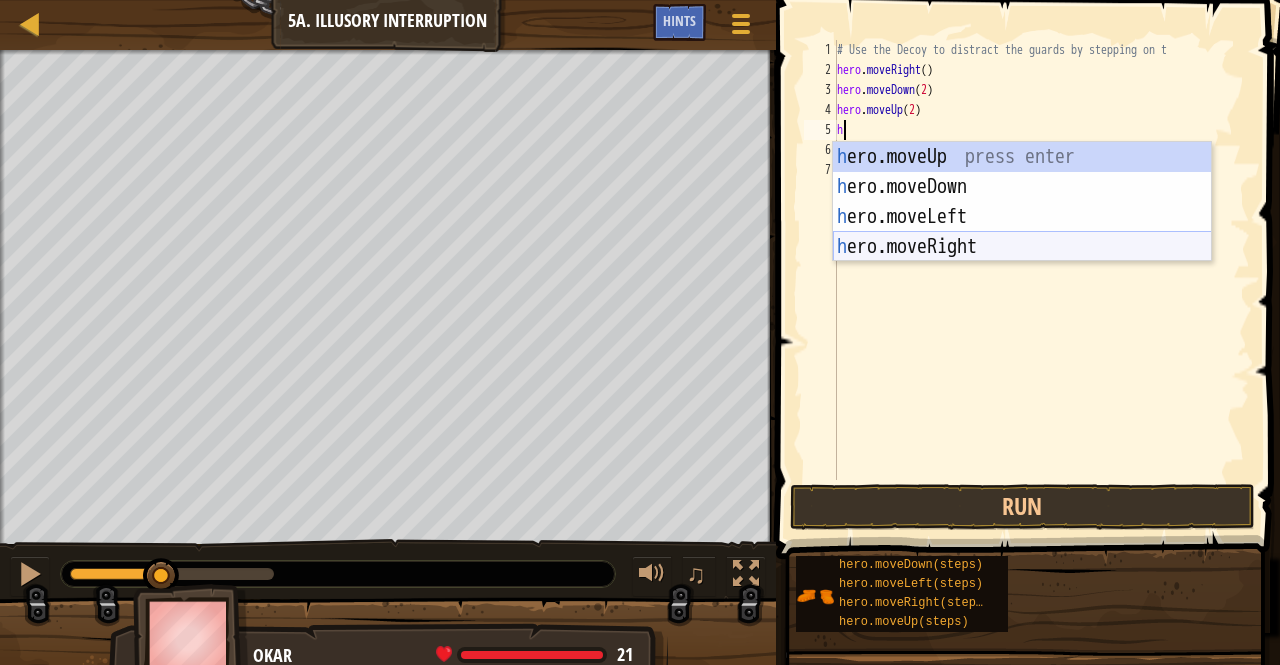 type 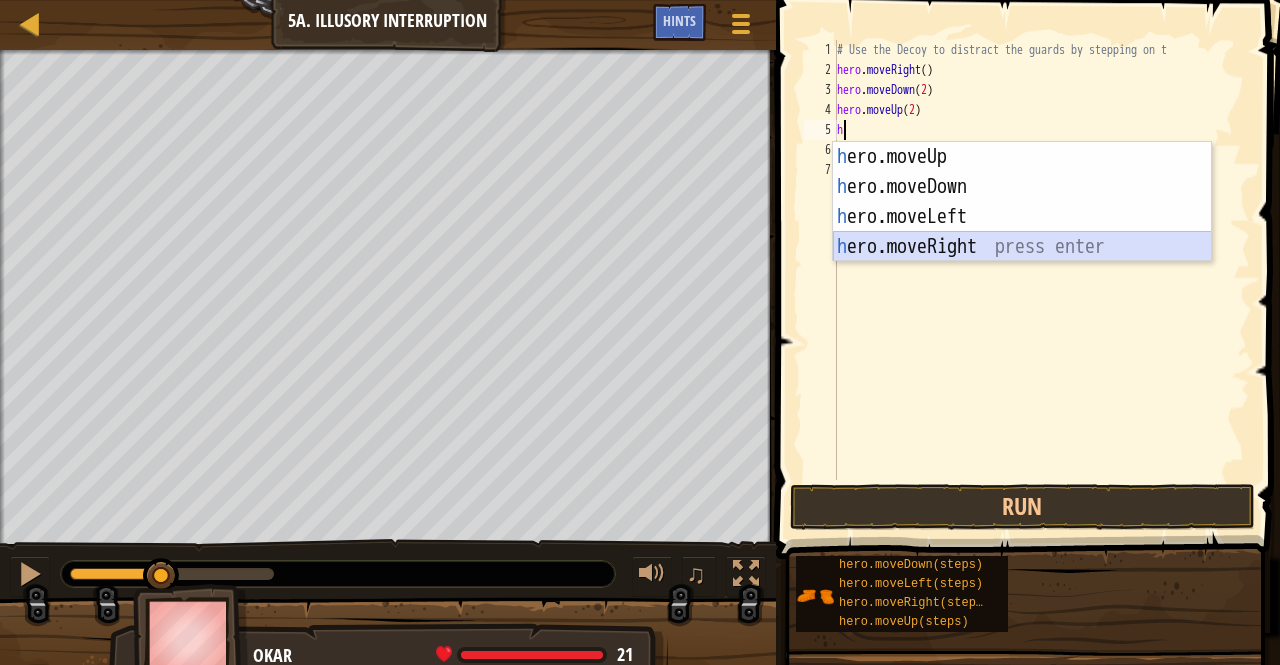 drag, startPoint x: 978, startPoint y: 233, endPoint x: 956, endPoint y: 244, distance: 24.596748 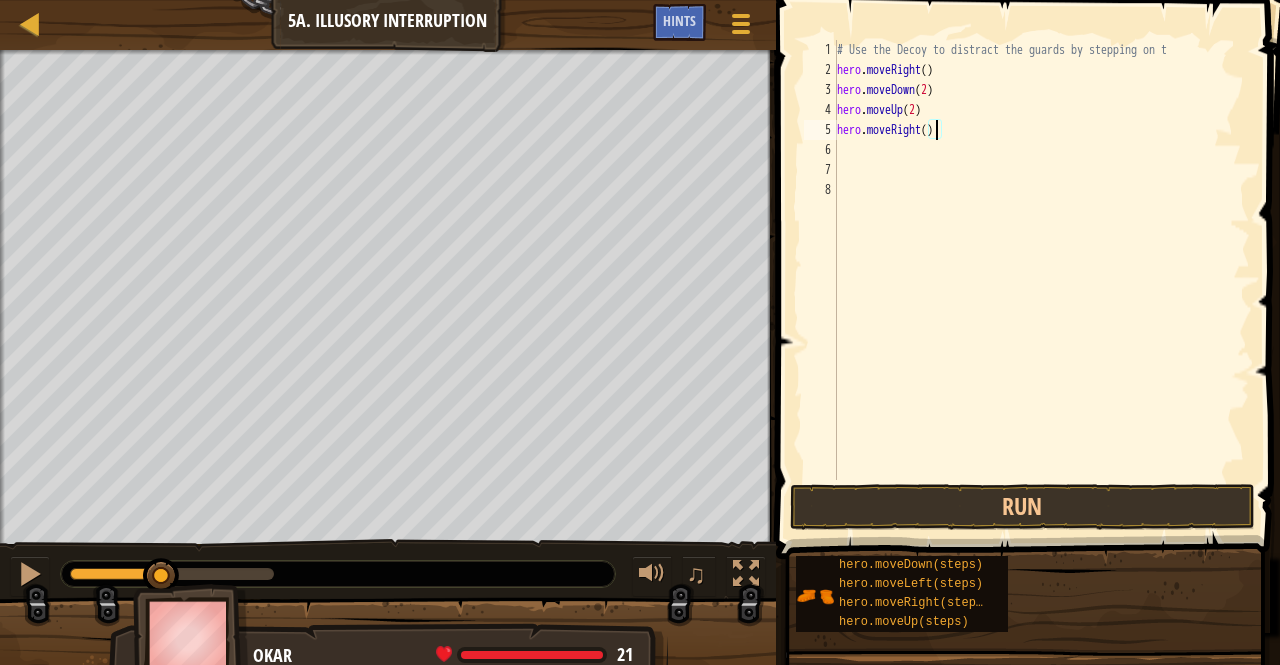 click on "# Use the Decoy to distract the guards by stepping on t hero . moveRight ( ) hero . moveDown ( 2 ) hero . moveUp ( 2 ) hero . moveRight ( )" at bounding box center (1041, 280) 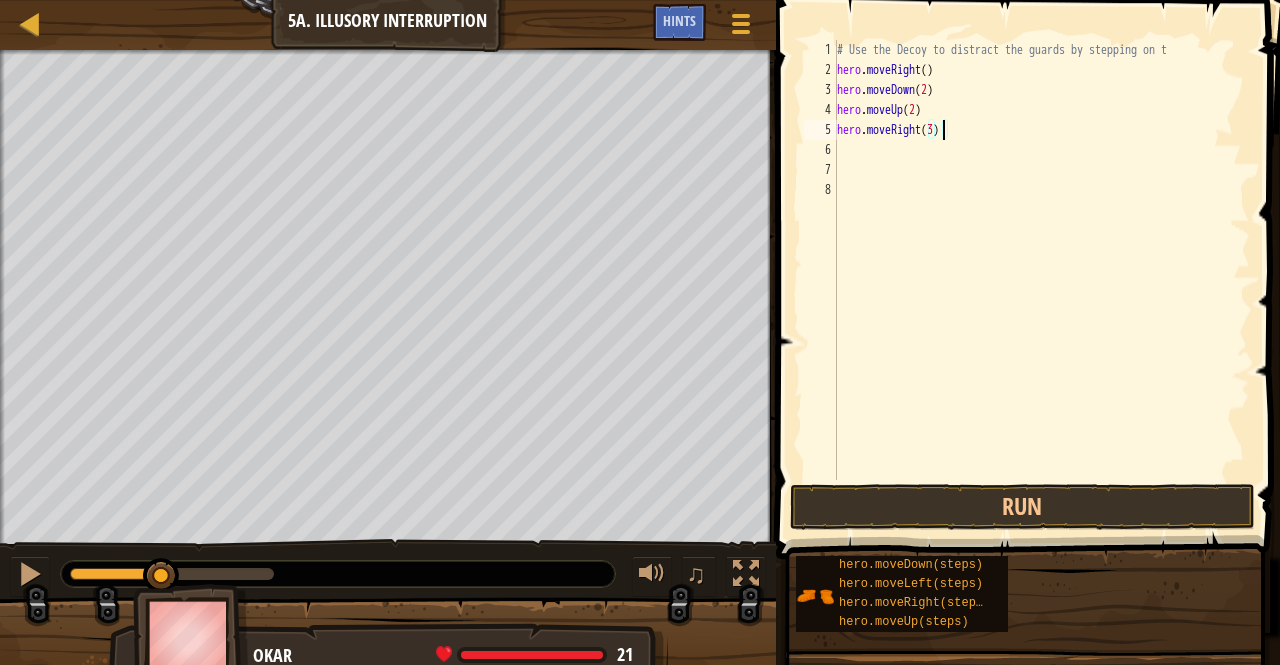 scroll, scrollTop: 9, scrollLeft: 0, axis: vertical 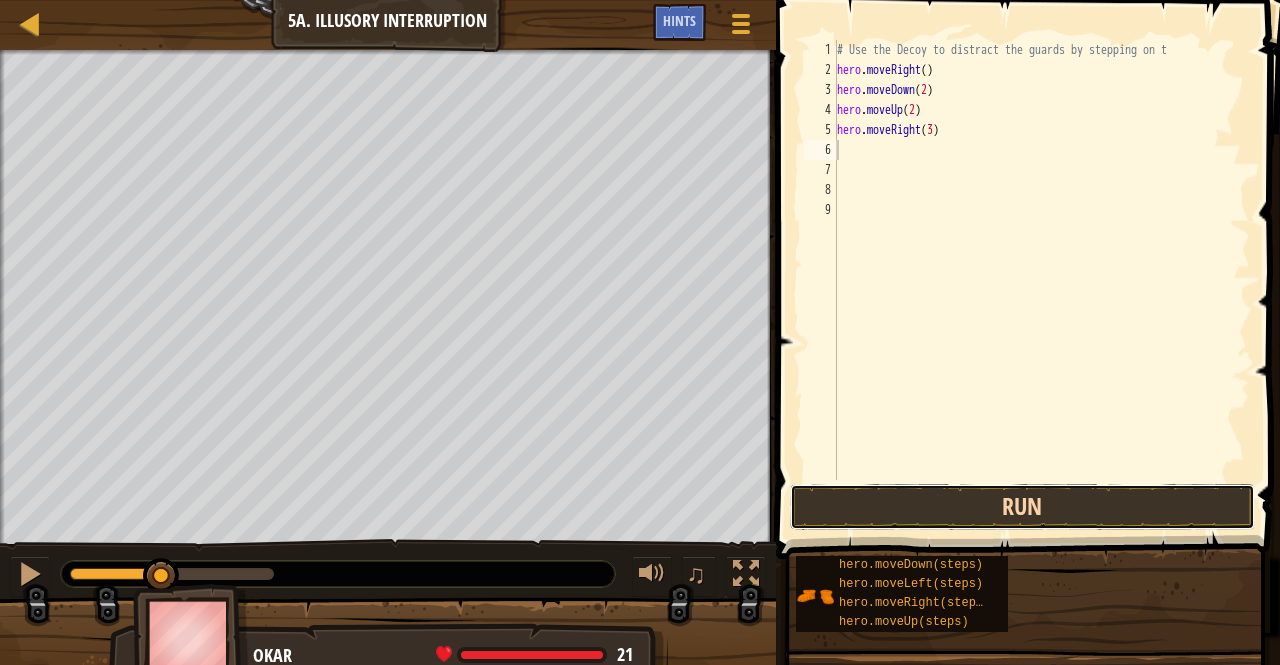 click on "Run" at bounding box center [1023, 507] 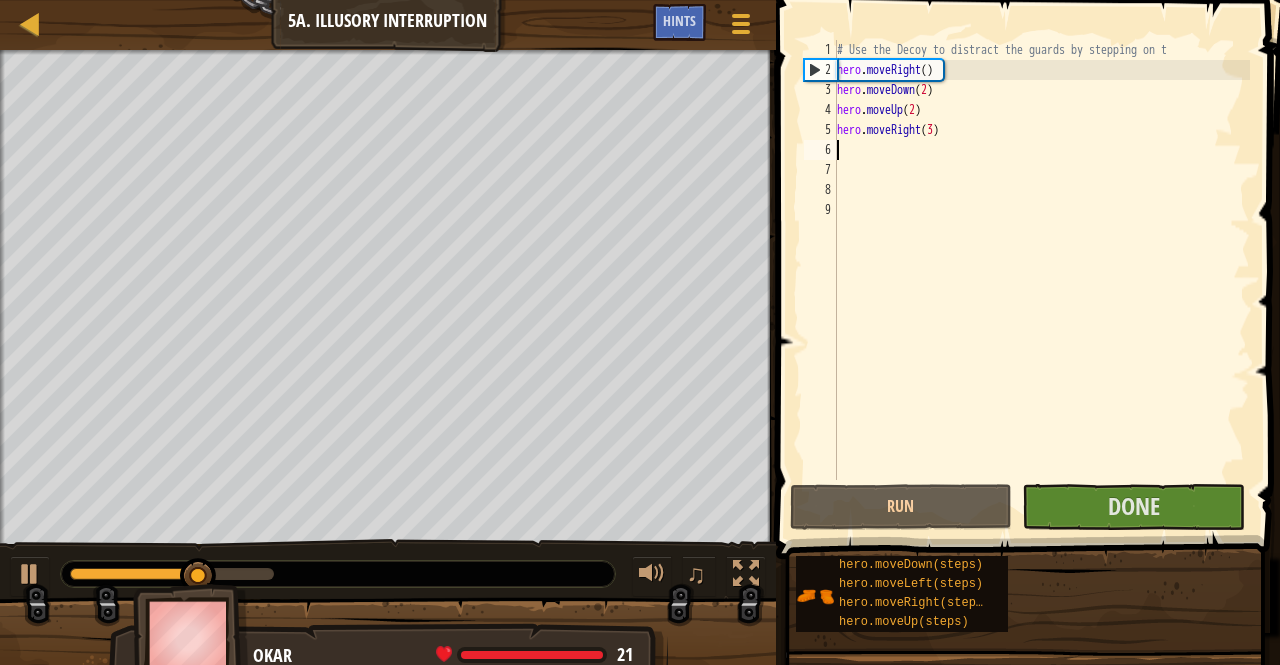 click on "# Use the Decoy to distract the guards by stepping on t hero . moveRight ( ) hero . moveDown ( 2 ) hero . moveUp ( 2 ) hero . moveRight ( 3 )" at bounding box center [1041, 280] 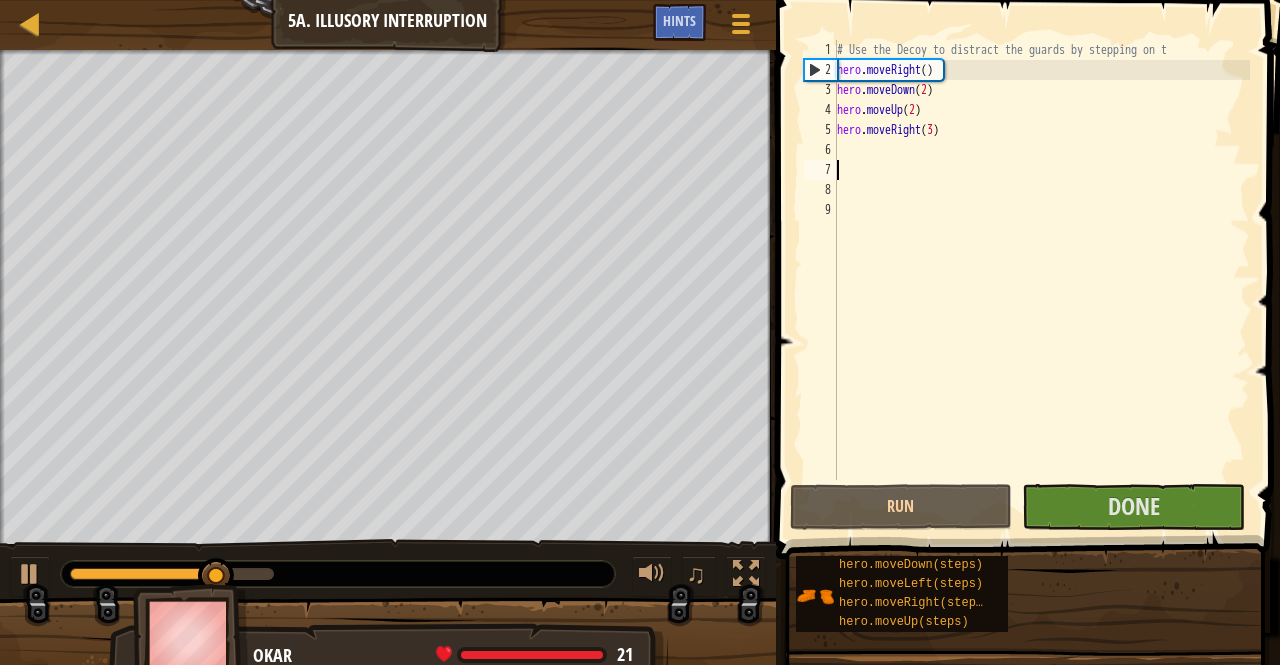 click on "# Use the Decoy to distract the guards by stepping on t hero . moveRight ( ) hero . moveDown ( 2 ) hero . moveUp ( 2 ) hero . moveRight ( 3 )" at bounding box center (1041, 280) 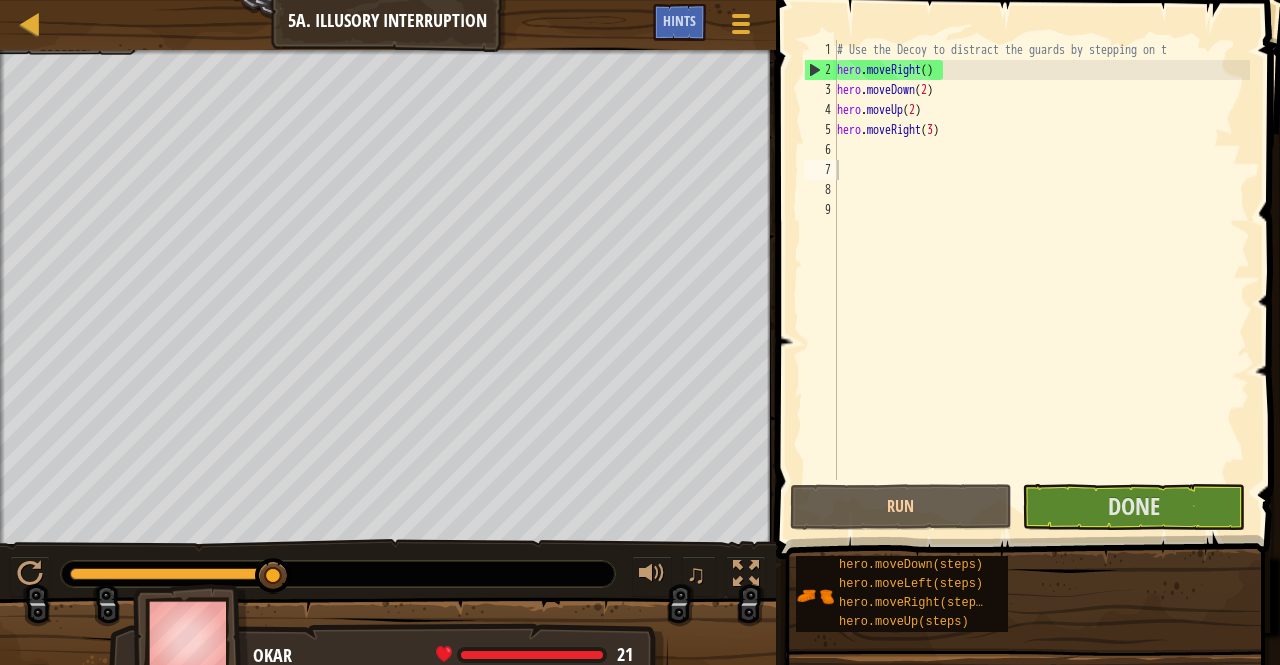 drag, startPoint x: 25, startPoint y: 32, endPoint x: 0, endPoint y: 21, distance: 27.313 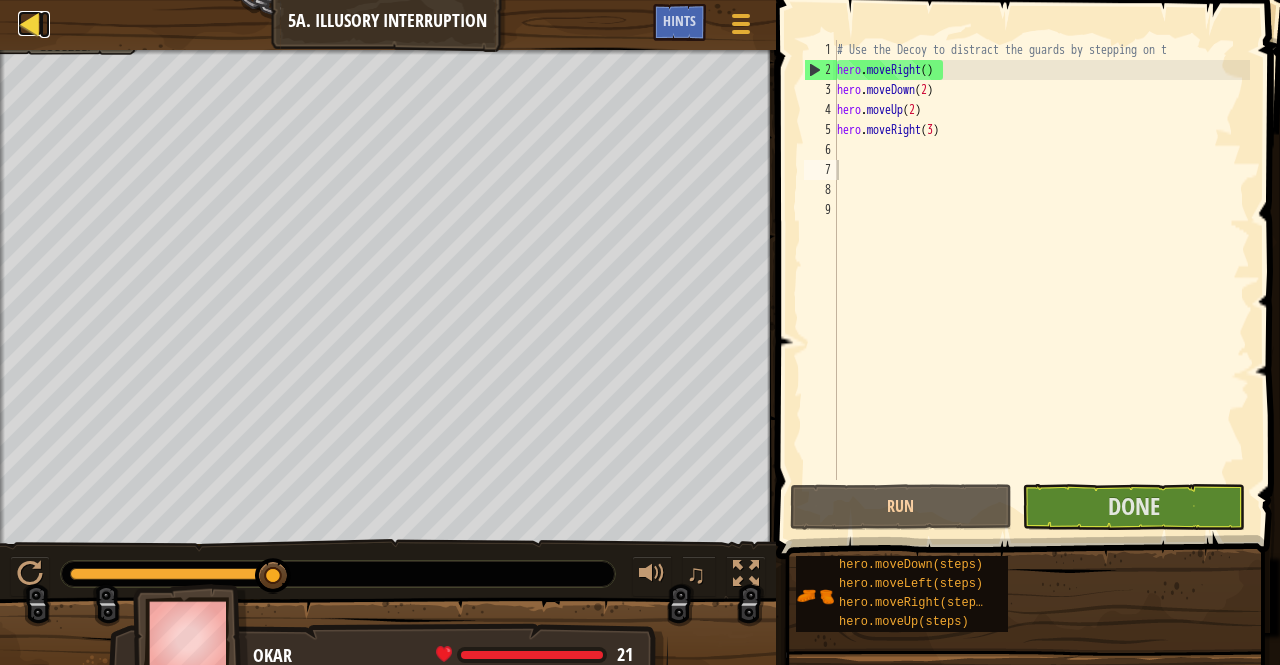 click at bounding box center [30, 23] 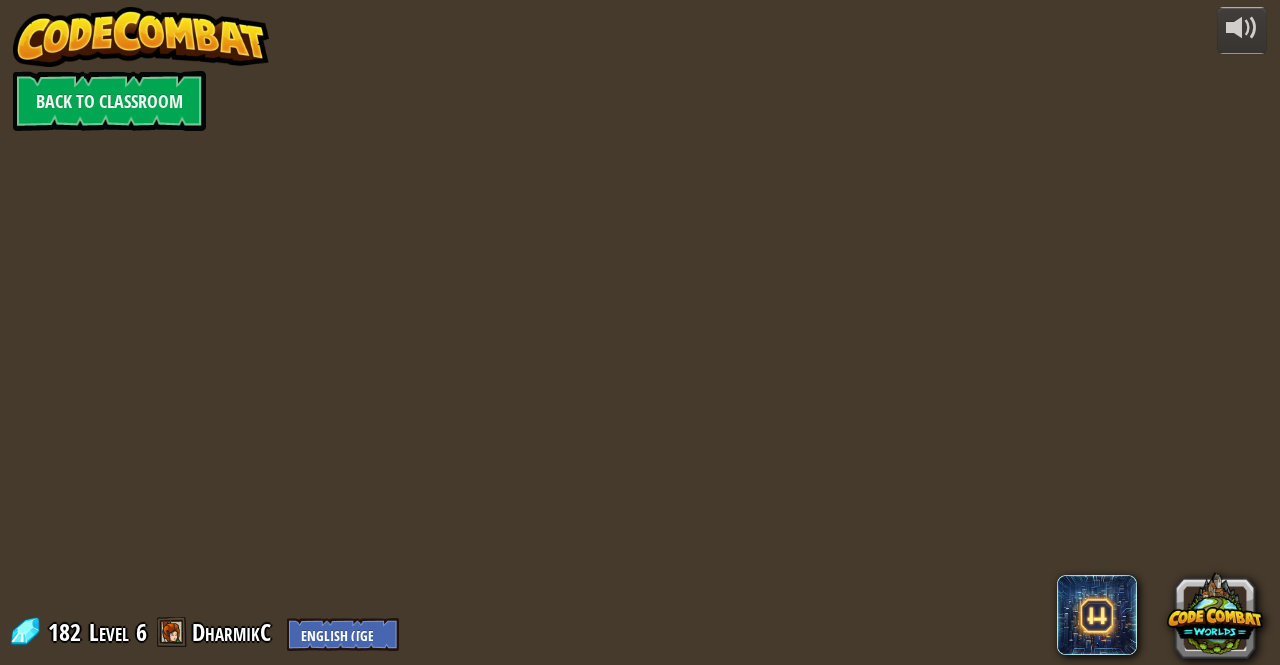 scroll, scrollTop: 0, scrollLeft: 0, axis: both 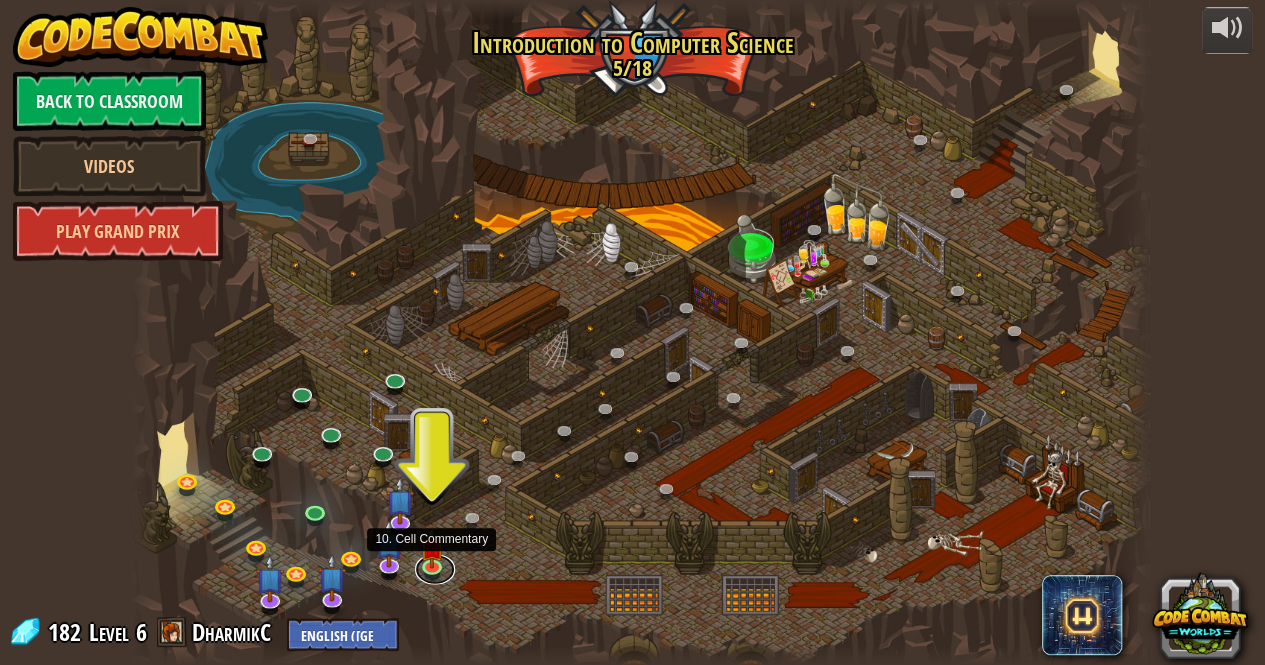 click at bounding box center [435, 569] 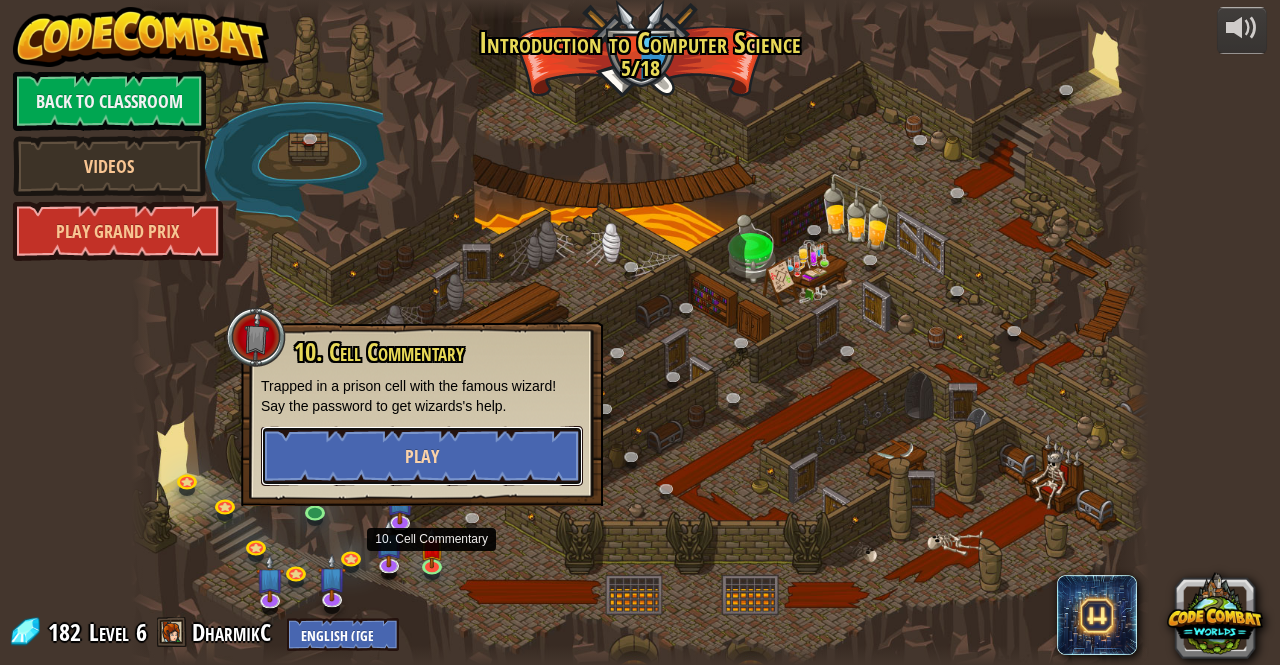 click on "Play" at bounding box center [422, 456] 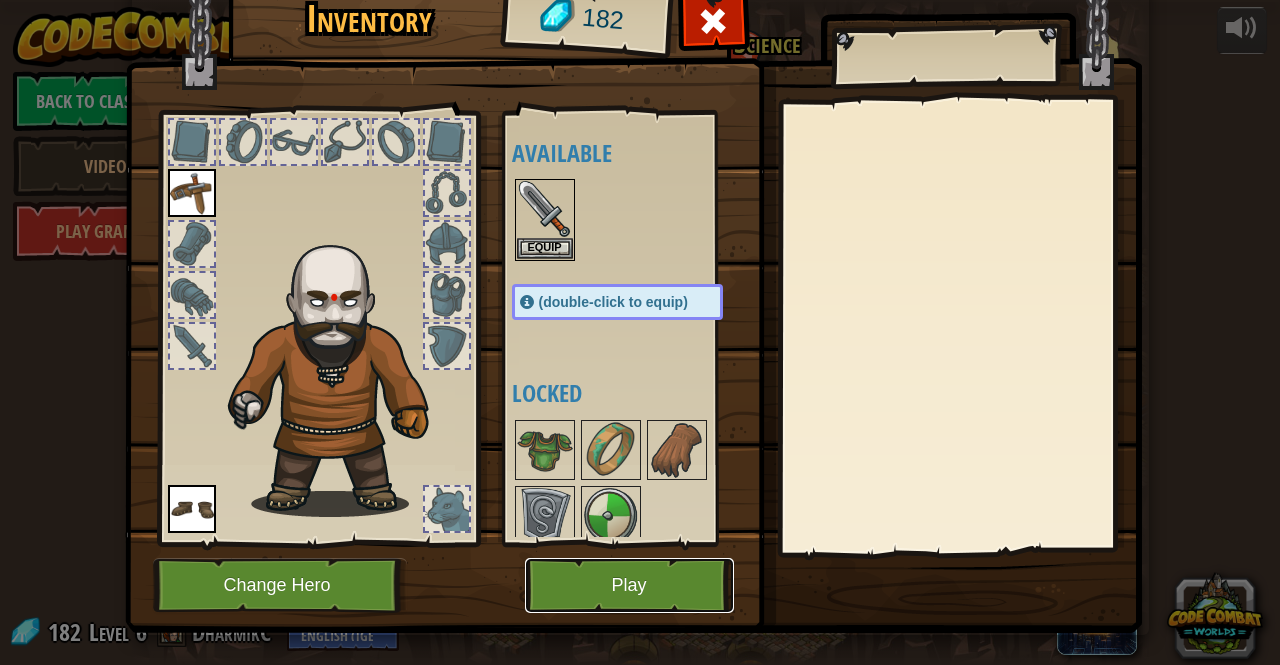 click on "Play" at bounding box center [629, 585] 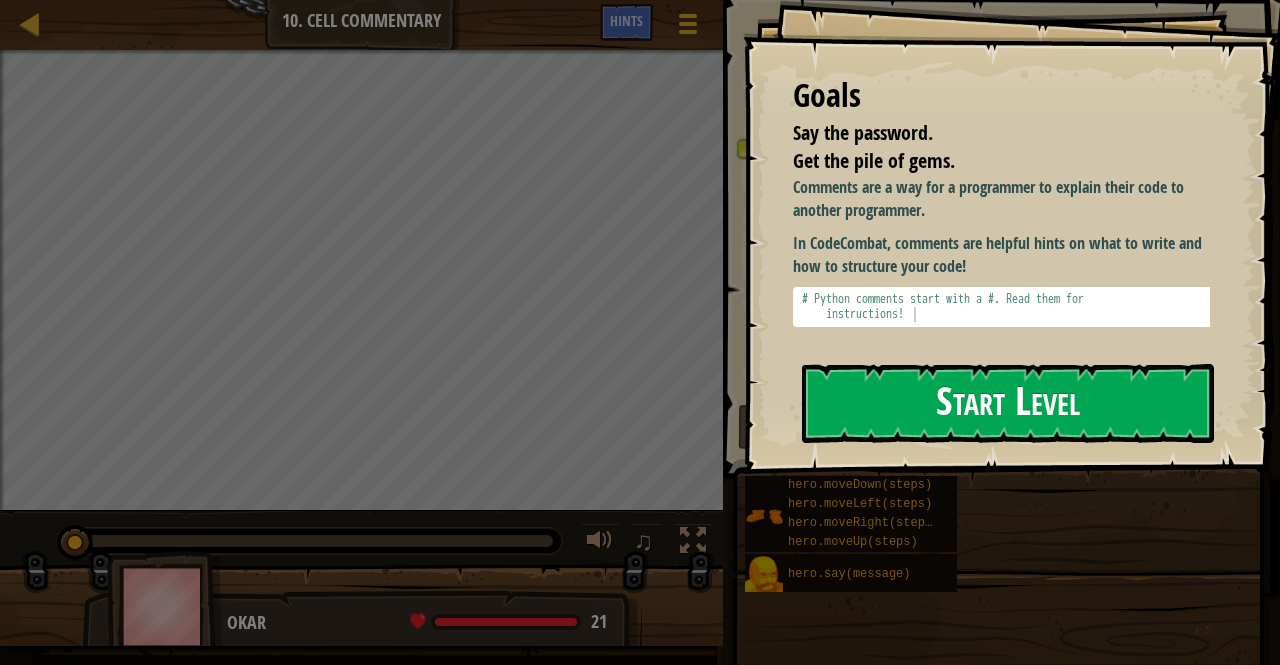 click on "Start Level" at bounding box center [1008, 403] 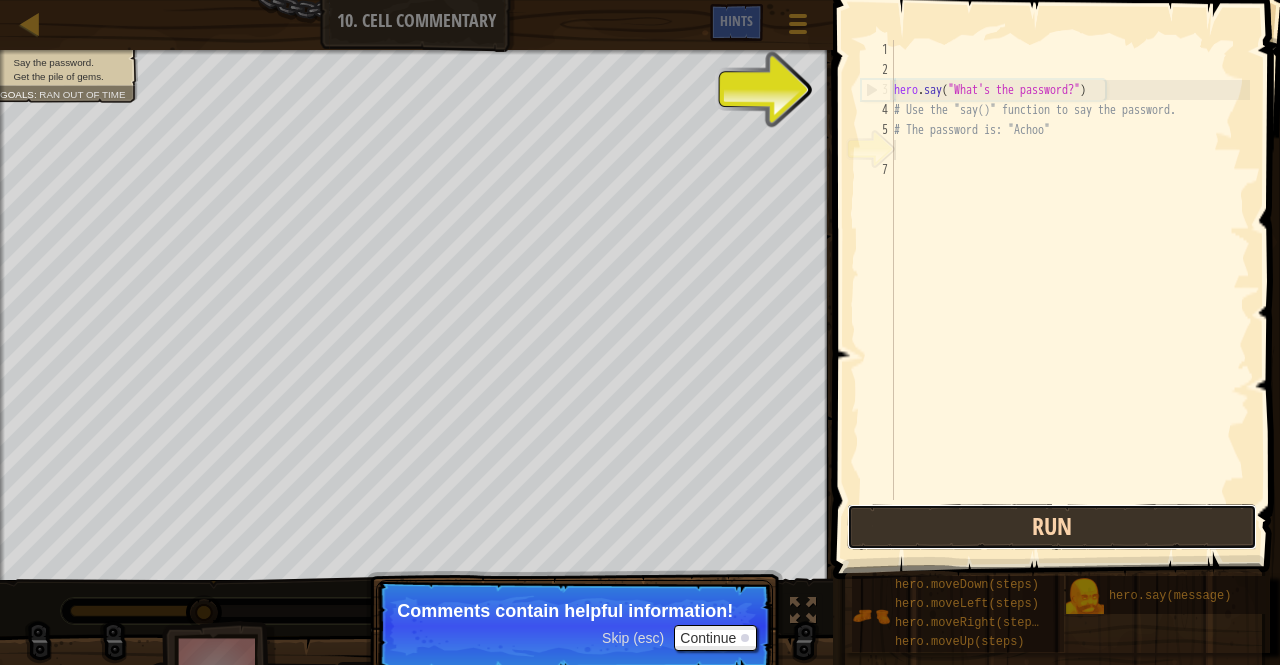 click on "Run" at bounding box center (1052, 527) 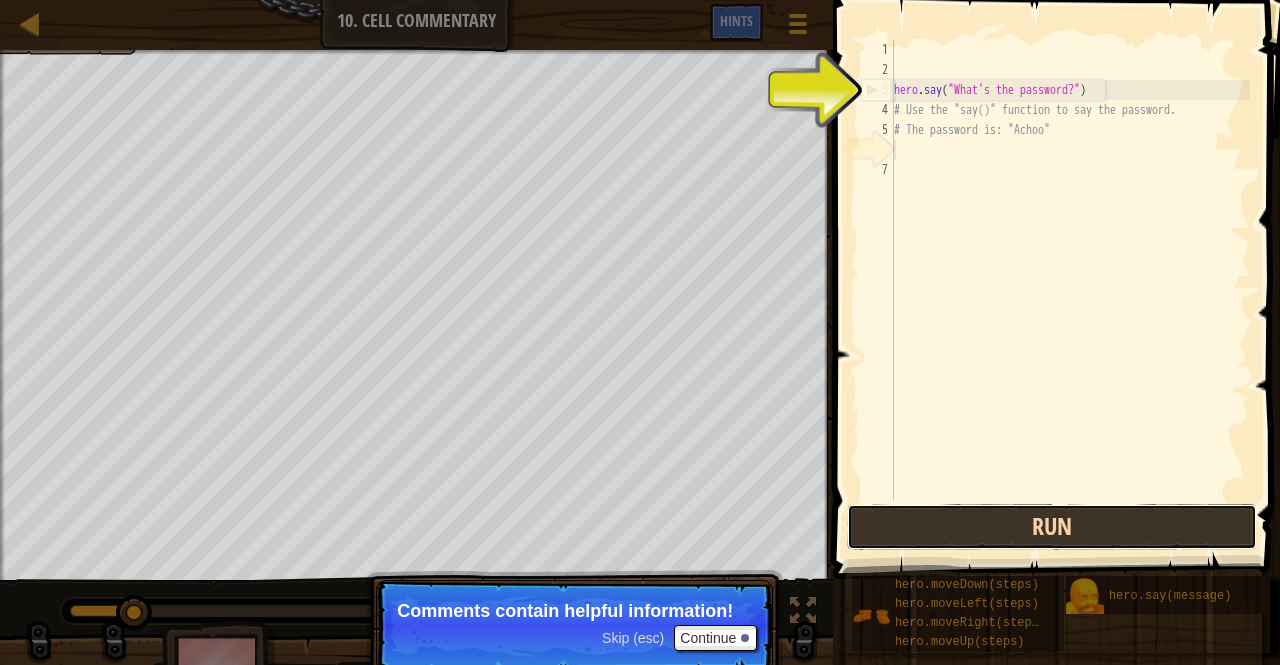 click on "Run" at bounding box center [1052, 527] 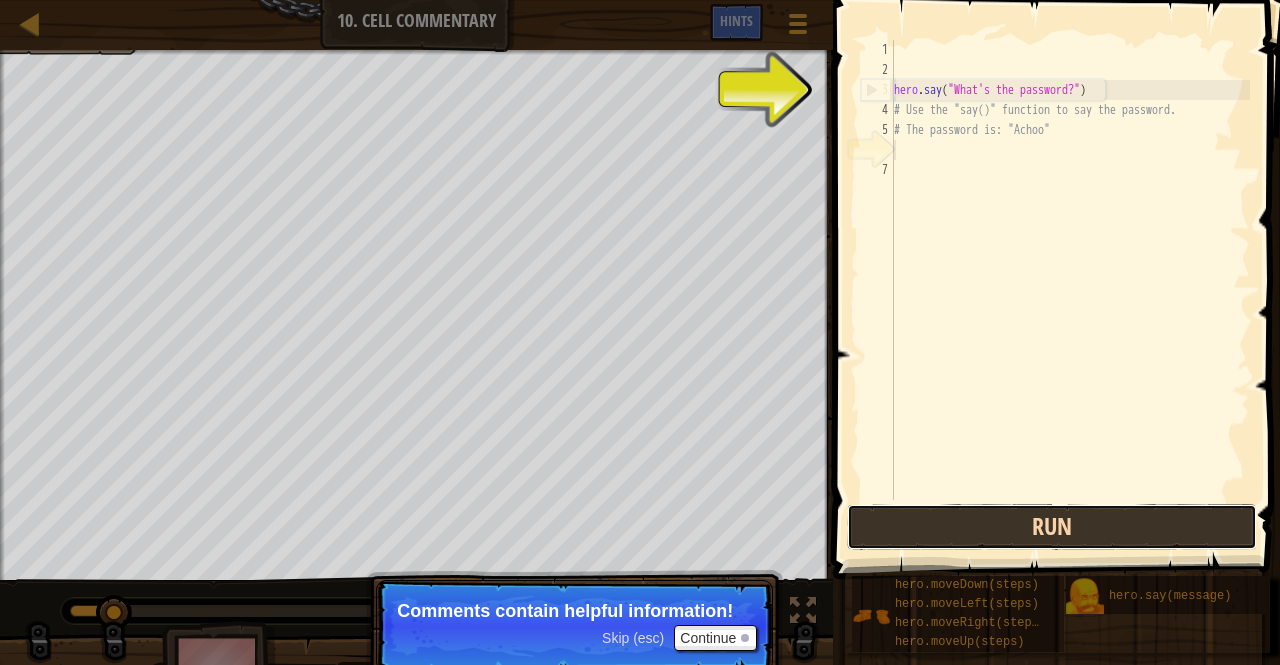 click on "Run" at bounding box center [1052, 527] 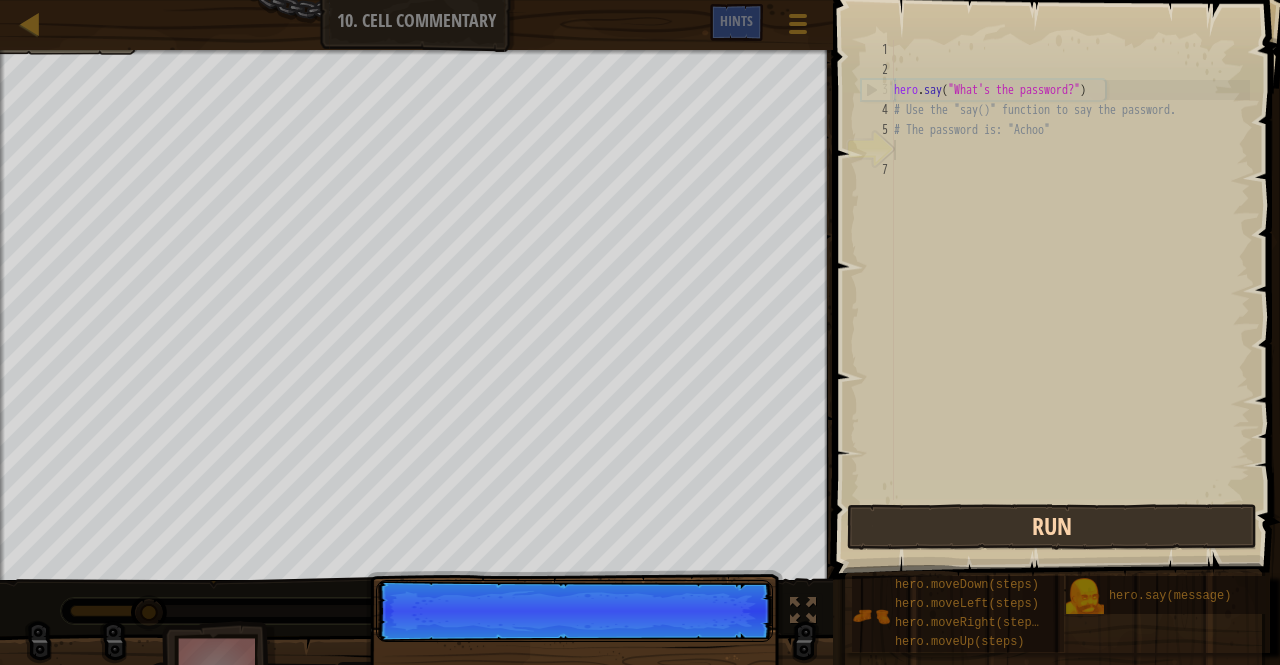 scroll, scrollTop: 9, scrollLeft: 0, axis: vertical 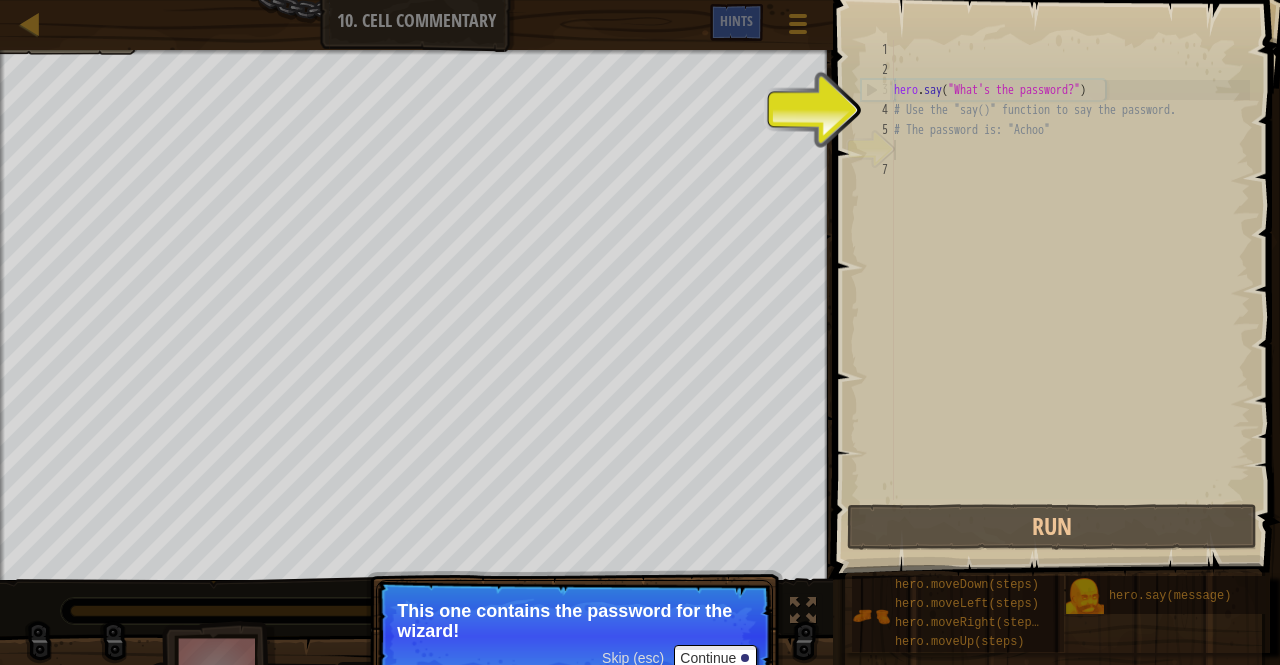 click on "hero . say ( "What's the password?" ) # Use the "say()" function to say the password. # The password is: "Achoo"" at bounding box center [1070, 290] 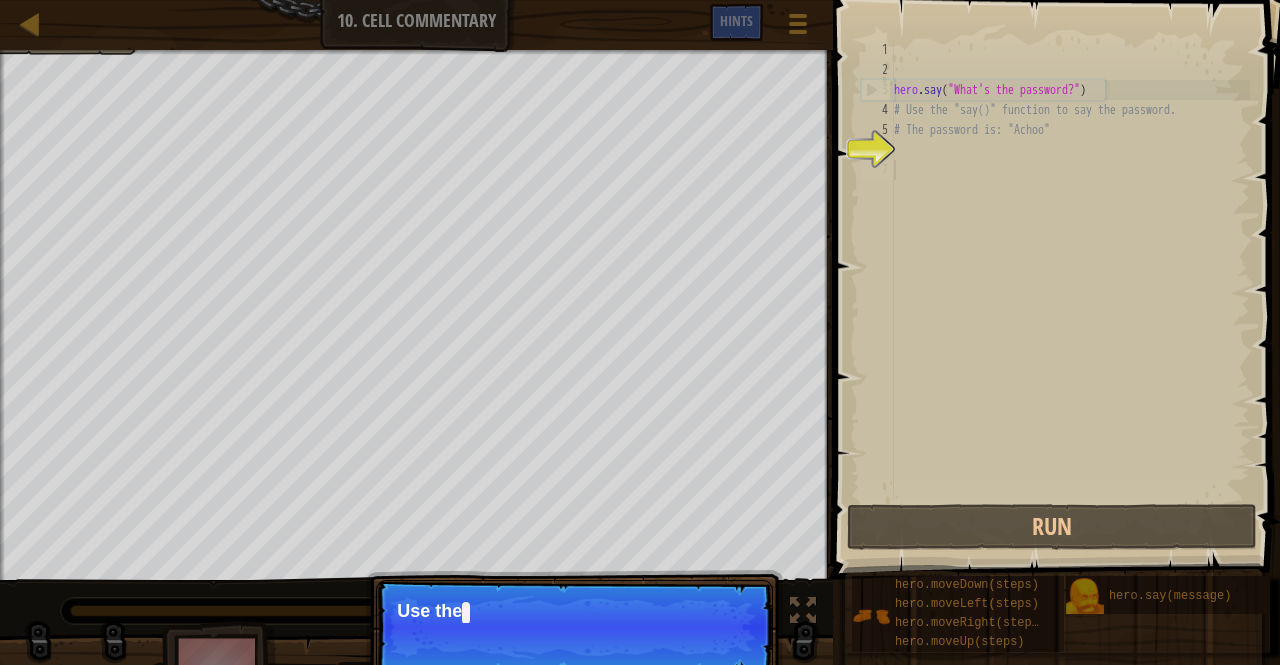 click on "hero . say ( "What's the password?" ) # Use the "say()" function to say the password. # The password is: "Achoo"" at bounding box center [1070, 290] 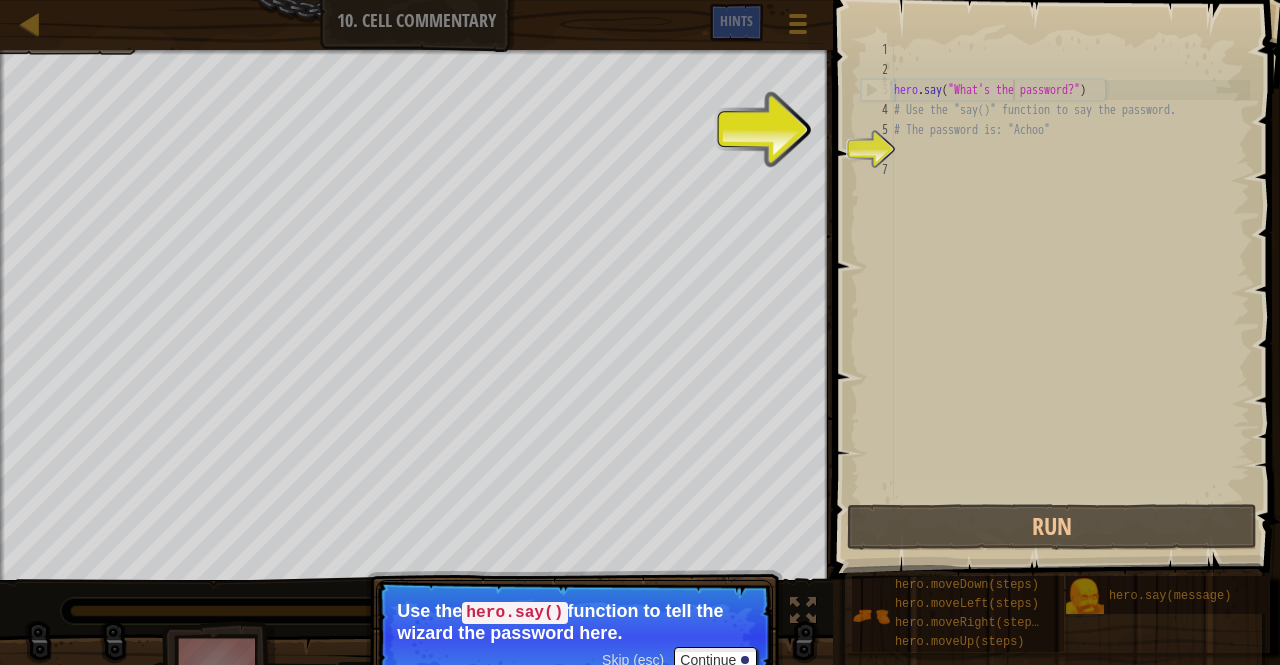 click on "hero . say ( "What's the password?" ) # Use the "say()" function to say the password. # The password is: "Achoo"" at bounding box center [1070, 290] 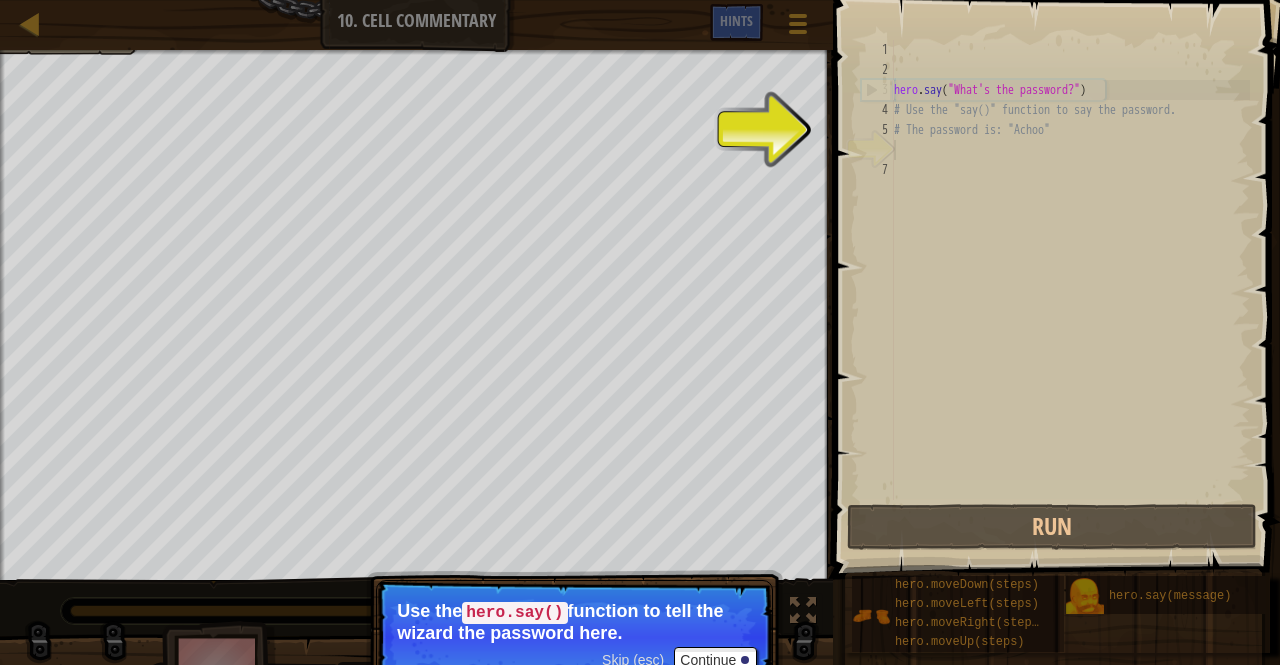 drag, startPoint x: 900, startPoint y: 153, endPoint x: 1084, endPoint y: 139, distance: 184.53185 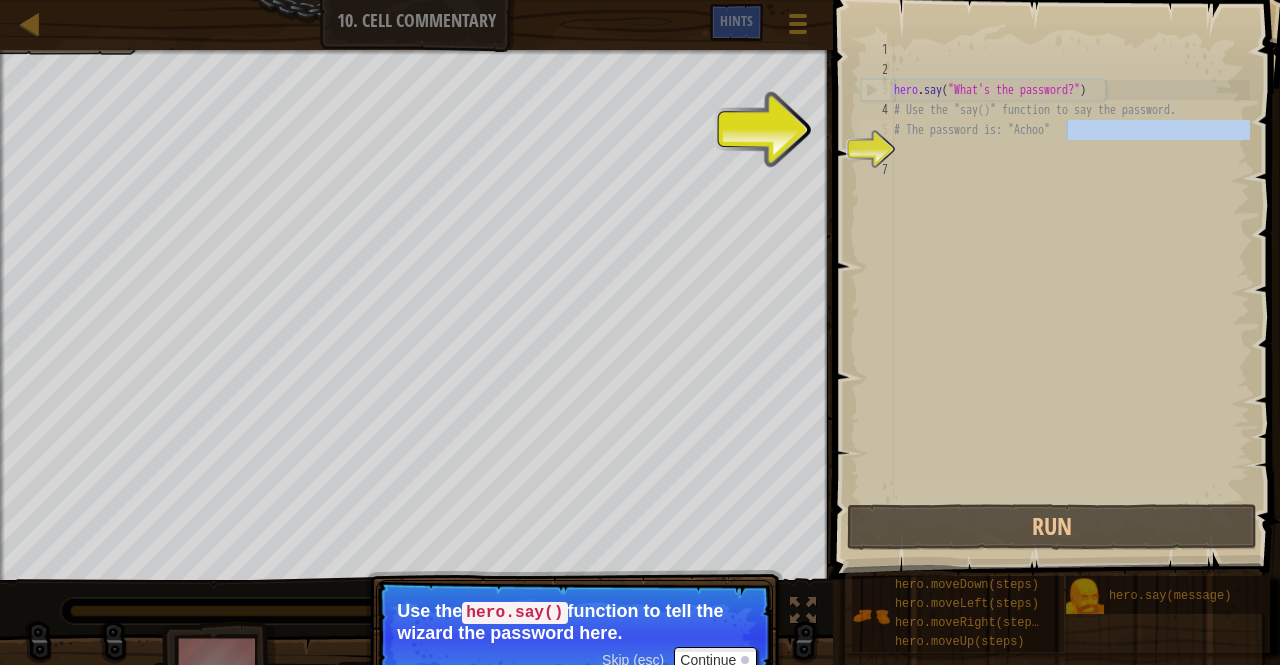 click on "hero . say ( "What's the password?" ) # Use the "say()" function to say the password. # The password is: "Achoo"" at bounding box center [1070, 270] 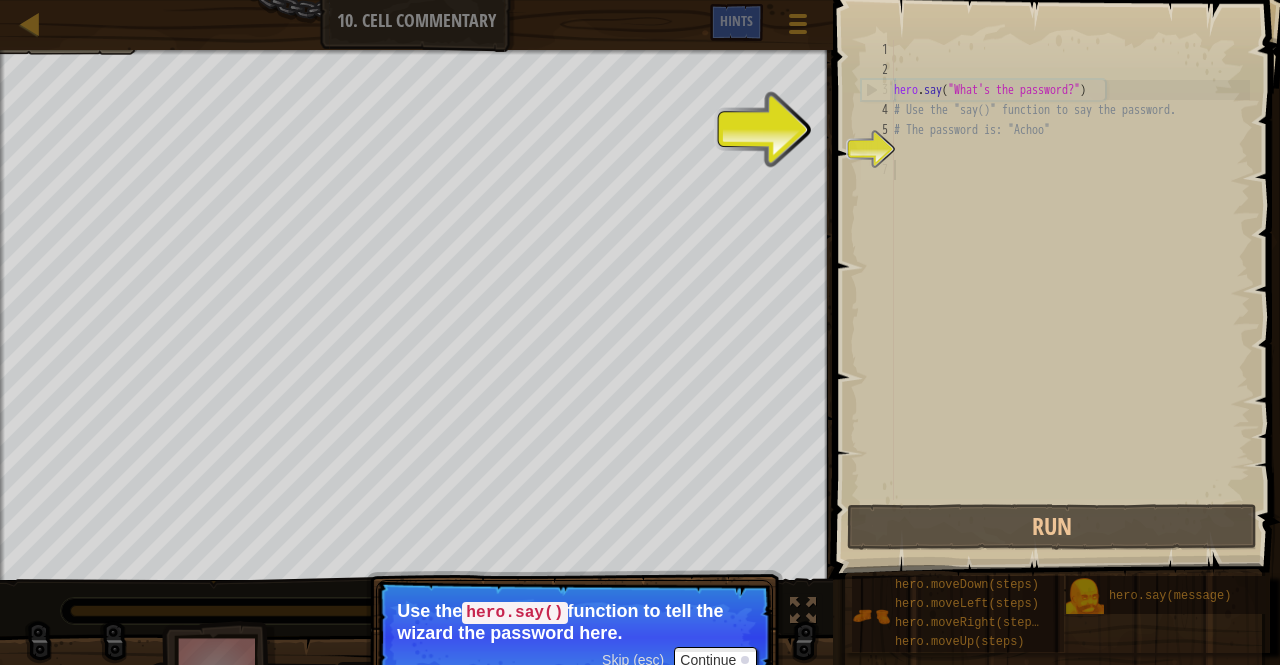 click on "hero . say ( "What's the password?" ) # Use the "say()" function to say the password. # The password is: "Achoo"" at bounding box center (1070, 290) 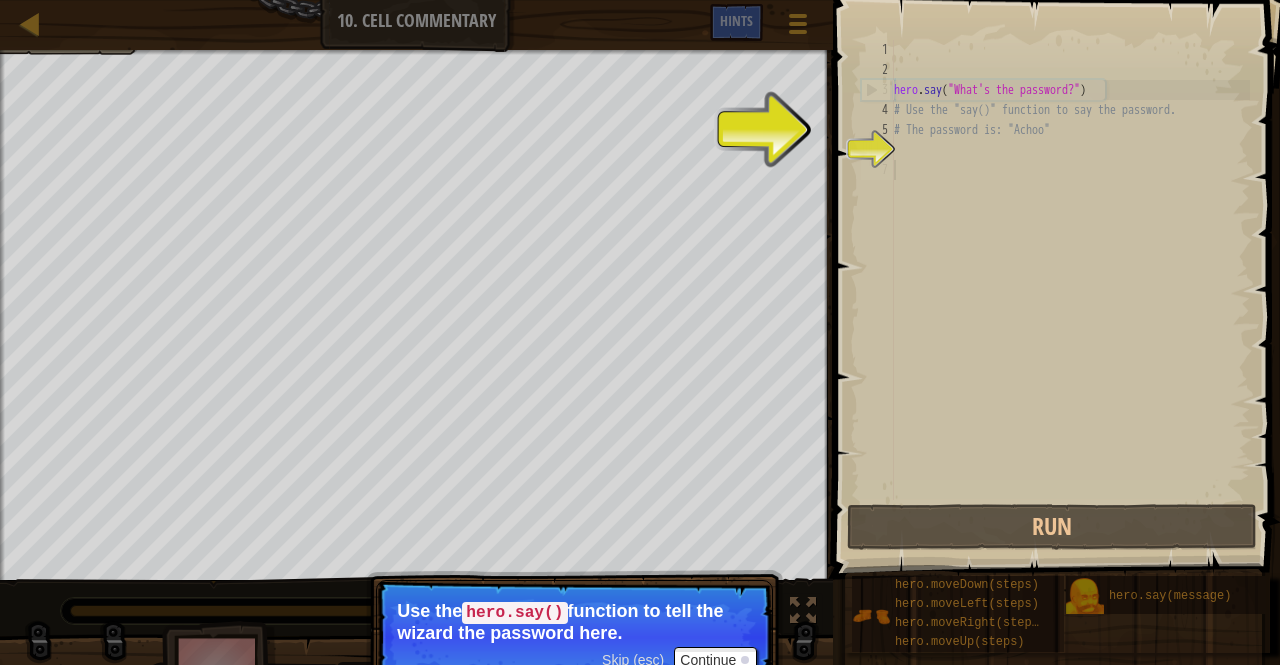 drag, startPoint x: 894, startPoint y: 151, endPoint x: 882, endPoint y: 151, distance: 12 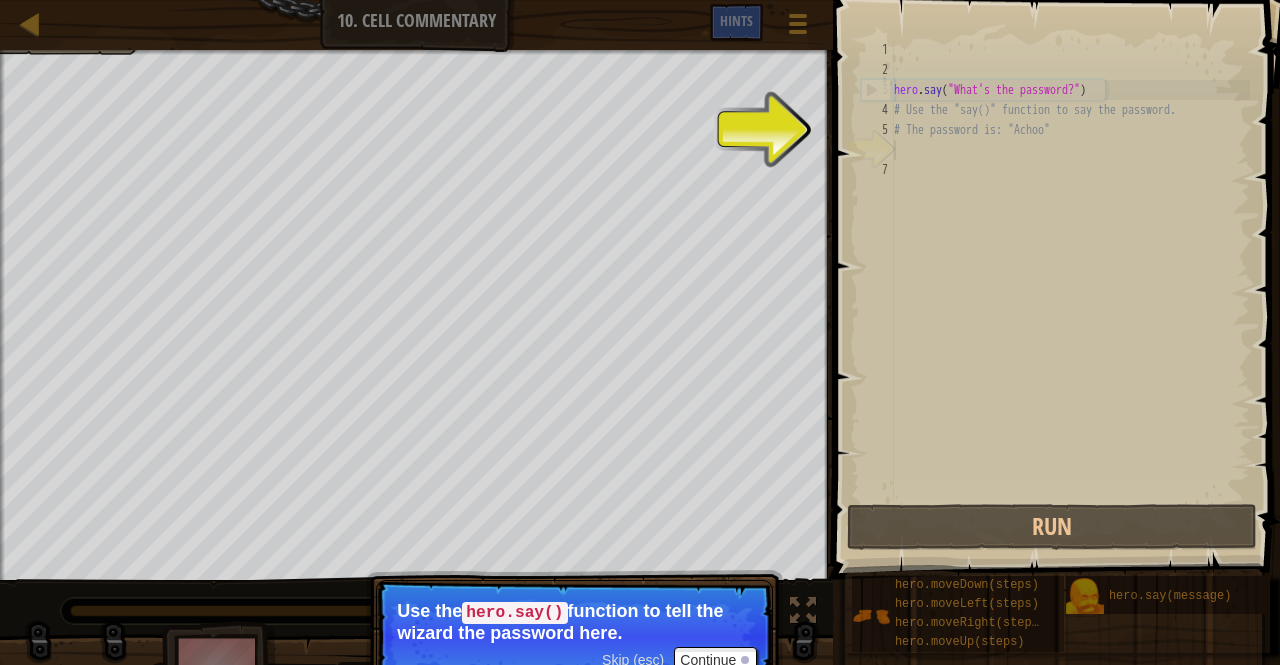 click on "hero . say ( "What's the password?" ) # Use the "say()" function to say the password. # The password is: "Achoo"" at bounding box center (1070, 290) 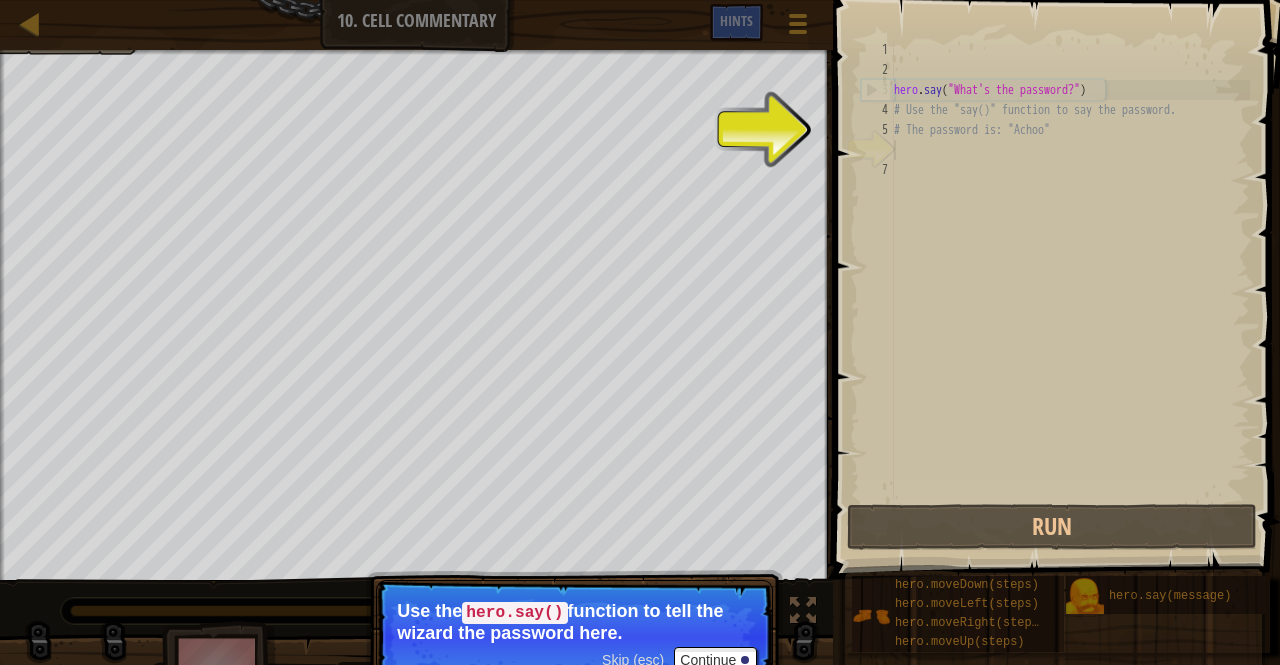 click on "hero . say ( "What's the password?" ) # Use the "say()" function to say the password. # The password is: "Achoo"" at bounding box center (1070, 290) 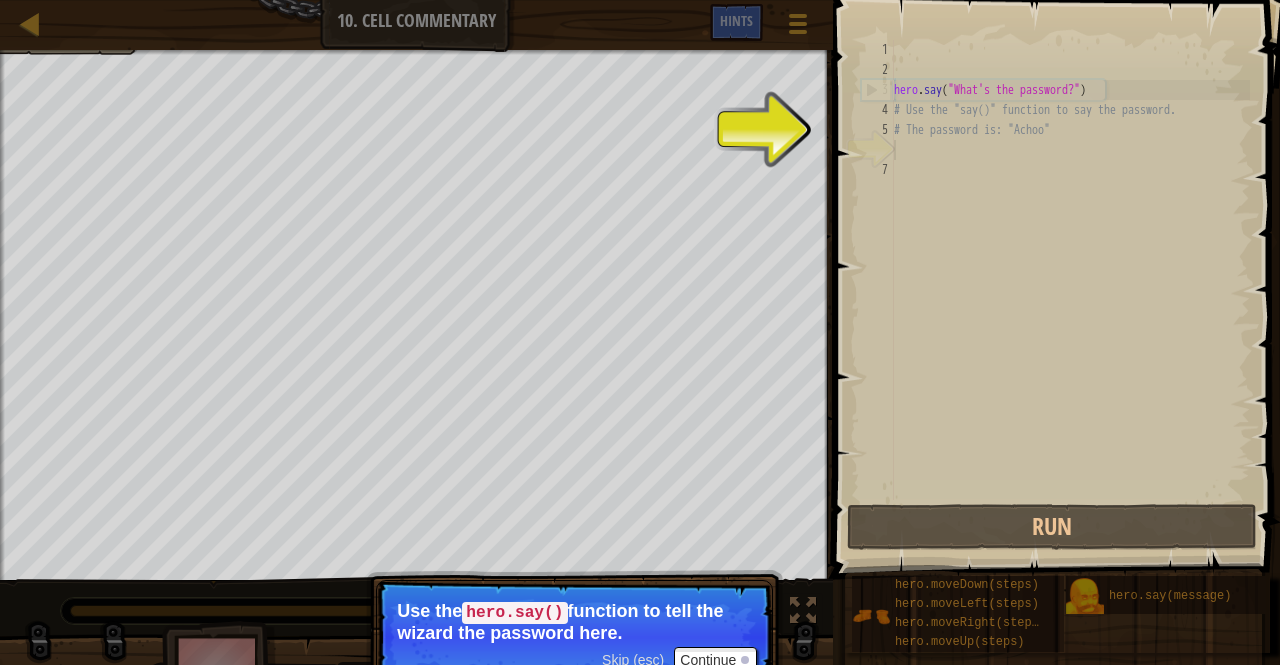 click on "hero . say ( "What's the password?" ) # Use the "say()" function to say the password. # The password is: "Achoo"" at bounding box center [1070, 290] 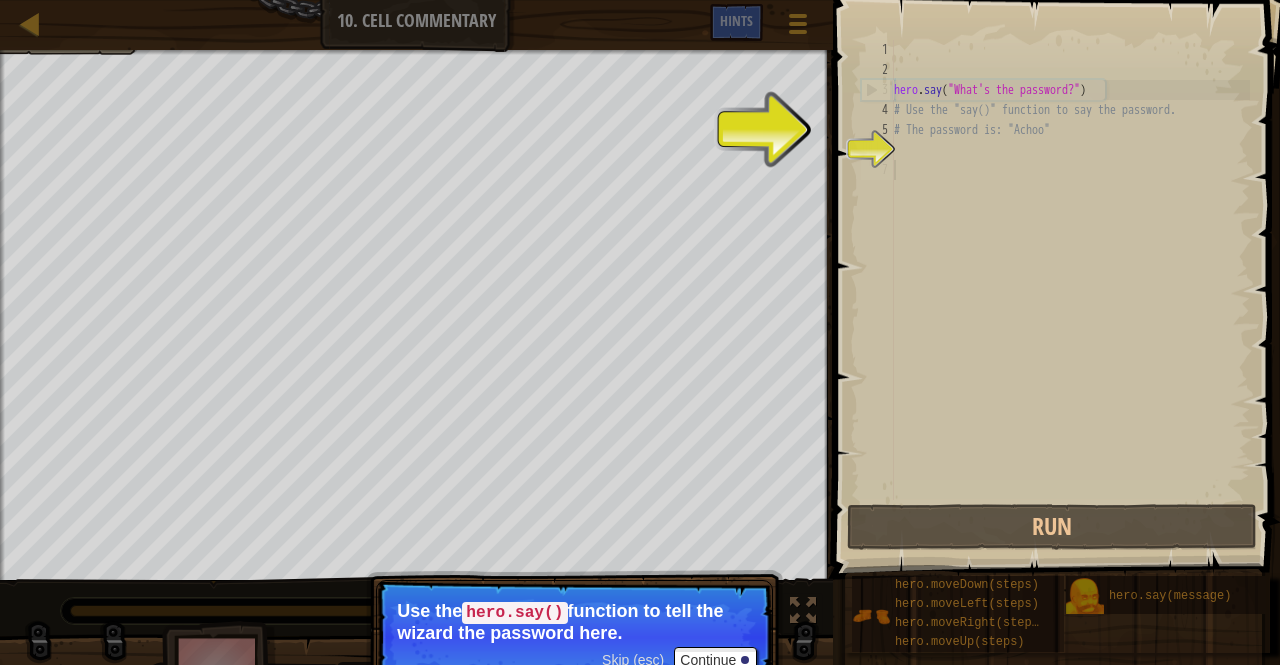 click on "hero . say ( "What's the password?" ) # Use the "say()" function to say the password. # The password is: "Achoo"" at bounding box center [1070, 290] 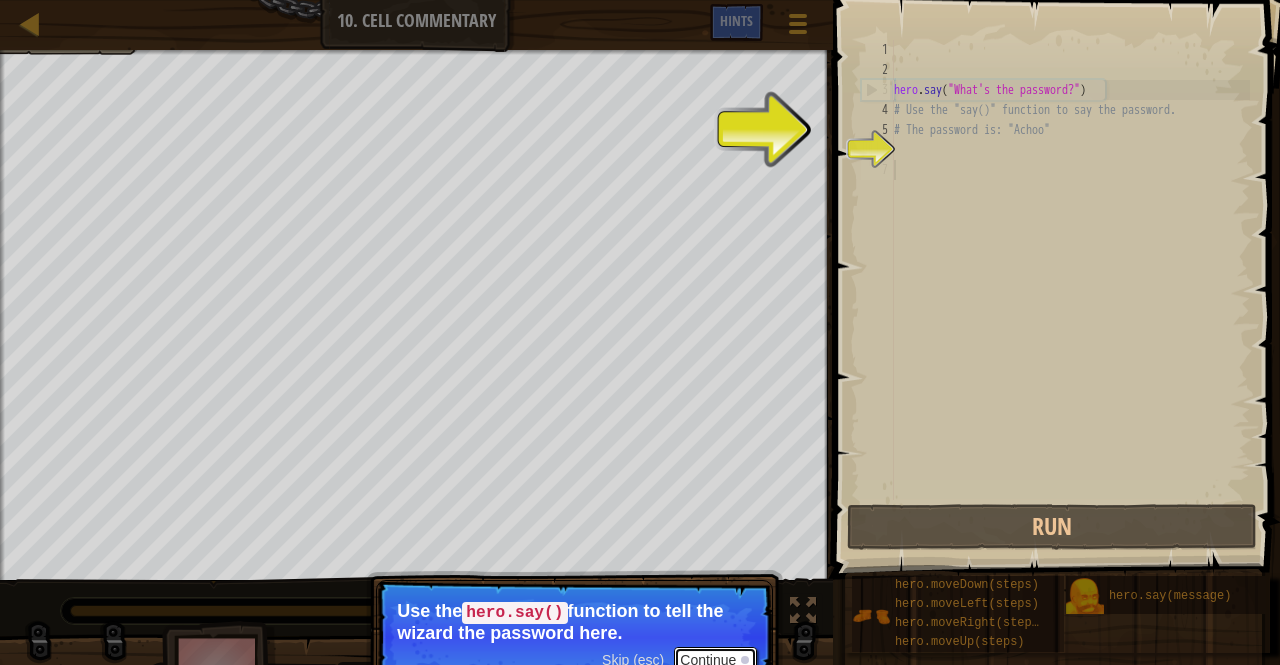 click on "Continue" at bounding box center (715, 660) 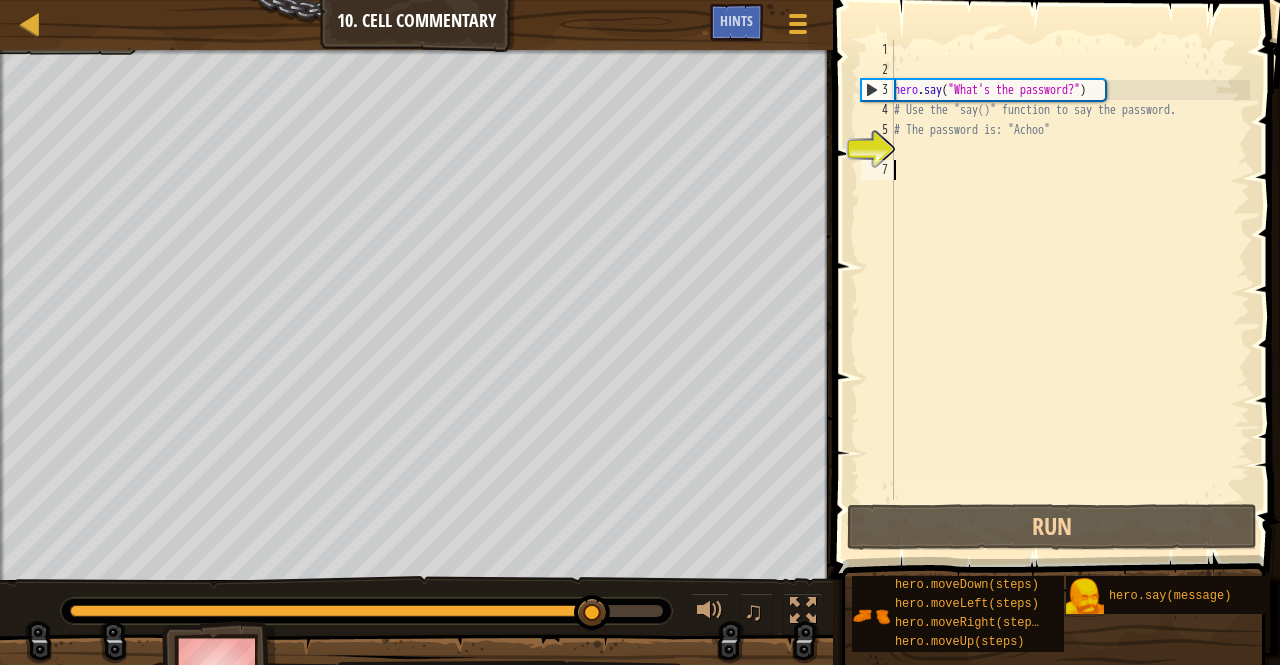 type on "h" 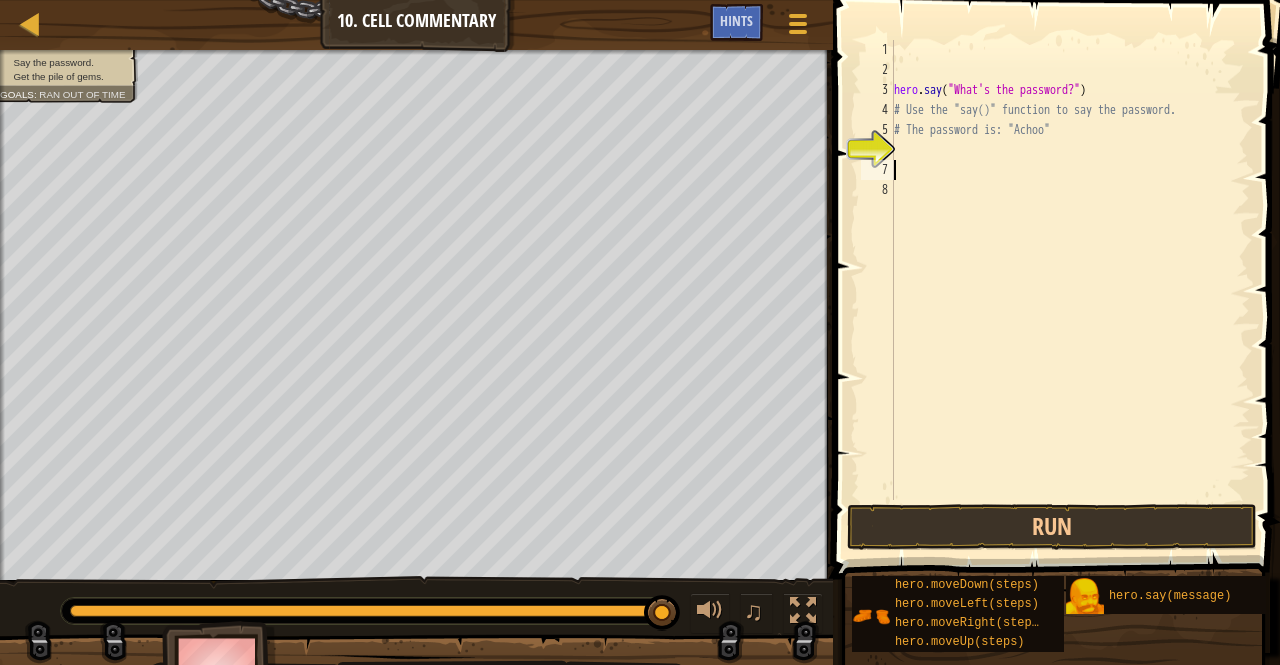 click on "hero . say ( "What's the password?" ) # Use the "say()" function to say the password. # The password is: "Achoo"" at bounding box center (1070, 290) 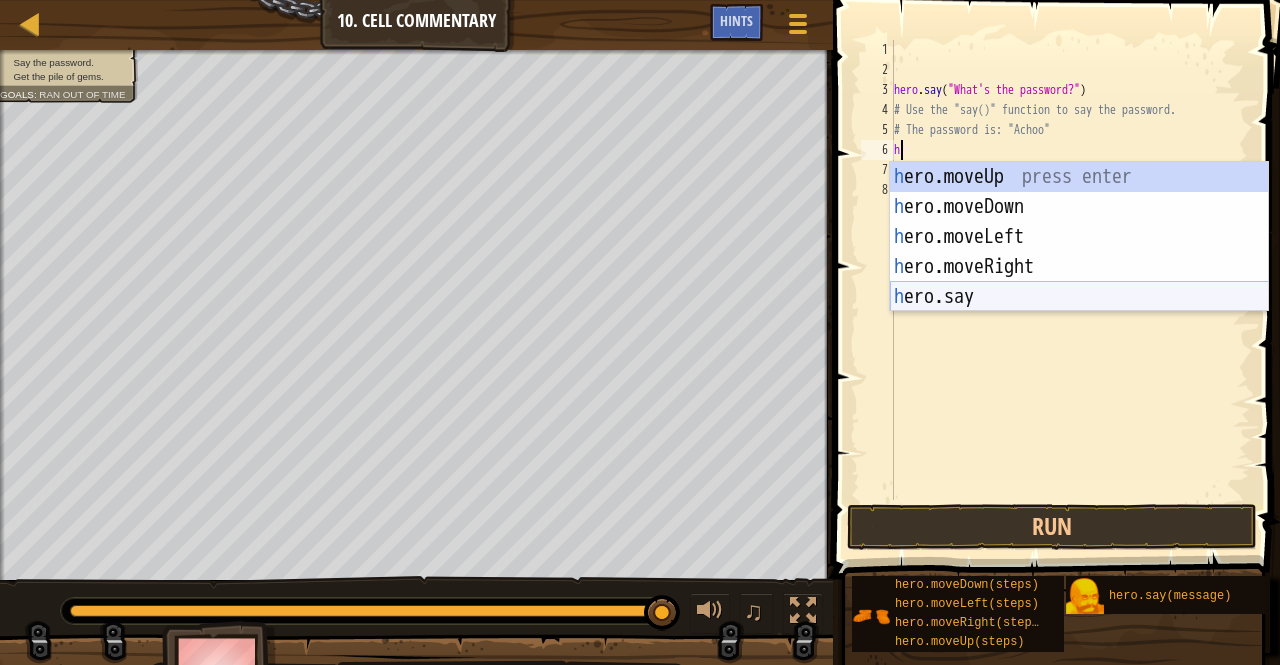 click on "h ero.moveUp press enter h ero.moveDown press enter h ero.moveLeft press enter h ero.moveRight press enter h ero.say press enter" at bounding box center [1079, 267] 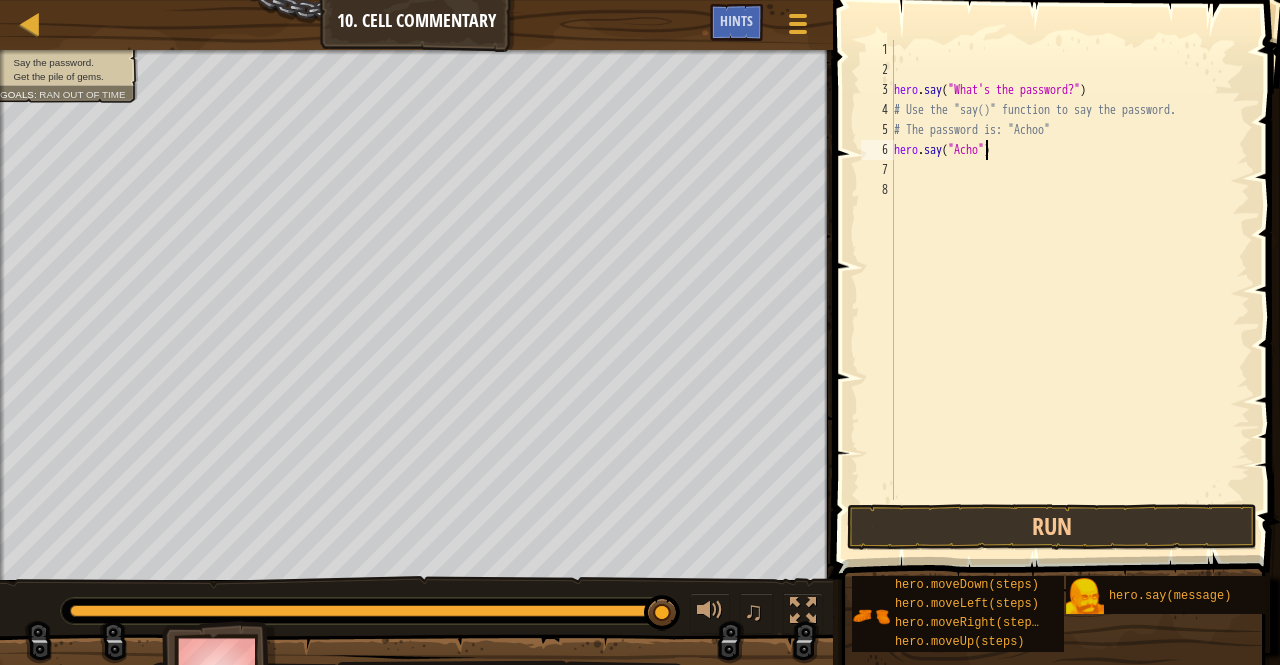 scroll, scrollTop: 9, scrollLeft: 8, axis: both 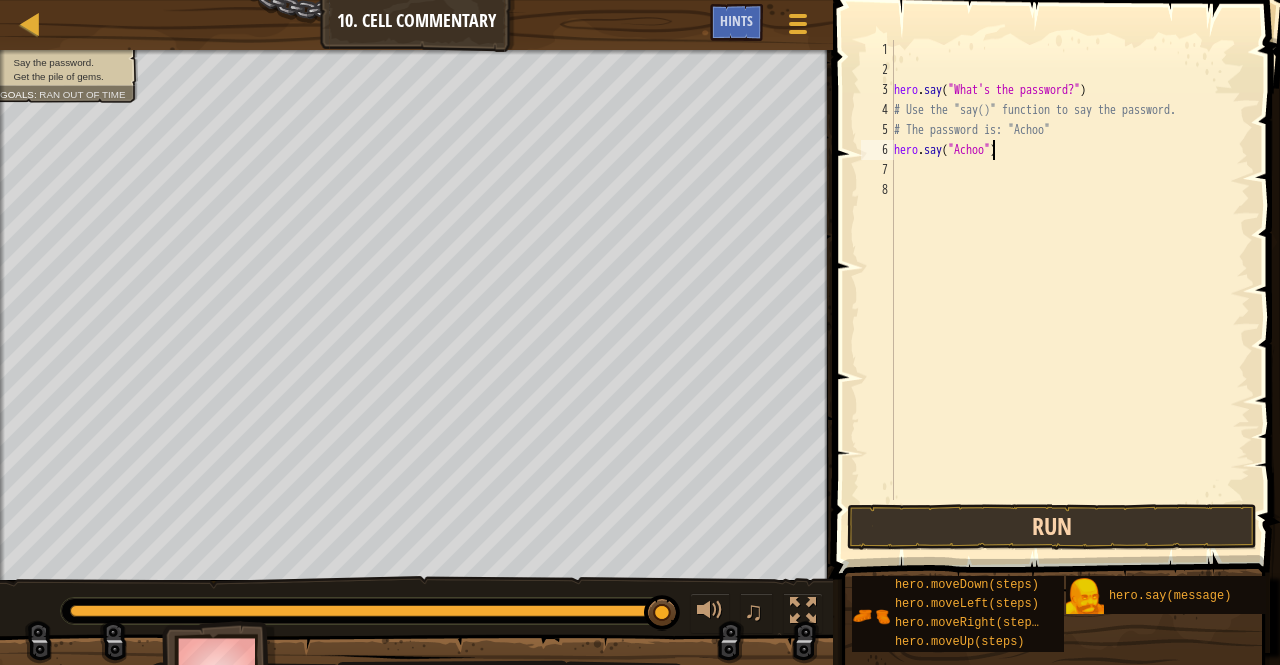 type on "hero.say("Achoo")" 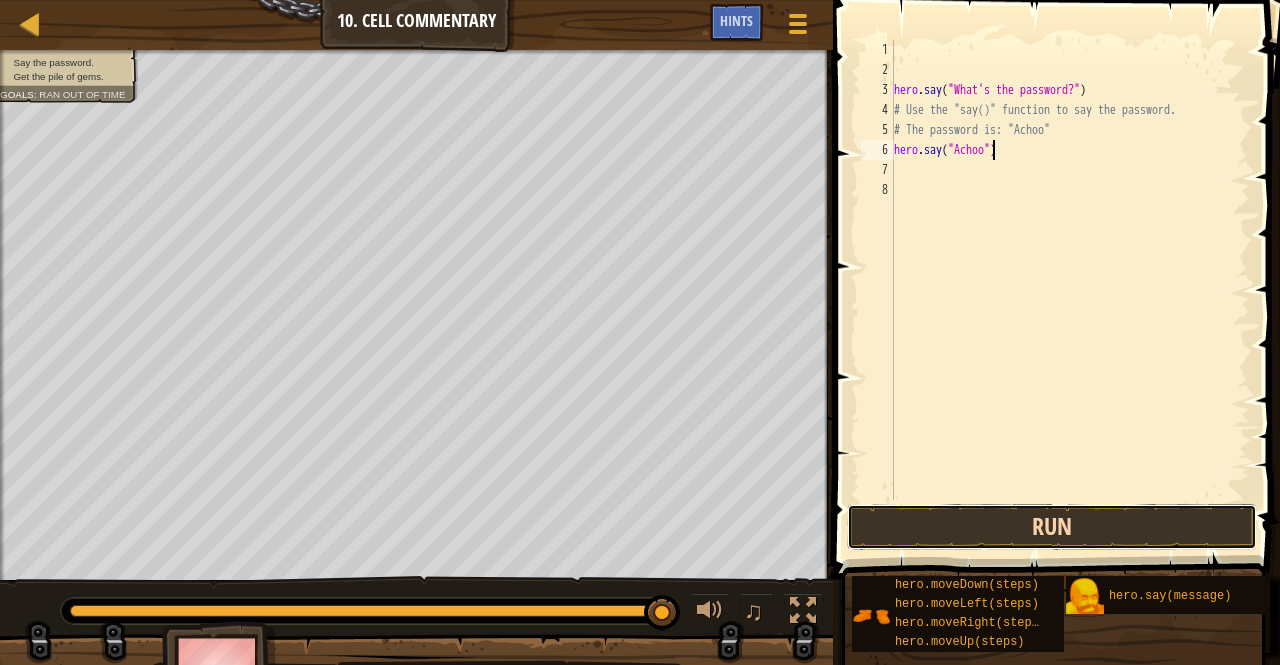 click on "Run" at bounding box center (1052, 527) 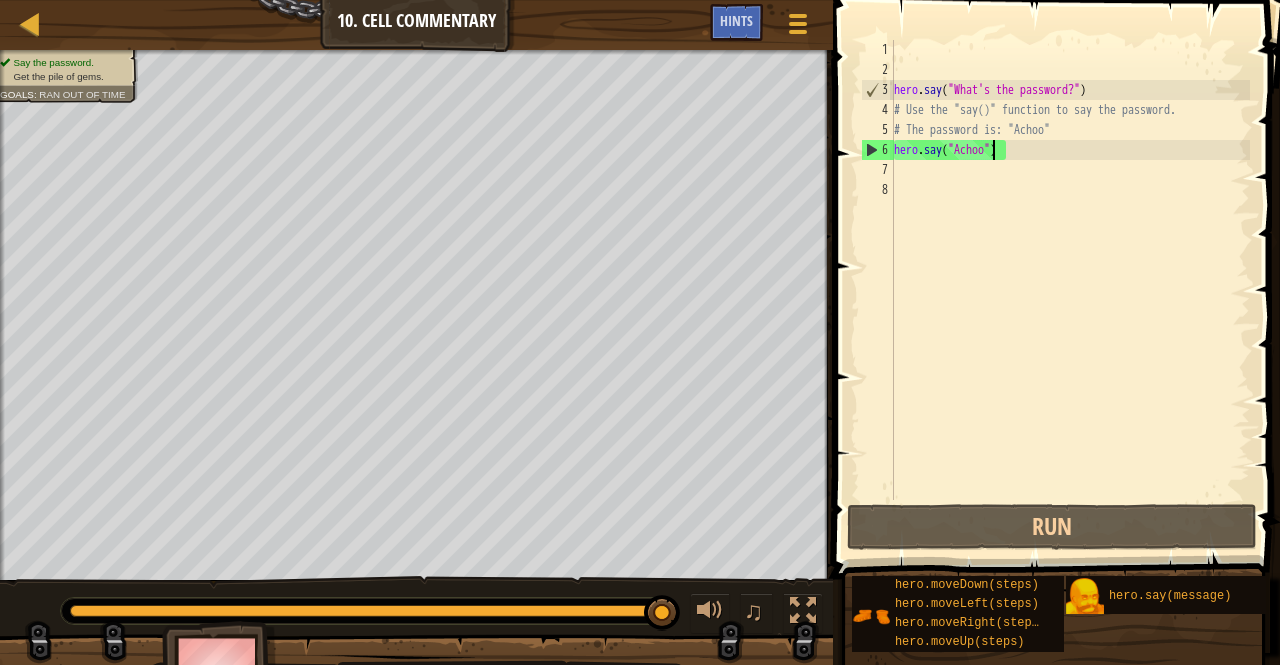 click on "hero . say ( "What's the password?" ) # Use the "say()" function to say the password. # The password is: "Achoo" hero . say ( "Achoo" )" at bounding box center (1070, 290) 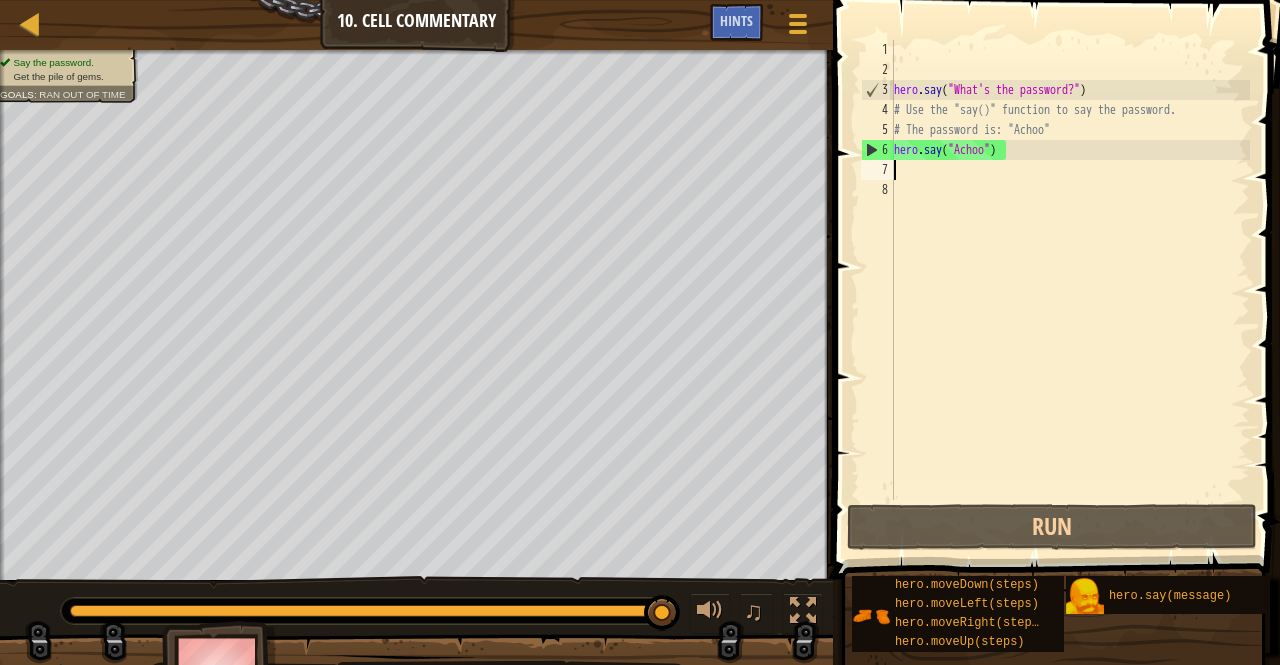 scroll, scrollTop: 9, scrollLeft: 0, axis: vertical 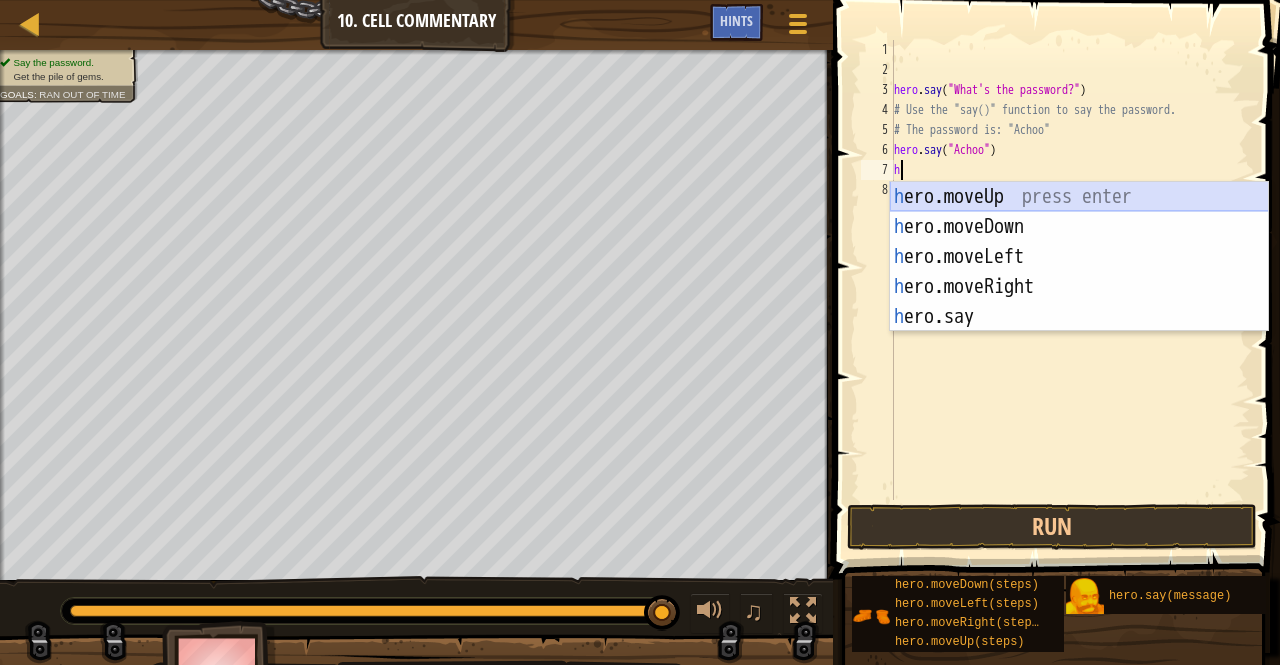 click on "h ero.moveUp press enter h ero.moveDown press enter h ero.moveLeft press enter h ero.moveRight press enter h ero.say press enter" at bounding box center [1079, 287] 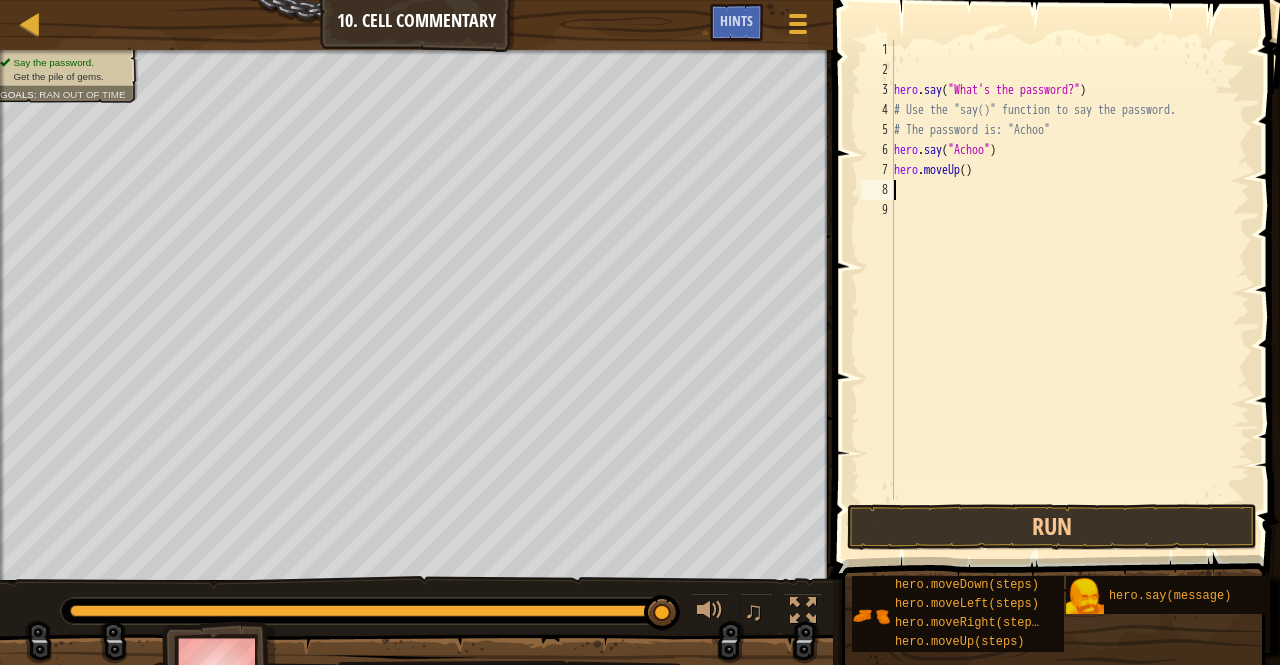 click on "hero . say ( "What's the password?" ) # Use the "say()" function to say the password. # The password is: "Achoo" hero . say ( "Achoo" ) hero . moveUp ( )" at bounding box center (1070, 290) 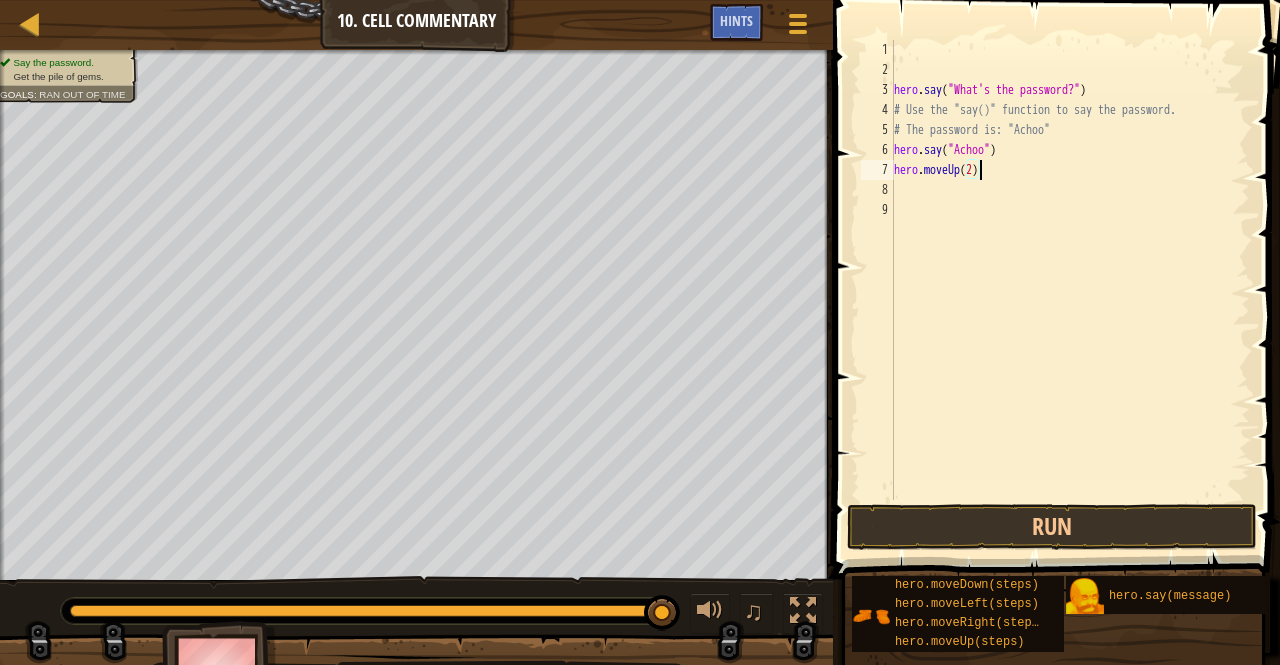 scroll, scrollTop: 9, scrollLeft: 6, axis: both 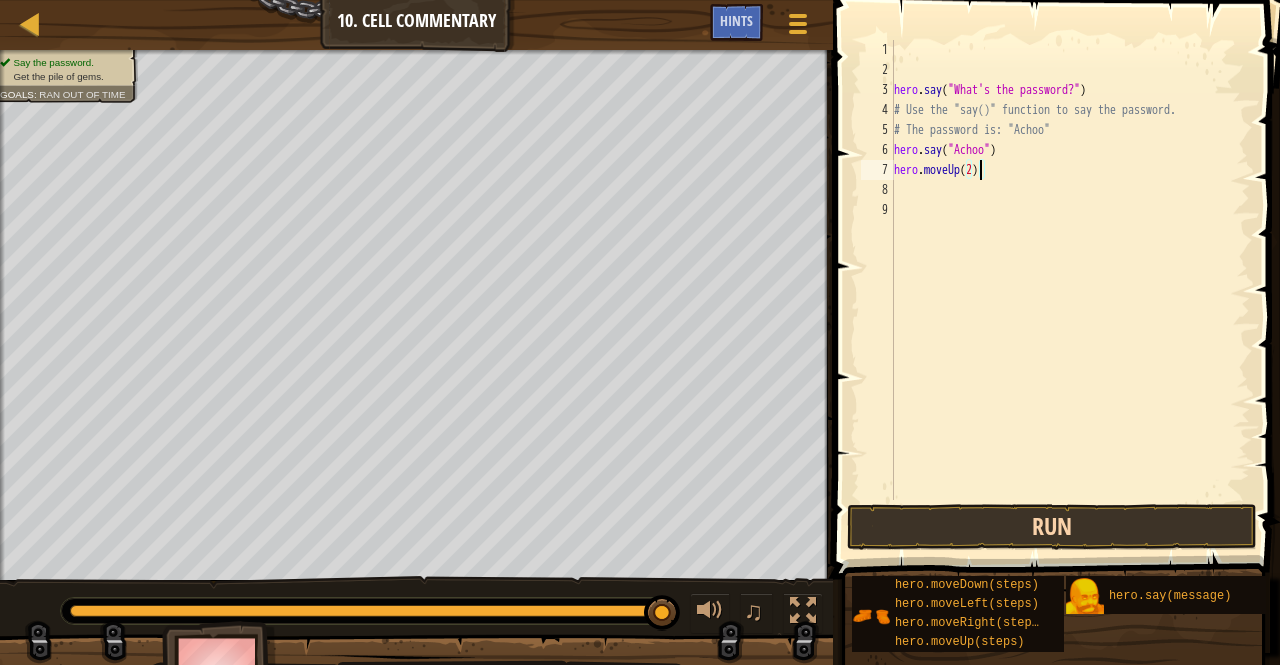 type on "hero.moveUp(2)" 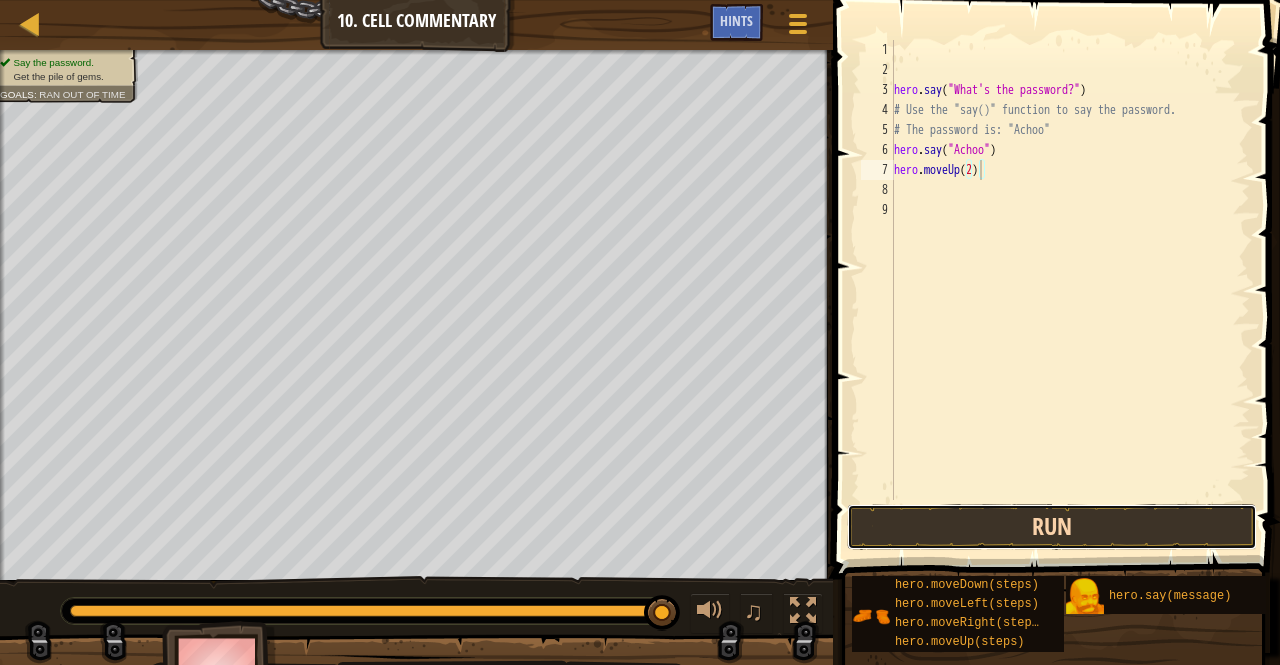 click on "Run" at bounding box center (1052, 527) 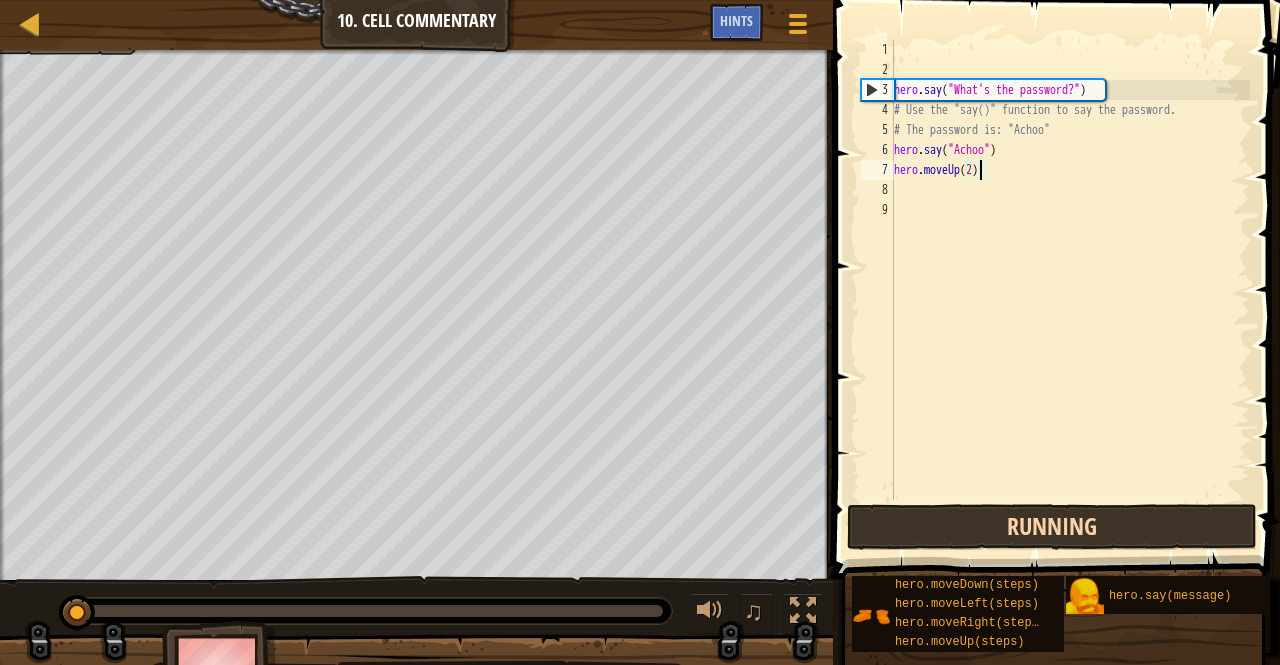 click on "Running" at bounding box center (1052, 527) 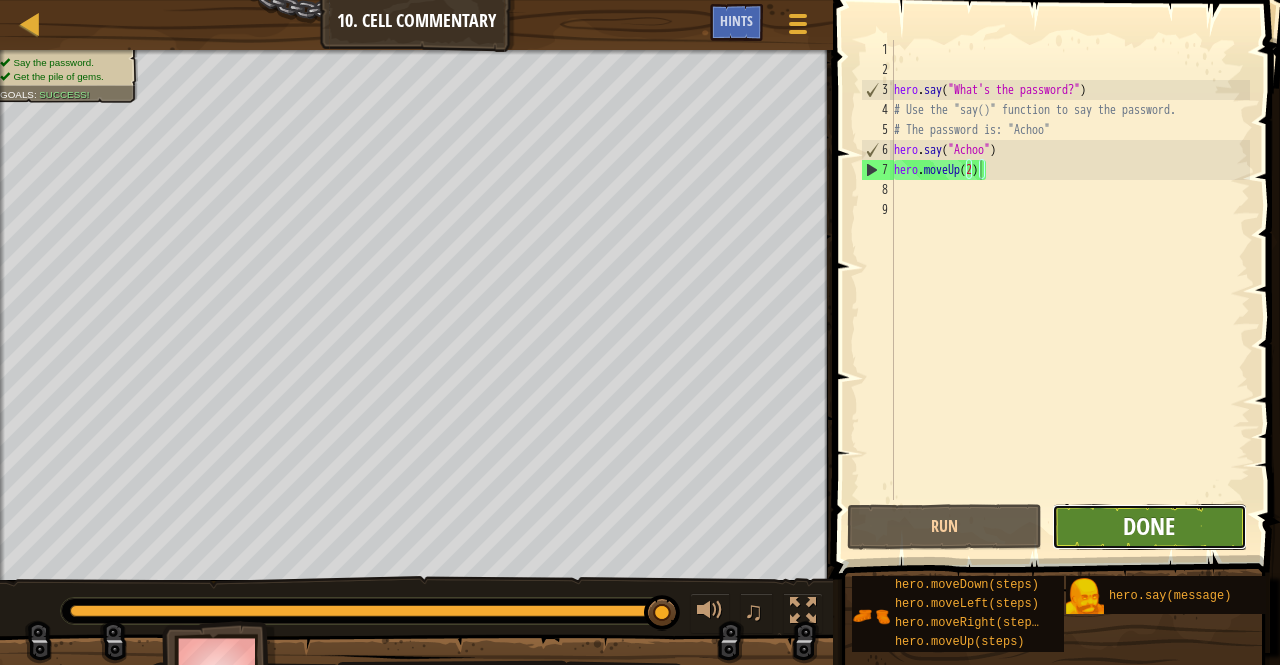 click on "Done" at bounding box center [1149, 526] 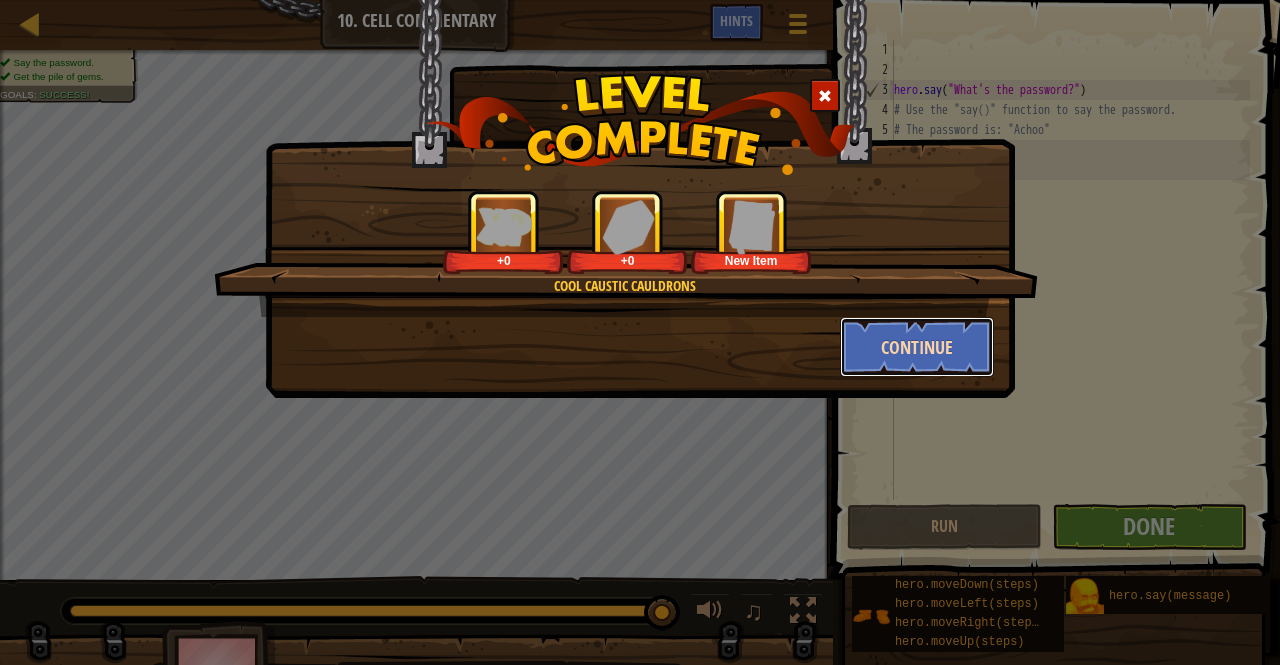 click on "Continue" at bounding box center [917, 347] 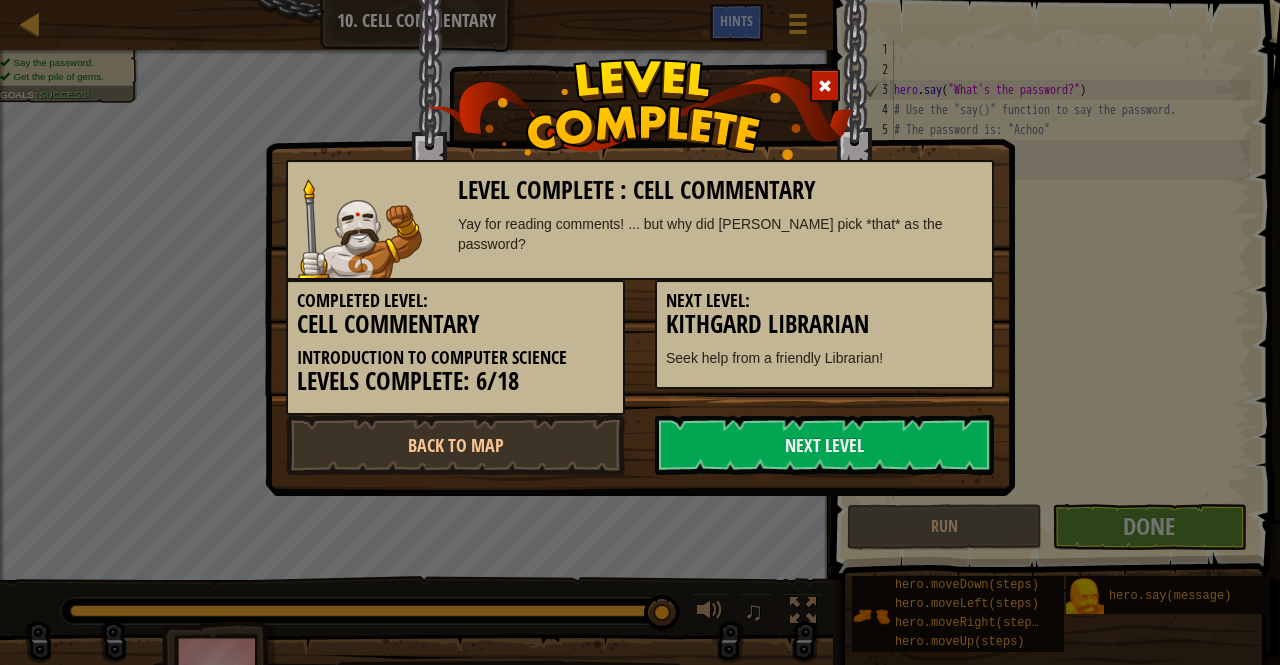 click on "Seek help from a friendly Librarian!" at bounding box center [824, 358] 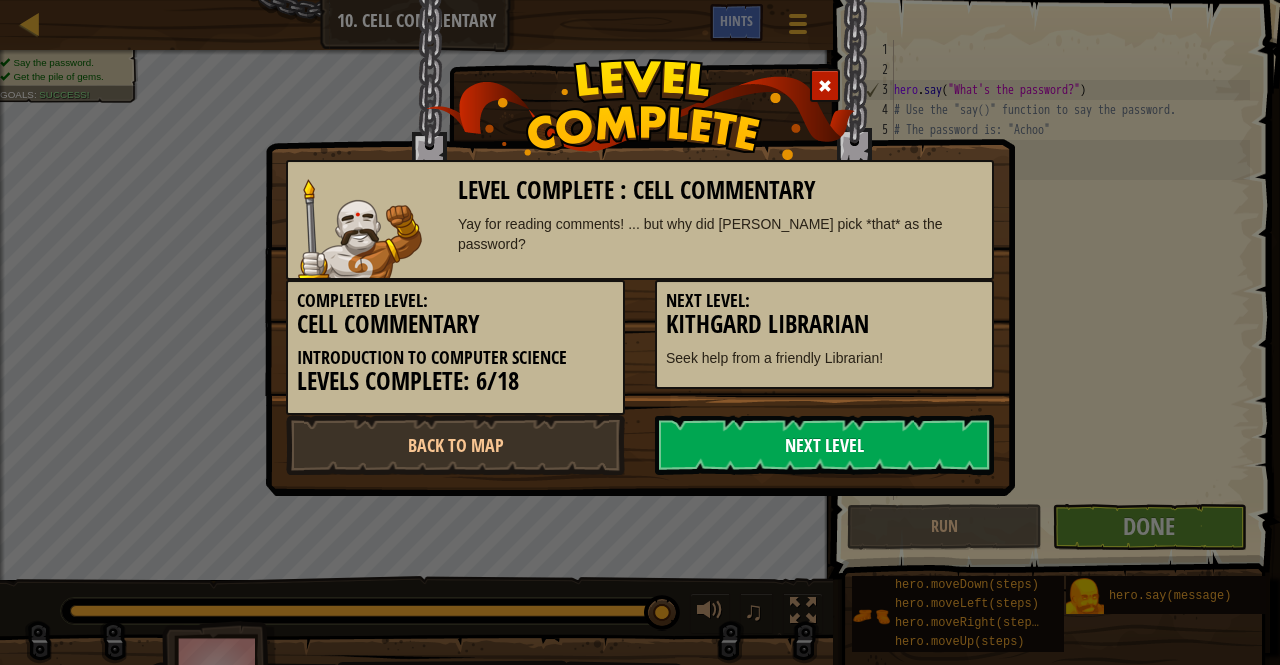 click on "Next Level" at bounding box center (824, 445) 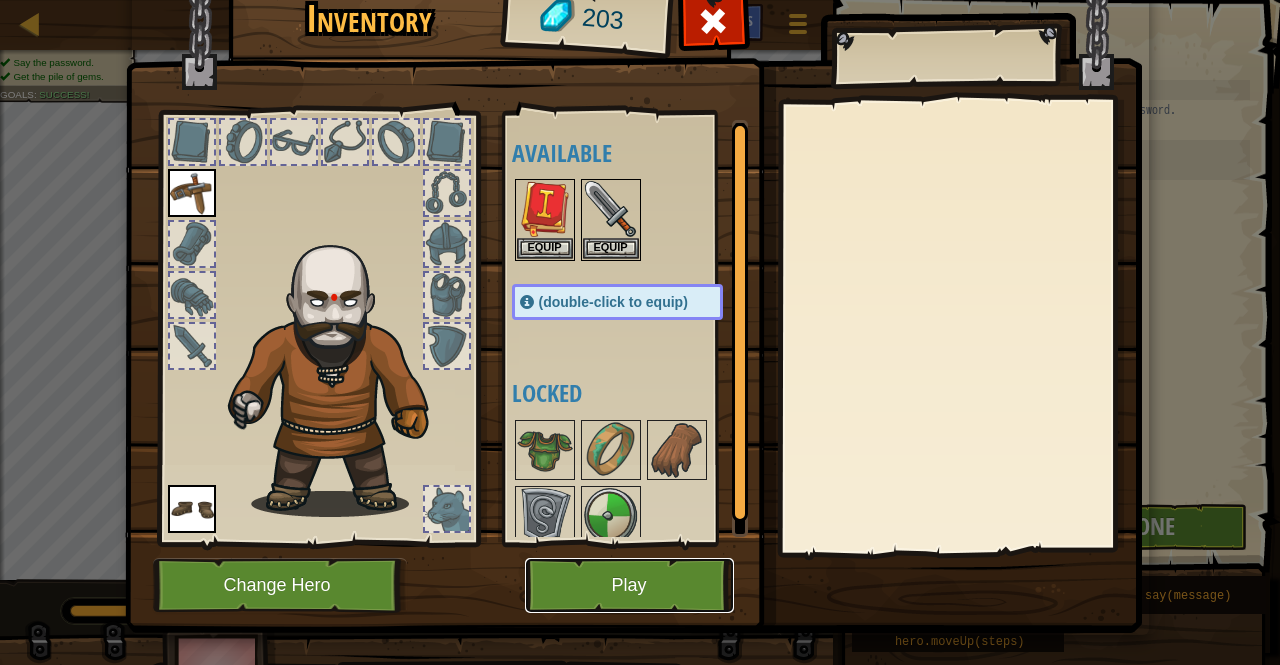 click on "Play" at bounding box center [629, 585] 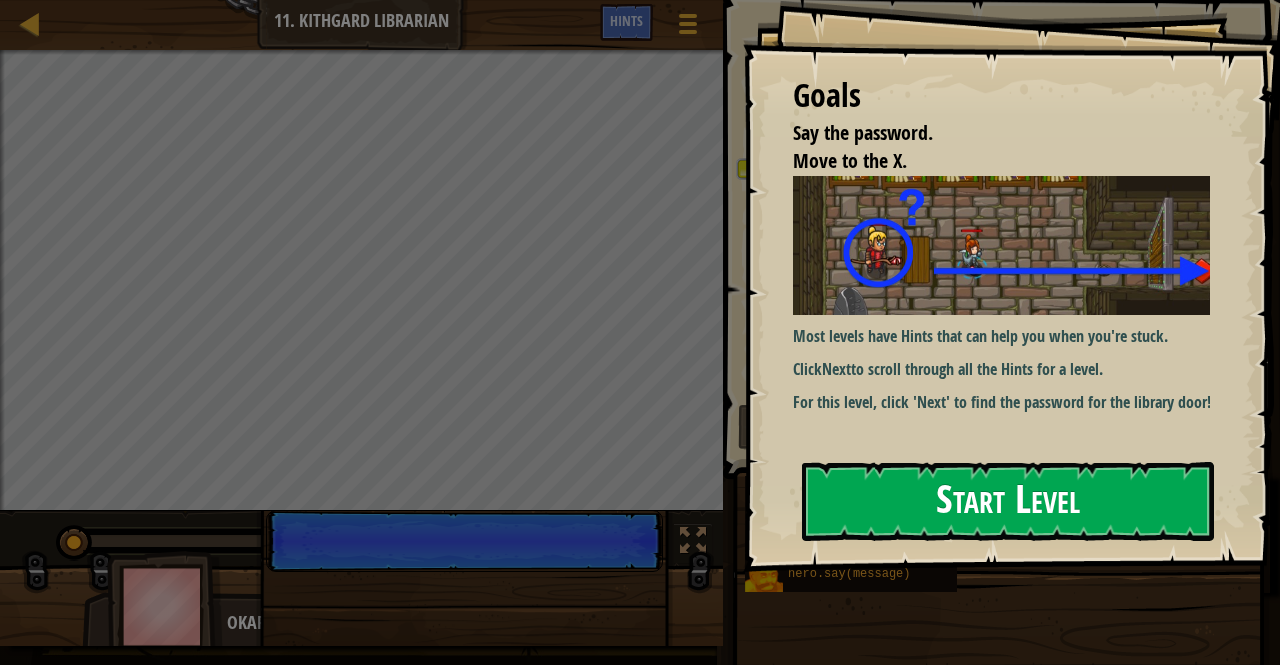 click on "Start Level" at bounding box center (1008, 501) 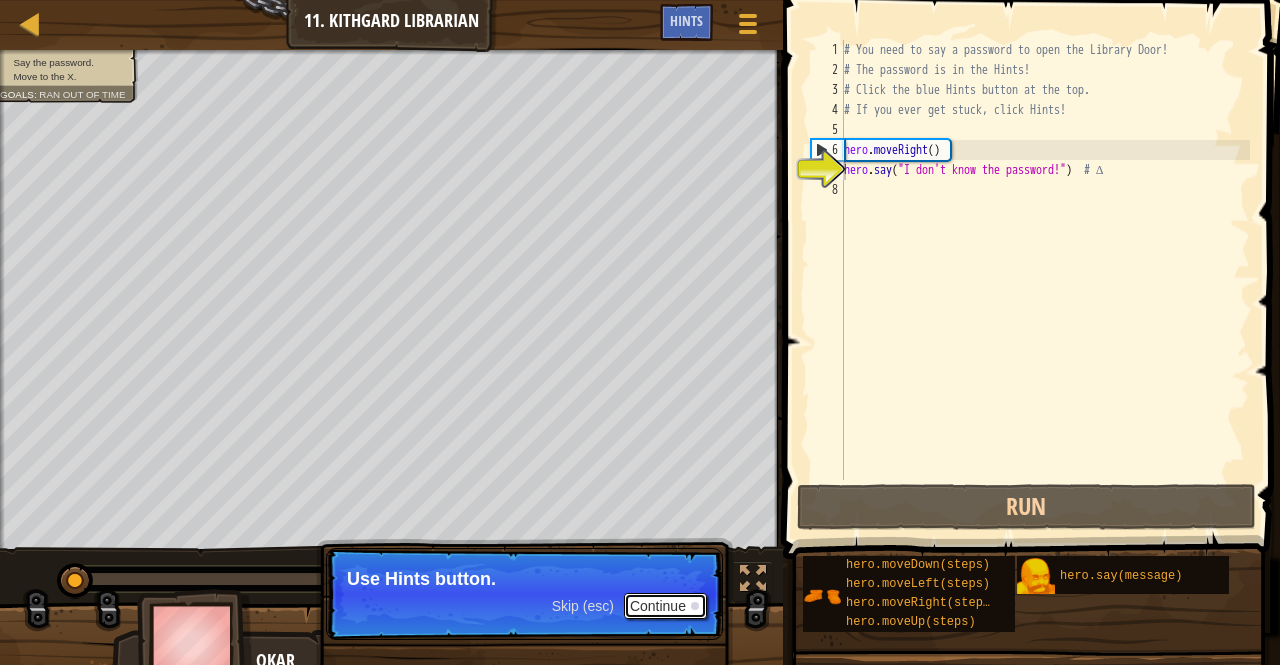 click on "Continue" at bounding box center [665, 606] 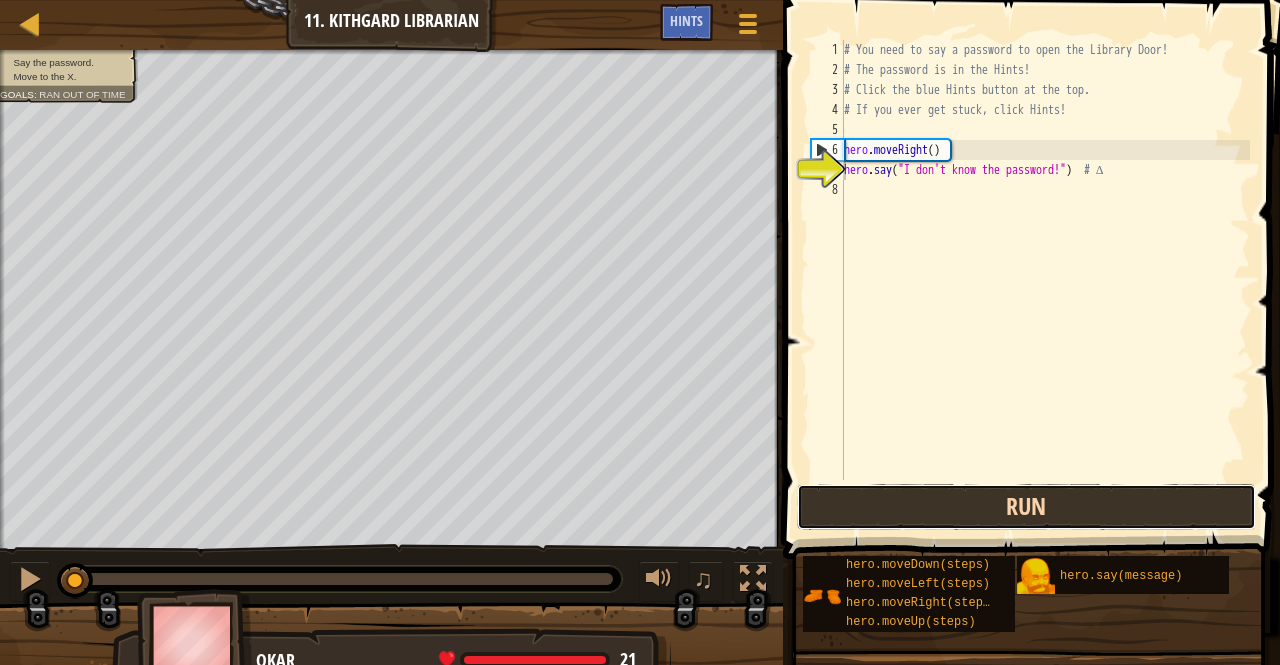 click on "Run" at bounding box center [1026, 507] 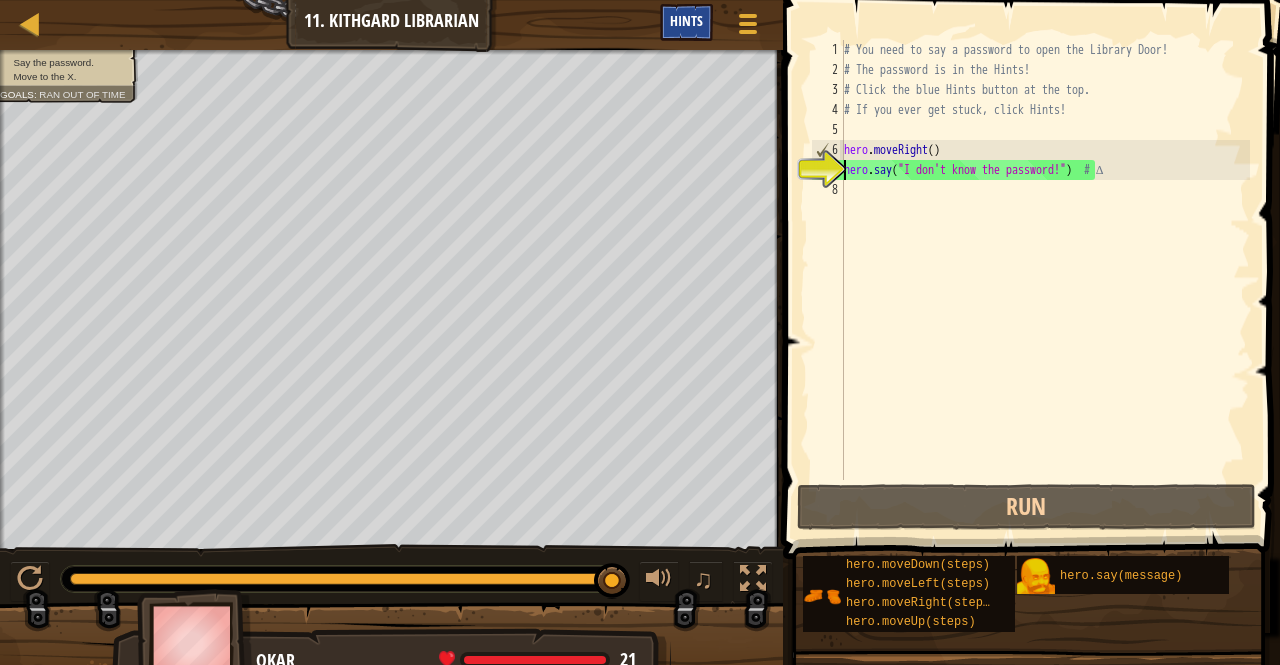 click on "Hints" at bounding box center (686, 20) 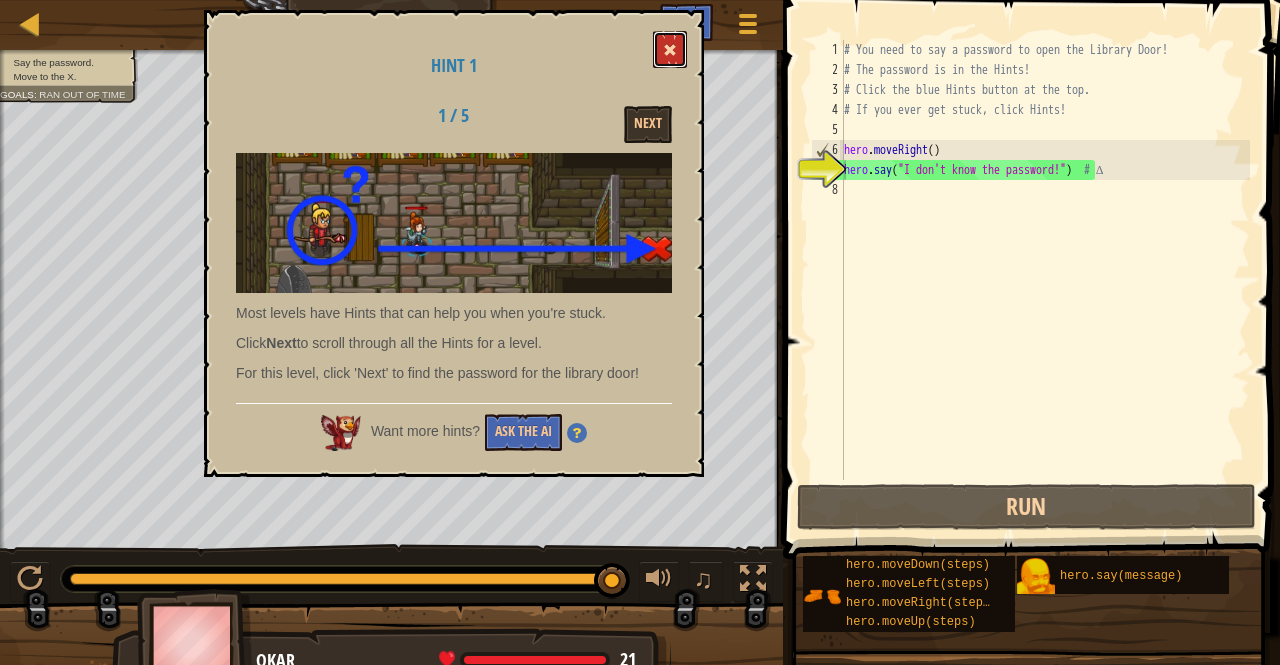 click at bounding box center [670, 49] 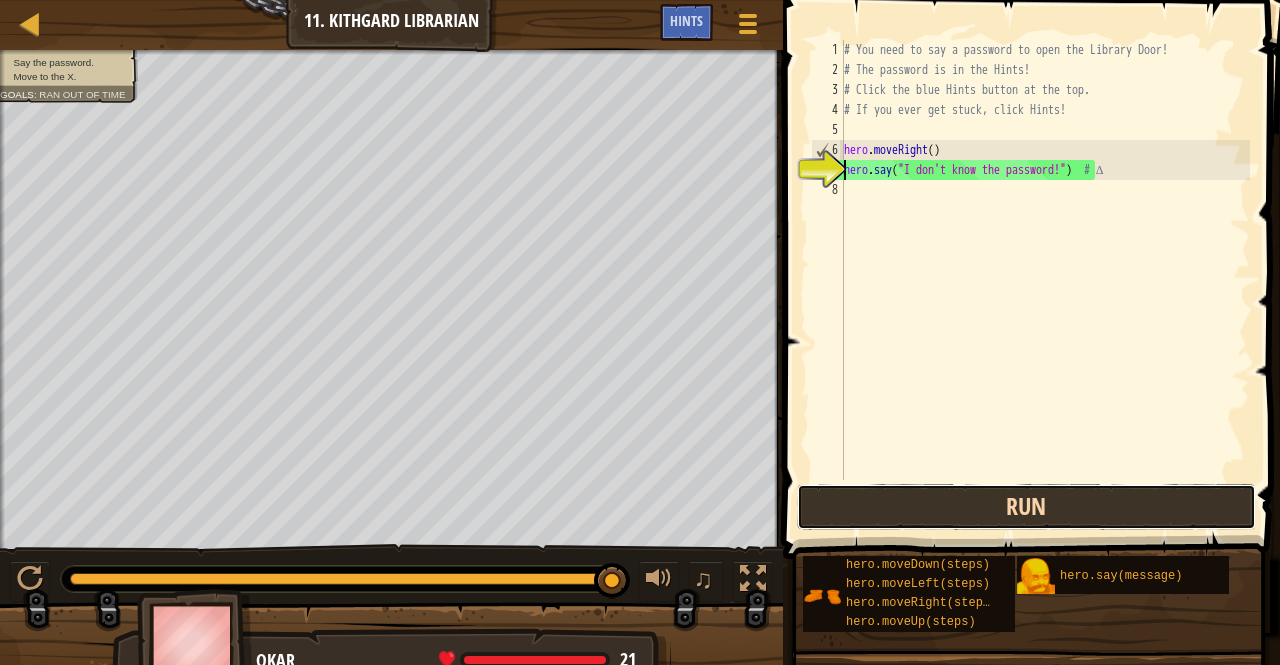 click on "Run" at bounding box center [1026, 507] 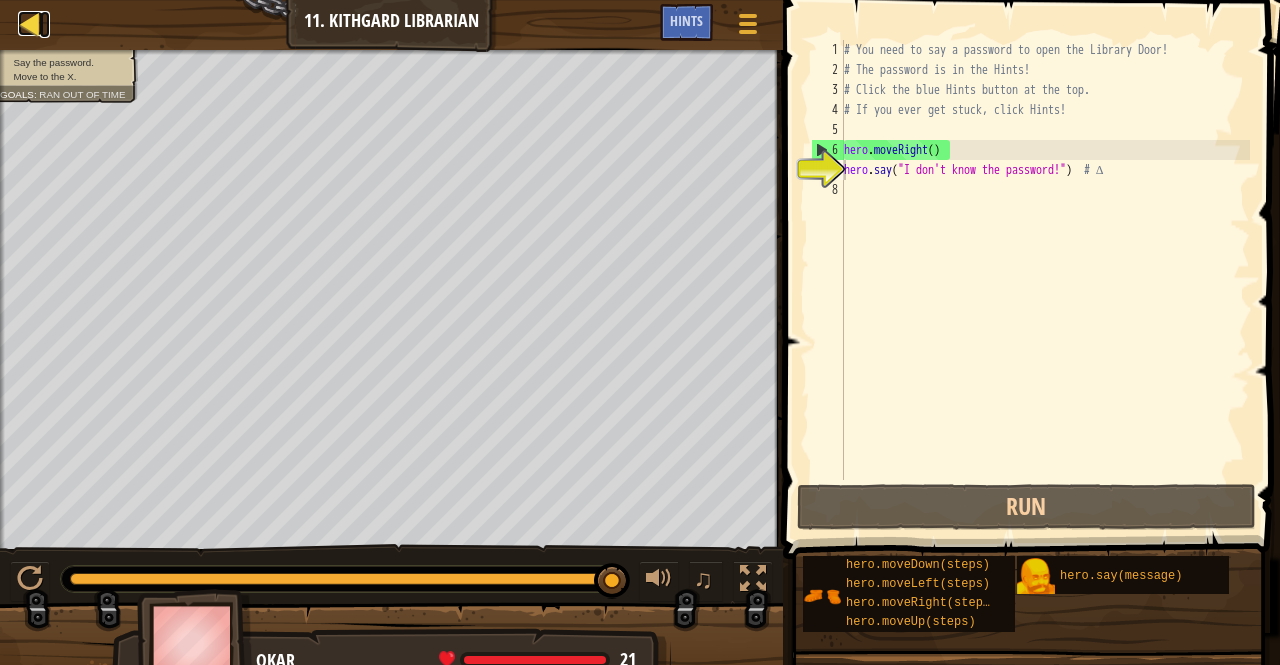 click at bounding box center (30, 23) 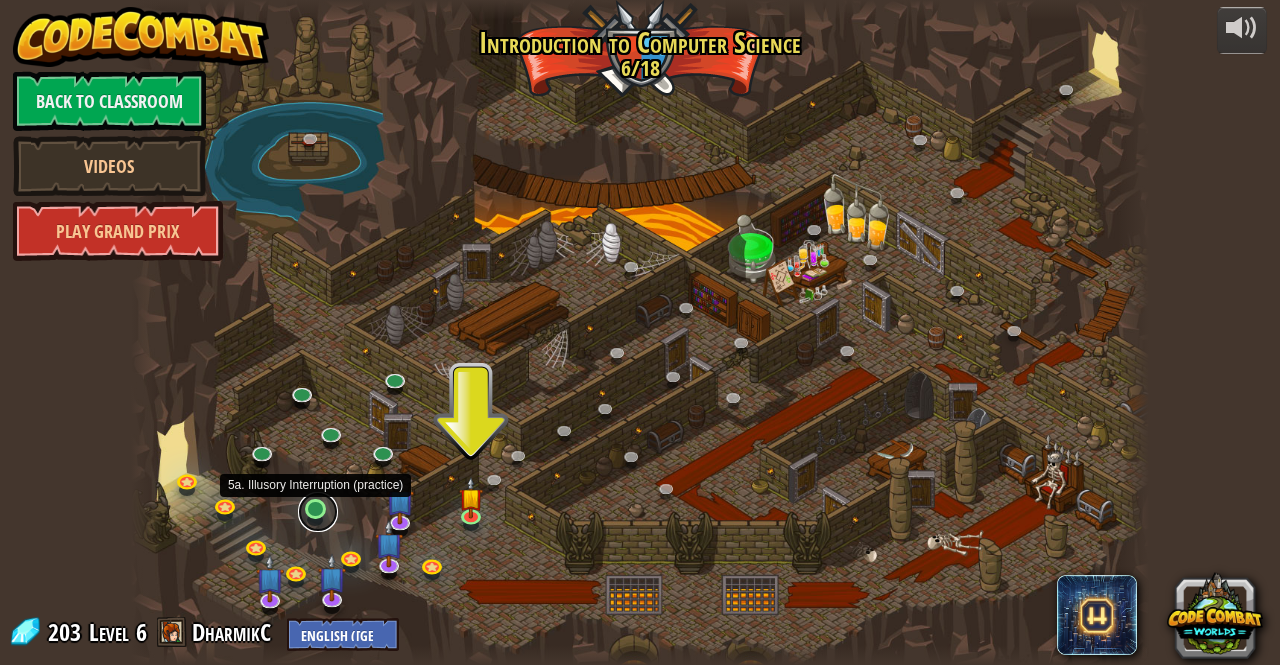 click at bounding box center [318, 512] 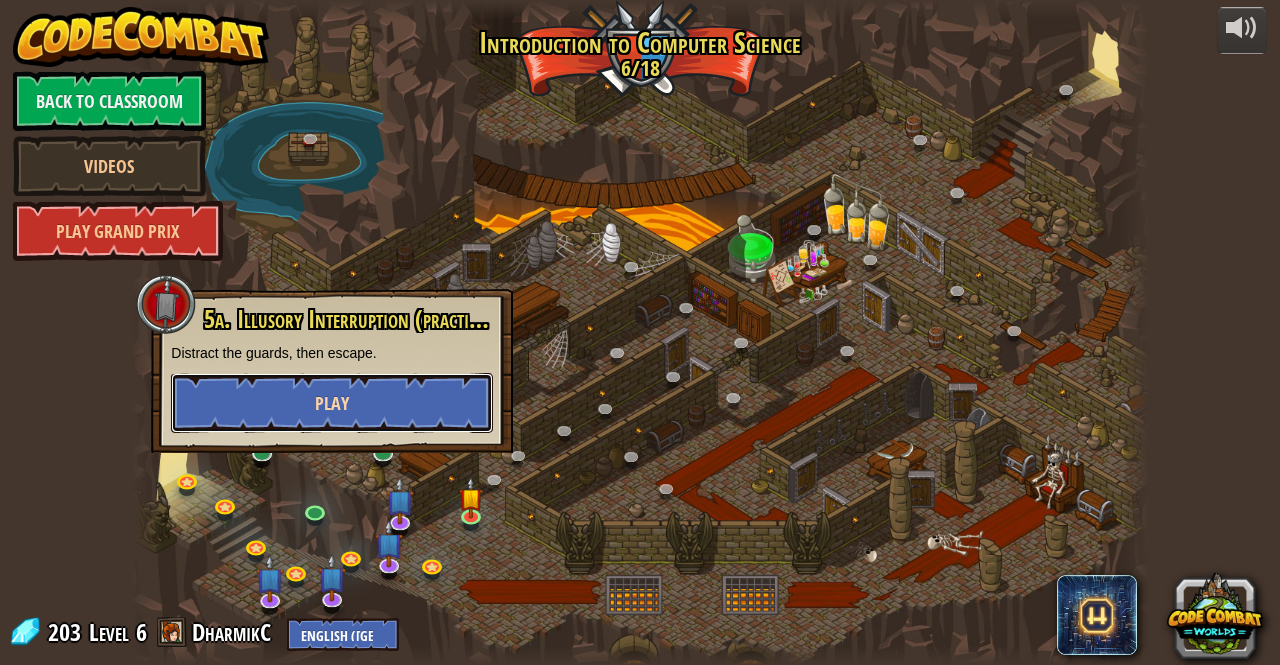 click on "Play" at bounding box center (332, 403) 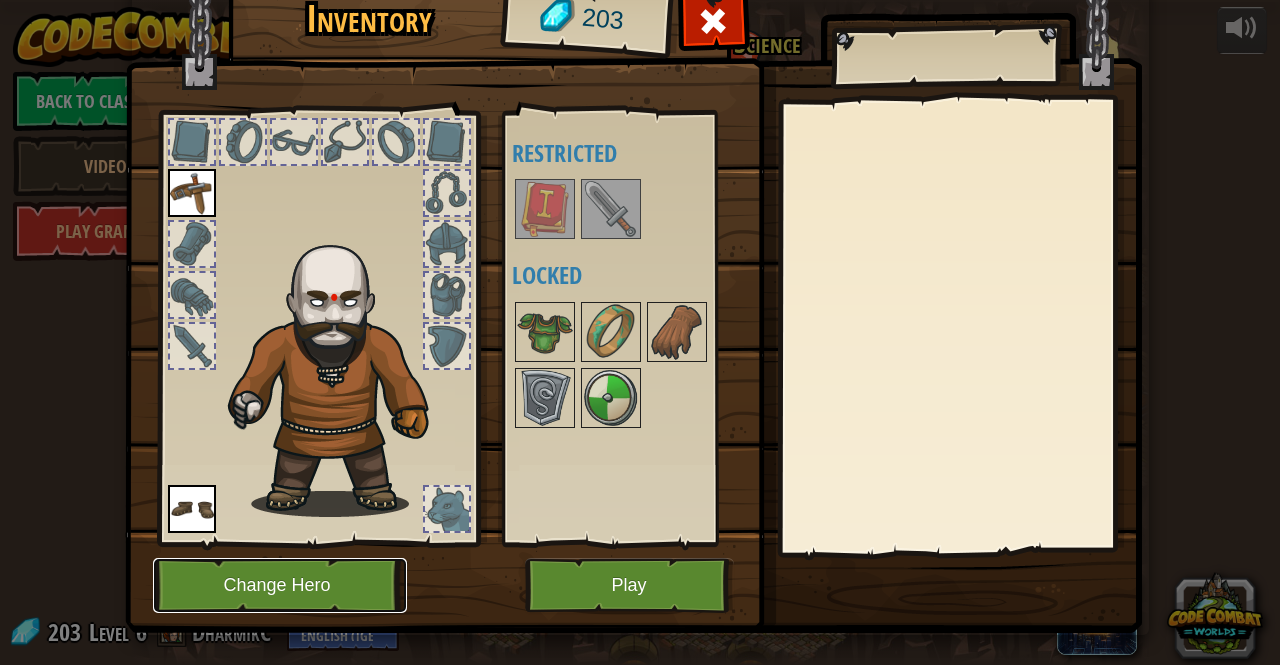 click on "Inventory 203 Available Equip Equip (double-click to equip) Restricted Locked Equip Unequip Subscribe to Unlock! (restricted in this level) Change Hero Play" at bounding box center [640, 305] 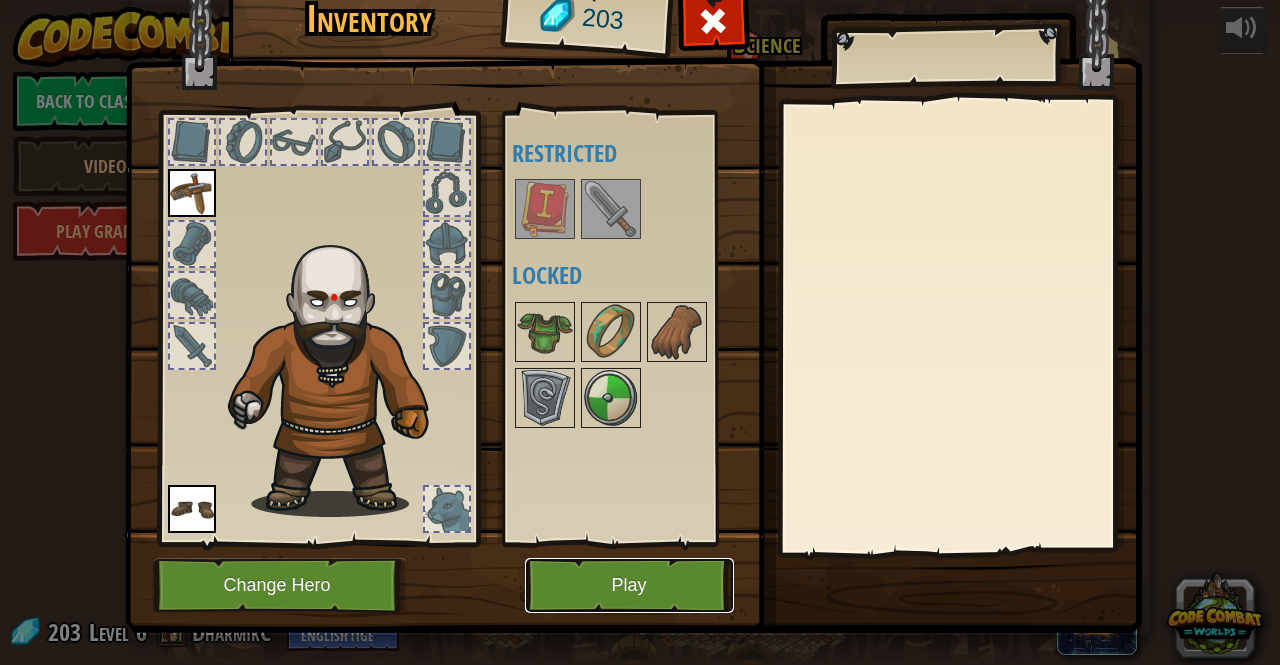 click on "Play" at bounding box center (629, 585) 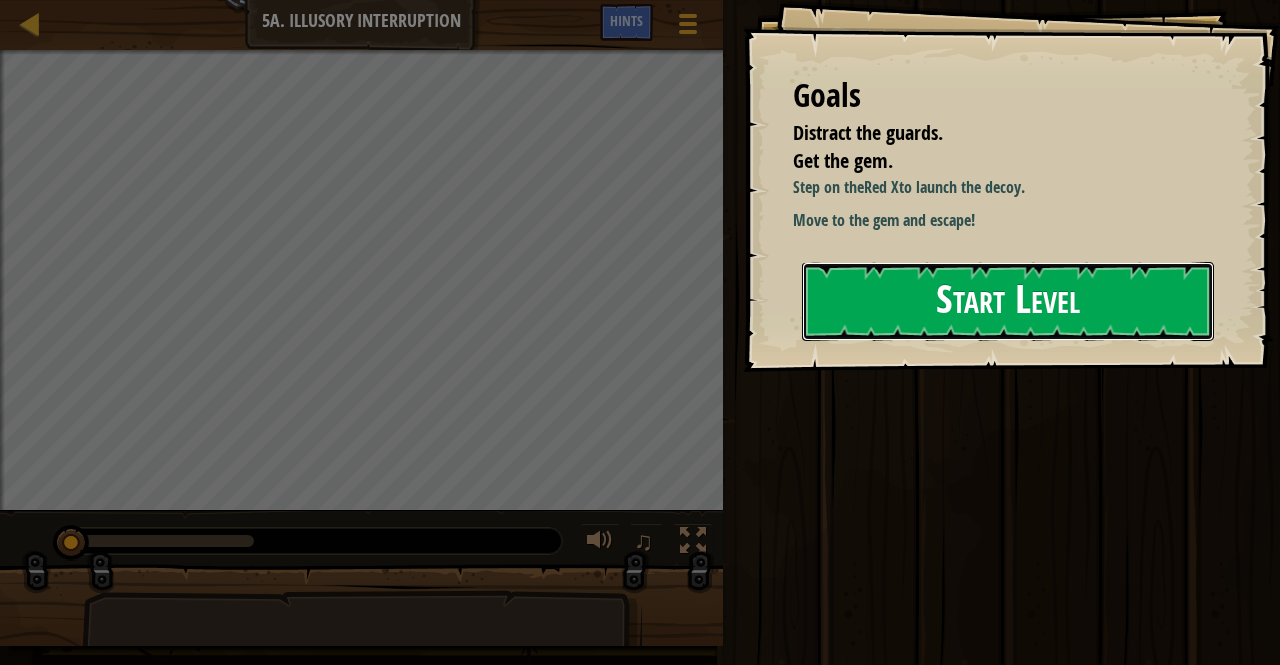 click on "Start Level" at bounding box center [1008, 301] 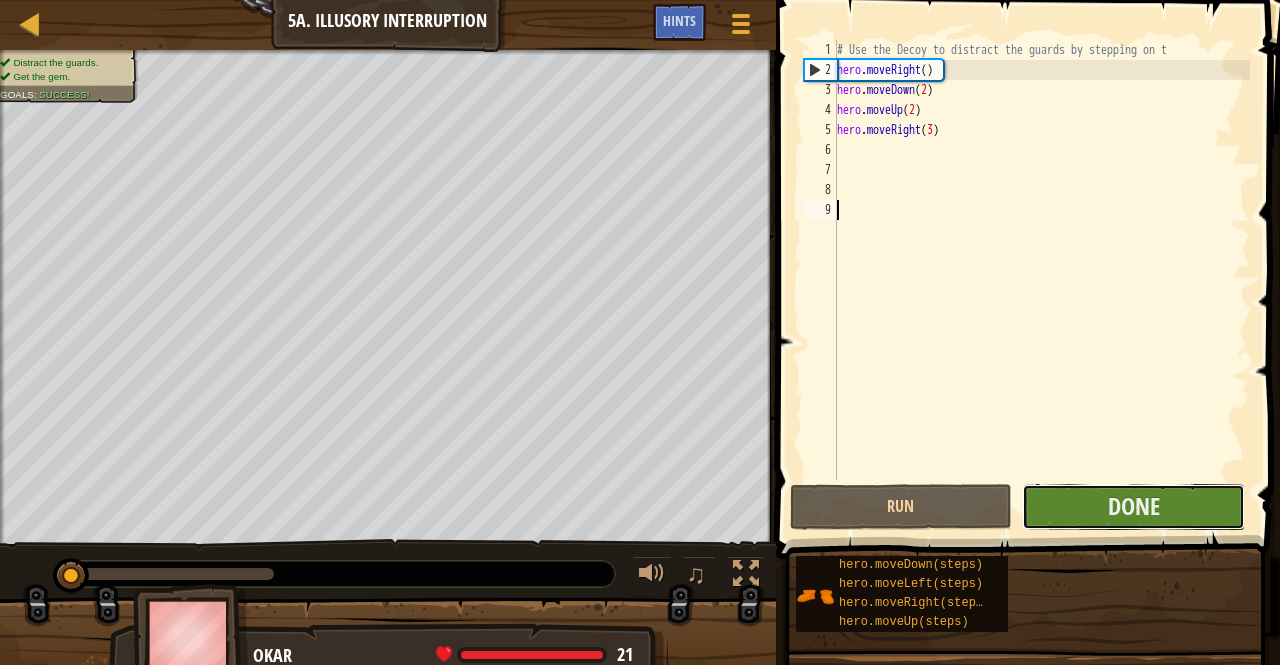 click on "Done" at bounding box center (1133, 507) 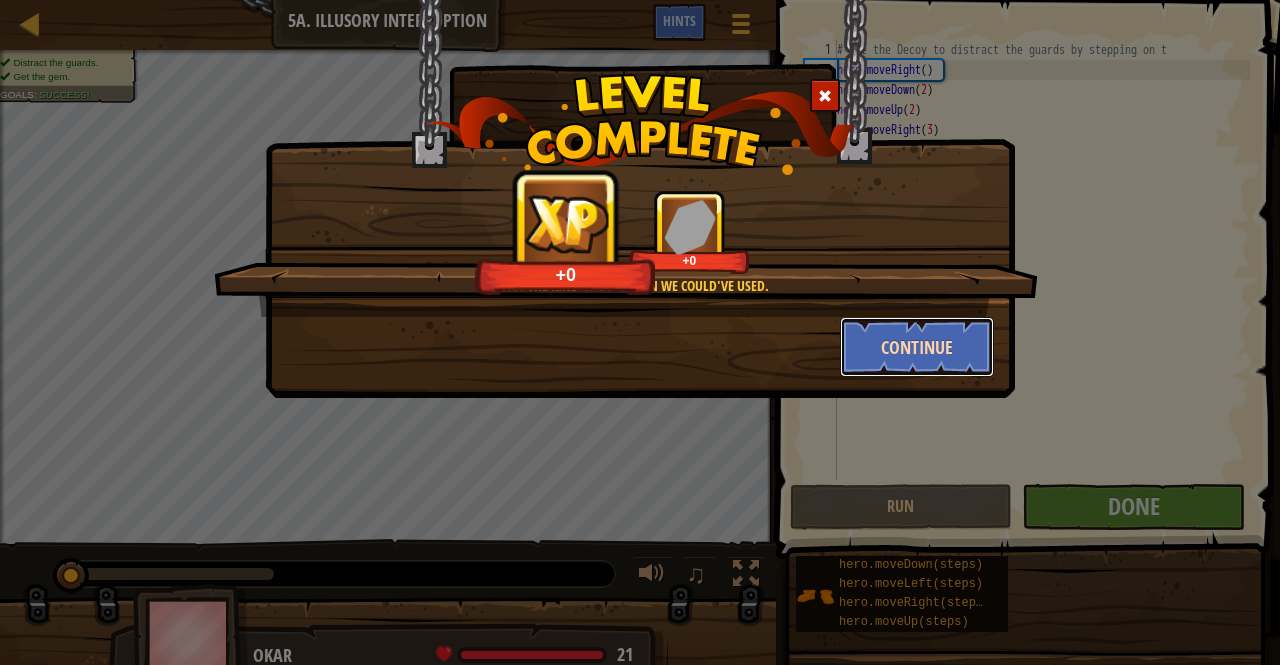 click on "Continue" at bounding box center [917, 347] 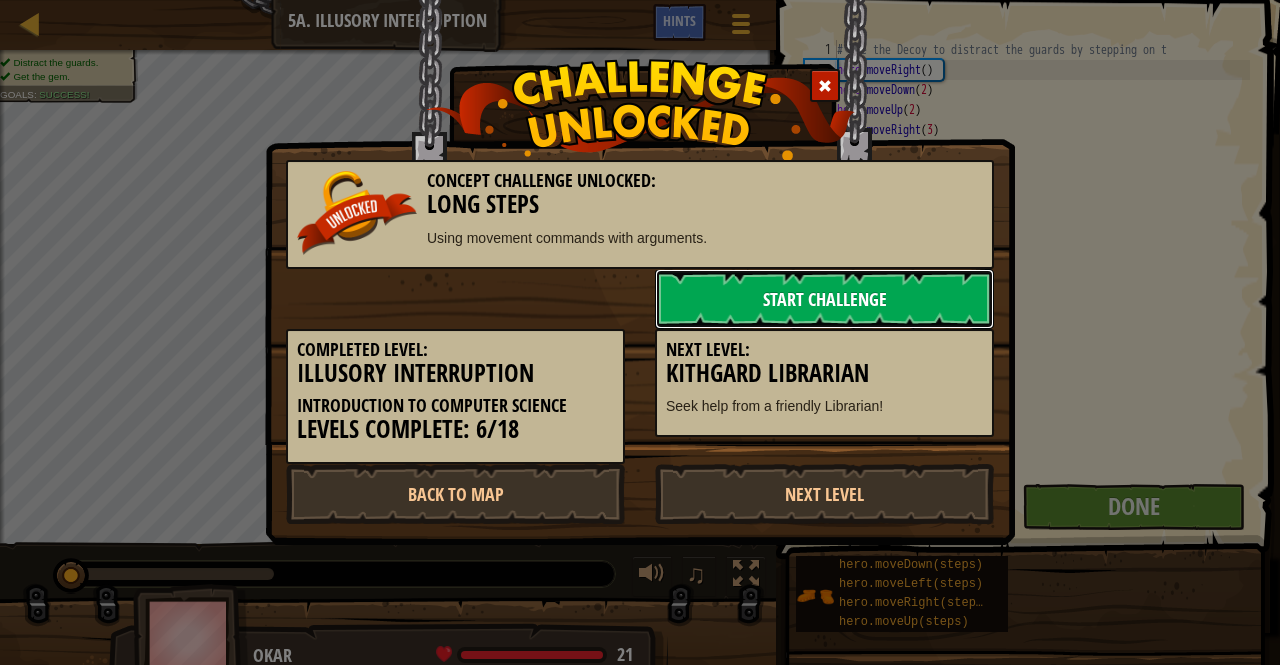 click on "Start Challenge" at bounding box center (824, 299) 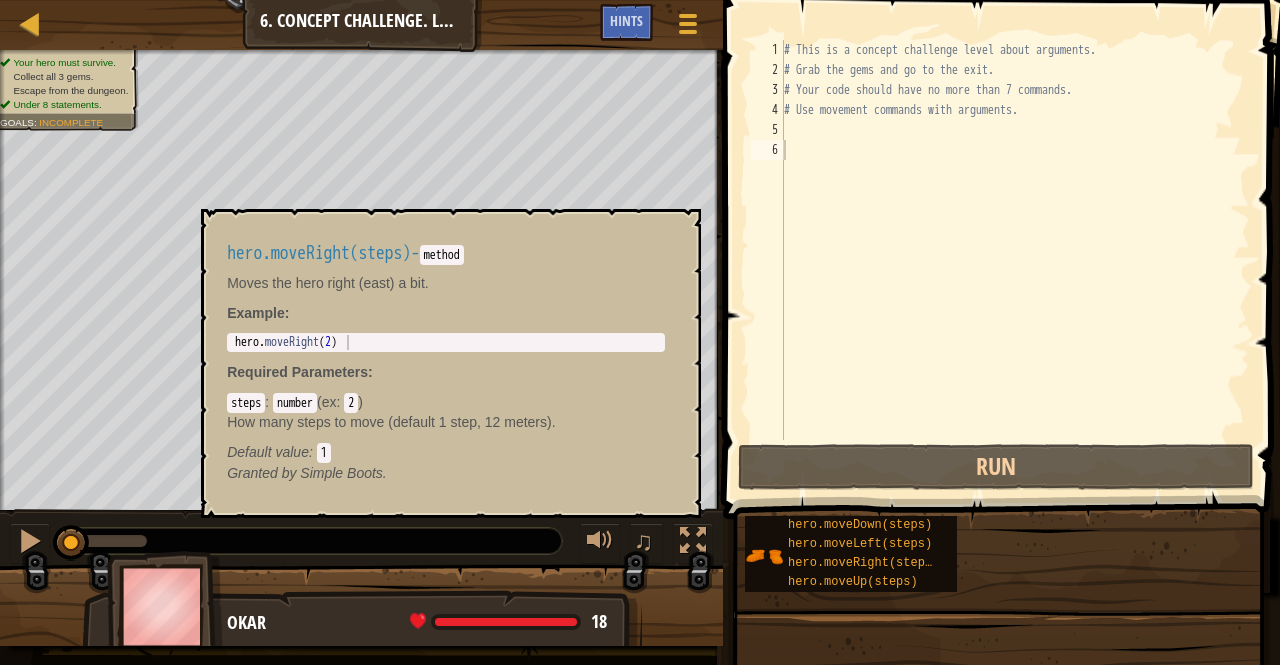 drag, startPoint x: 890, startPoint y: 608, endPoint x: 846, endPoint y: 567, distance: 60.1415 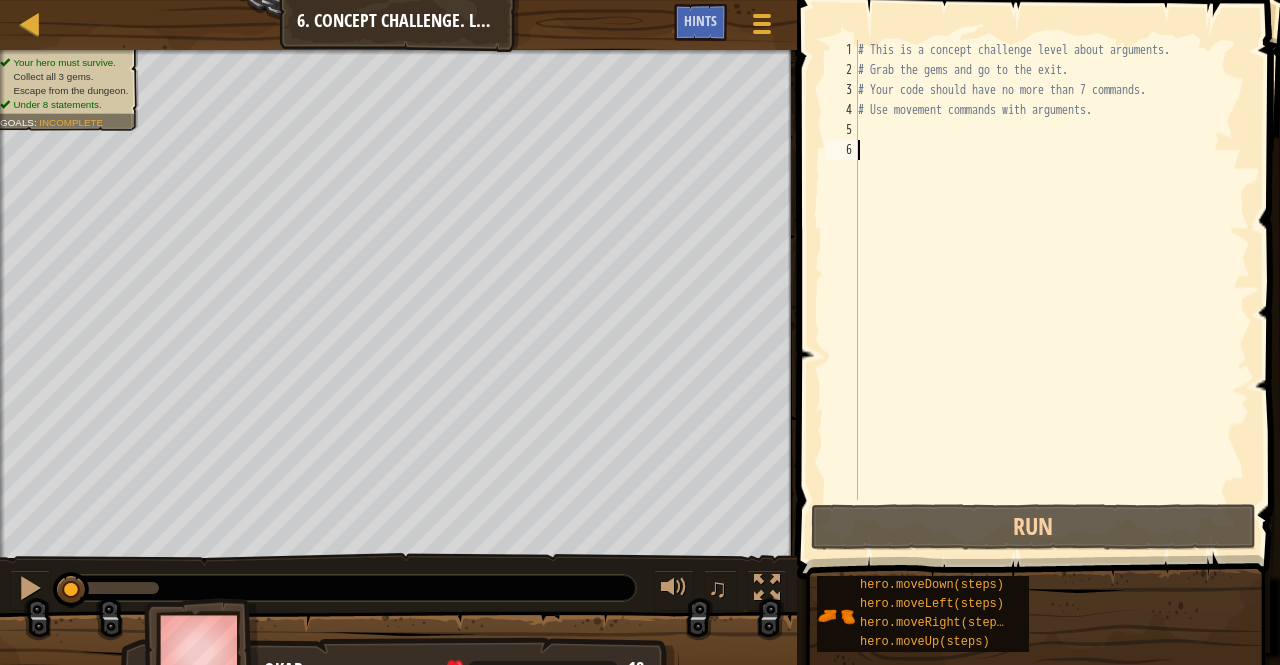 click on "# This is a concept challenge level about arguments. # Grab the gems and go to the exit. # Your code should have no more than 7 commands. # Use movement commands with arguments." at bounding box center [1052, 290] 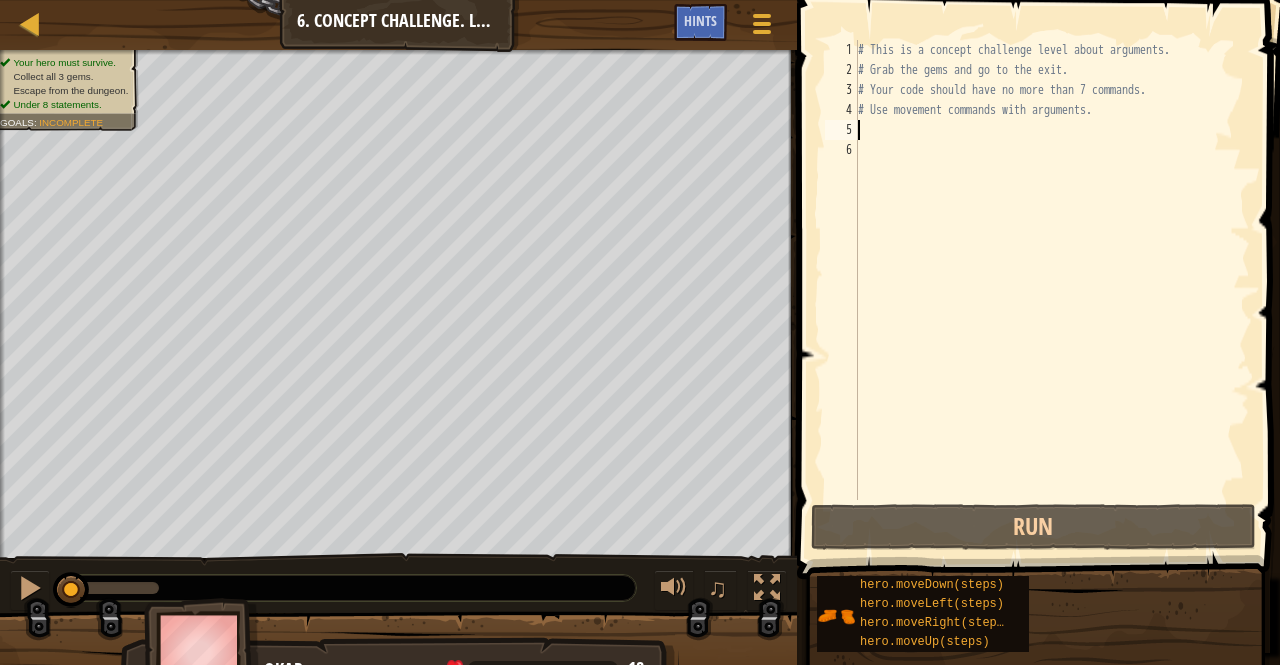 type on "m" 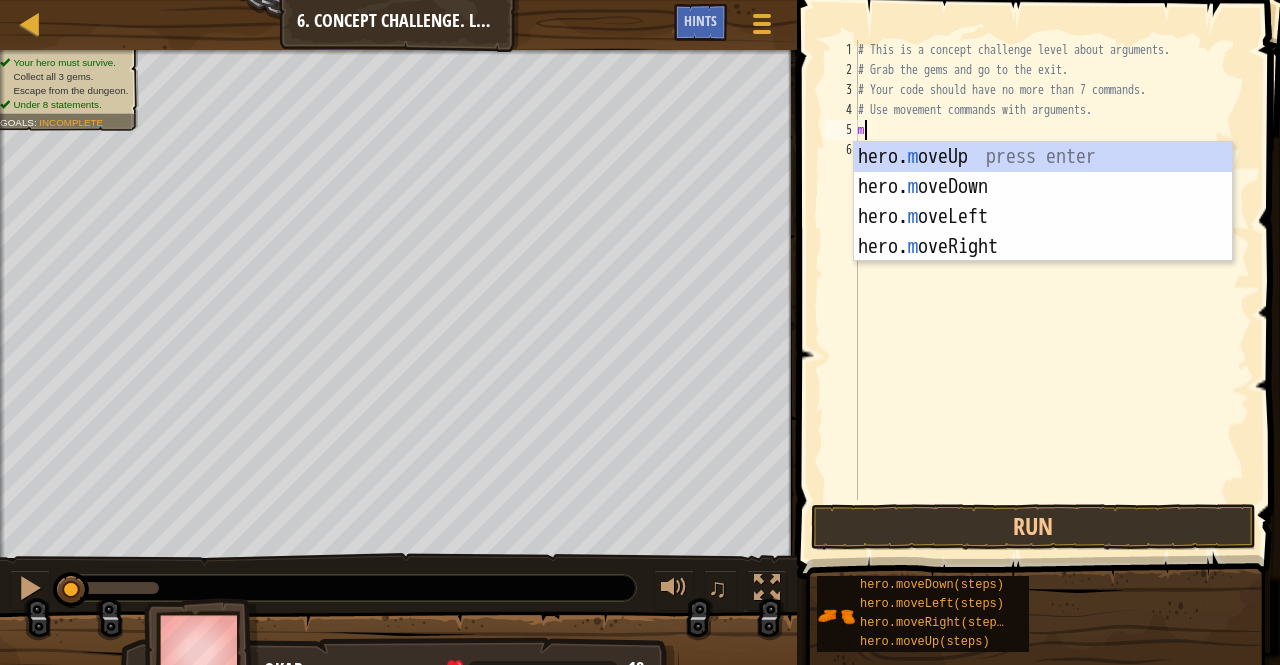 scroll, scrollTop: 9, scrollLeft: 0, axis: vertical 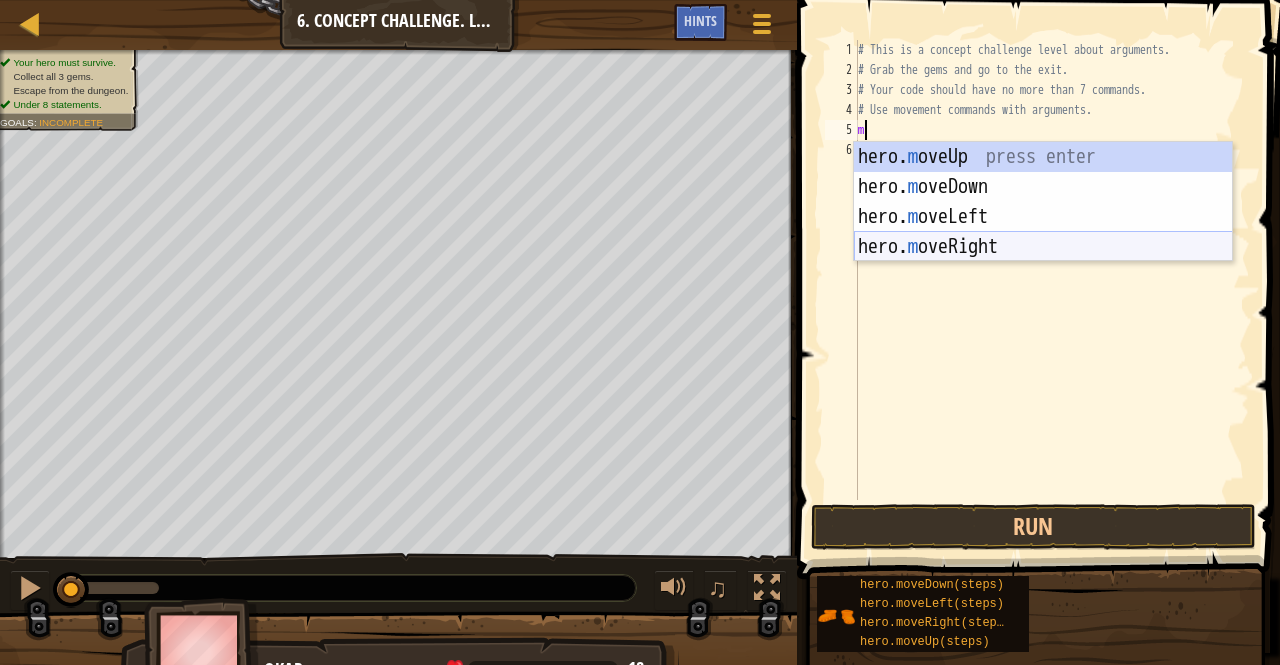 click on "hero. m oveUp press enter hero. m oveDown press enter hero. m oveLeft press enter hero. m oveRight press enter" at bounding box center (1043, 232) 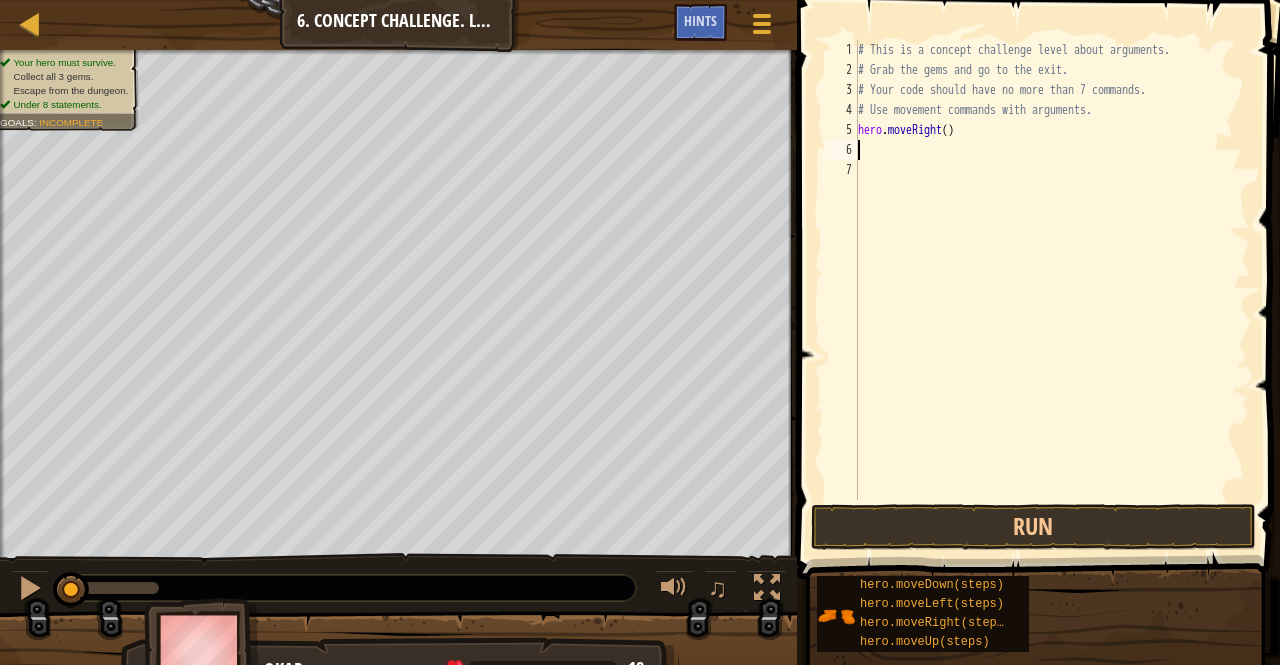 type on "h" 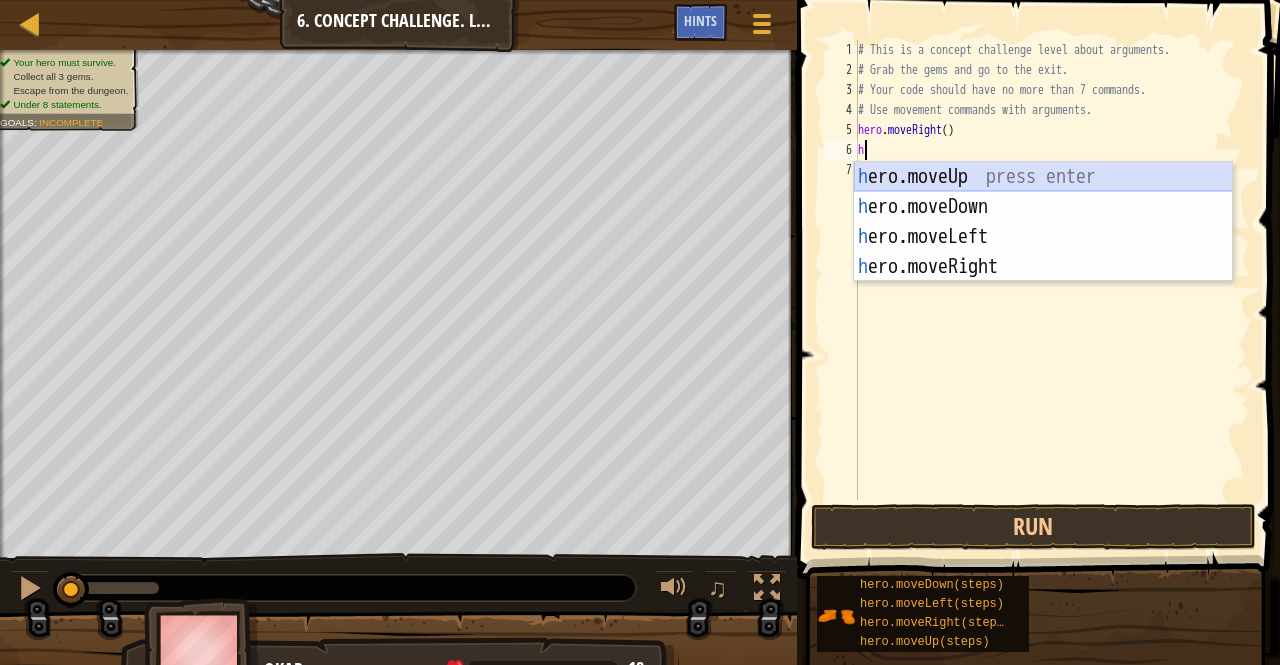 click on "h ero.moveUp press enter h ero.moveDown press enter h ero.moveLeft press enter h ero.moveRight press enter" at bounding box center [1043, 252] 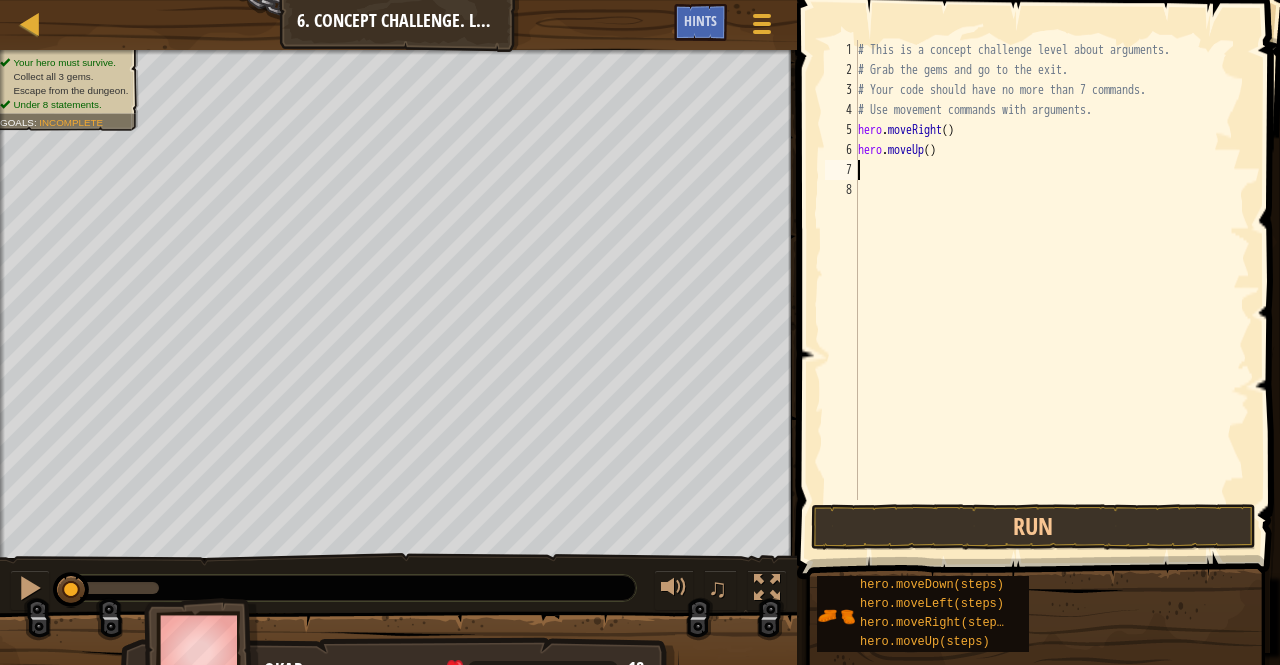 type on "hero.moveUp()" 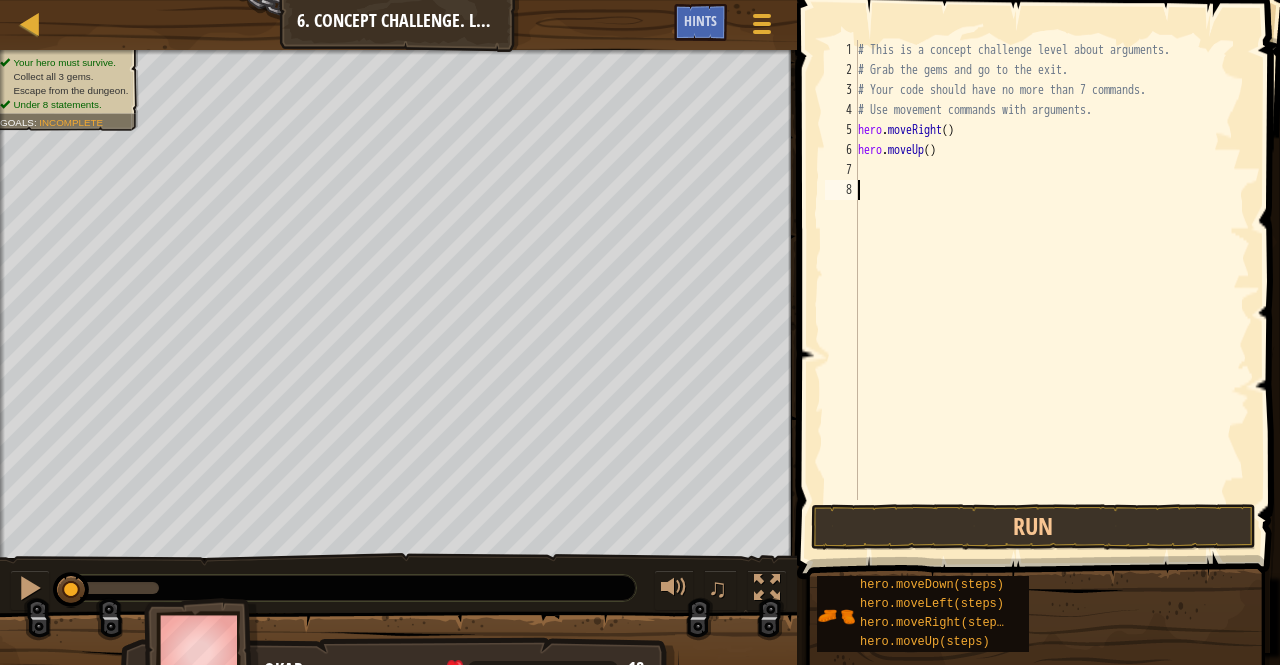 drag, startPoint x: 934, startPoint y: 148, endPoint x: 900, endPoint y: 186, distance: 50.990196 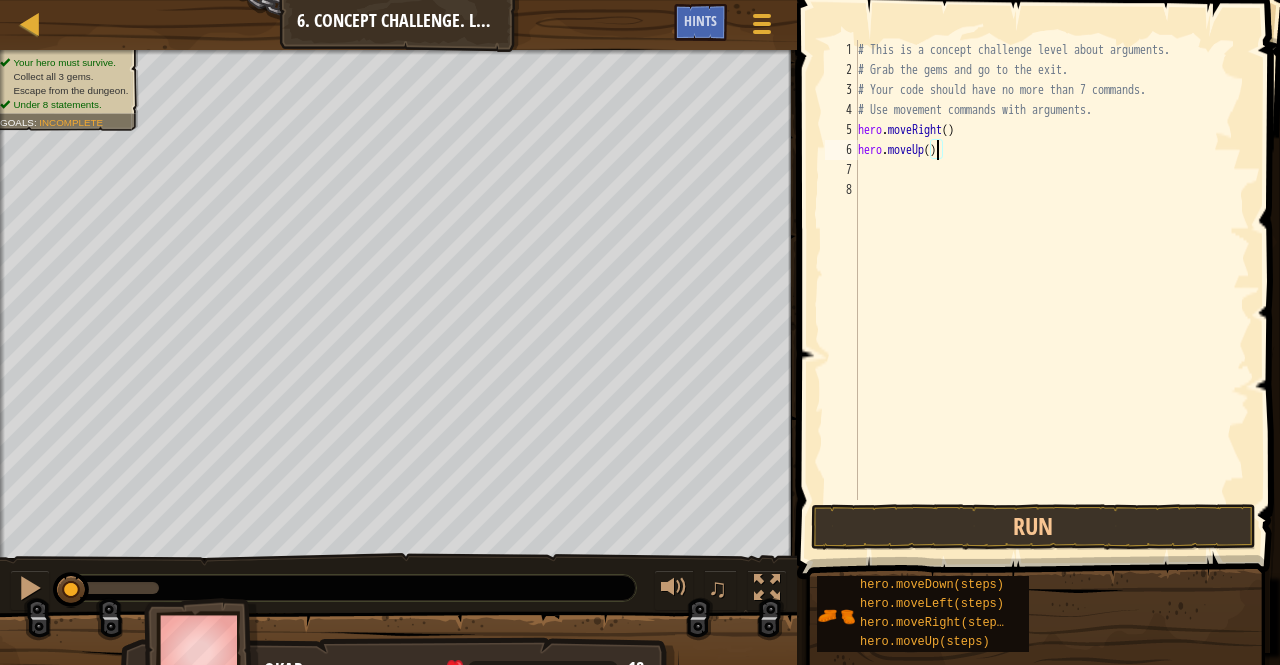 click on "# This is a concept challenge level about arguments. # Grab the gems and go to the exit. # Your code should have no more than 7 commands. # Use movement commands with arguments. hero . moveRight ( ) hero . moveUp ( )" at bounding box center [1052, 290] 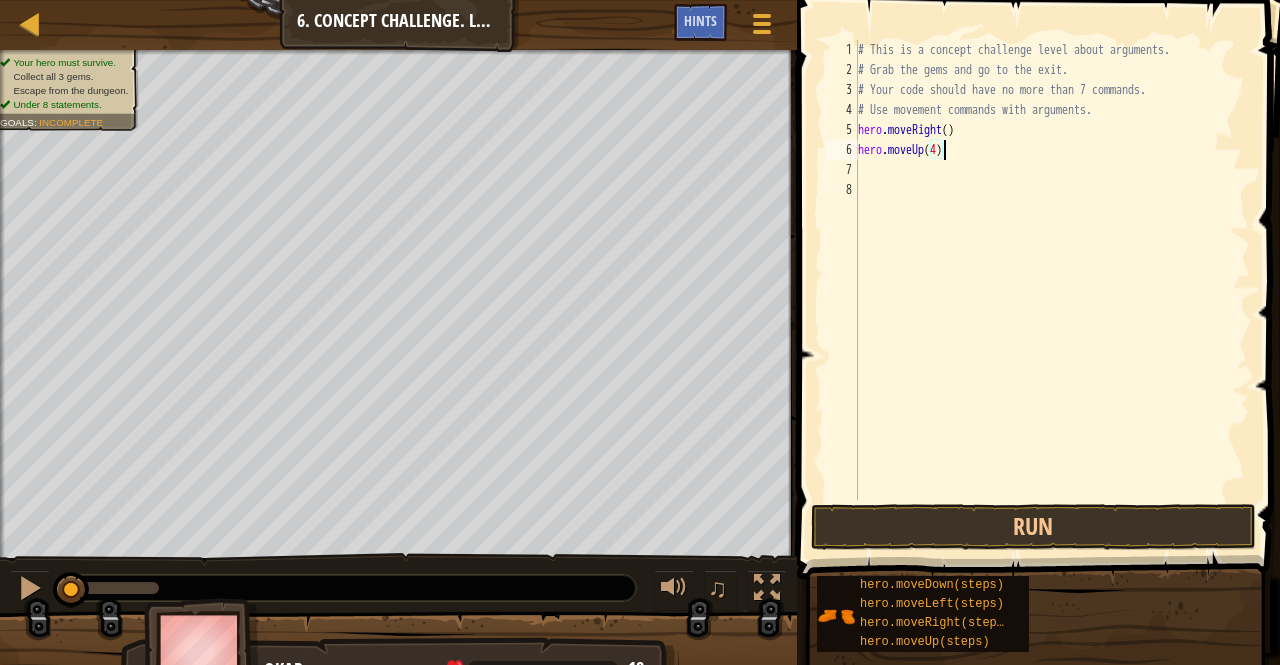scroll, scrollTop: 9, scrollLeft: 6, axis: both 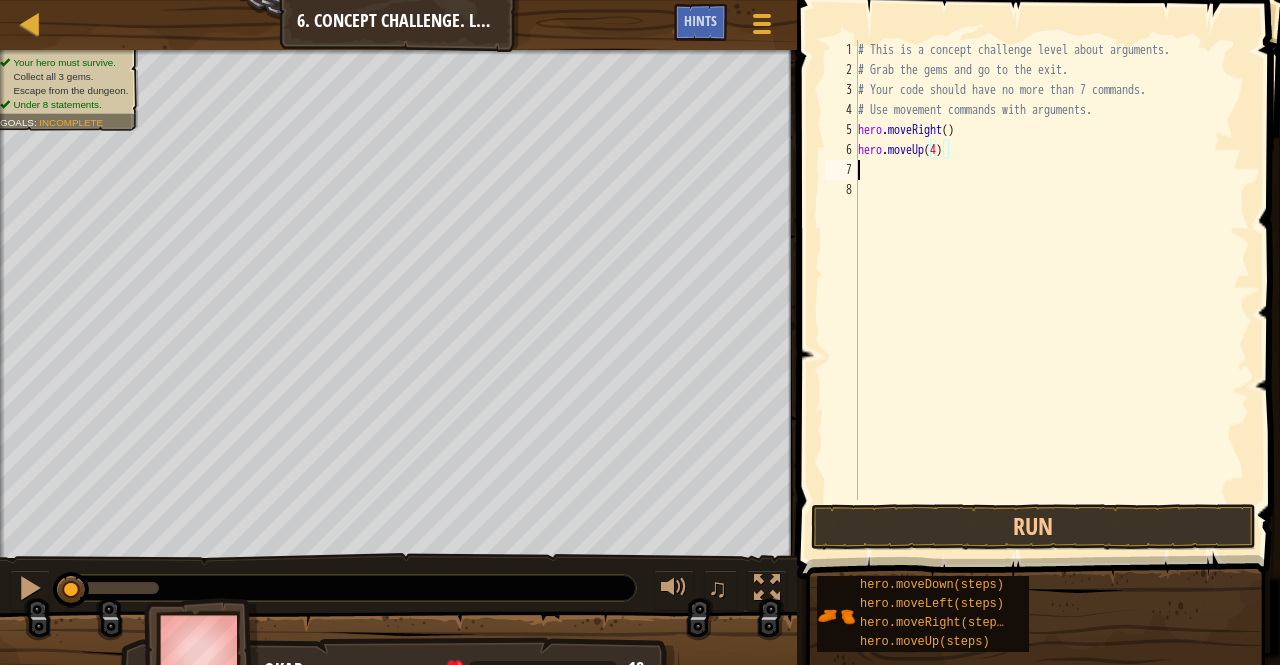 click on "# This is a concept challenge level about arguments. # Grab the gems and go to the exit. # Your code should have no more than 7 commands. # Use movement commands with arguments. hero . moveRight ( ) hero . moveUp ( 4 )" at bounding box center [1052, 290] 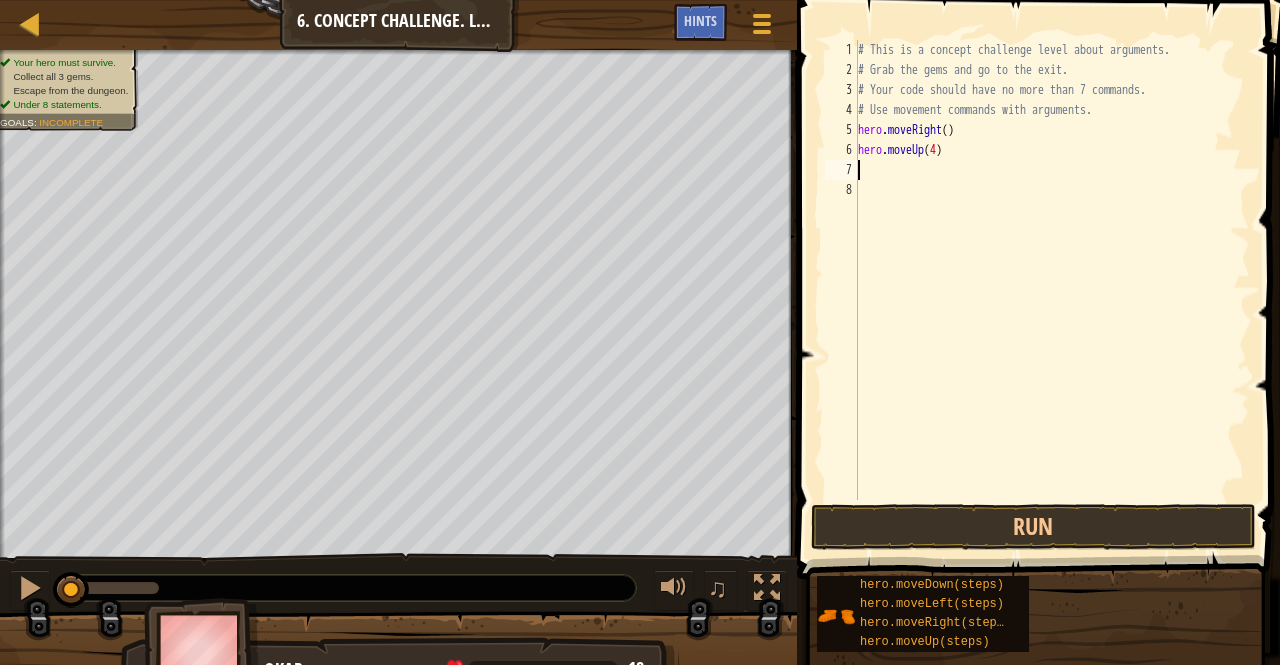 type on "h" 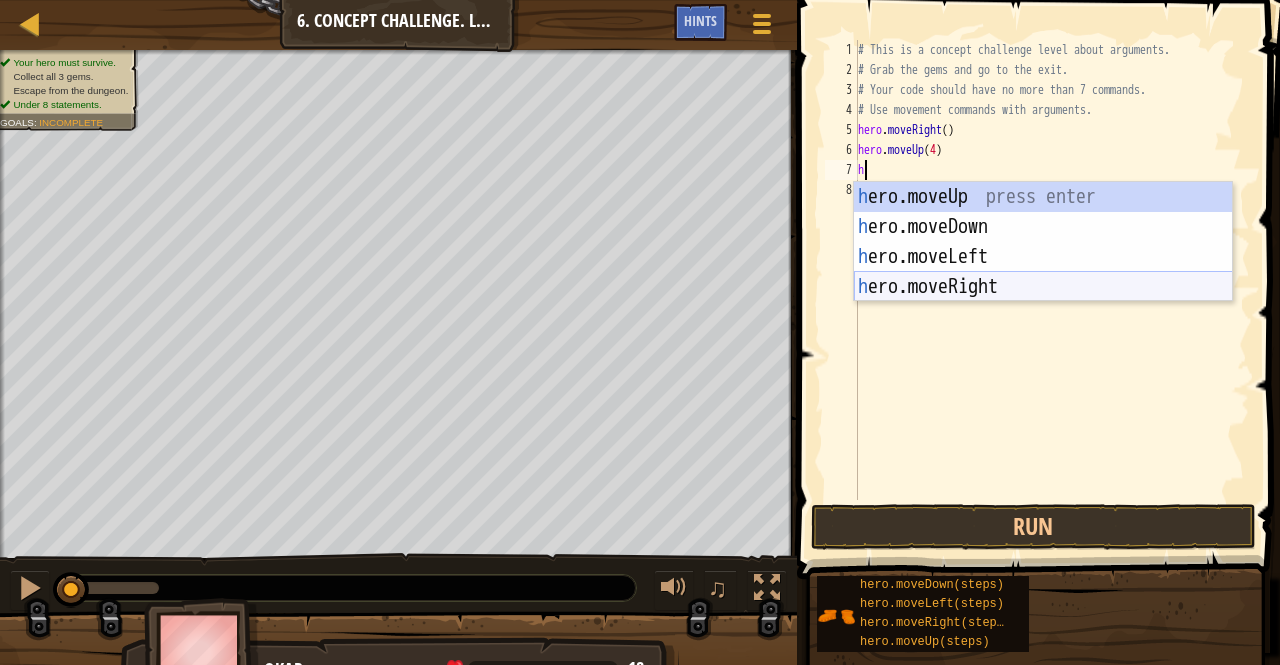 type 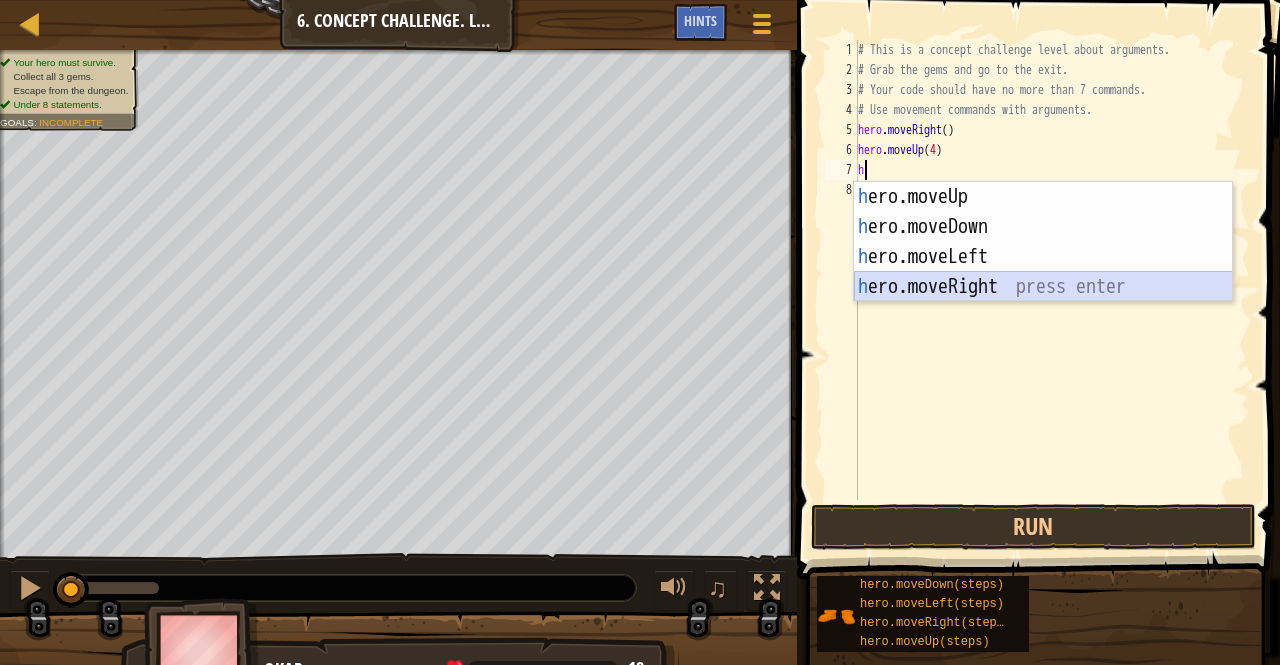 drag, startPoint x: 1016, startPoint y: 279, endPoint x: 916, endPoint y: 280, distance: 100.005 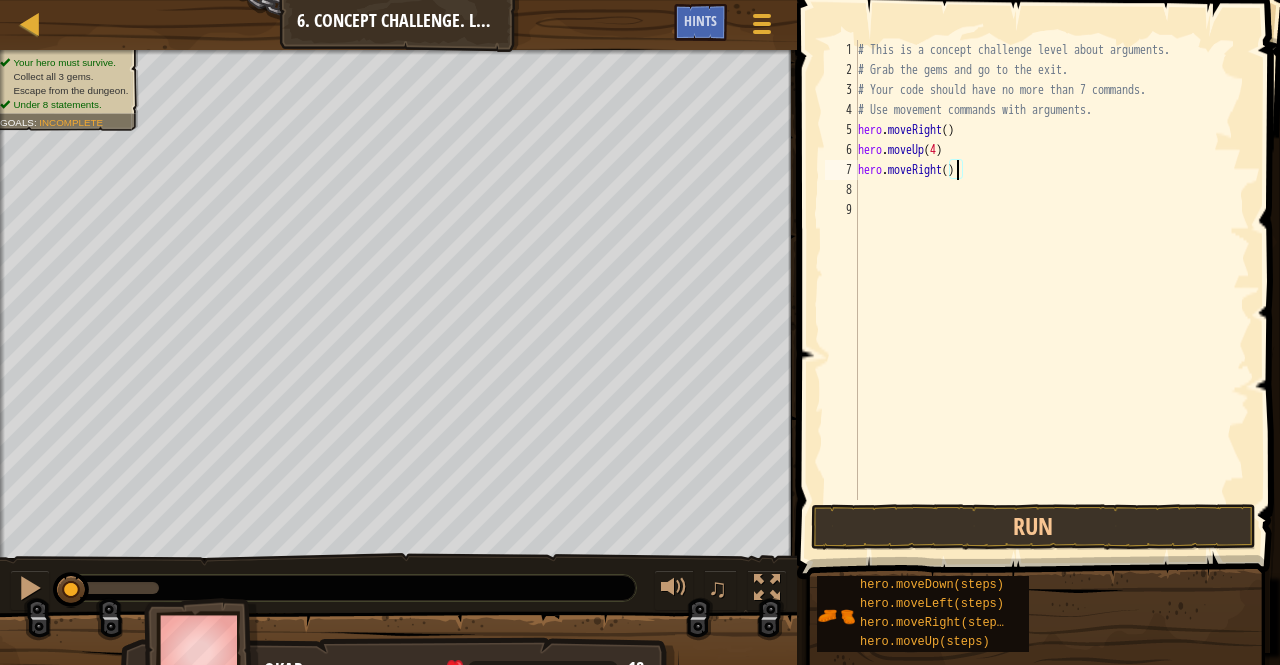 click on "# This is a concept challenge level about arguments. # Grab the gems and go to the exit. # Your code should have no more than 7 commands. # Use movement commands with arguments. hero . moveRight ( ) hero . moveUp ( 4 ) hero . moveRight ( )" at bounding box center (1052, 290) 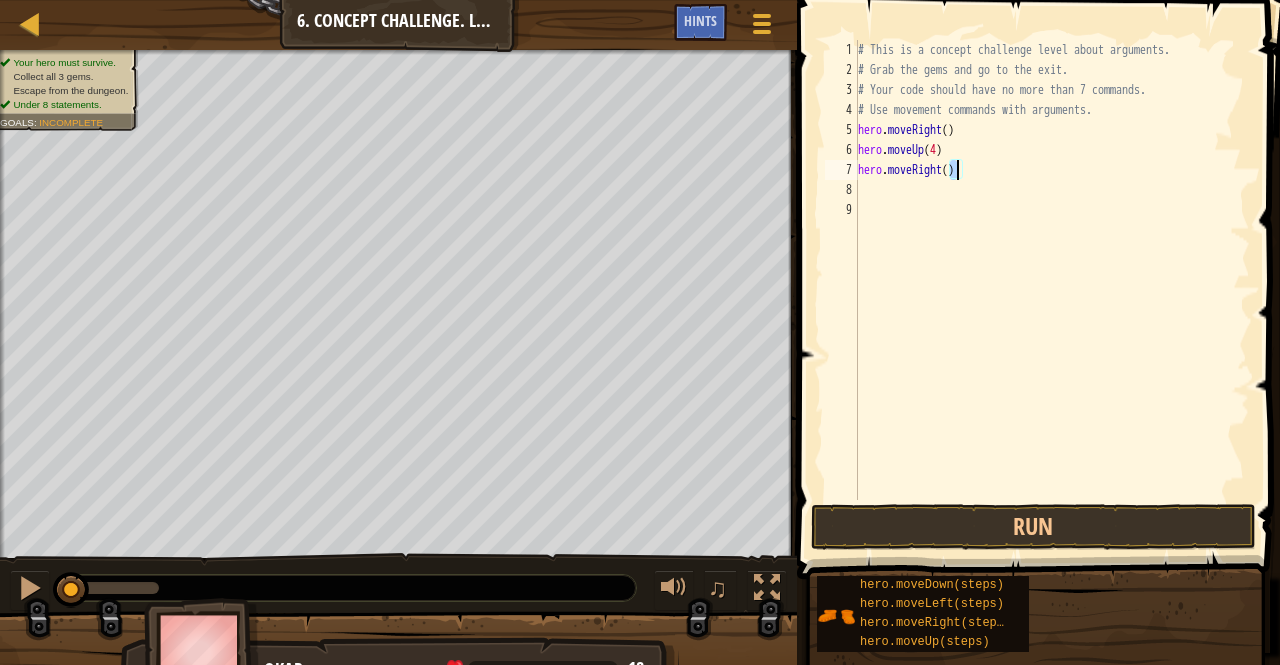 click on "# This is a concept challenge level about arguments. # Grab the gems and go to the exit. # Your code should have no more than 7 commands. # Use movement commands with arguments. hero . moveRight ( ) hero . moveUp ( 4 ) hero . moveRight ( )" at bounding box center (1052, 270) 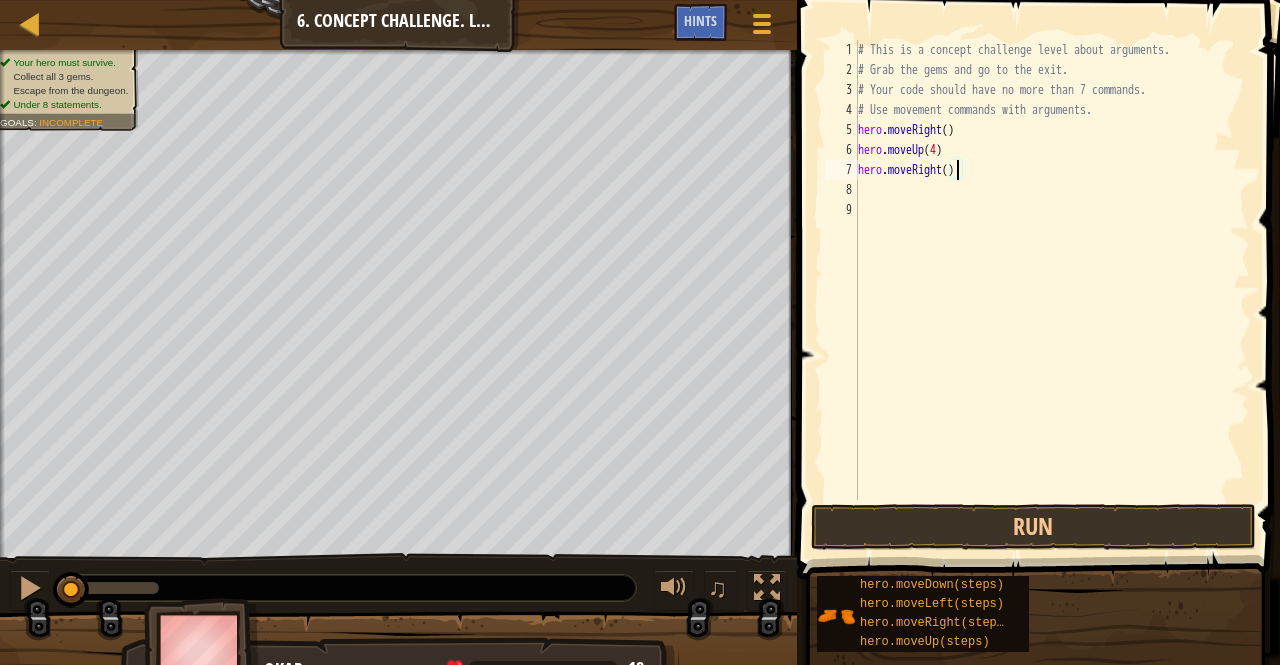type on "hero.moveRight(2)" 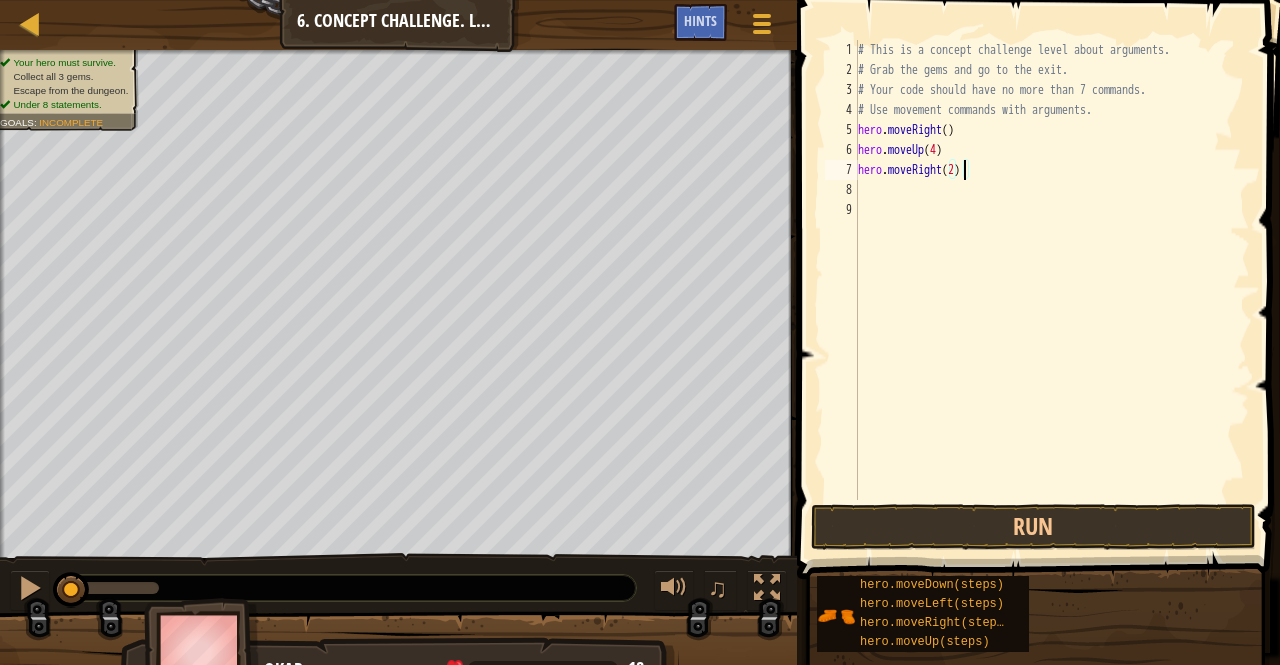 scroll, scrollTop: 9, scrollLeft: 8, axis: both 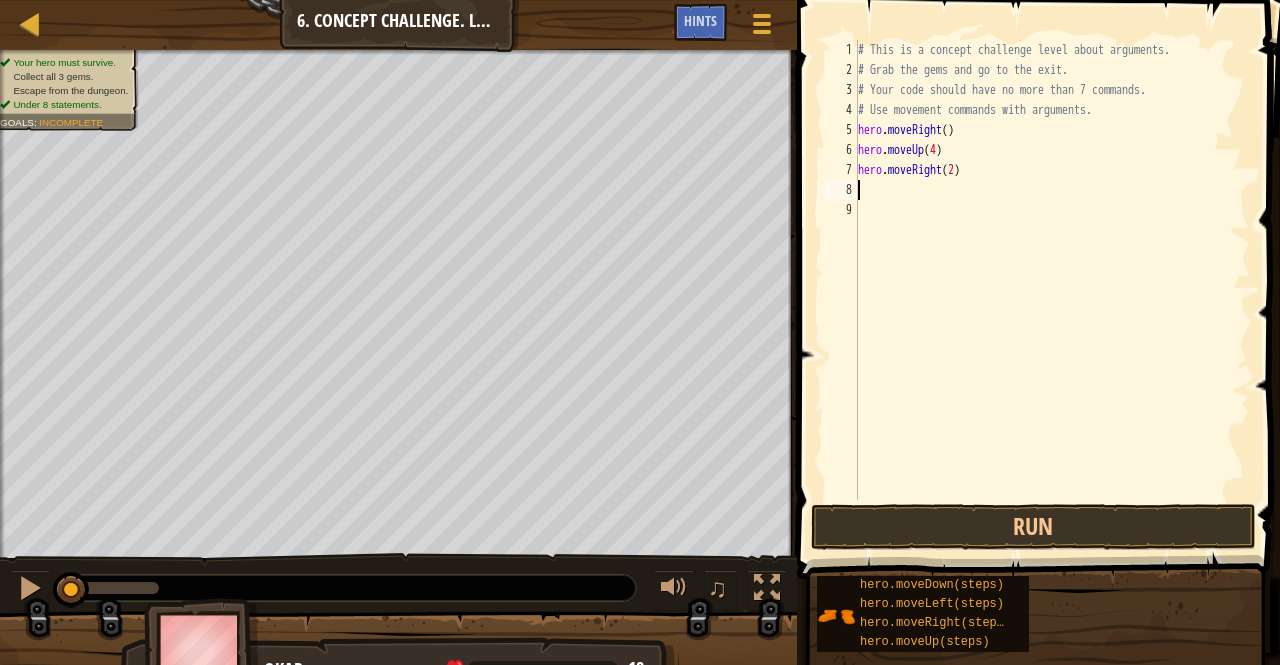 type on "h" 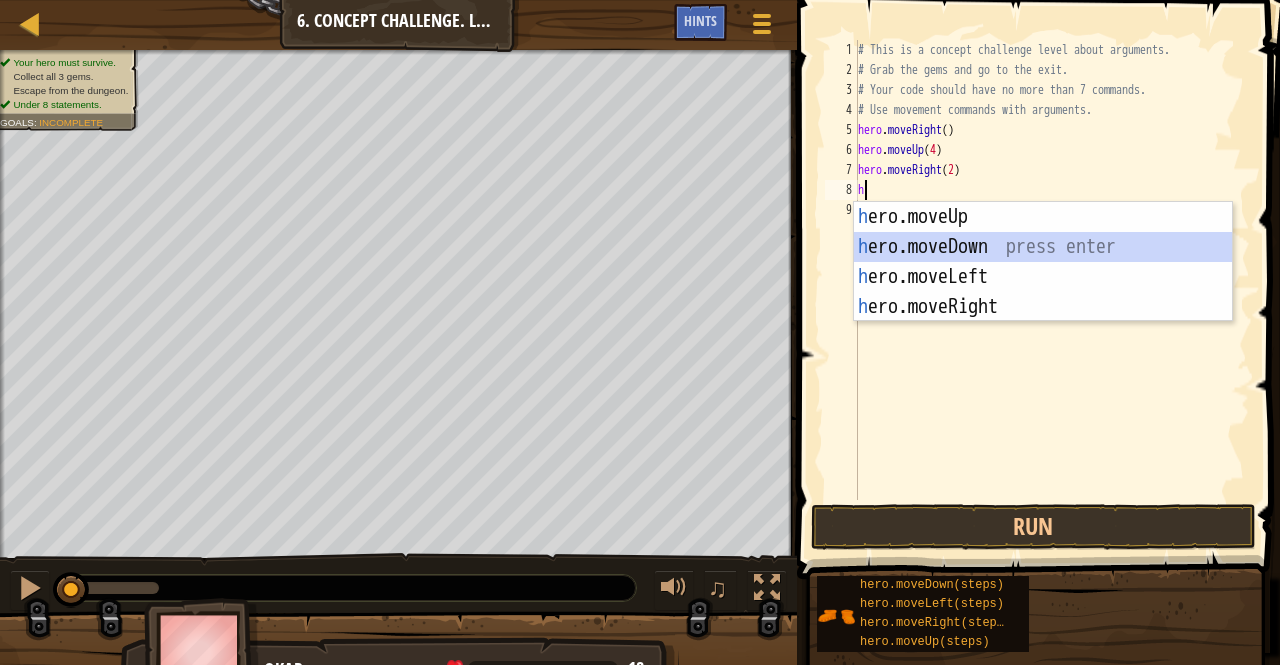 click on "h ero.moveUp press enter h ero.moveDown press enter h ero.moveLeft press enter h ero.moveRight press enter" at bounding box center [1043, 292] 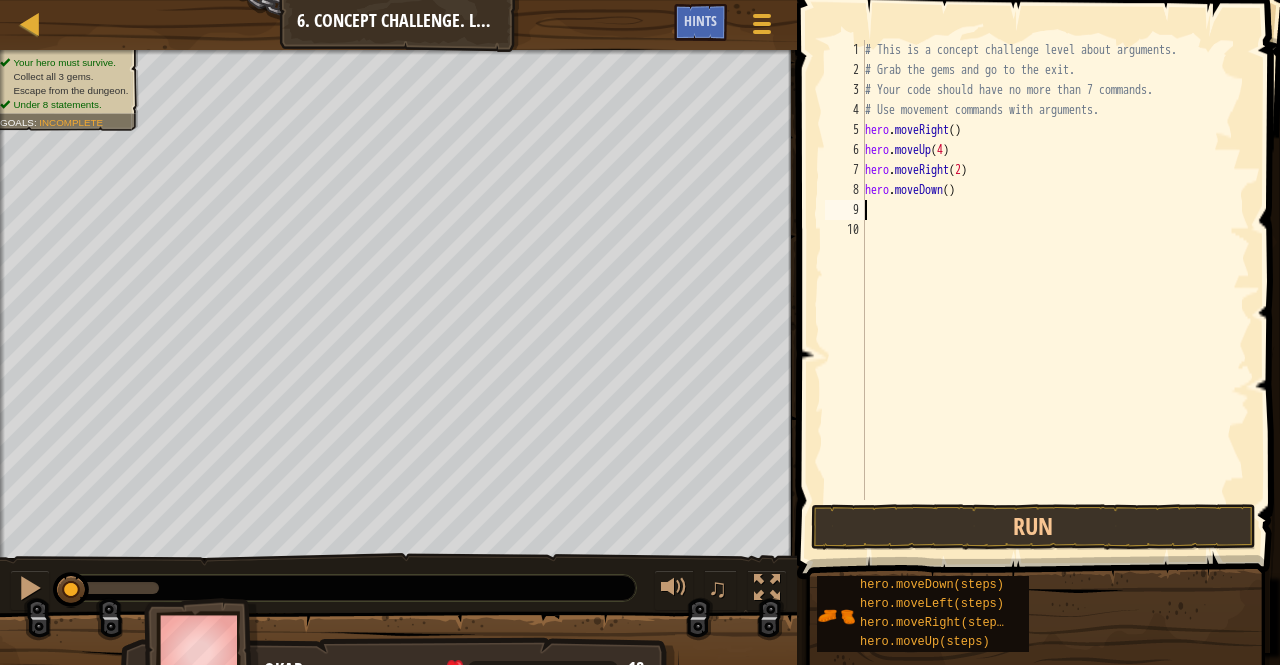 type on "h" 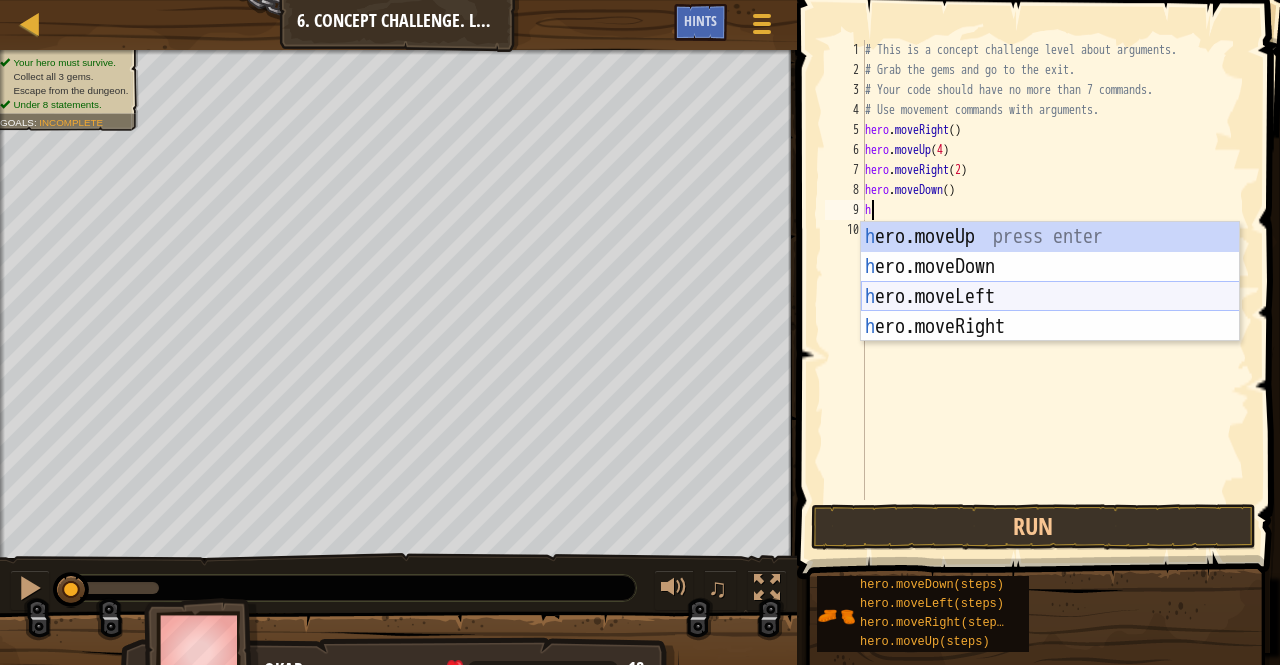click on "h ero.moveUp press enter h ero.moveDown press enter h ero.moveLeft press enter h ero.moveRight press enter" at bounding box center [1050, 312] 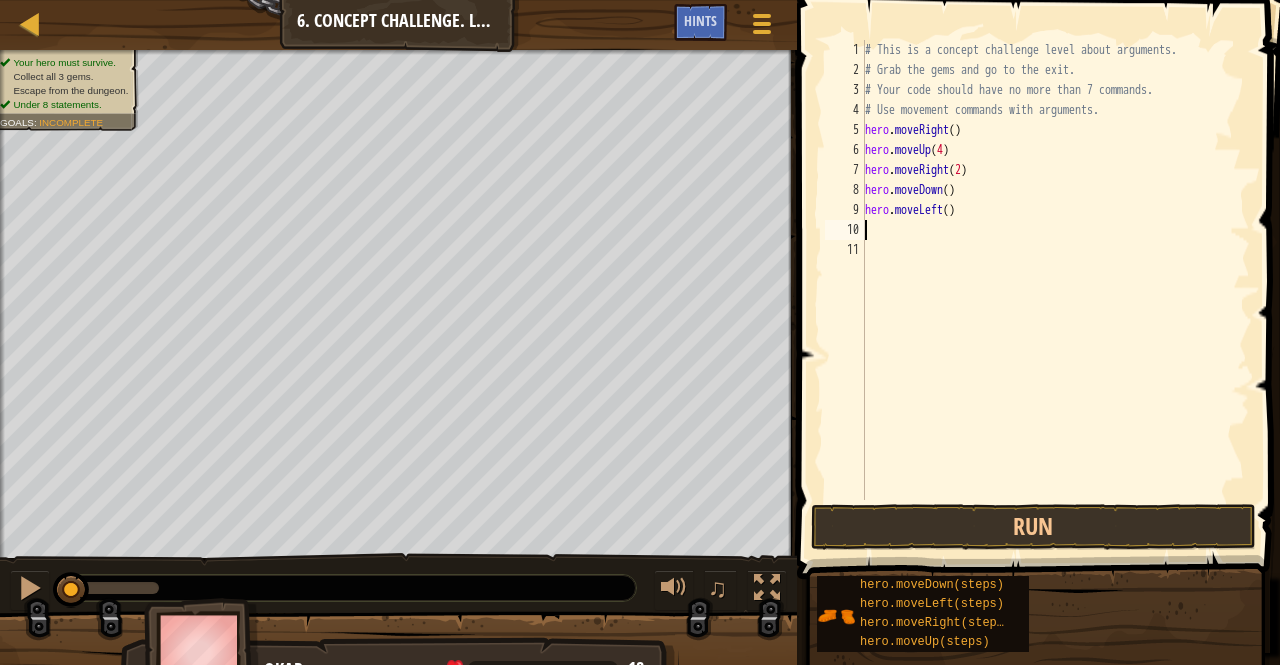 type on "h" 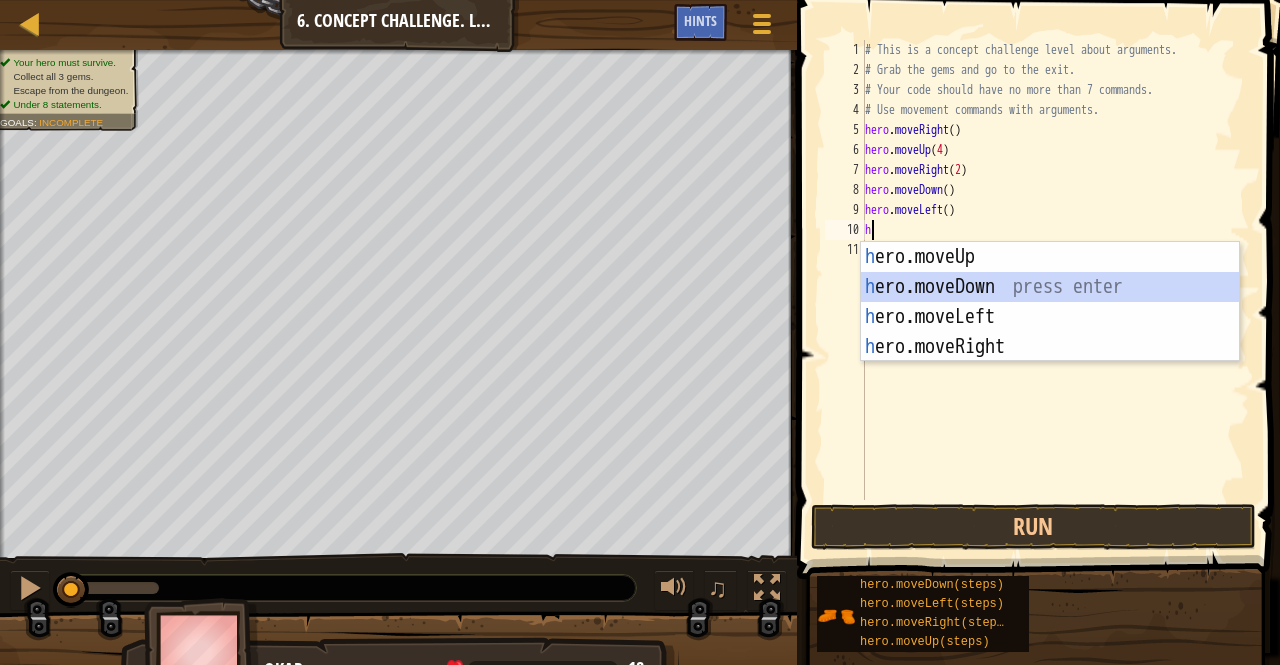 click on "h ero.moveUp press enter h ero.moveDown press enter h ero.moveLeft press enter h ero.moveRight press enter" at bounding box center [1050, 332] 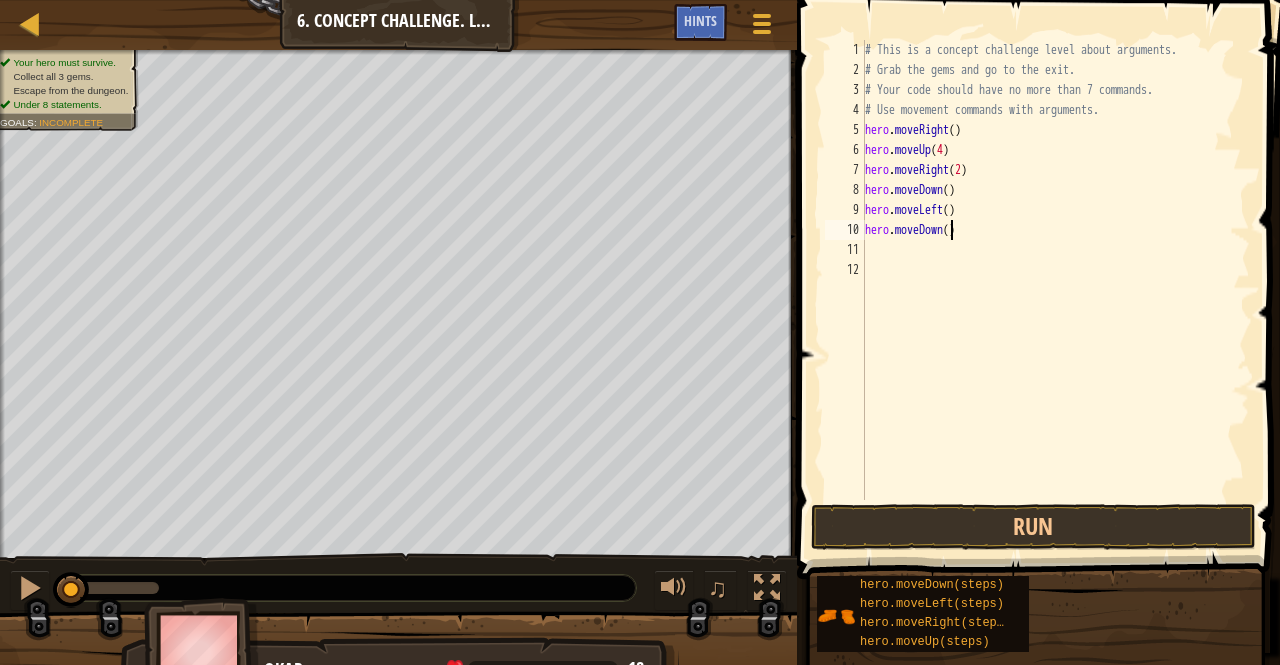 click on "# This is a concept challenge level about arguments. # Grab the gems and go to the exit. # Your code should have no more than 7 commands. # Use movement commands with arguments. hero . moveRight ( ) hero . moveUp ( 4 ) hero . moveRight ( 2 ) hero . moveDown ( ) hero . moveLeft ( ) hero . moveDown ( )" at bounding box center (1056, 290) 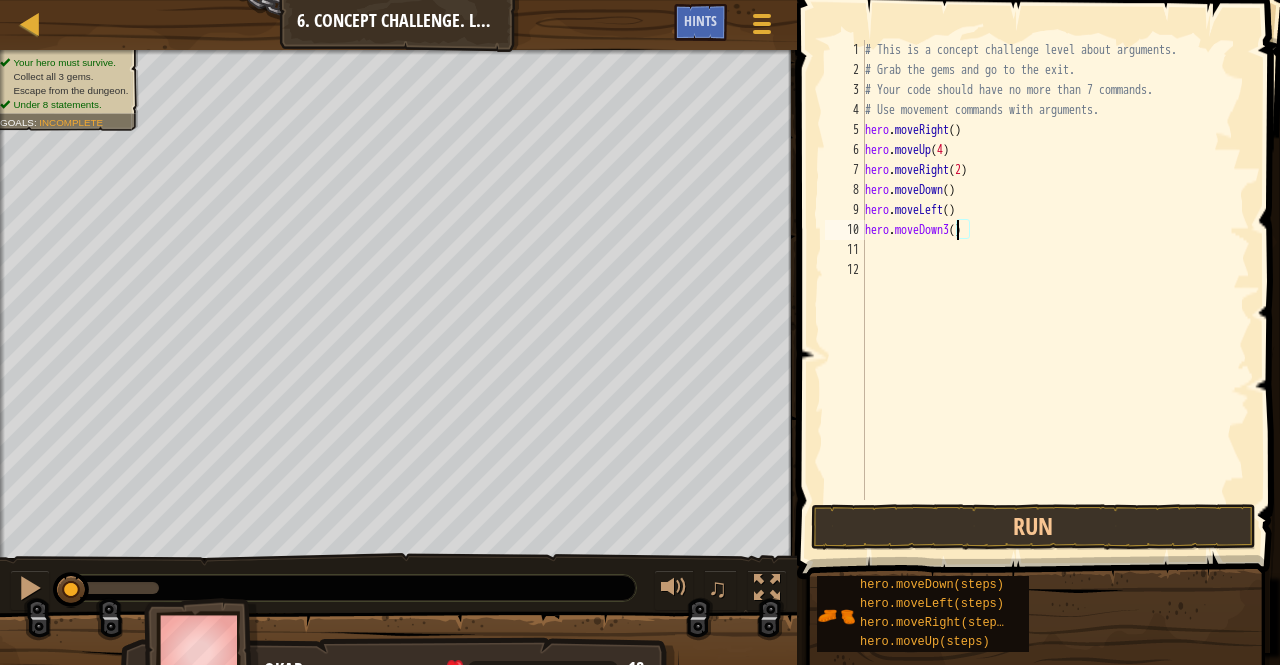 scroll, scrollTop: 9, scrollLeft: 7, axis: both 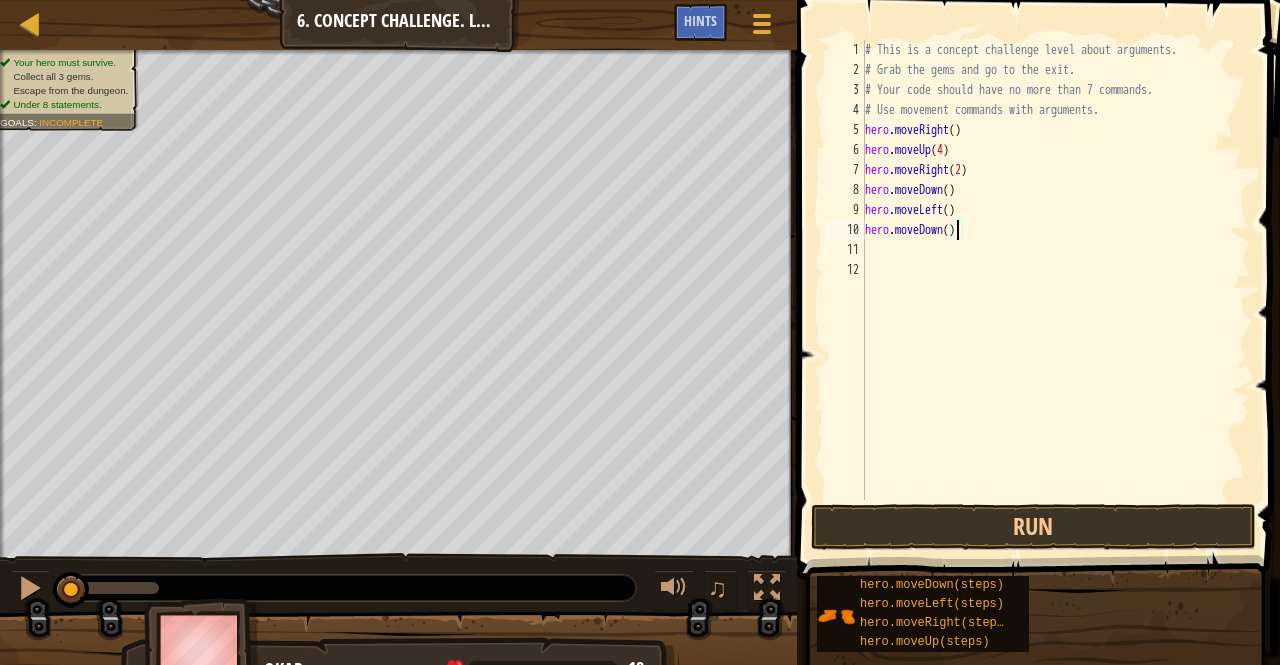 type on "hero.moveDown(3)" 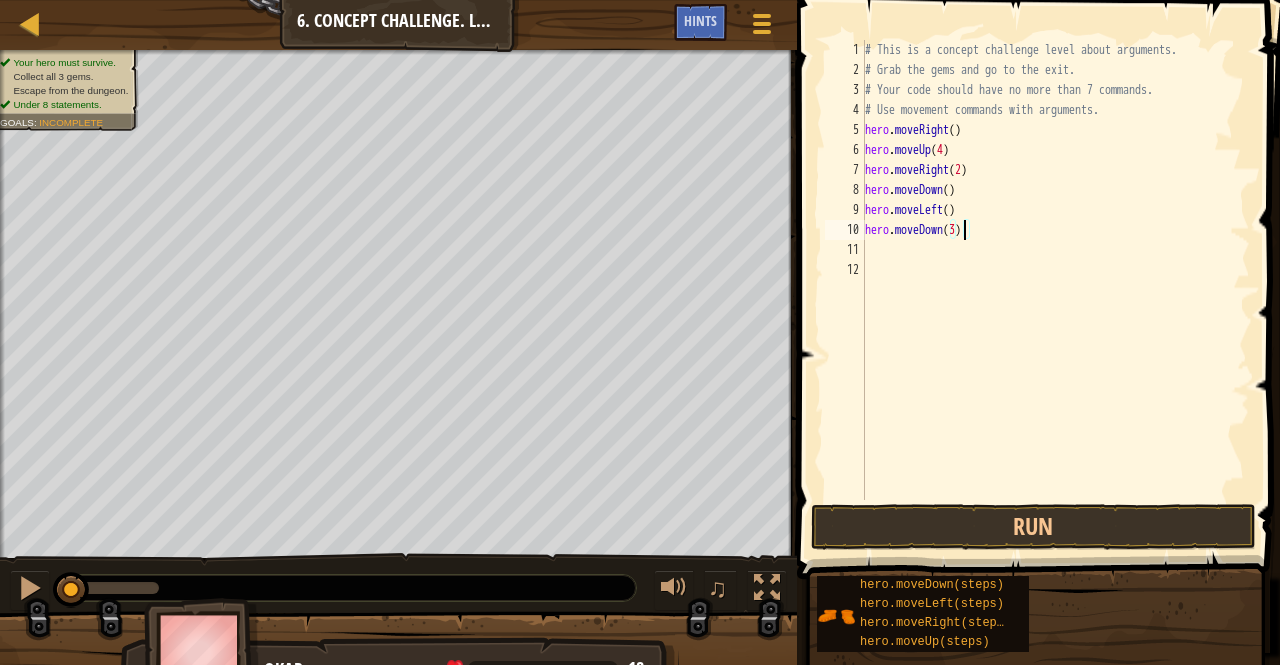 click on "# This is a concept challenge level about arguments. # Grab the gems and go to the exit. # Your code should have no more than 7 commands. # Use movement commands with arguments. hero . moveRight ( ) hero . moveUp ( 4 ) hero . moveRight ( 2 ) hero . moveDown ( ) hero . moveLeft ( ) hero . moveDown ( 3 )" at bounding box center [1056, 290] 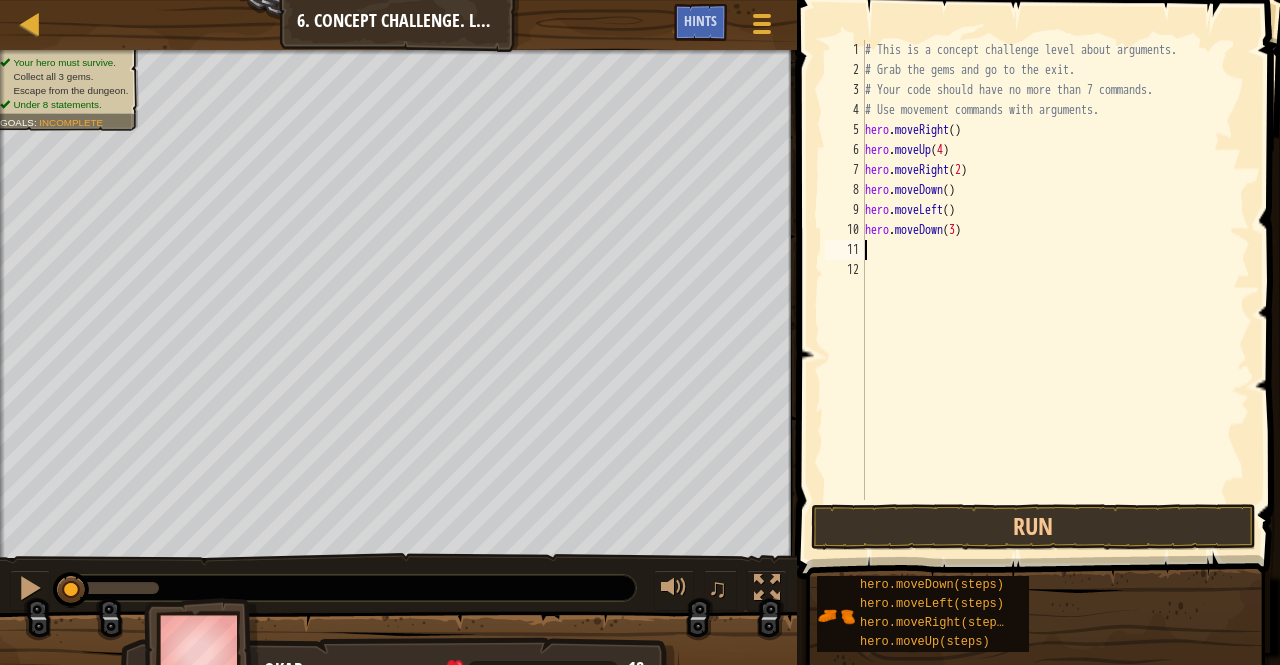 scroll, scrollTop: 9, scrollLeft: 0, axis: vertical 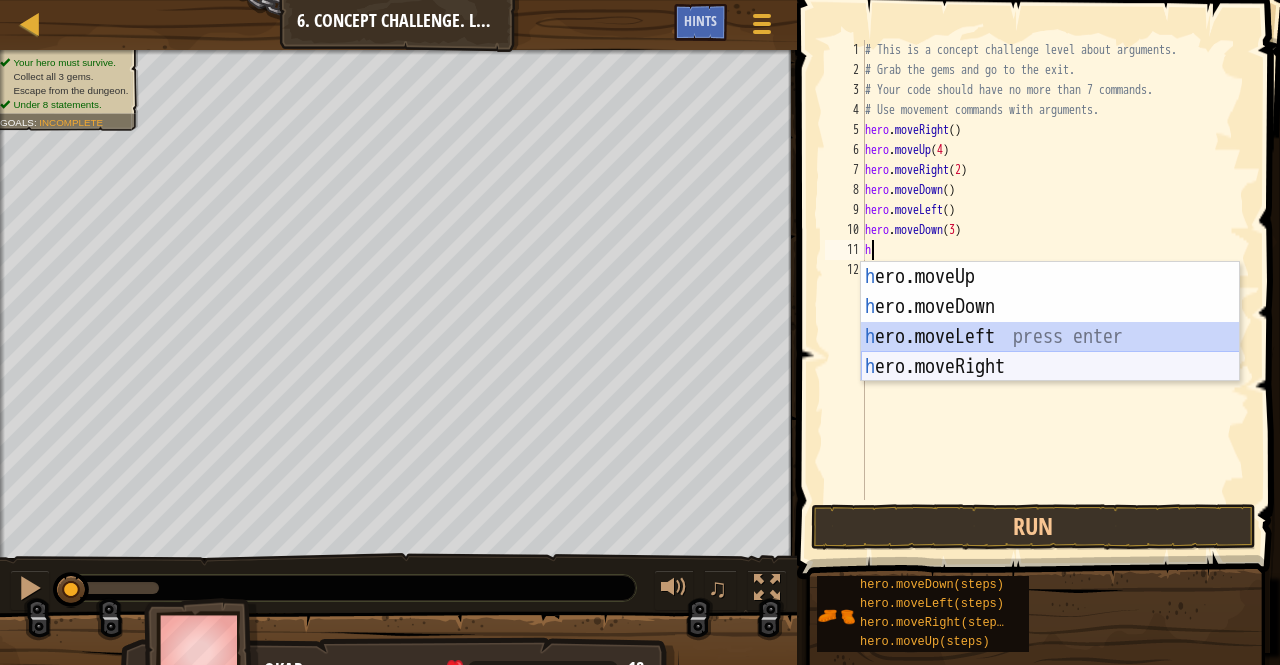 click on "h ero.moveUp press enter h ero.moveDown press enter h ero.moveLeft press enter h ero.moveRight press enter" at bounding box center (1050, 352) 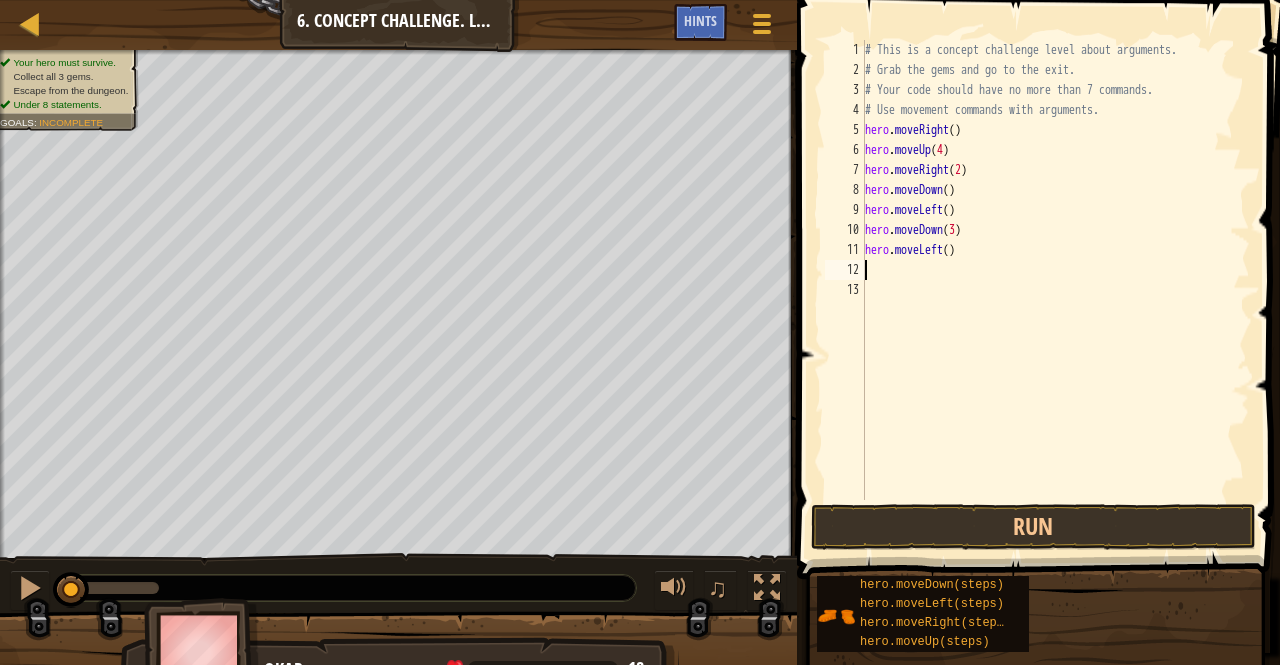 click on "# This is a concept challenge level about arguments. # Grab the gems and go to the exit. # Your code should have no more than 7 commands. # Use movement commands with arguments. hero . moveRight ( ) hero . moveUp ( 4 ) hero . moveRight ( 2 ) hero . moveDown ( ) hero . moveLeft ( ) hero . moveDown ( 3 ) hero . moveLeft ( )" at bounding box center [1056, 290] 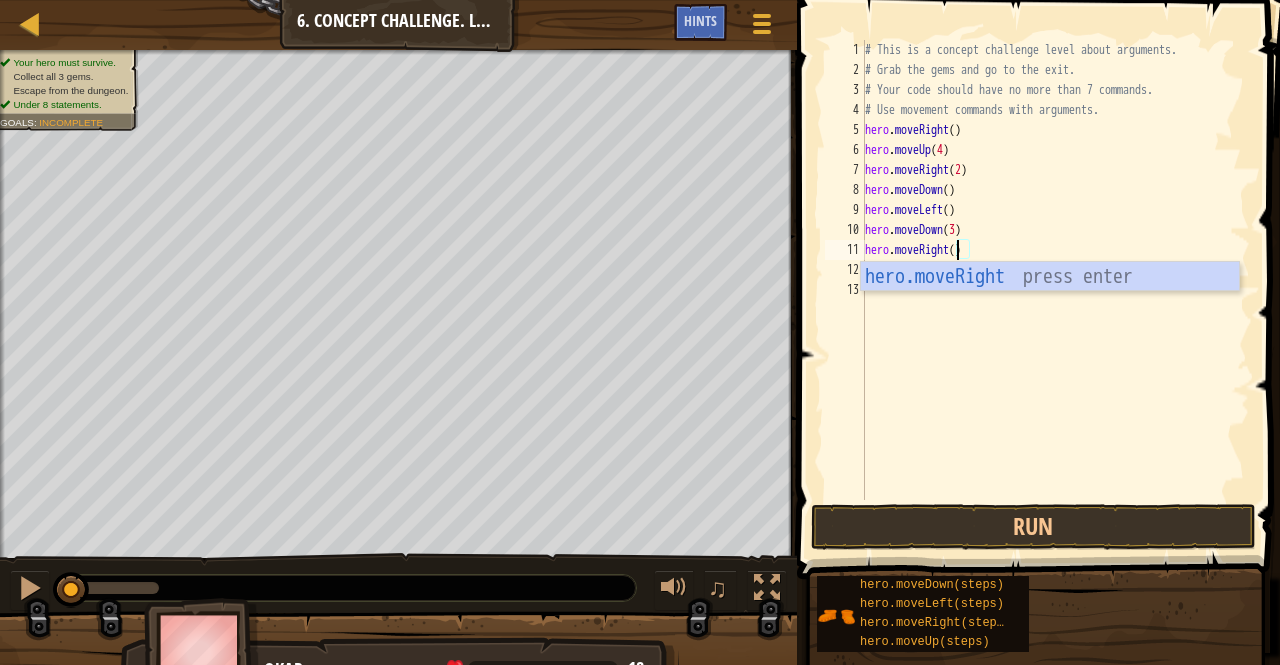 scroll, scrollTop: 9, scrollLeft: 8, axis: both 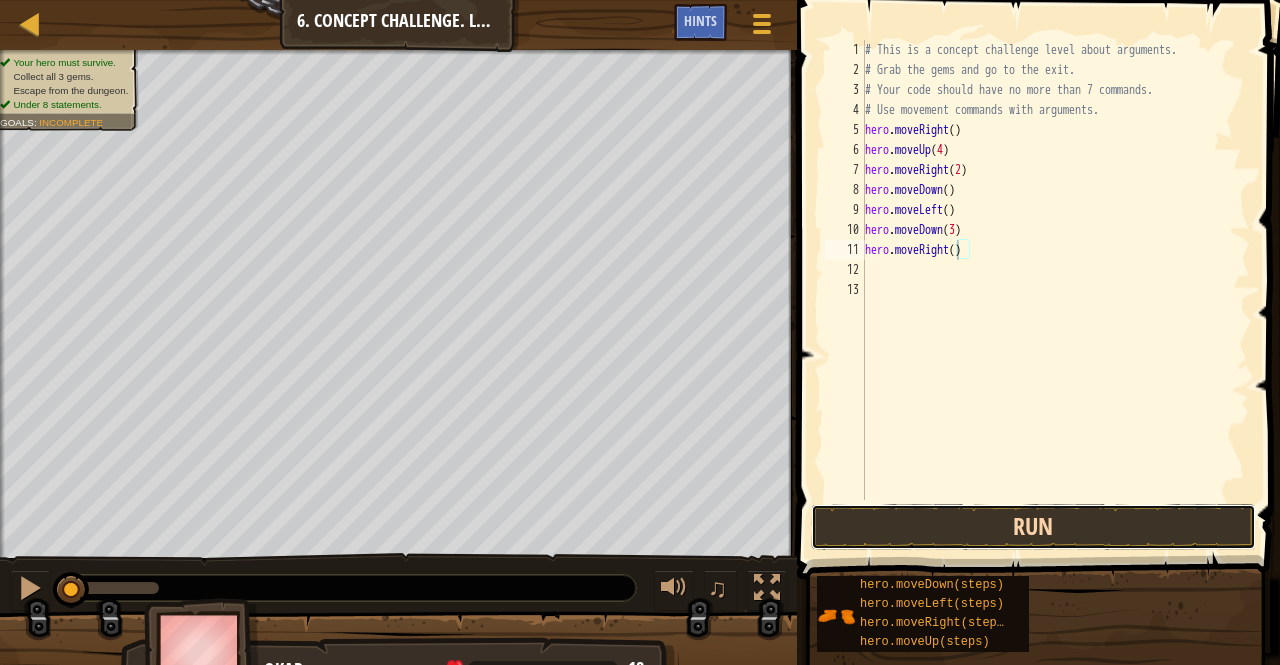 drag, startPoint x: 1012, startPoint y: 543, endPoint x: 1053, endPoint y: 522, distance: 46.06517 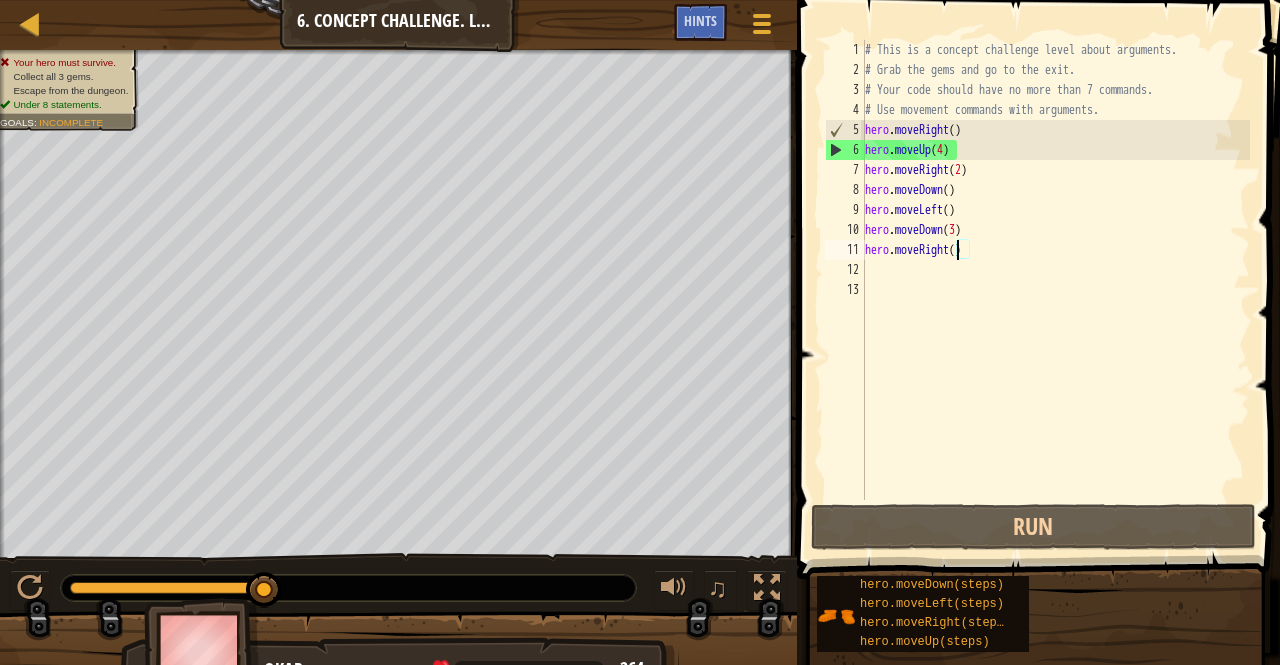 click on "# This is a concept challenge level about arguments. # Grab the gems and go to the exit. # Your code should have no more than 7 commands. # Use movement commands with arguments. hero . moveRight ( ) hero . moveUp ( 4 ) hero . moveRight ( 2 ) hero . moveDown ( ) hero . moveLeft ( ) hero . moveDown ( 3 ) hero . moveRight ( )" at bounding box center [1056, 290] 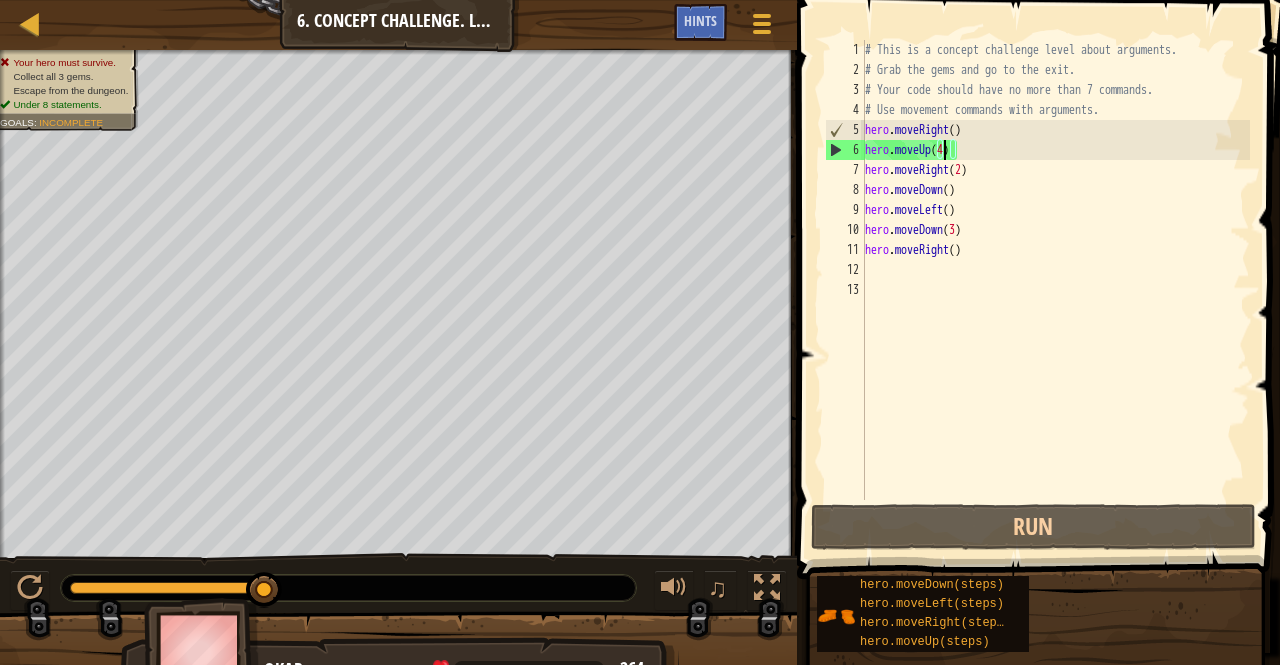 scroll, scrollTop: 9, scrollLeft: 6, axis: both 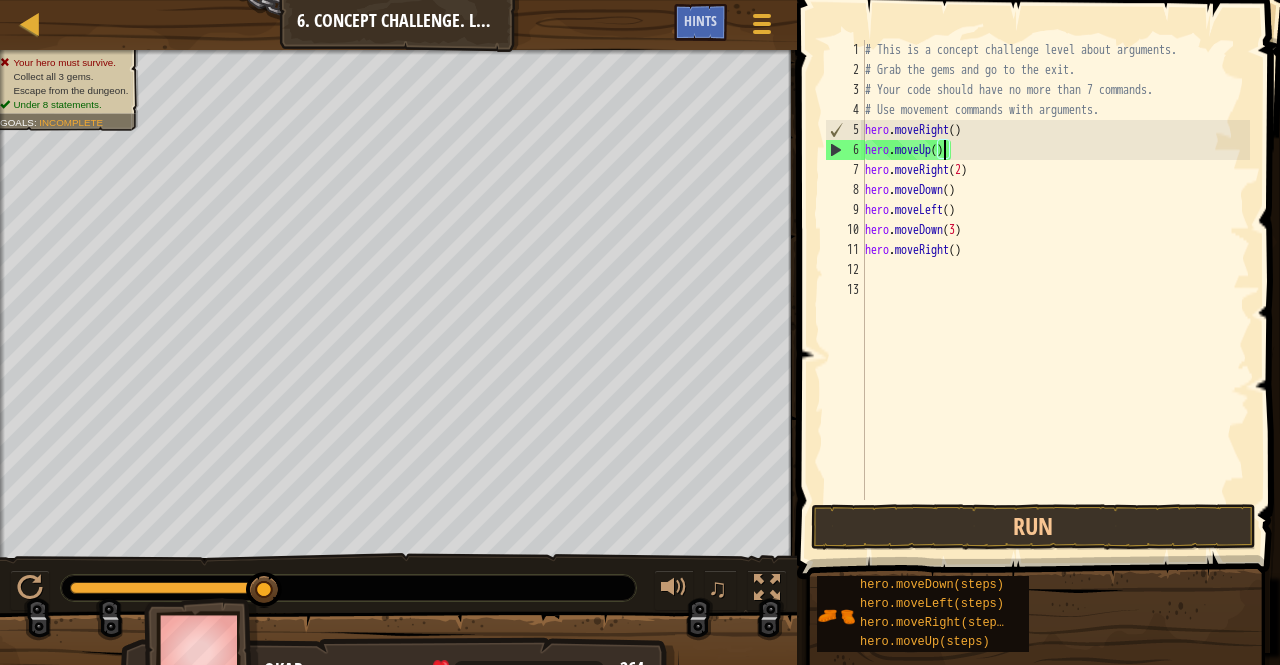 type on "hero.moveUp(3)" 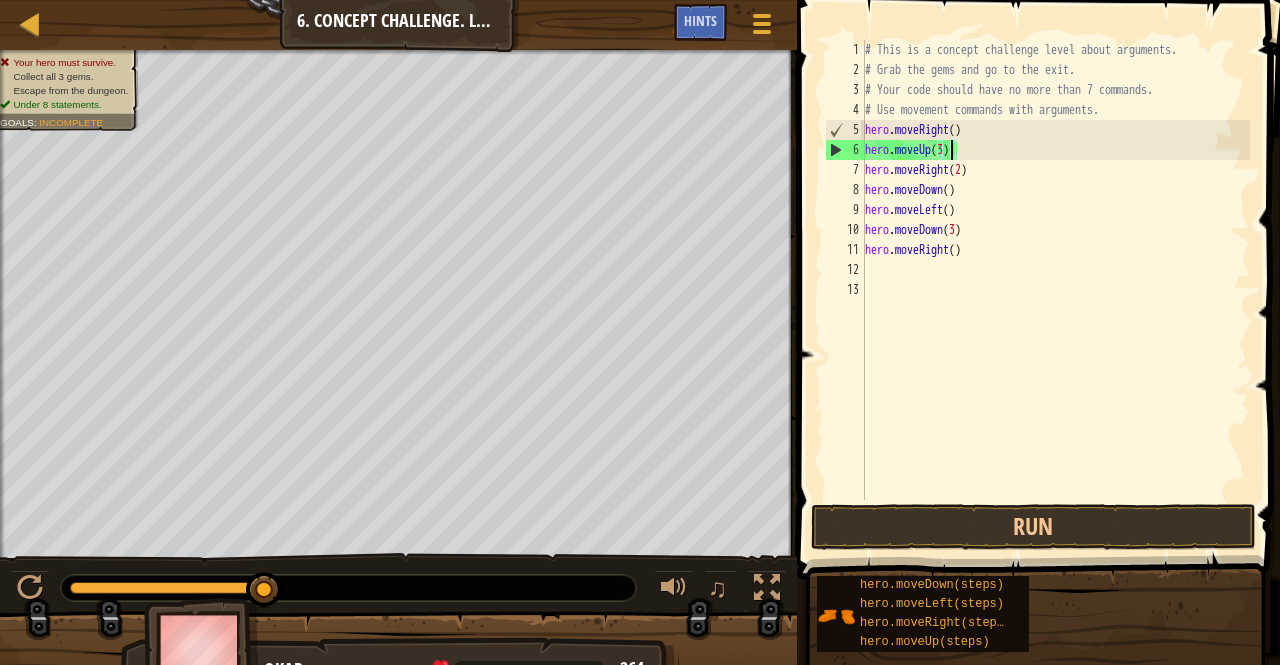 scroll, scrollTop: 9, scrollLeft: 0, axis: vertical 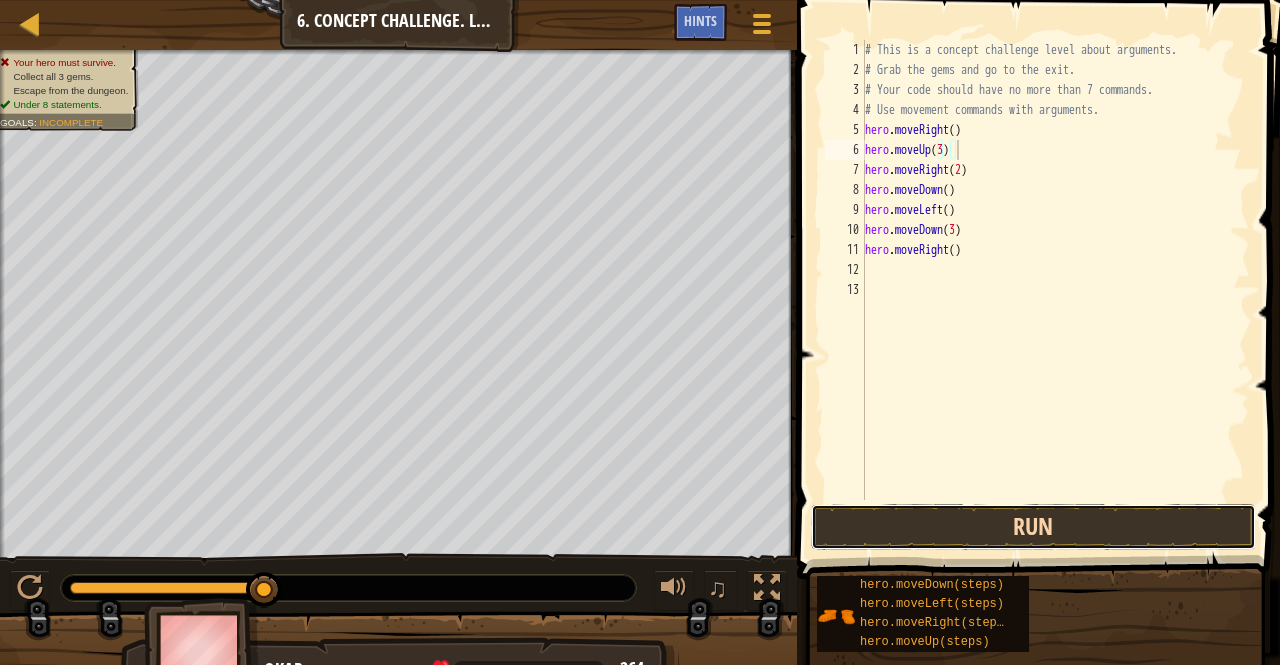 click on "Run" at bounding box center [1033, 527] 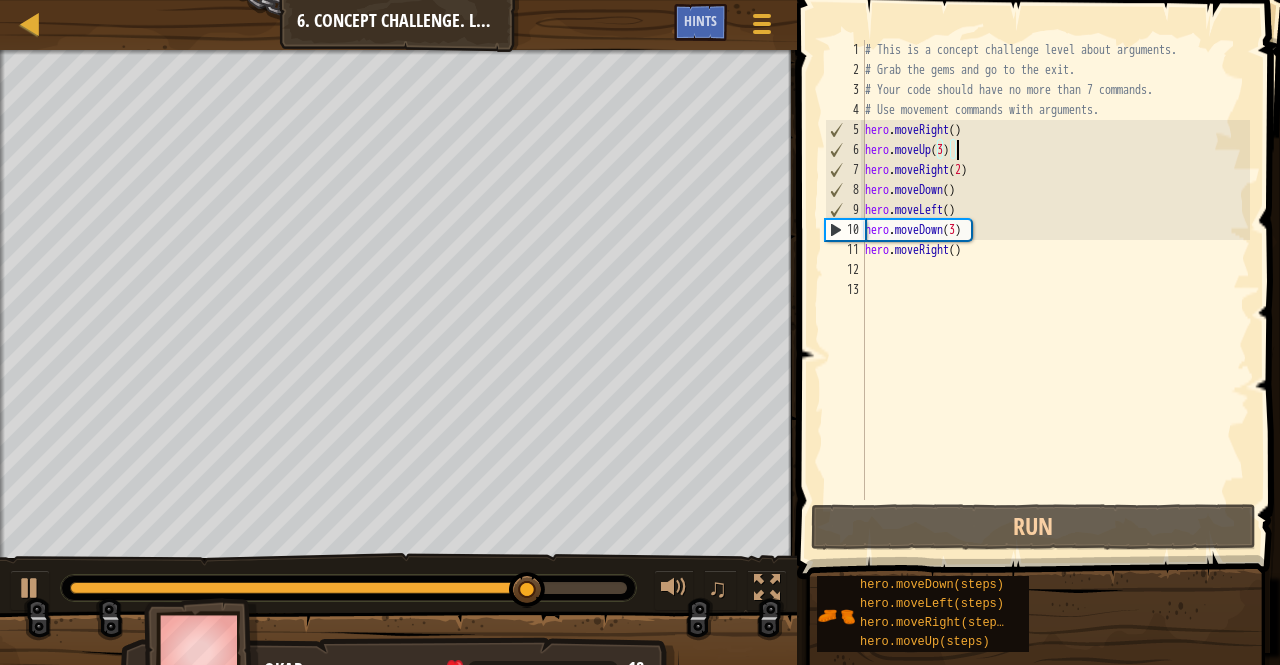click on "# This is a concept challenge level about arguments. # Grab the gems and go to the exit. # Your code should have no more than 7 commands. # Use movement commands with arguments. hero . moveRight ( ) hero . moveUp ( 3 ) hero . moveRight ( 2 ) hero . moveDown ( ) hero . moveLeft ( ) hero . moveDown ( 3 ) hero . moveRight ( )" at bounding box center [1056, 290] 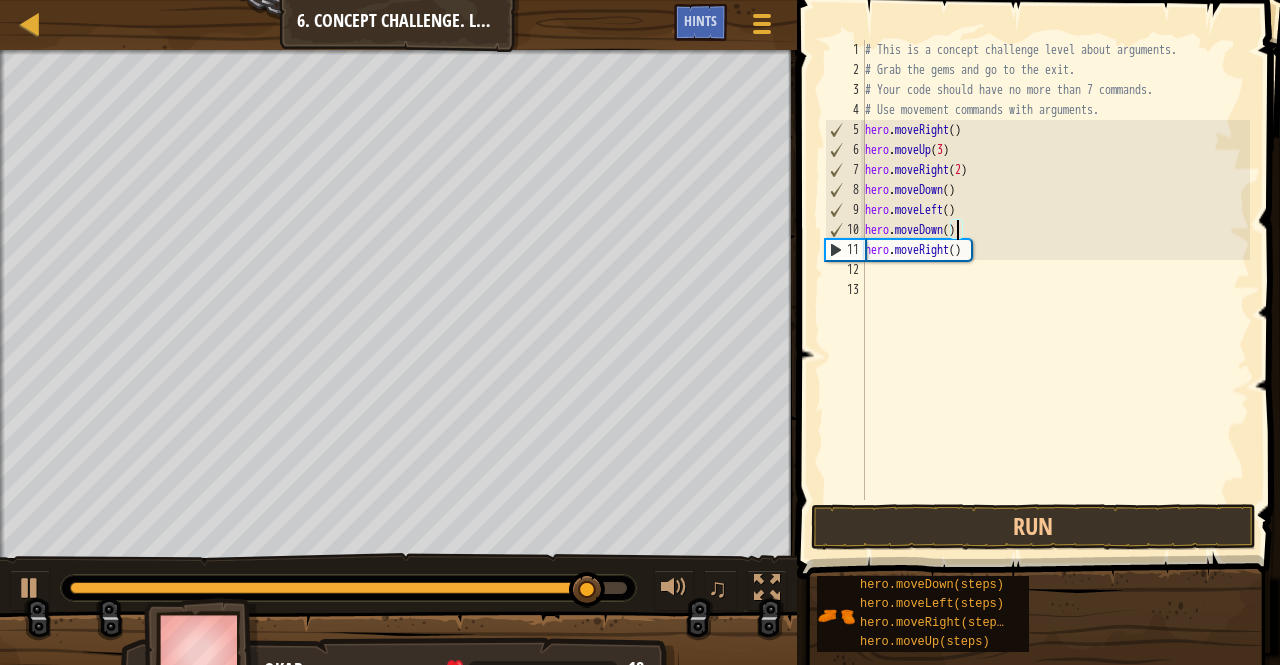 type on "hero.moveDown(2)" 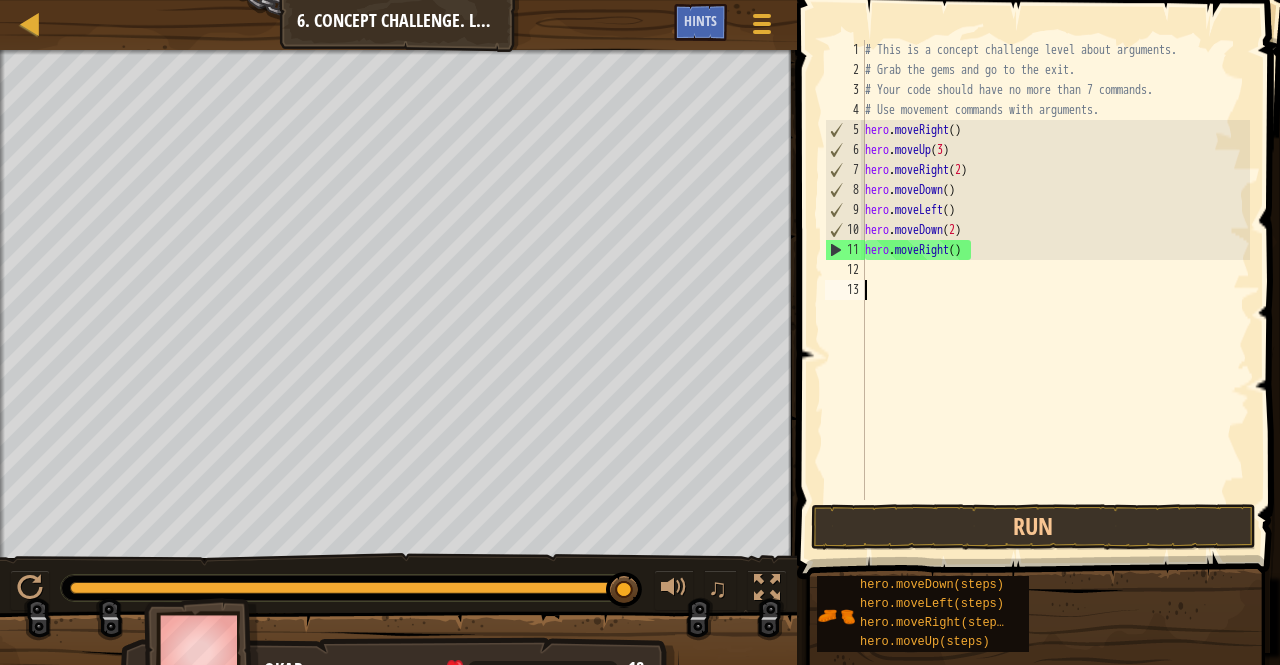 click on "# This is a concept challenge level about arguments. # Grab the gems and go to the exit. # Your code should have no more than 7 commands. # Use movement commands with arguments. hero . moveRight ( ) hero . moveUp ( 3 ) hero . moveRight ( 2 ) hero . moveDown ( ) hero . moveLeft ( ) hero . moveDown ( 2 ) hero . moveRight ( )" at bounding box center [1056, 290] 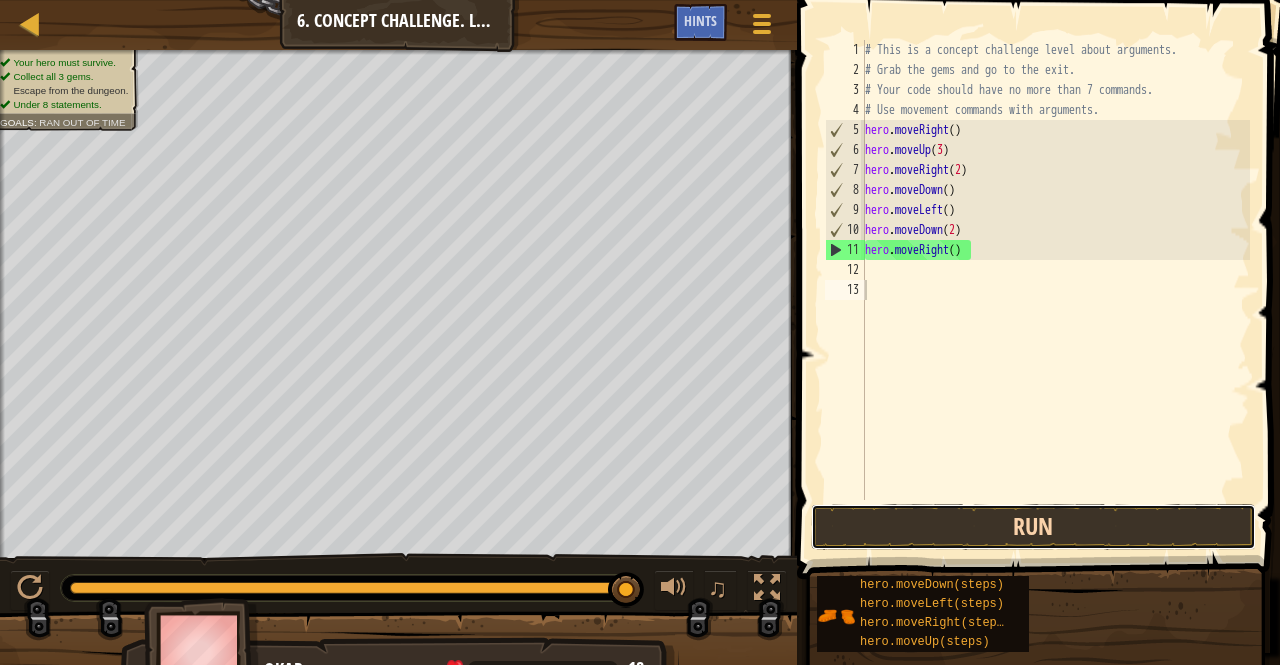 click on "Run" at bounding box center [1033, 527] 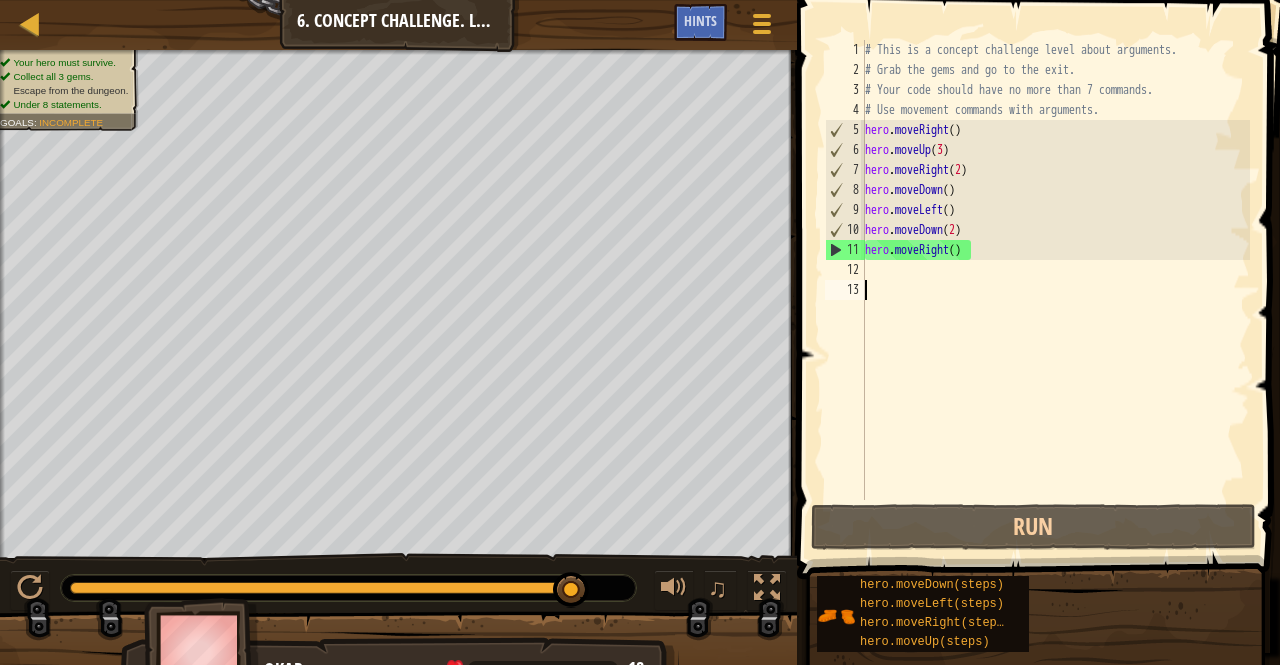 click on "# This is a concept challenge level about arguments. # Grab the gems and go to the exit. # Your code should have no more than 7 commands. # Use movement commands with arguments. hero . moveRight ( ) hero . moveUp ( 3 ) hero . moveRight ( 2 ) hero . moveDown ( ) hero . moveLeft ( ) hero . moveDown ( 2 ) hero . moveRight ( )" at bounding box center (1056, 290) 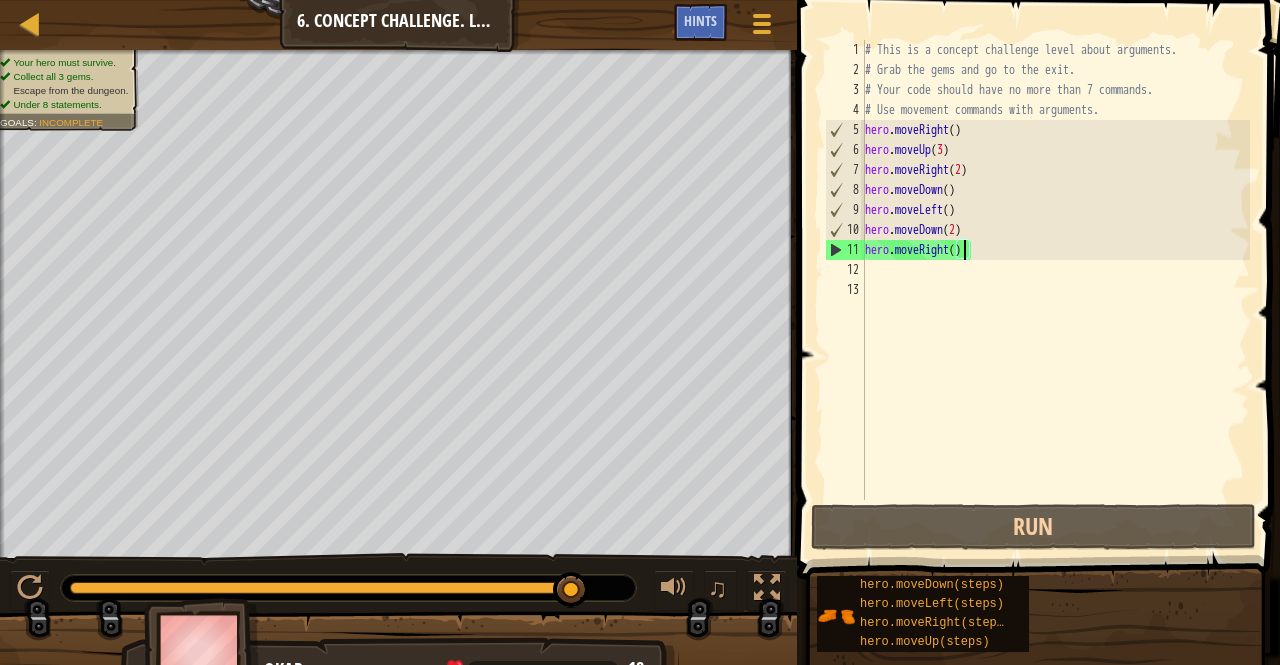 type on "hero.moveRight(2)" 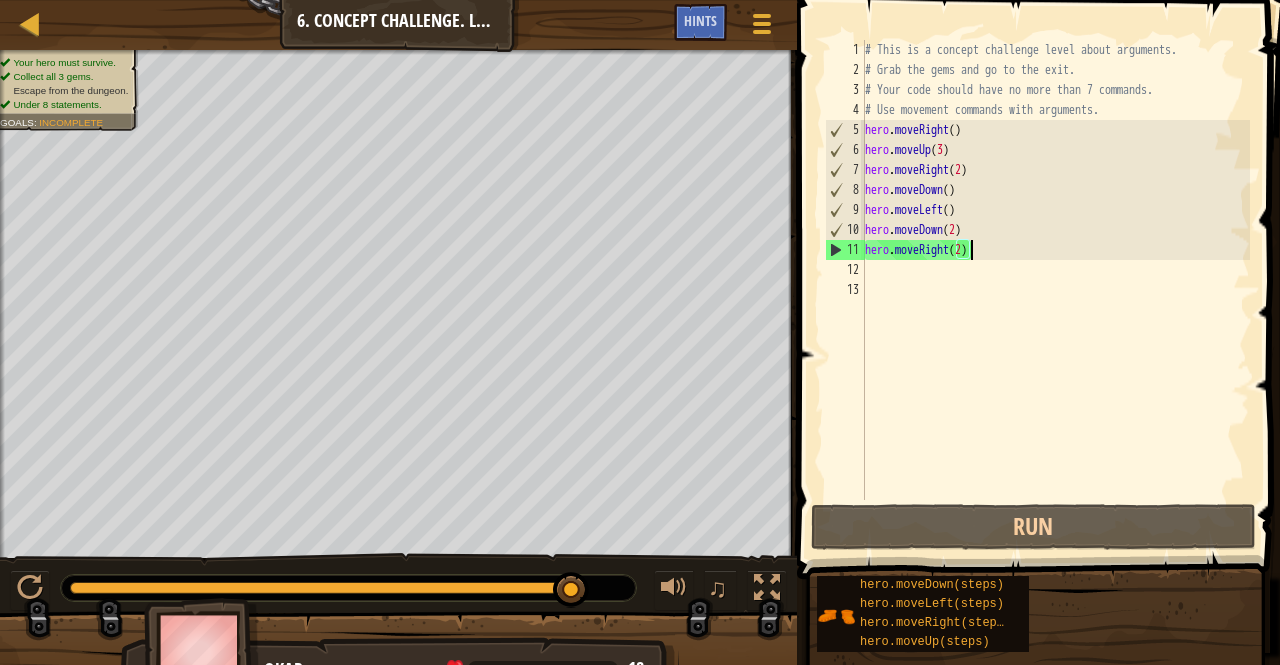 scroll, scrollTop: 9, scrollLeft: 8, axis: both 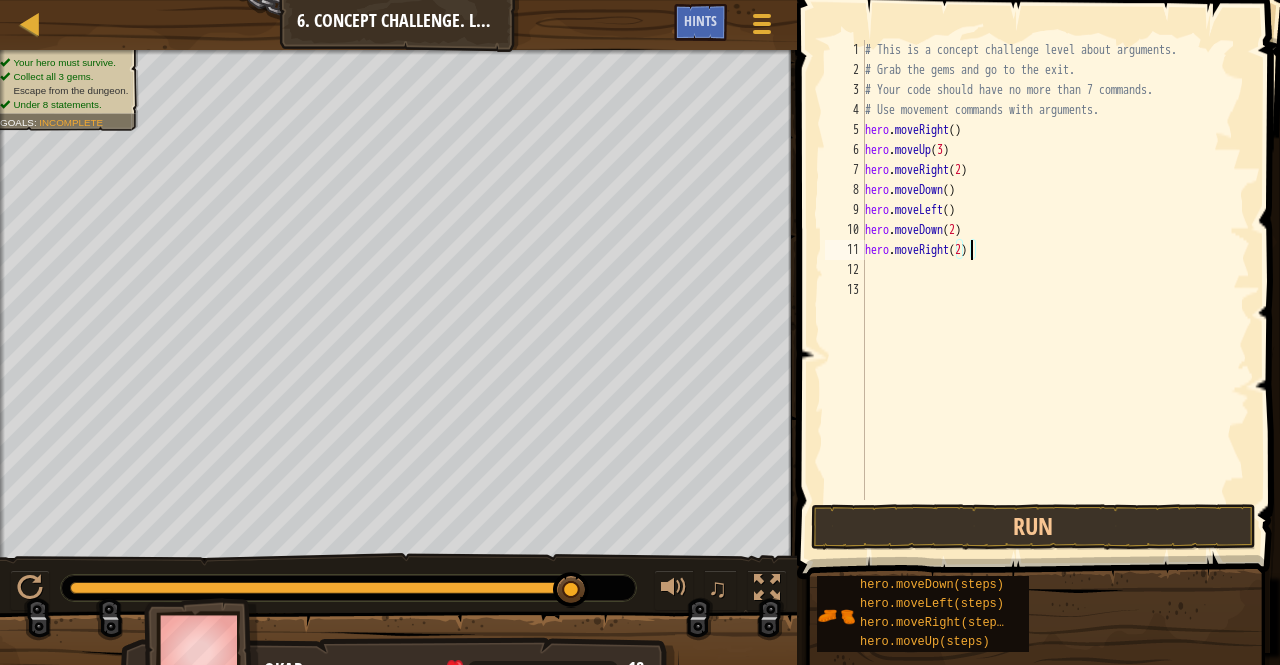 click on "# This is a concept challenge level about arguments. # Grab the gems and go to the exit. # Your code should have no more than 7 commands. # Use movement commands with arguments. hero . moveRight ( ) hero . moveUp ( 3 ) hero . moveRight ( 2 ) hero . moveDown ( ) hero . moveLeft ( ) hero . moveDown ( 2 ) hero . moveRight ( 2 )" at bounding box center [1056, 290] 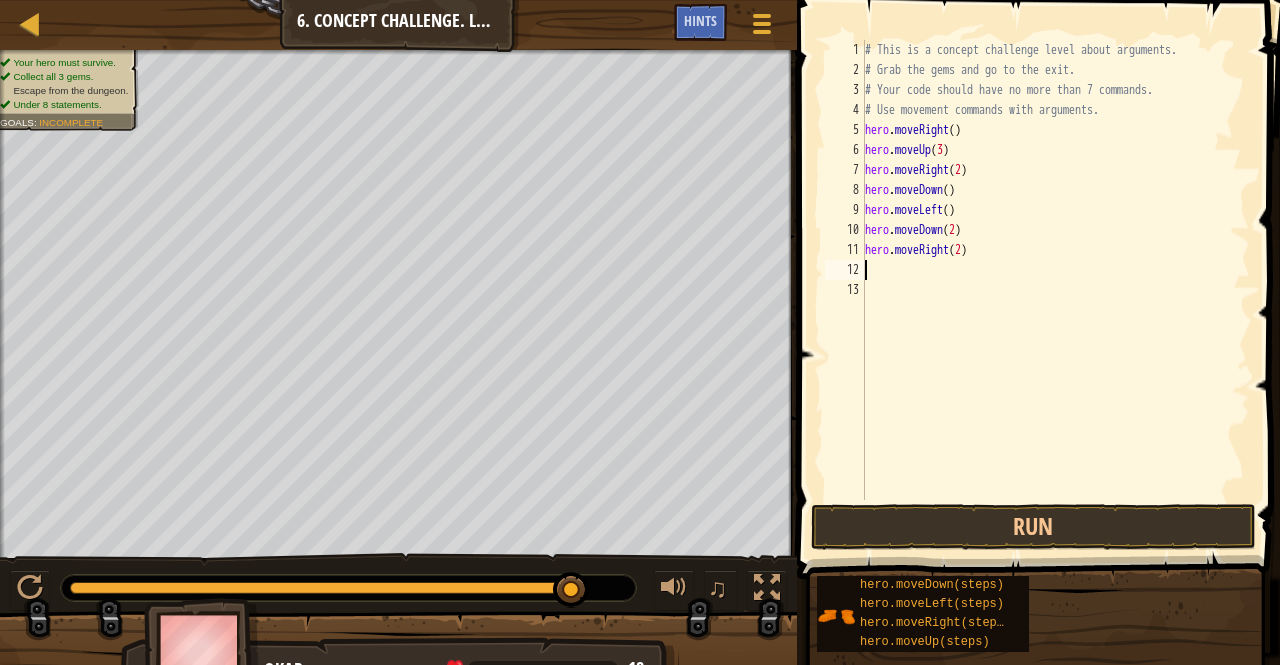 type on "h" 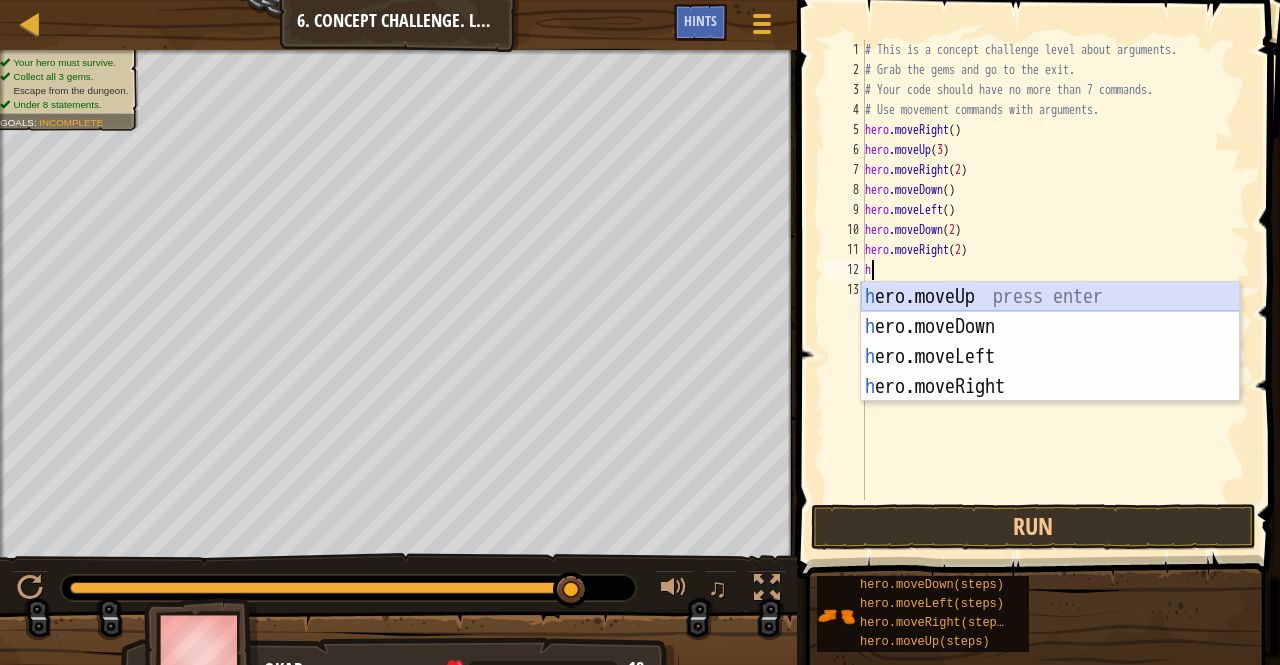 click on "h ero.moveUp press enter h ero.moveDown press enter h ero.moveLeft press enter h ero.moveRight press enter" at bounding box center [1050, 372] 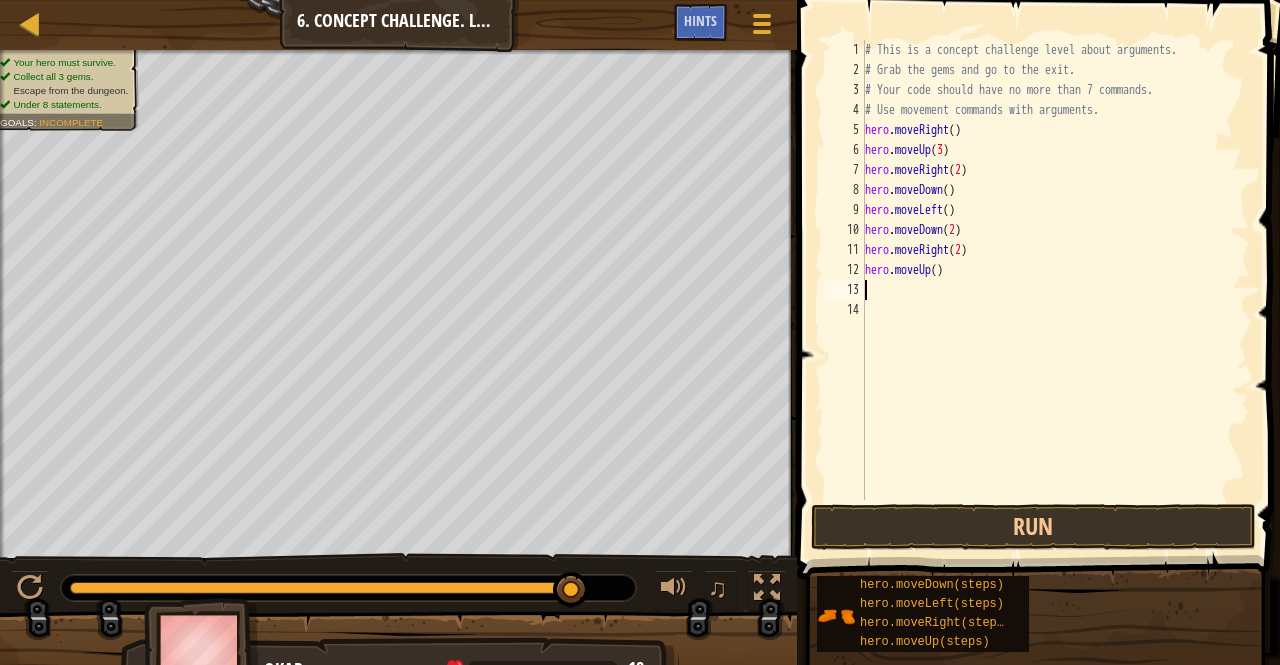 click on "# This is a concept challenge level about arguments. # Grab the gems and go to the exit. # Your code should have no more than 7 commands. # Use movement commands with arguments. hero . moveRight ( ) hero . moveUp ( 3 ) hero . moveRight ( 2 ) hero . moveDown ( ) hero . moveLeft ( ) hero . moveDown ( 2 ) hero . moveRight ( 2 ) hero . moveUp ( )" at bounding box center (1056, 290) 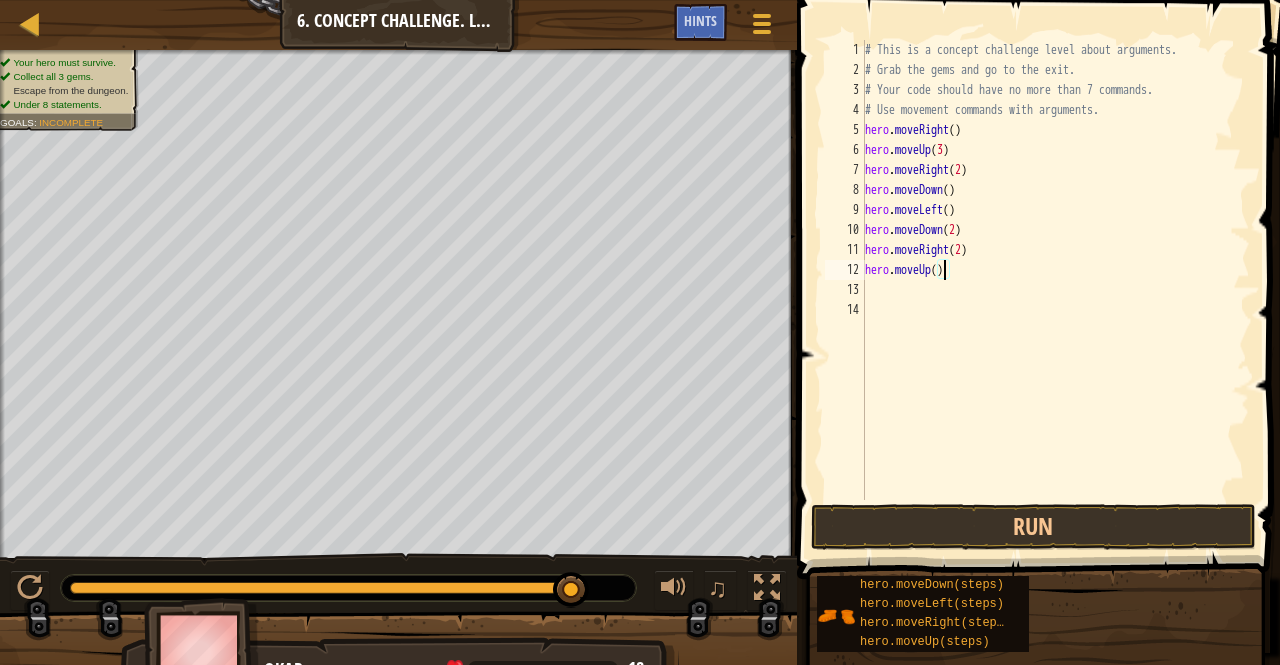 type on "hero.moveUp(2)" 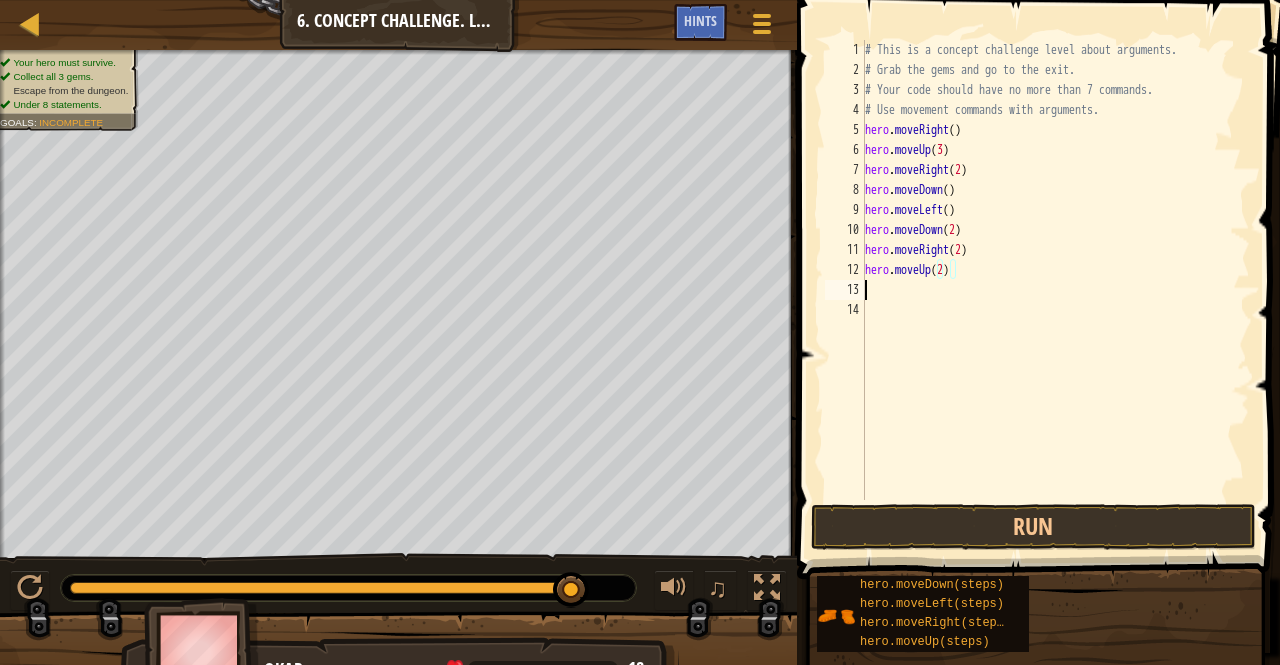 click on "# This is a concept challenge level about arguments. # Grab the gems and go to the exit. # Your code should have no more than 7 commands. # Use movement commands with arguments. hero . moveRight ( ) hero . moveUp ( 3 ) hero . moveRight ( 2 ) hero . moveDown ( ) hero . moveLeft ( ) hero . moveDown ( 2 ) hero . moveRight ( 2 ) hero . moveUp ( 2 )" at bounding box center [1056, 290] 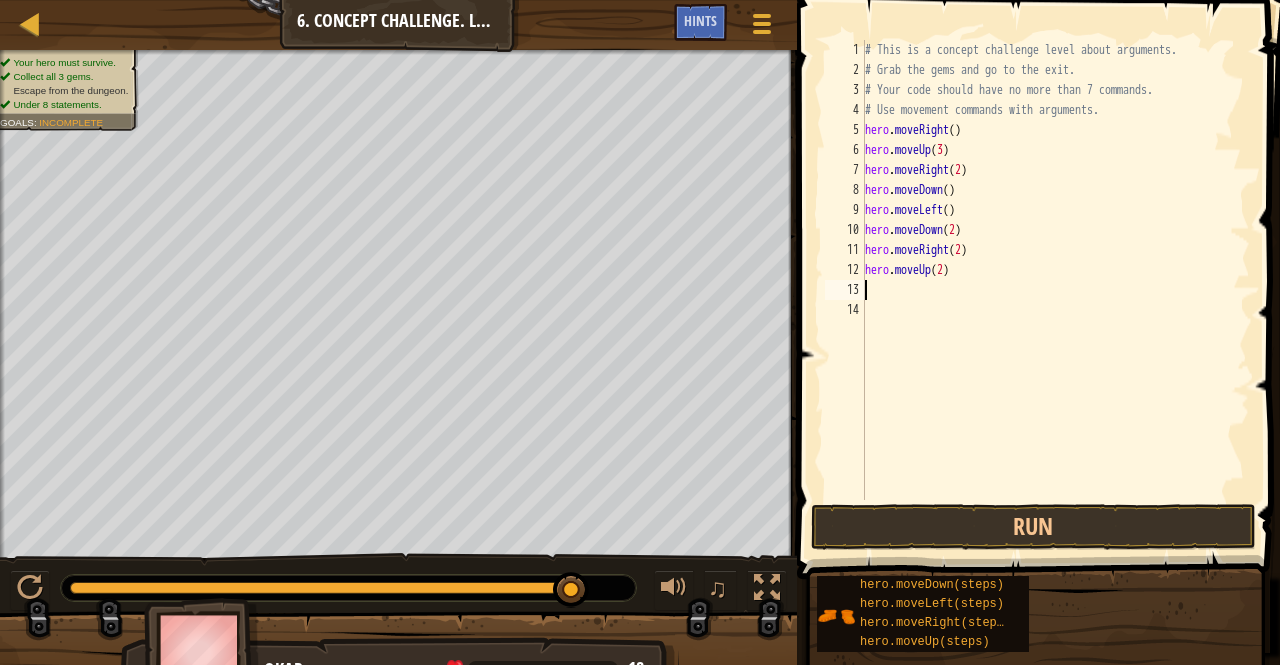 type on "h" 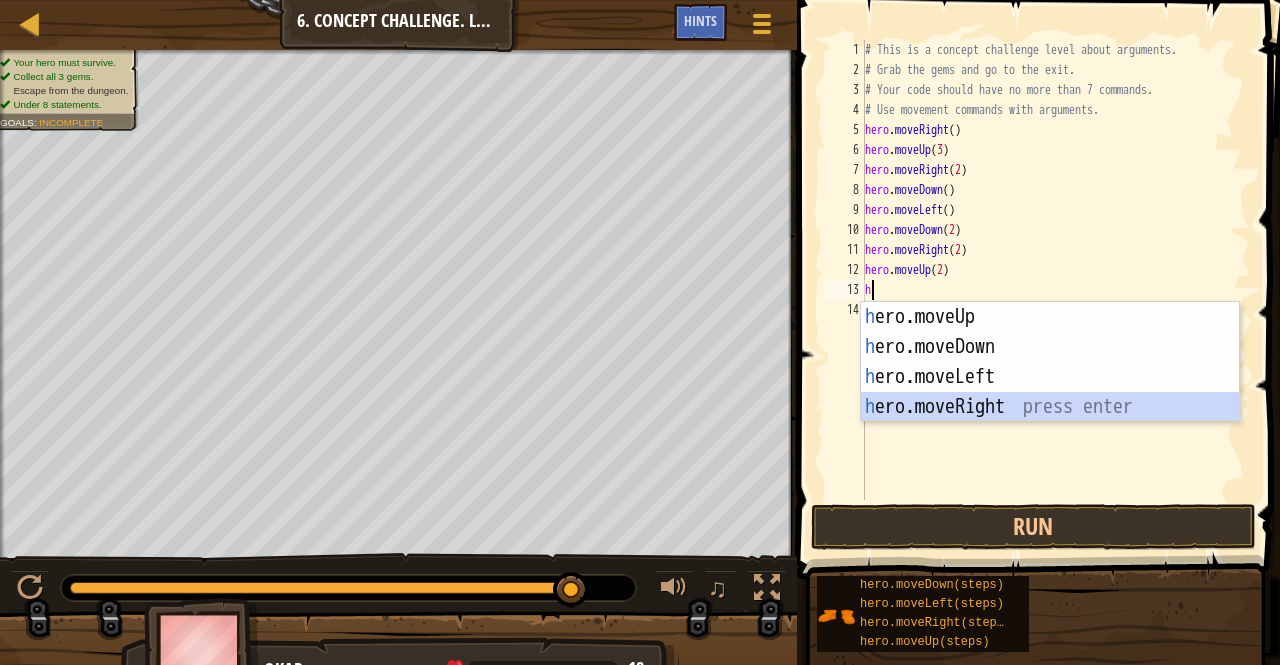 drag, startPoint x: 933, startPoint y: 400, endPoint x: 880, endPoint y: 400, distance: 53 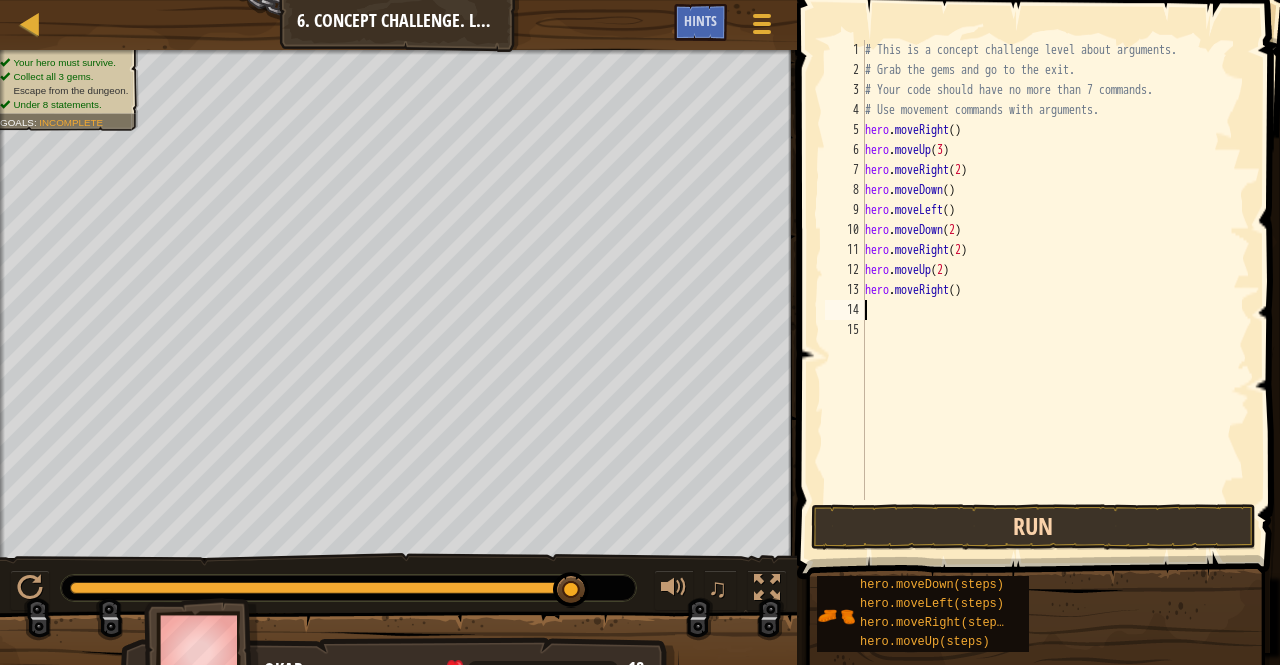 type 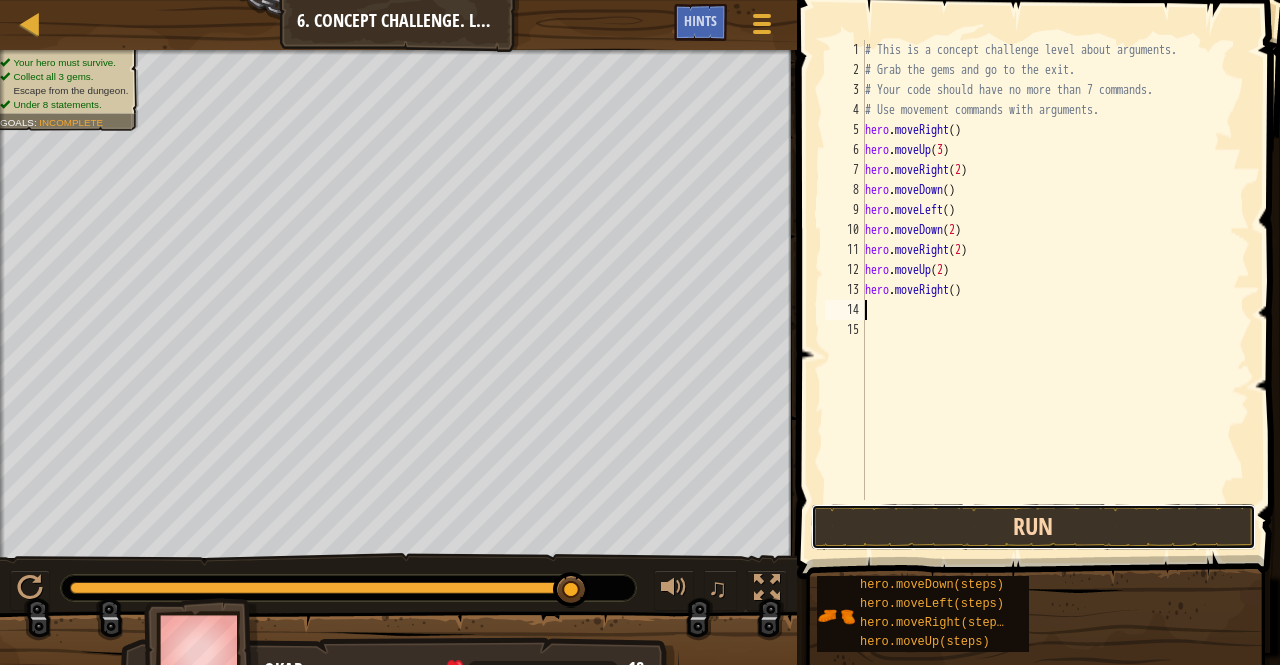 click on "Run" at bounding box center [1033, 527] 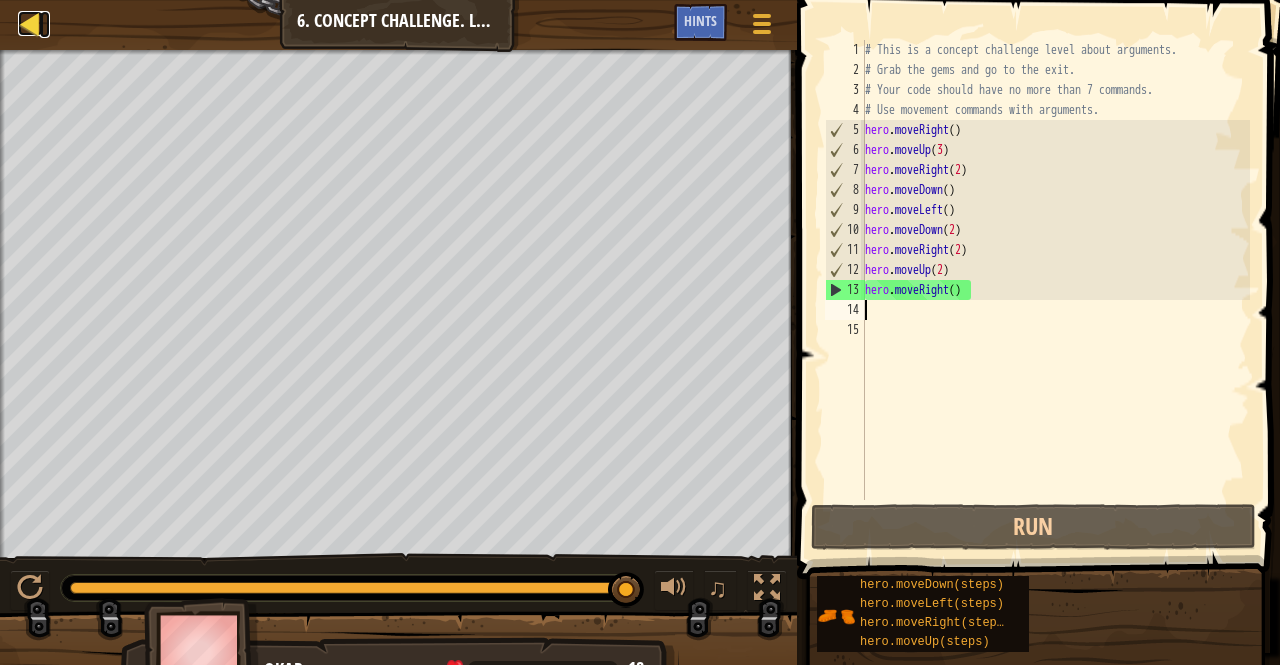 click at bounding box center [30, 23] 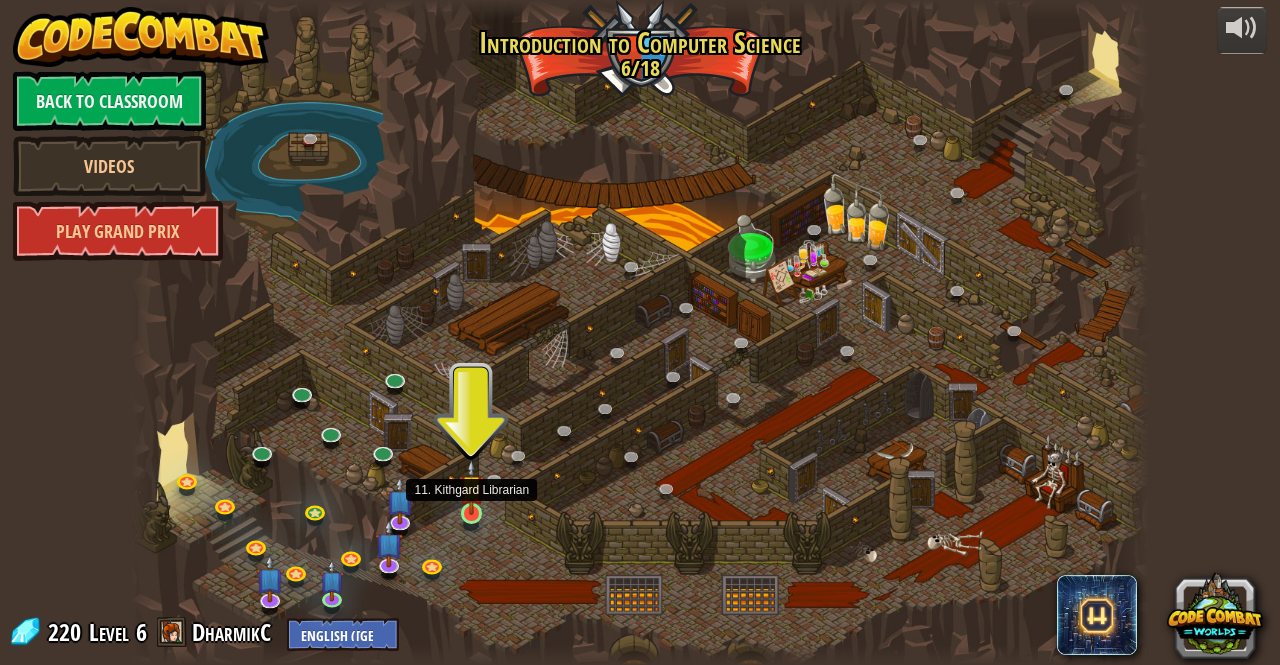 click at bounding box center (471, 487) 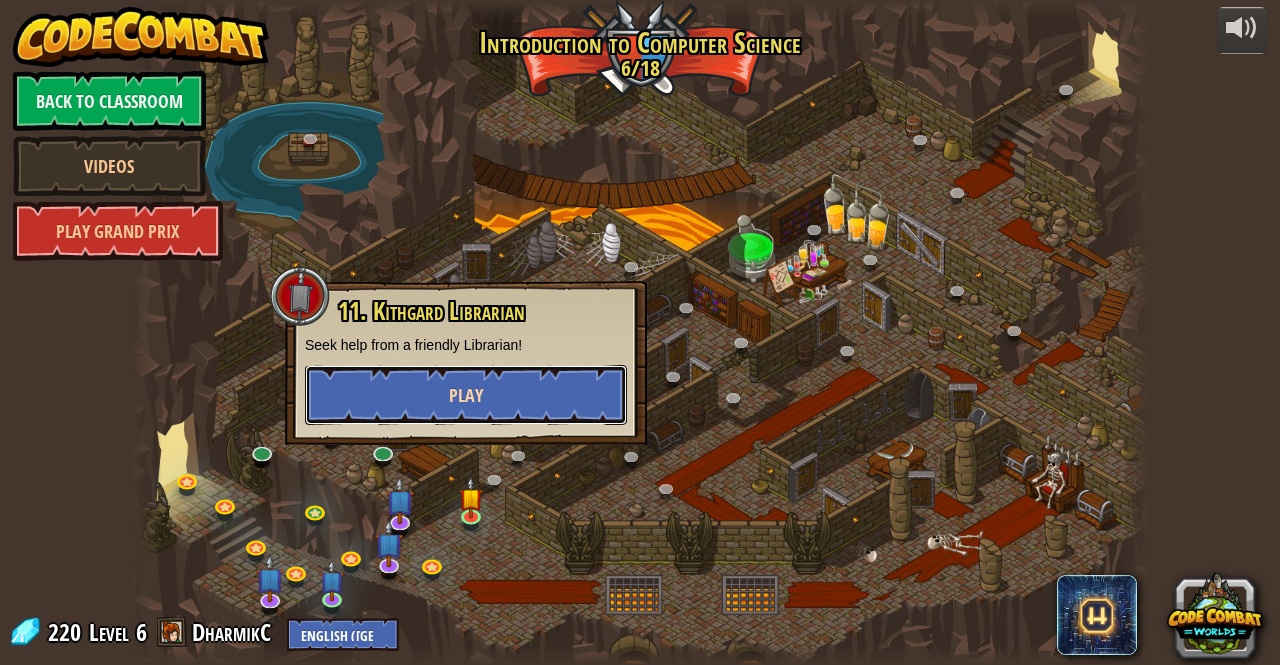 click on "Play" at bounding box center (466, 395) 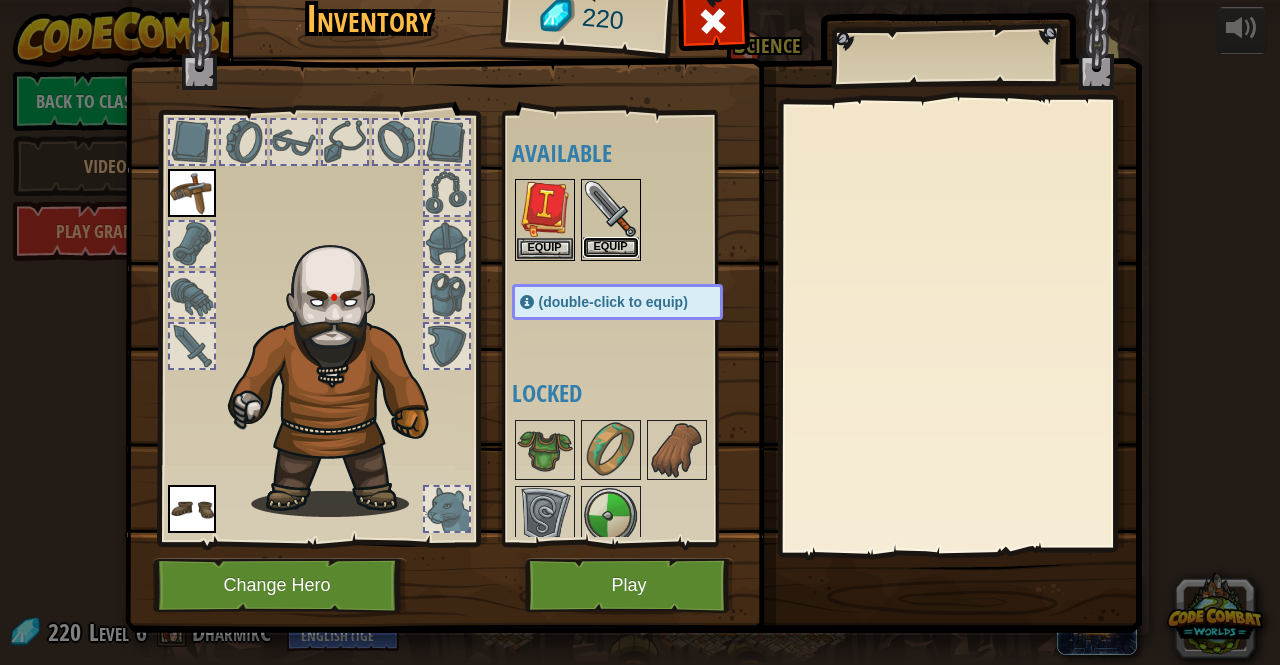 click on "Equip" at bounding box center [611, 247] 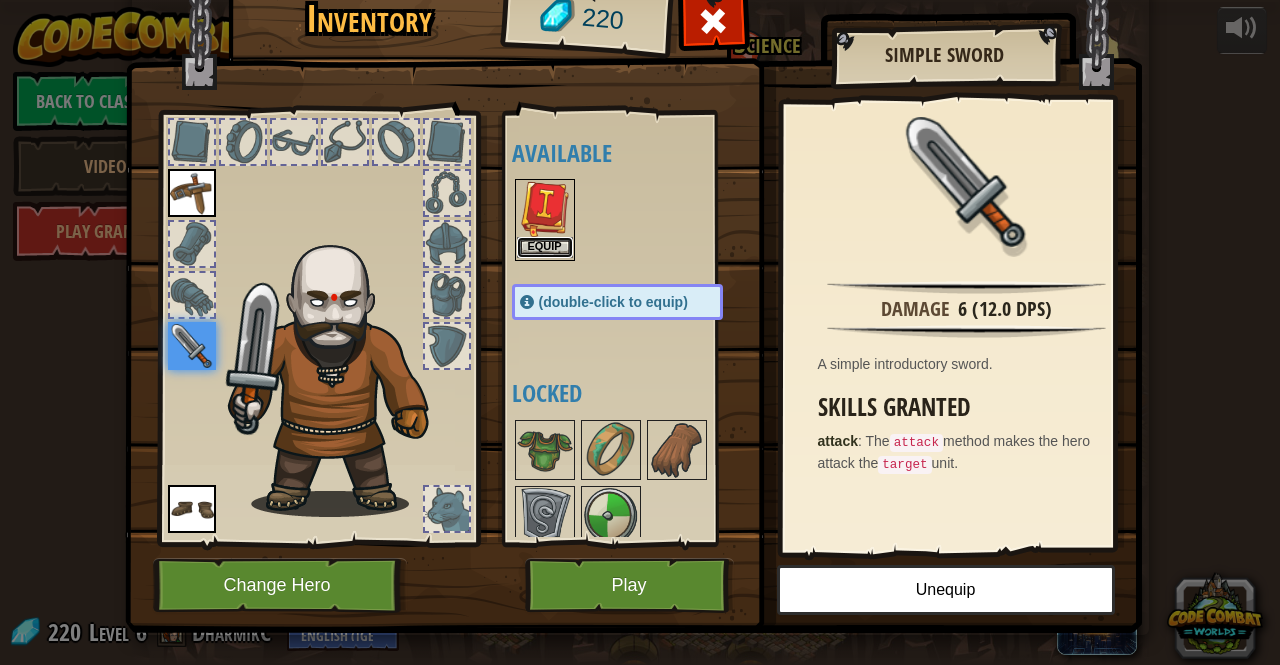 click on "Equip" at bounding box center (545, 247) 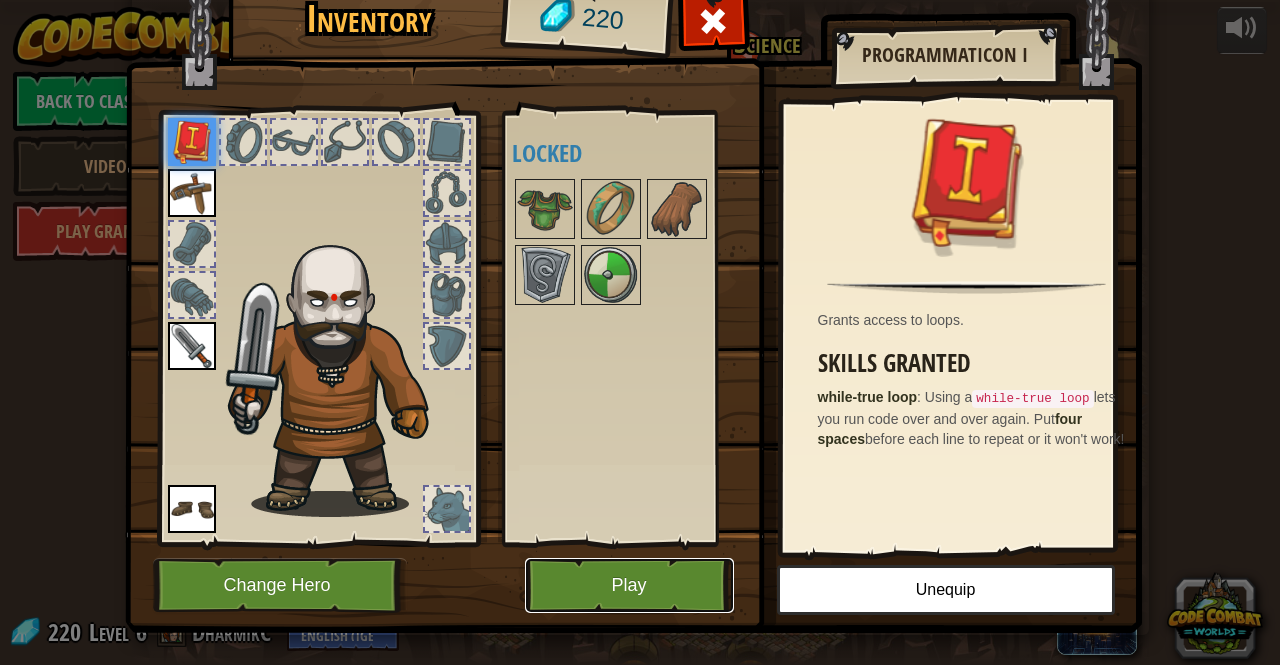 click on "Play" at bounding box center (629, 585) 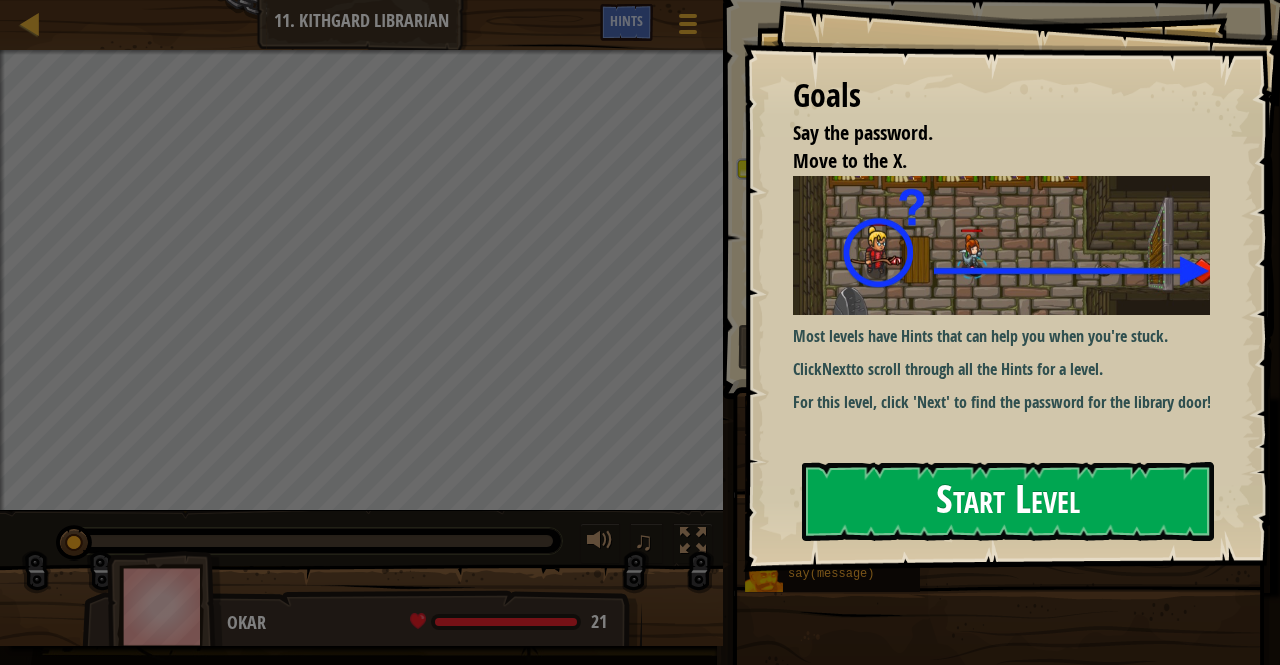 click on "Start Level" at bounding box center (1008, 501) 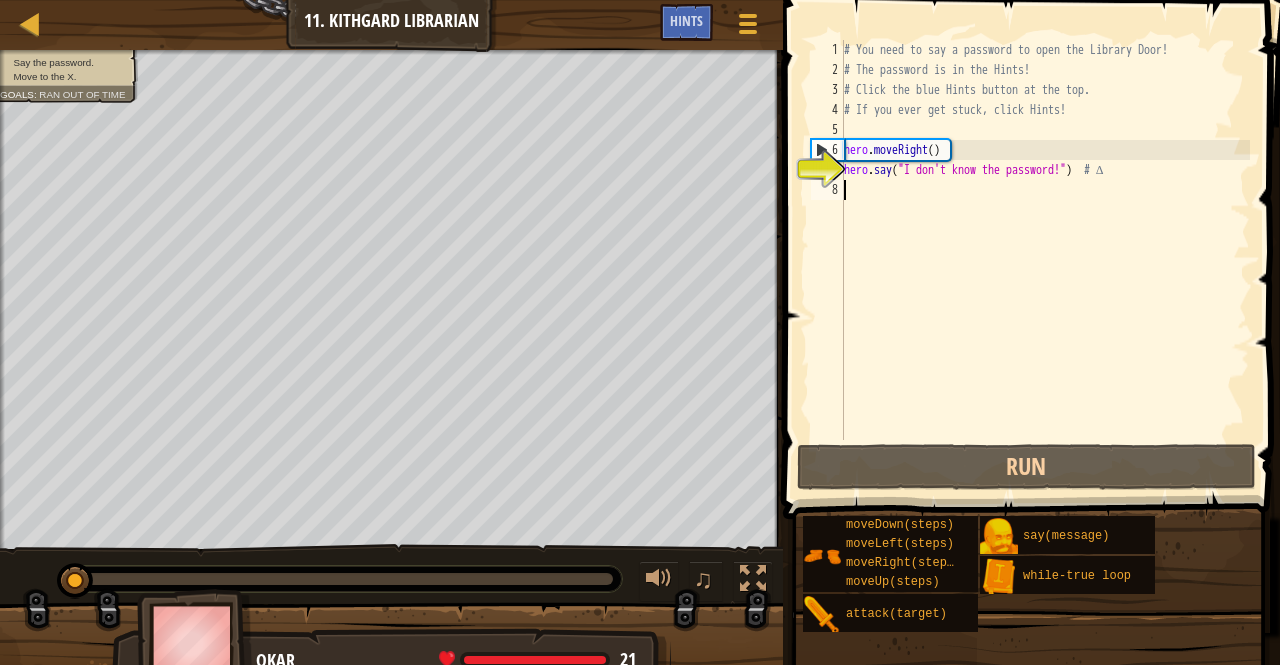 click on "# You need to say a password to open the Library Door! # The password is in the Hints! # Click the blue Hints button at the top. # If you ever get stuck, click Hints! hero . moveRight ( ) hero . say ( "I don't know the password!" )    # ∆" at bounding box center (1045, 260) 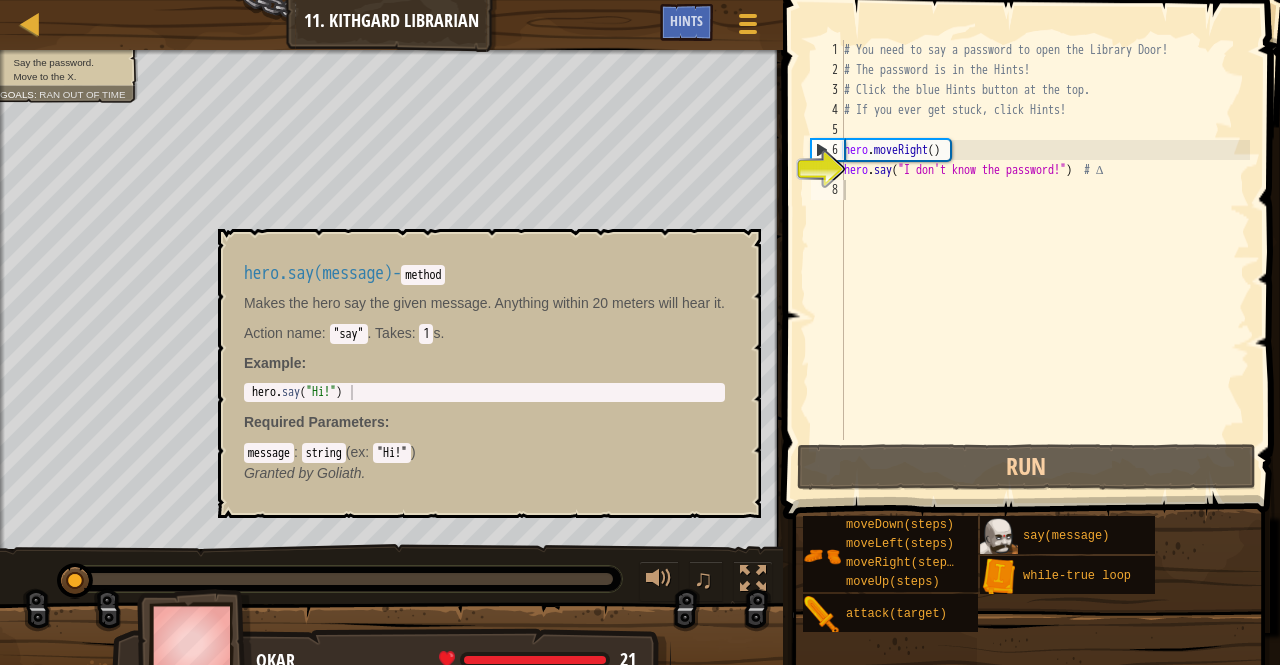 click at bounding box center (999, 537) 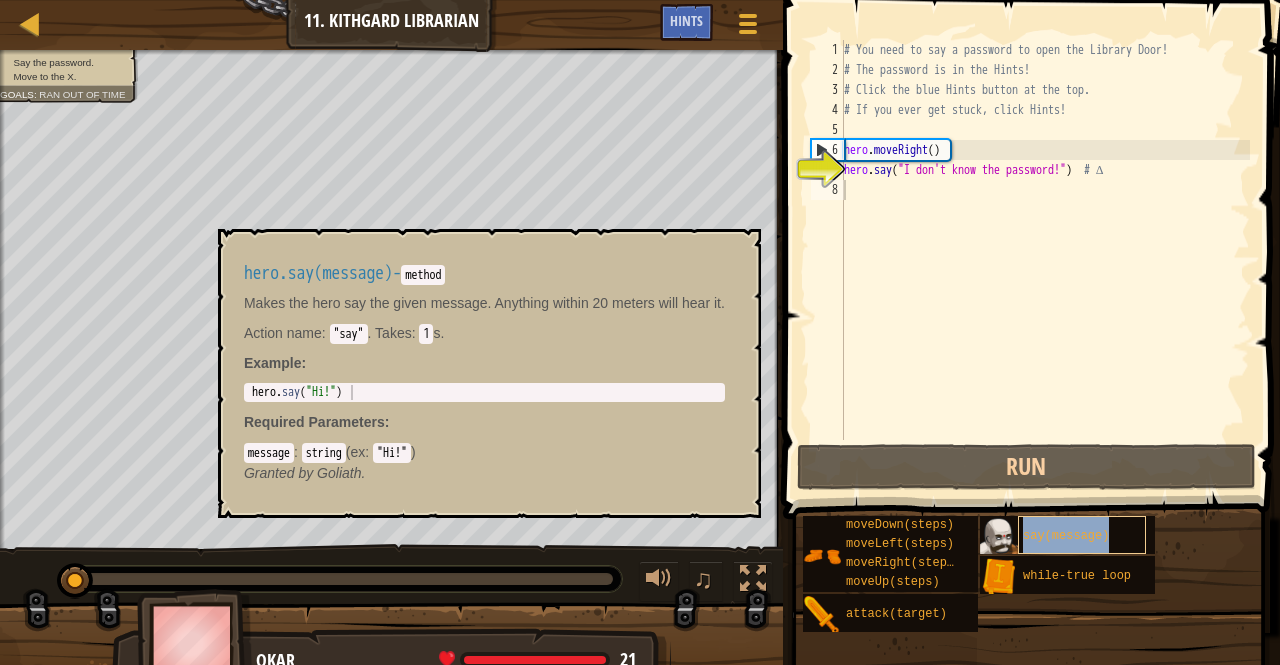 click on "say(message)" at bounding box center [1066, 536] 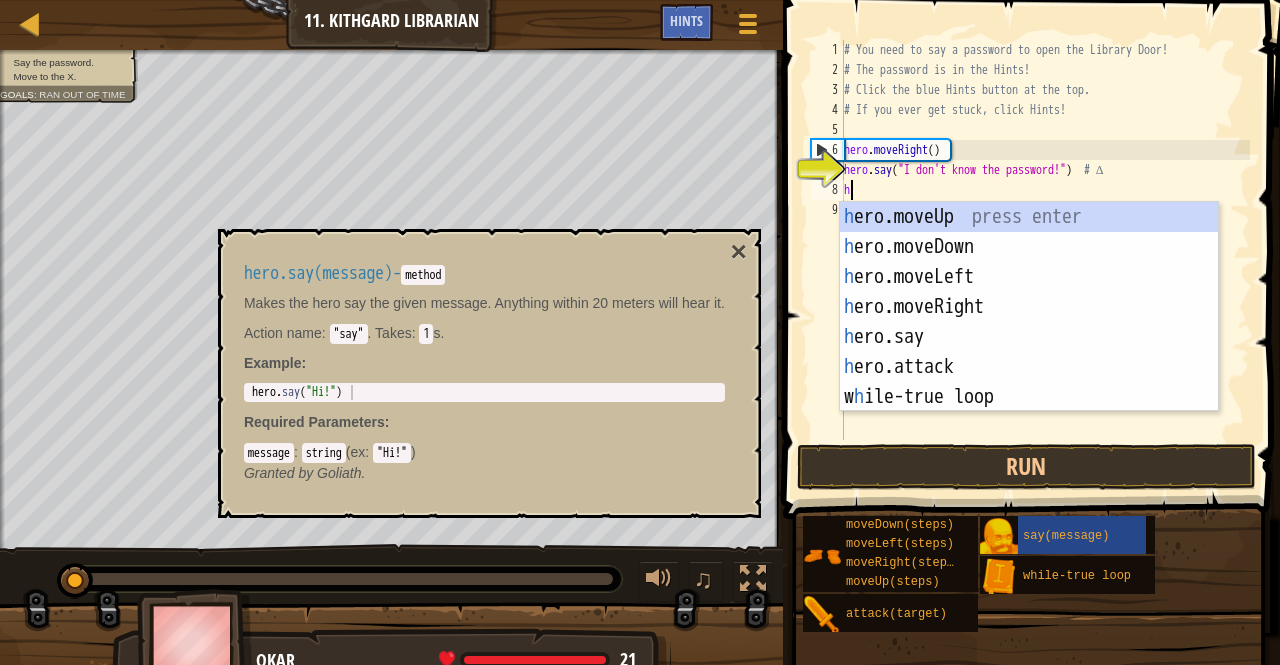 scroll, scrollTop: 9, scrollLeft: 0, axis: vertical 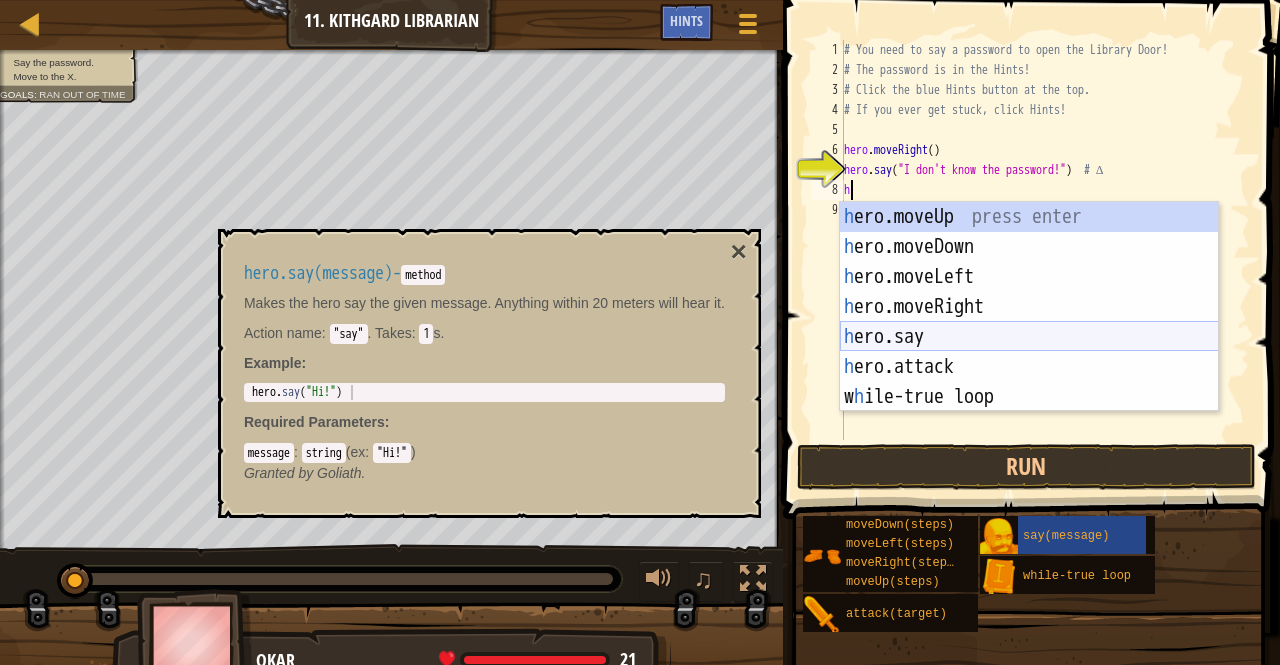 click on "h ero.moveUp press enter h ero.moveDown press enter h ero.moveLeft press enter h ero.moveRight press enter h ero.say press enter h ero.attack press enter w h ile-true loop press enter" at bounding box center (1029, 337) 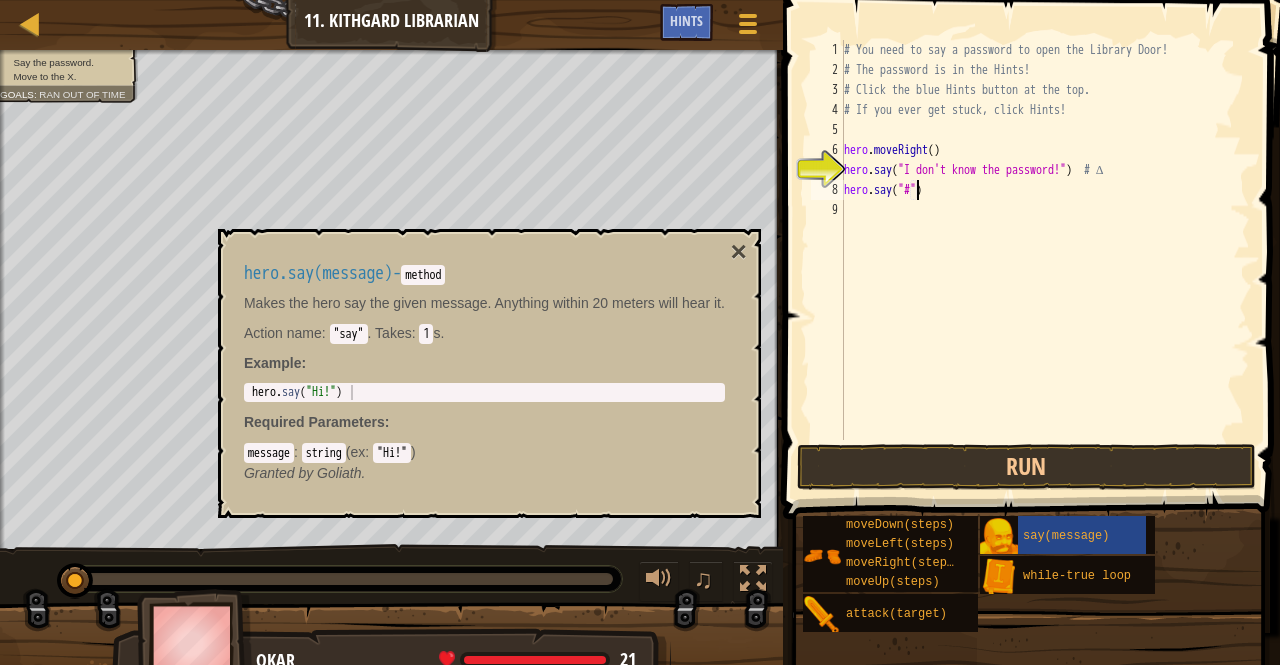 scroll, scrollTop: 9, scrollLeft: 5, axis: both 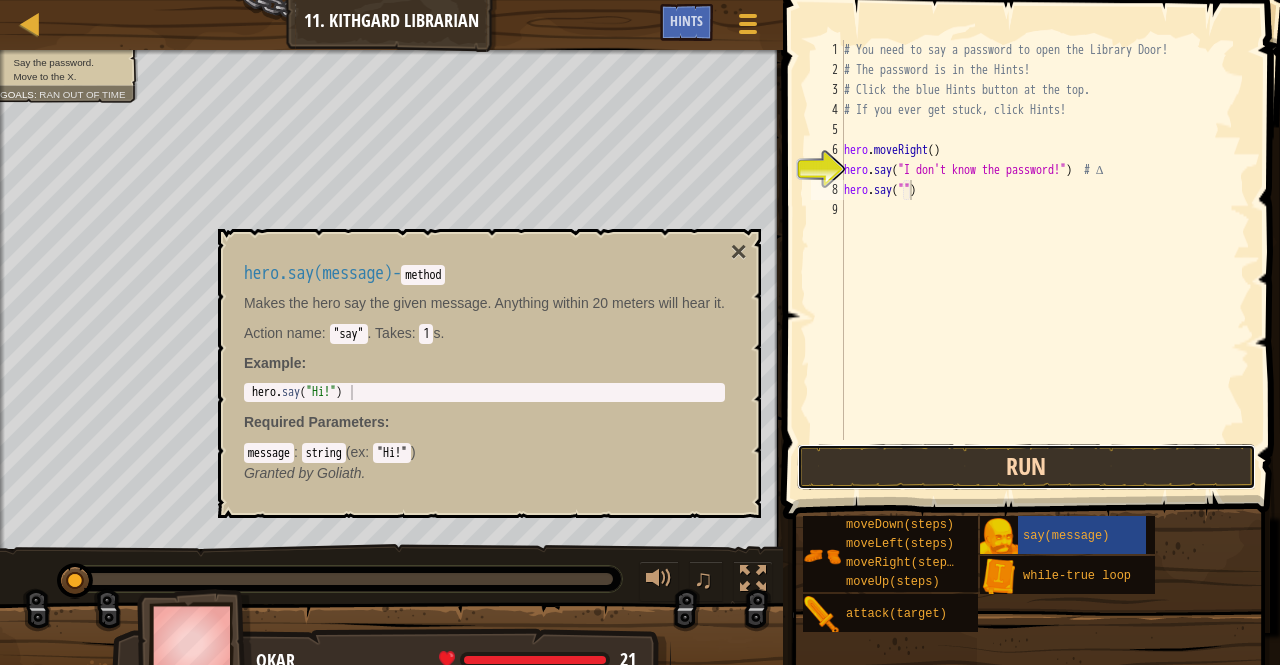 click on "Run" at bounding box center [1026, 467] 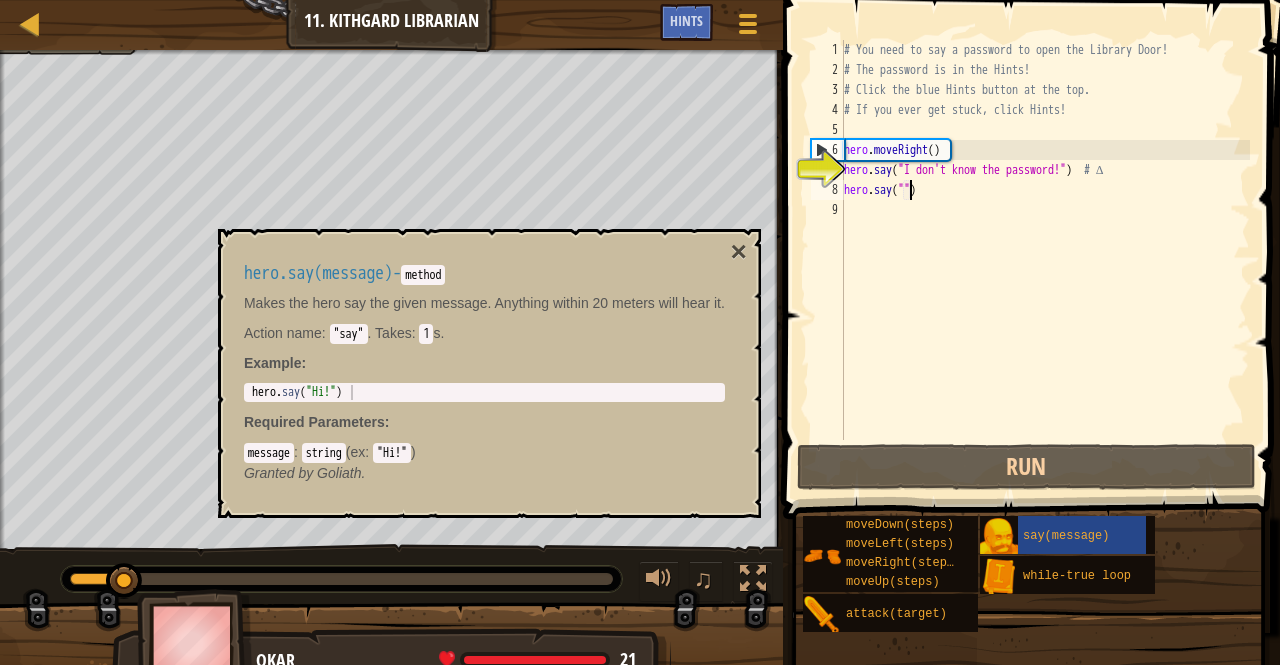 click on "hero.say(message)  -  method Makes the hero say the given message. Anything within 20 meters will hear it.
Action name : "say" . Takes : 1 s. Example : 1 hero . say ( "Hi!" )     הההההההההההההההההההההההההההההההההההההההההההההההההההההההההההההההההההההההההההההההההההההההההההההההההההההההההההההההההההההההההההההההההההההההההההההההההההההההההההההההההההההההההההההההההההההההההההההההההההההההההההההההההההההההההההההההההההההההההההההההההההההההההההההההה XXXXXXXXXXXXXXXXXXXXXXXXXXXXXXXXXXXXXXXXXXXXXXXXXXXXXXXXXXXXXXXXXXXXXXXXXXXXXXXXXXXXXXXXXXXXXXXXXXXXXXXXXXXXXXXXXXXXXXXXXXXXXXXXXXXXXXXXXXXXXXXXXXXXXXXXXXXXXXXXXXXXXXXXXXXXXXXXXXXXXXXXXXXXXXXXXXXXXXXXXXXXXXXXXXXXXXXXXXXXXXXXXXXXXXXXXXXXXXXXXXXXXXXXXXXXXXXX Required Parameters : message : string  ( ex : "Hi!" ) Granted by ×" at bounding box center (489, 373) 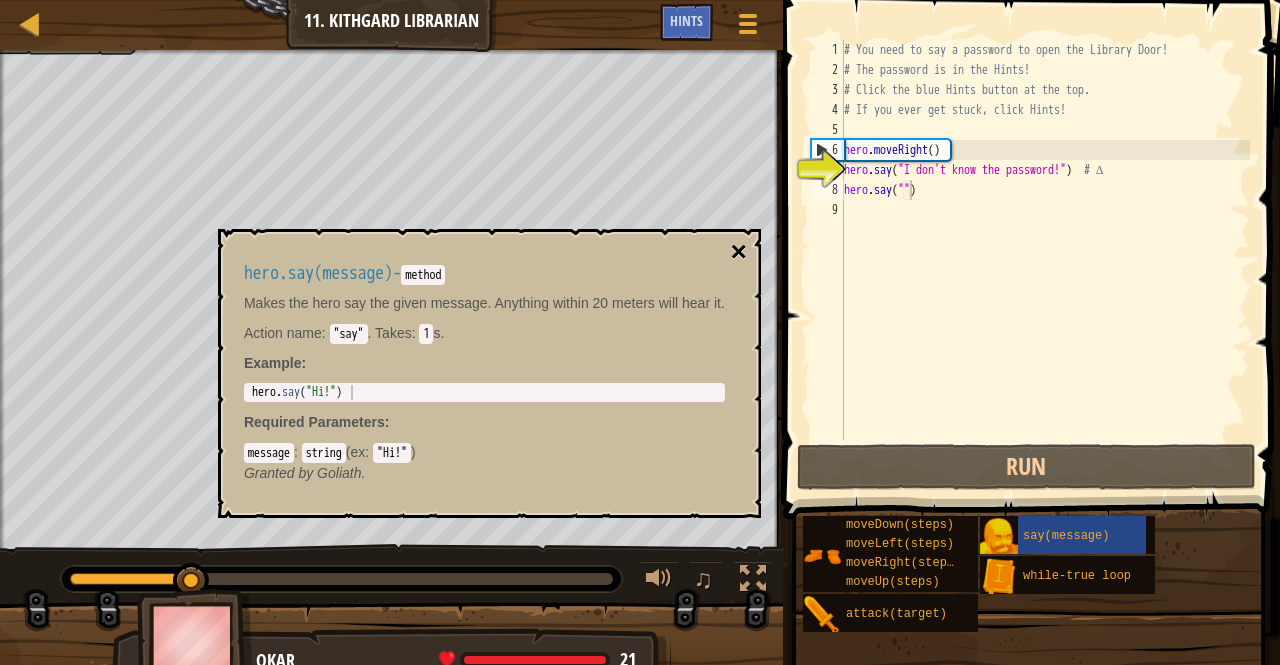 click on "×" at bounding box center [739, 252] 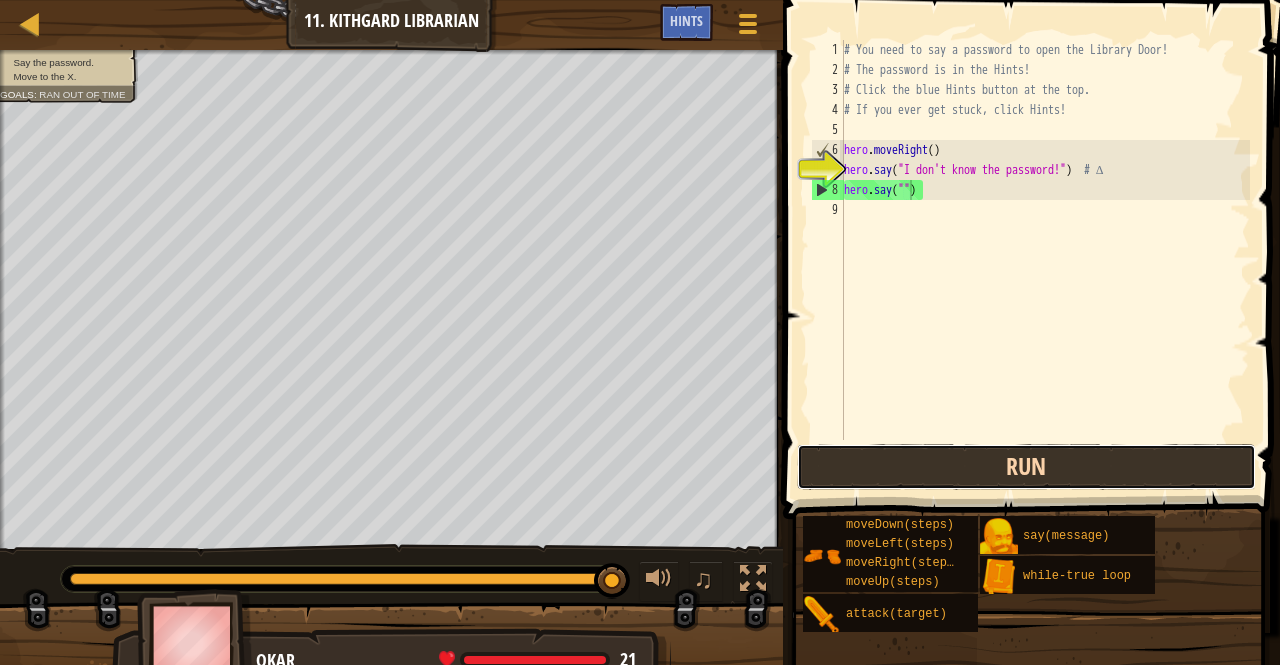 click on "Run" at bounding box center [1026, 467] 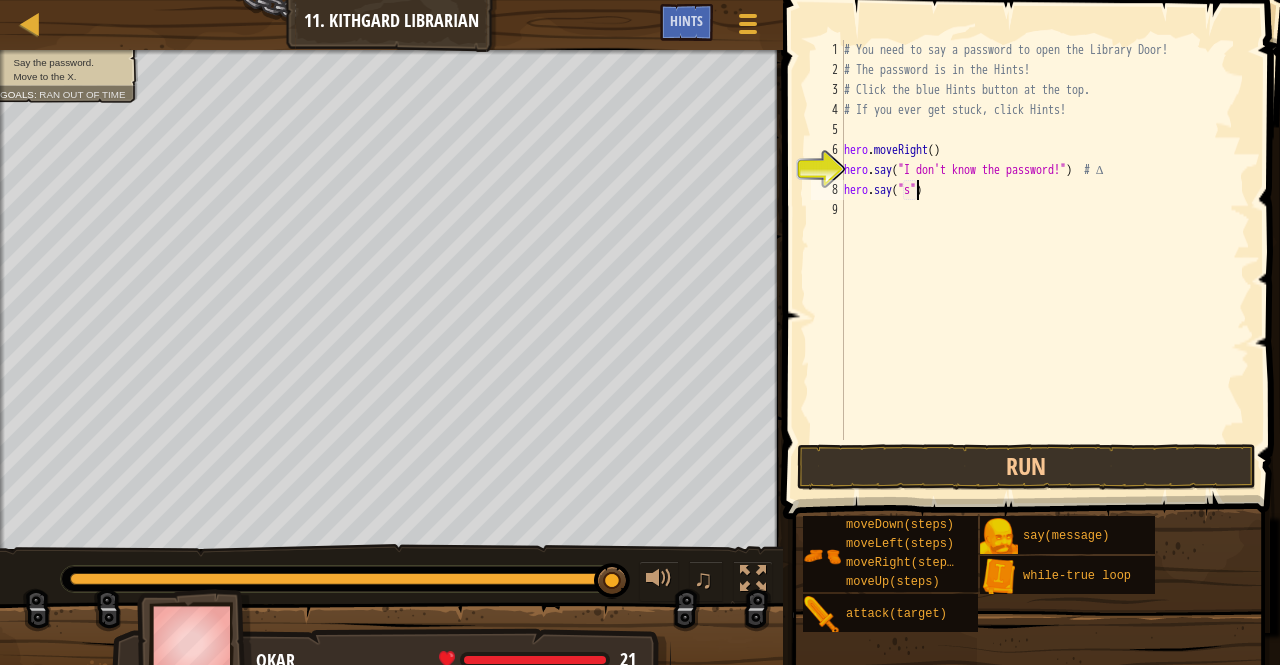 scroll, scrollTop: 9, scrollLeft: 5, axis: both 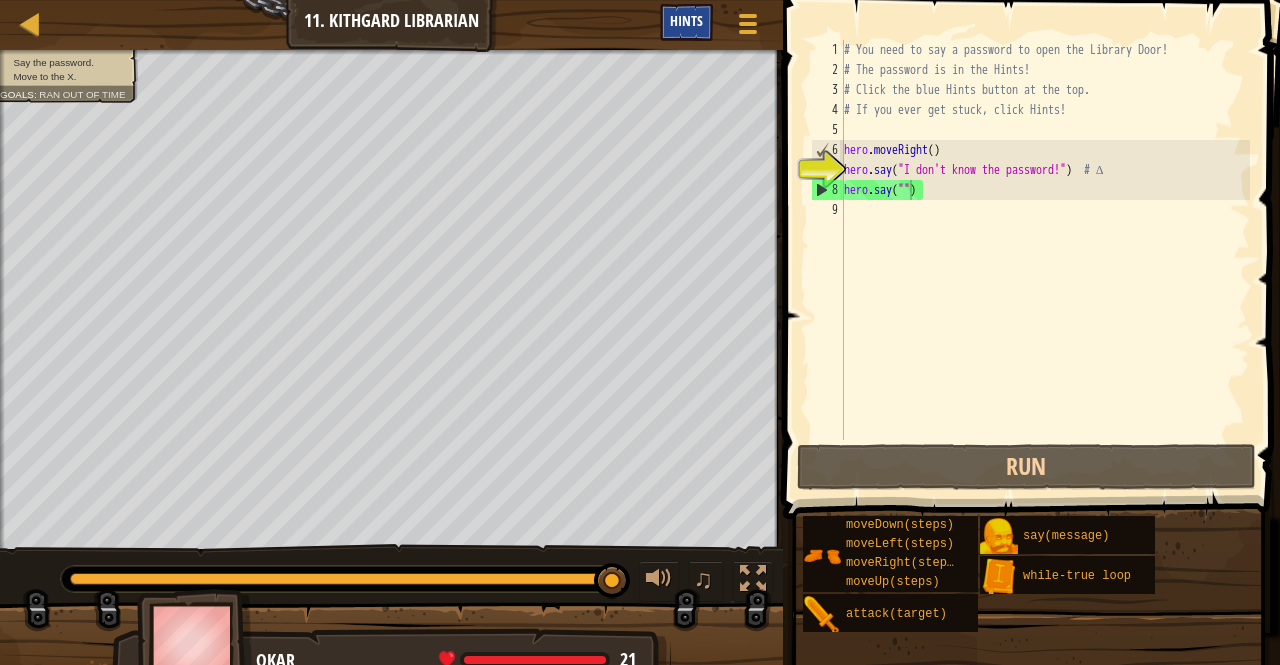 click on "Hints" at bounding box center [686, 20] 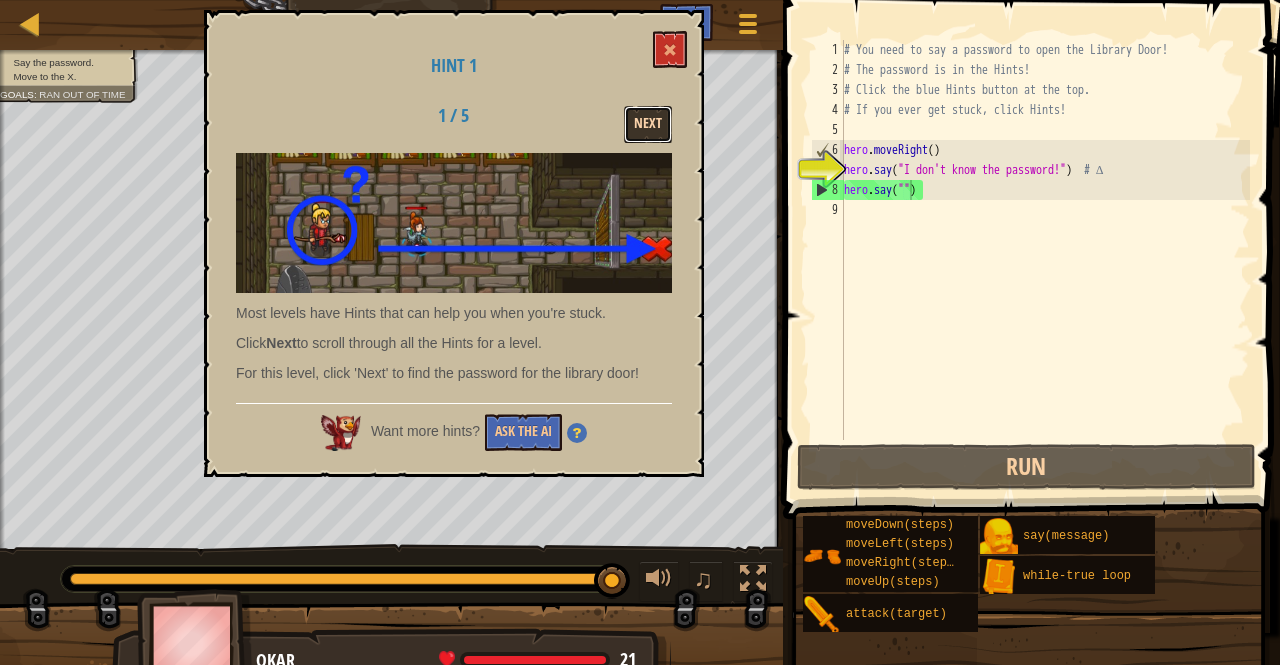 click on "Next" at bounding box center [648, 124] 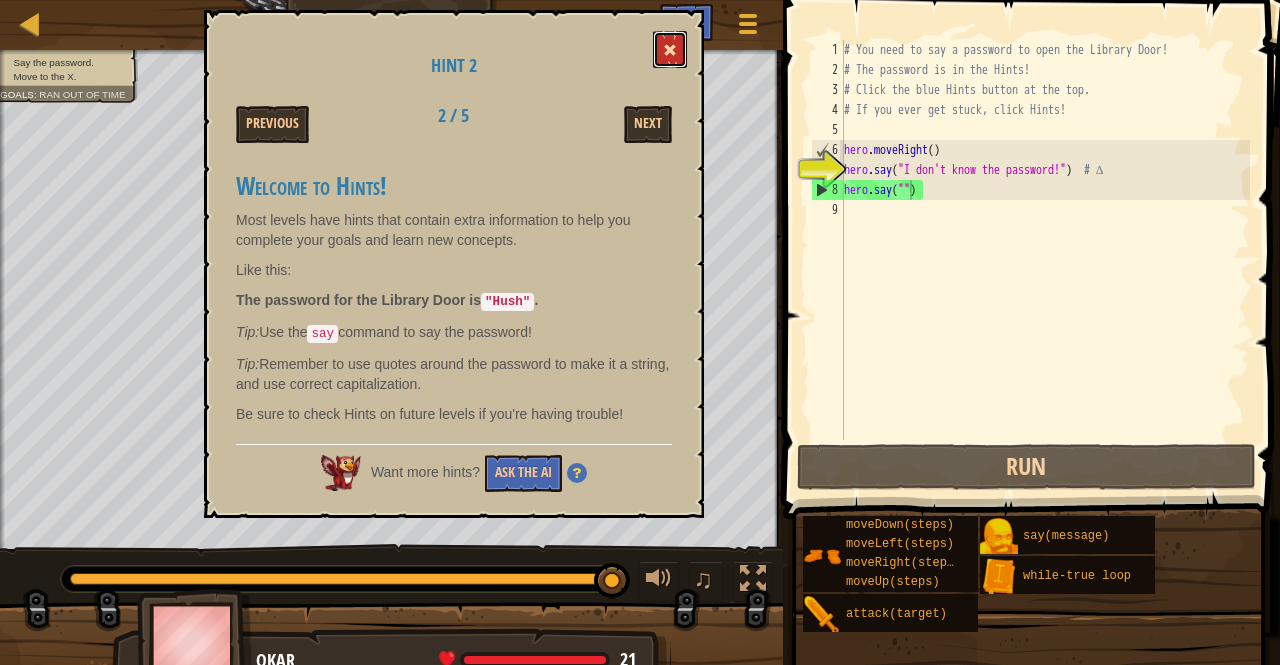 click at bounding box center (670, 49) 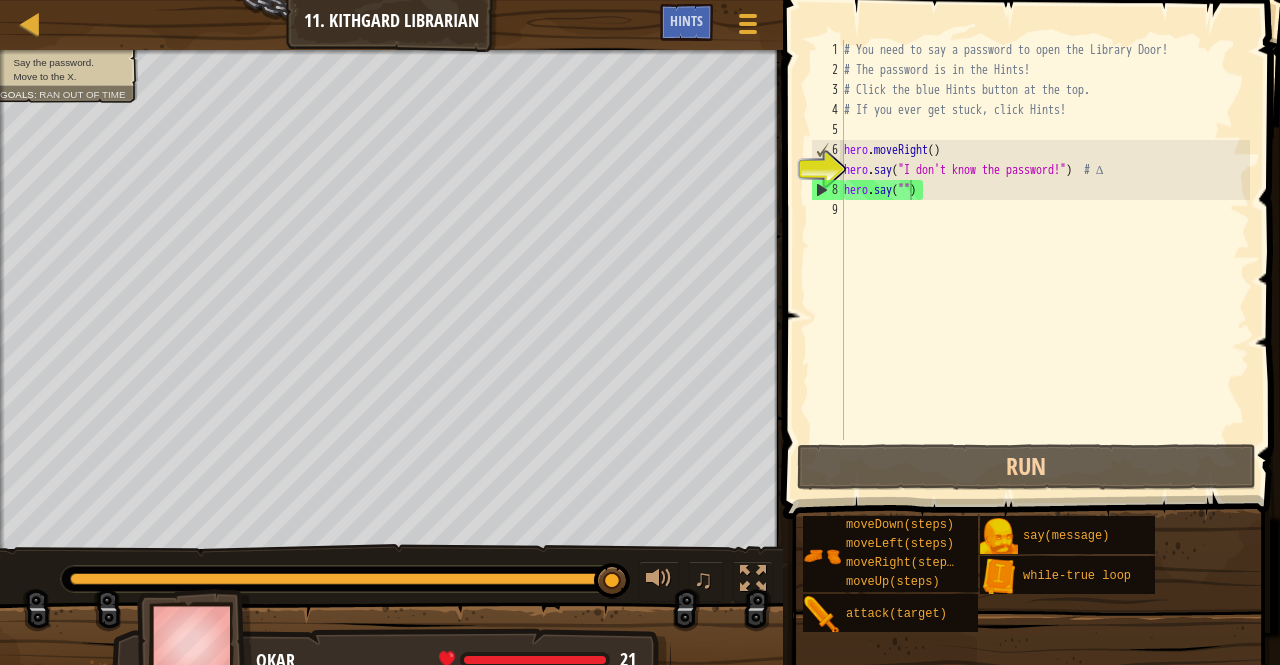click on "# You need to say a password to open the Library Door! # The password is in the Hints! # Click the blue Hints button at the top. # If you ever get stuck, click Hints! hero . moveRight ( ) hero . say ( "I don't know the password!" )    # ∆ hero . say ( "" )" at bounding box center [1045, 260] 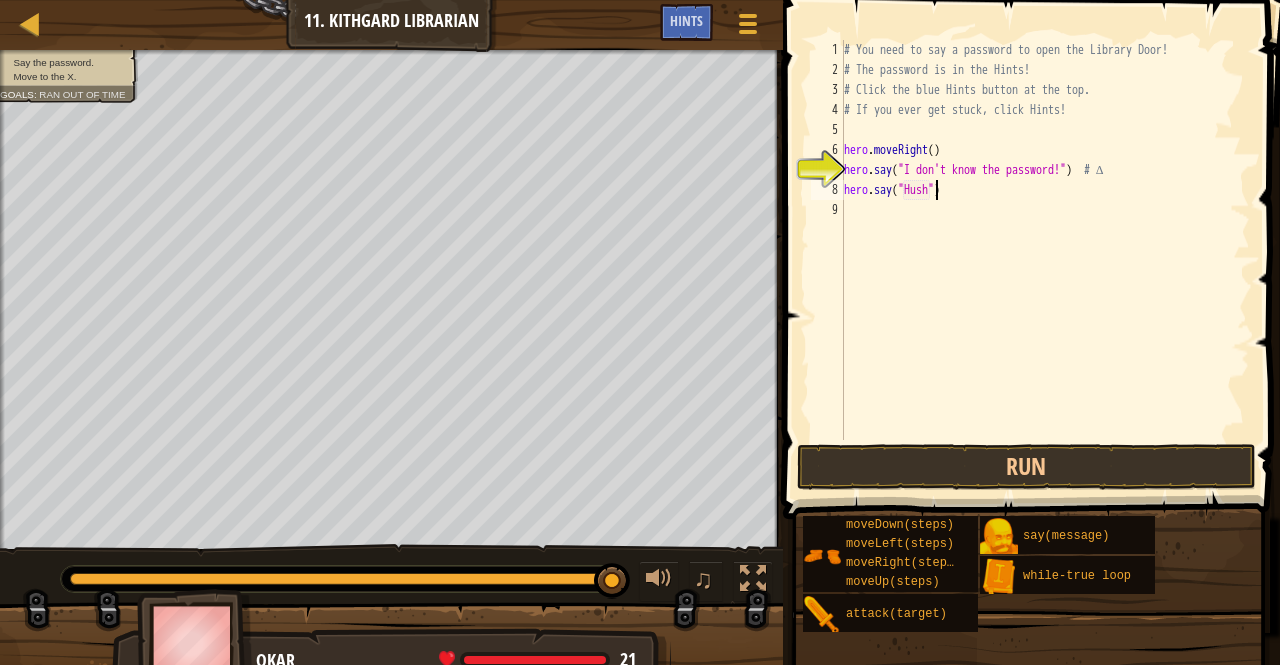 scroll, scrollTop: 9, scrollLeft: 8, axis: both 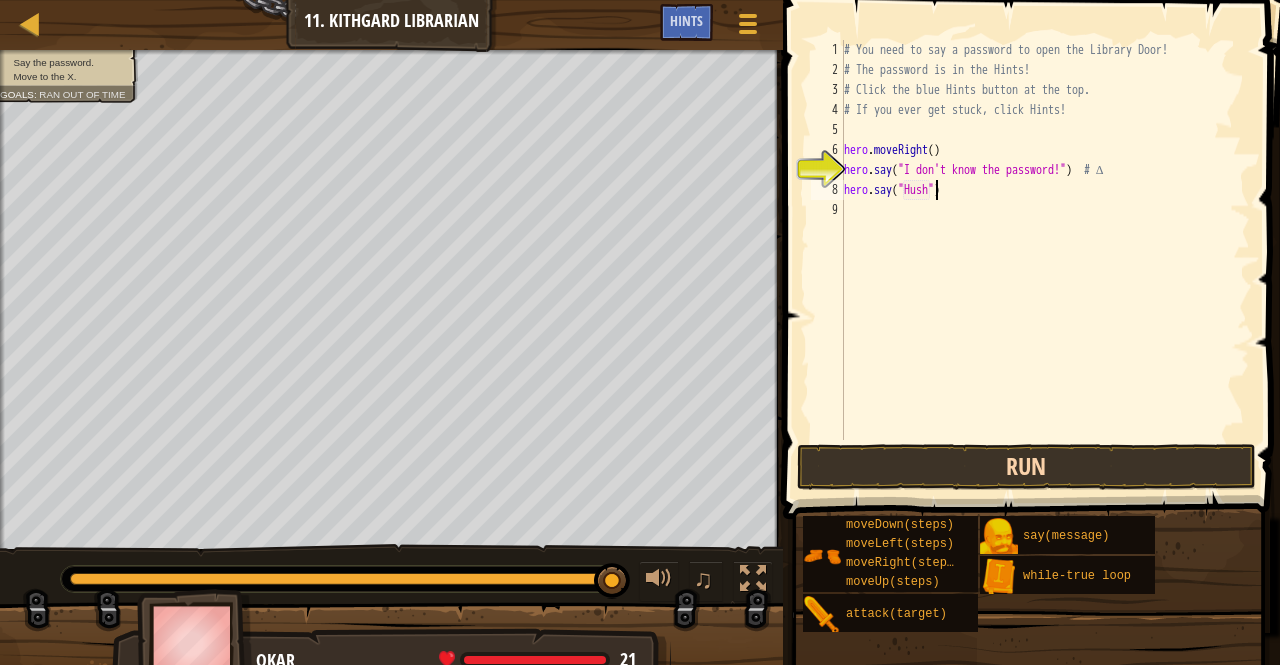type on "hero.say("Hush")" 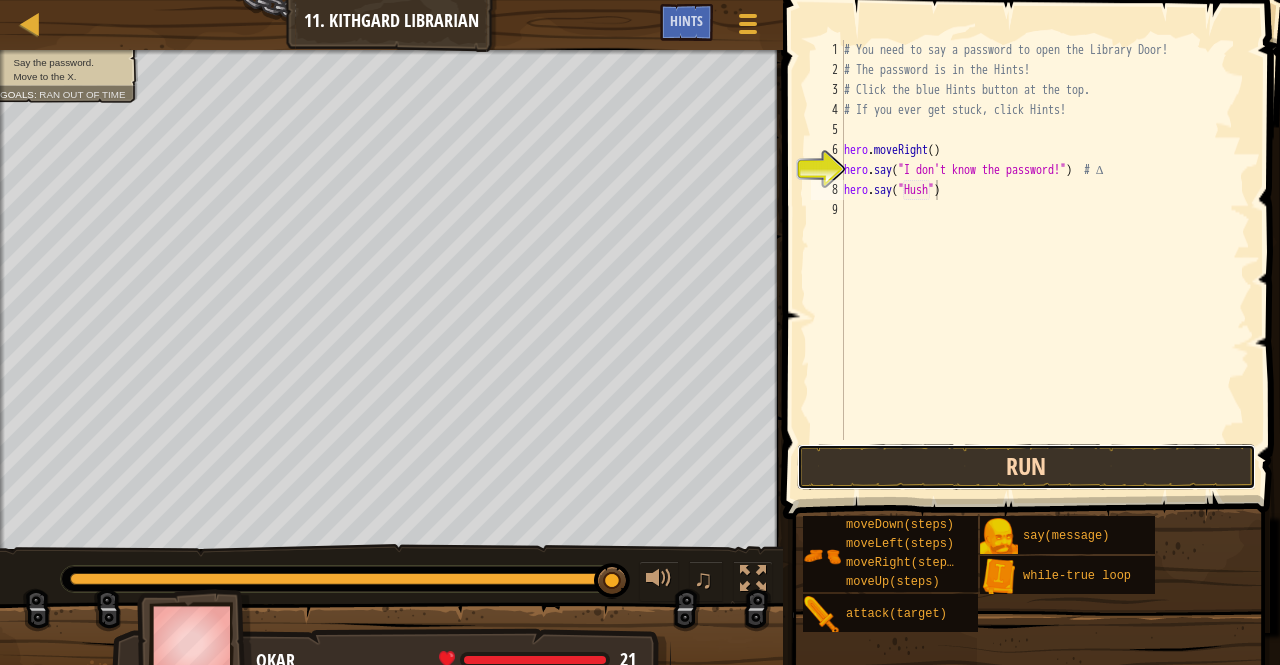 click on "Run" at bounding box center [1026, 467] 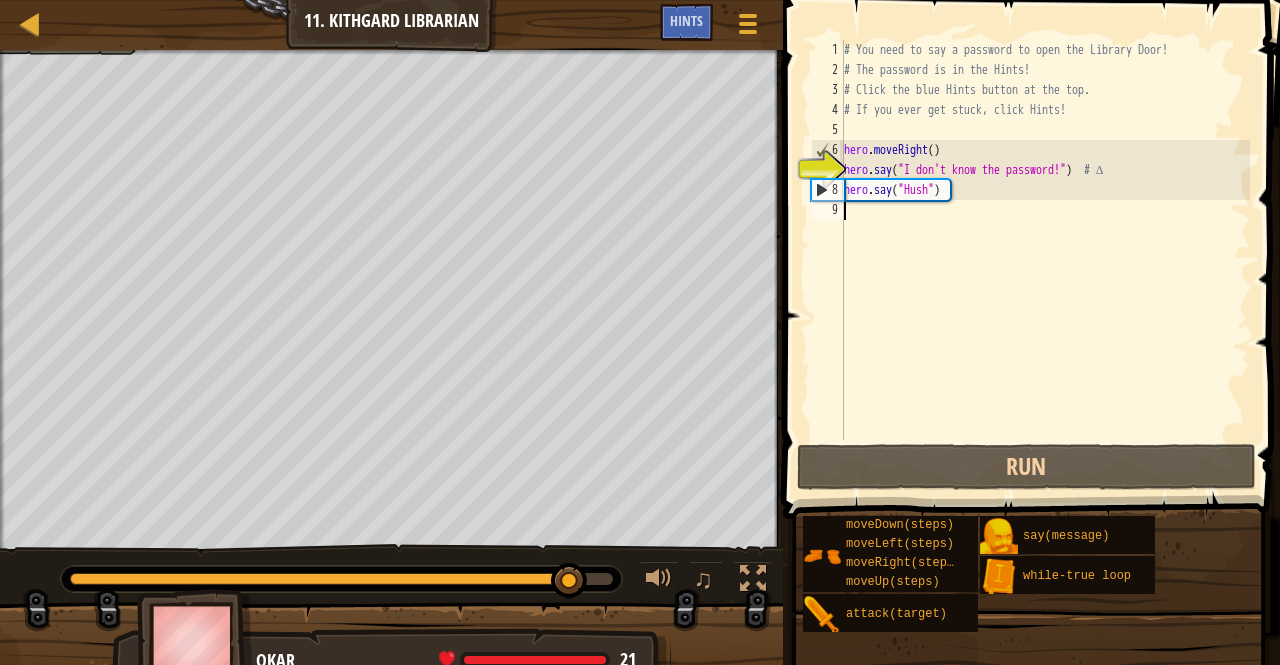 scroll, scrollTop: 9, scrollLeft: 0, axis: vertical 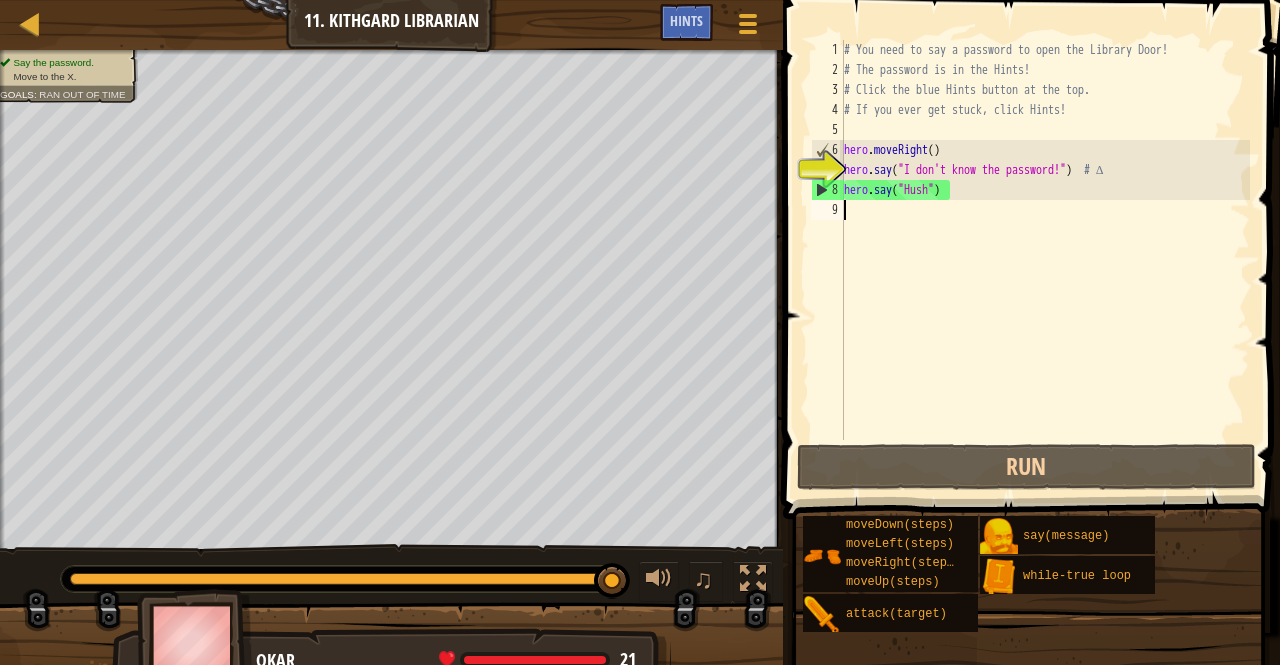 drag, startPoint x: 883, startPoint y: 215, endPoint x: 849, endPoint y: 203, distance: 36.05551 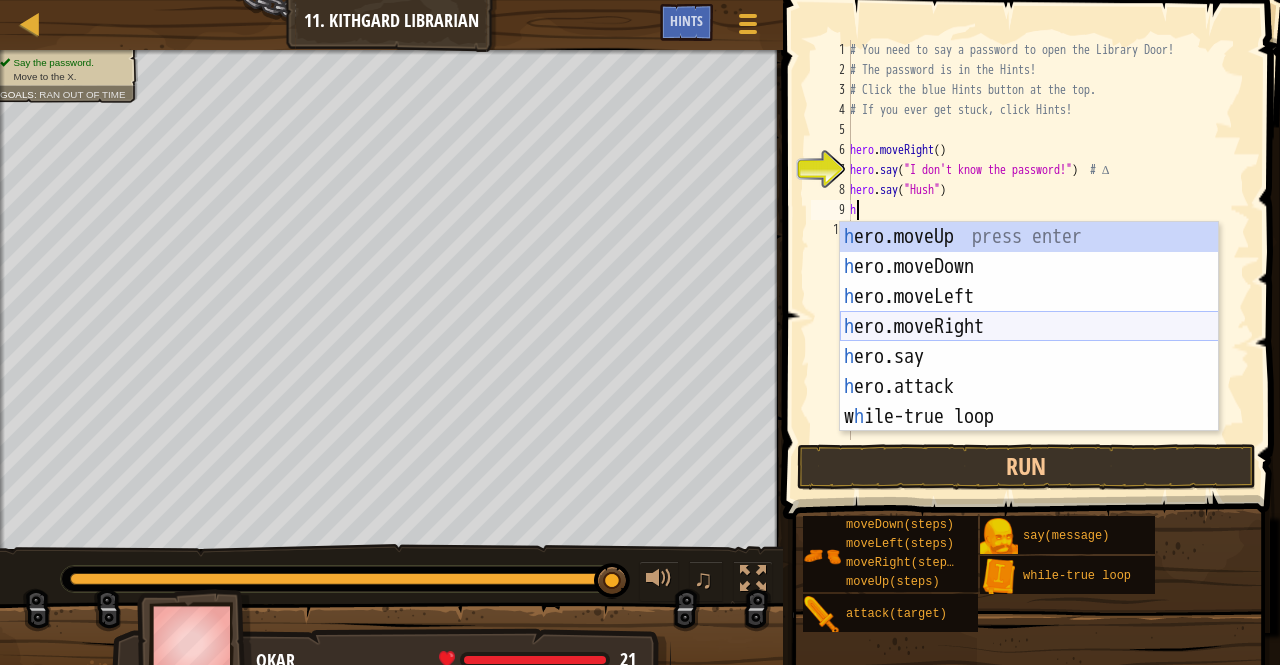 click on "h ero.moveUp press enter h ero.moveDown press enter h ero.moveLeft press enter h ero.moveRight press enter h ero.say press enter h ero.attack press enter w h ile-true loop press enter" at bounding box center (1029, 357) 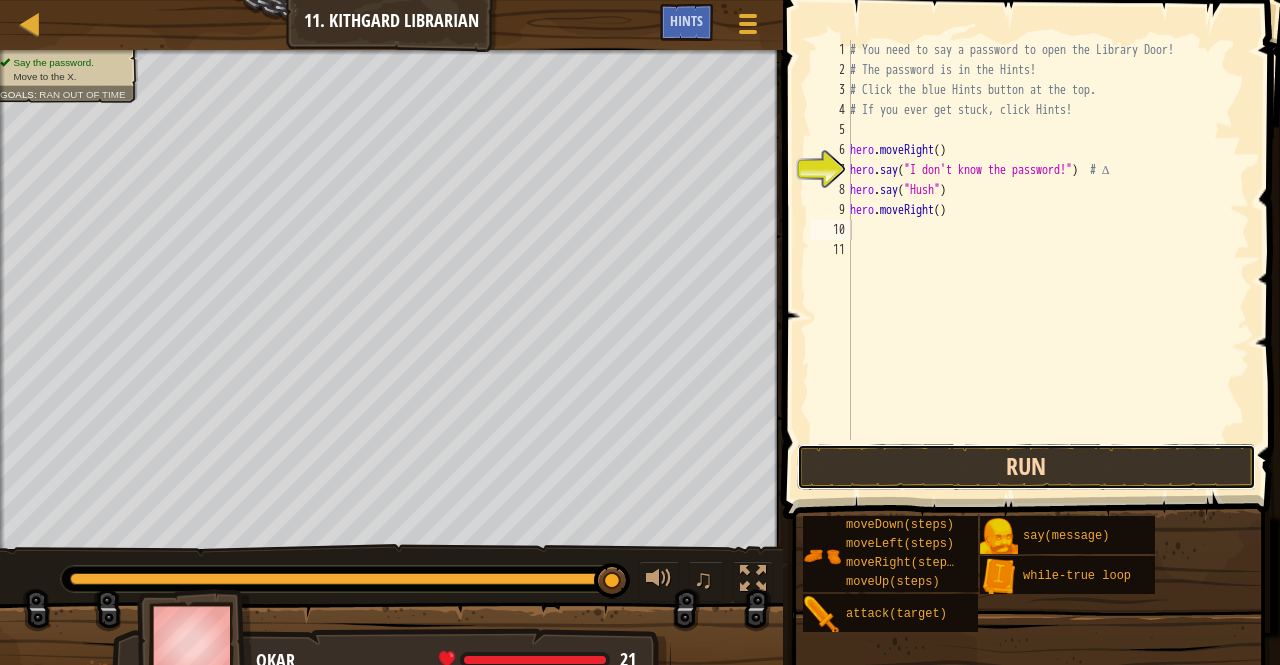 click on "Run" at bounding box center (1026, 467) 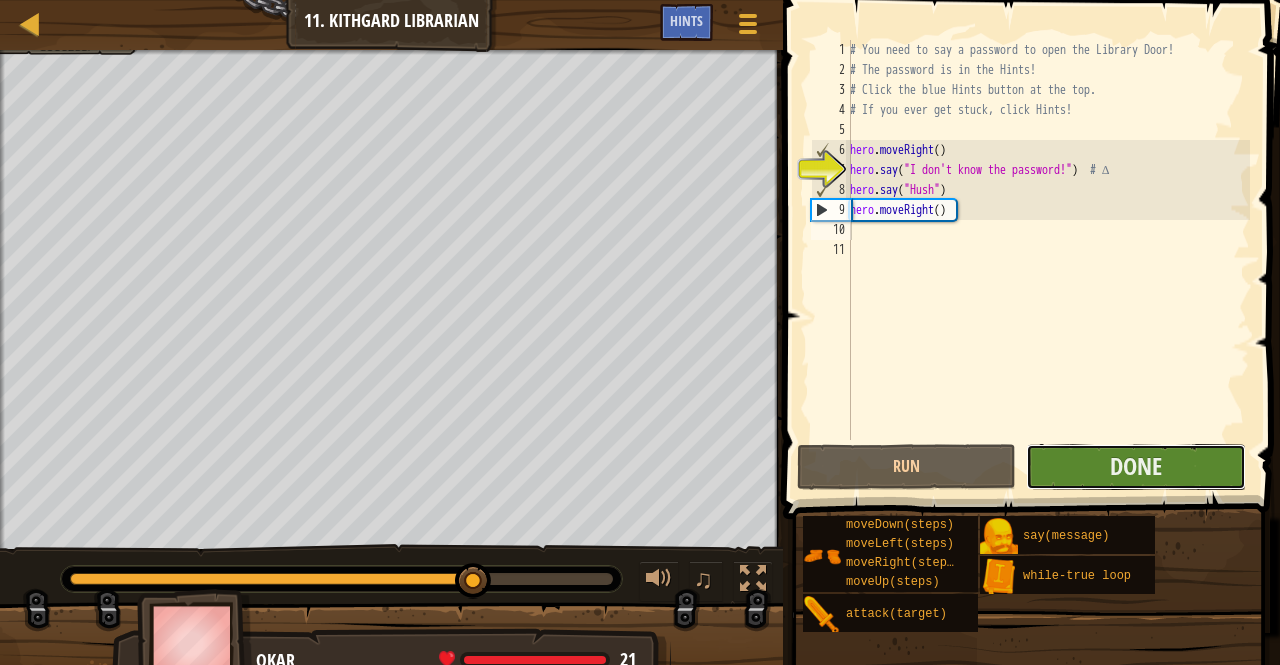 click on "Done" at bounding box center (1135, 467) 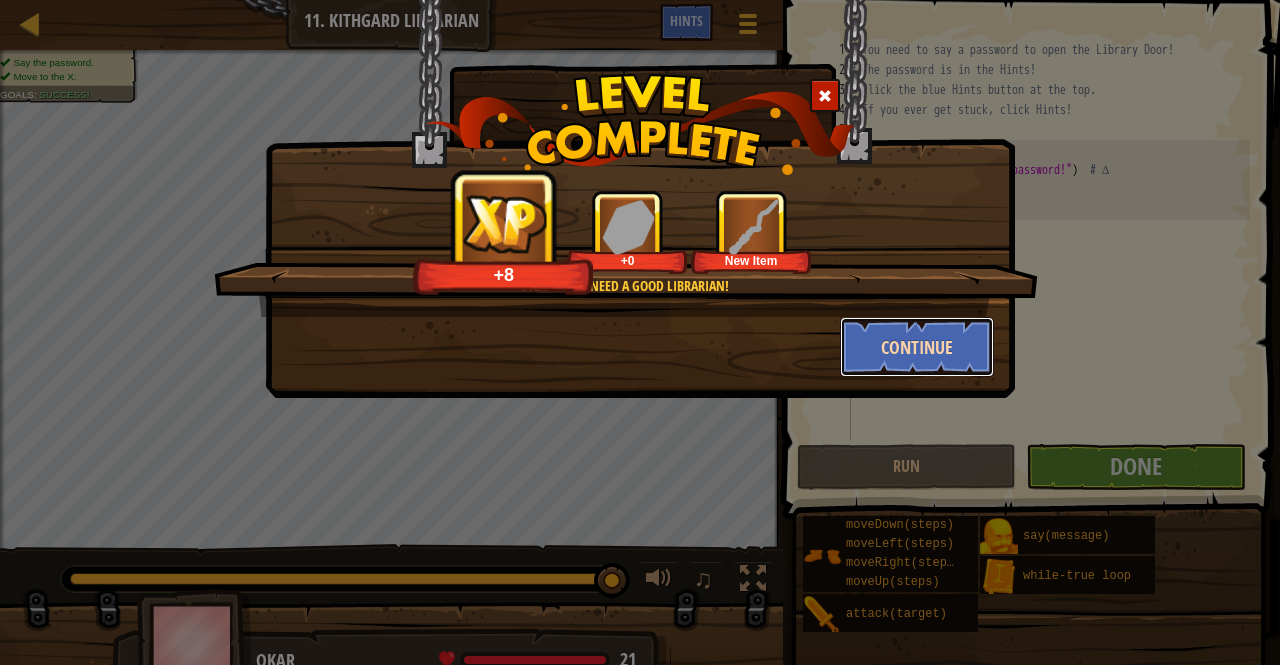 click on "Continue" at bounding box center [917, 347] 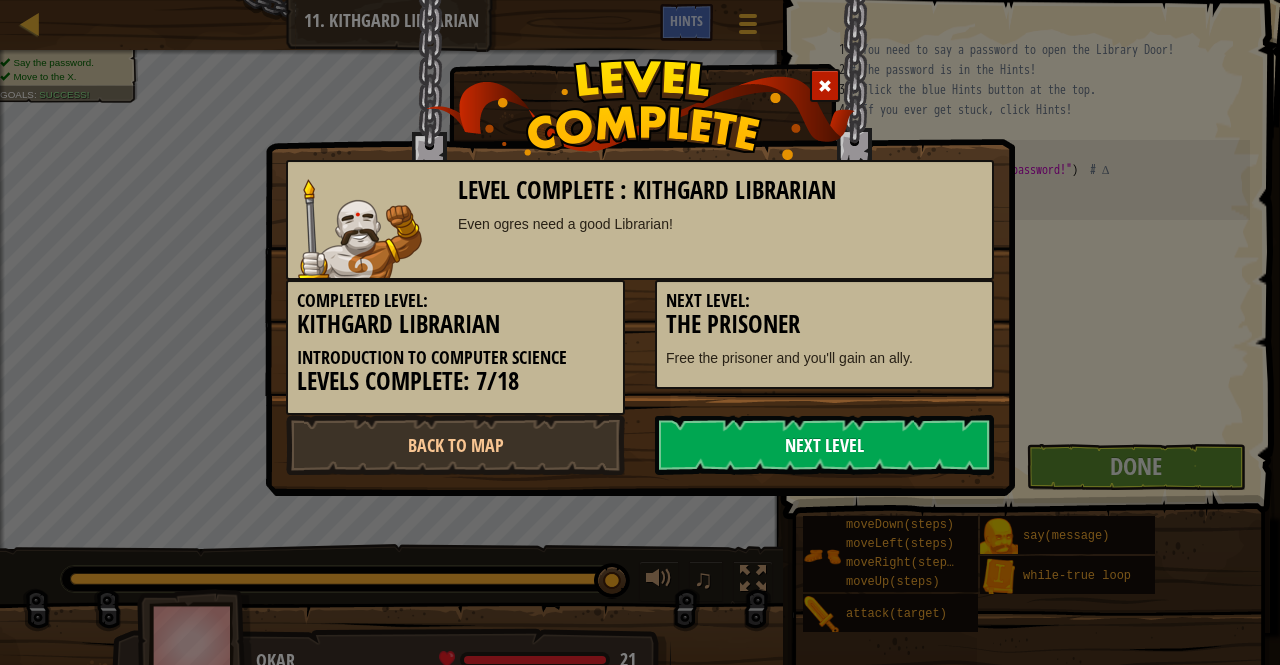 click on "Next Level" at bounding box center (824, 445) 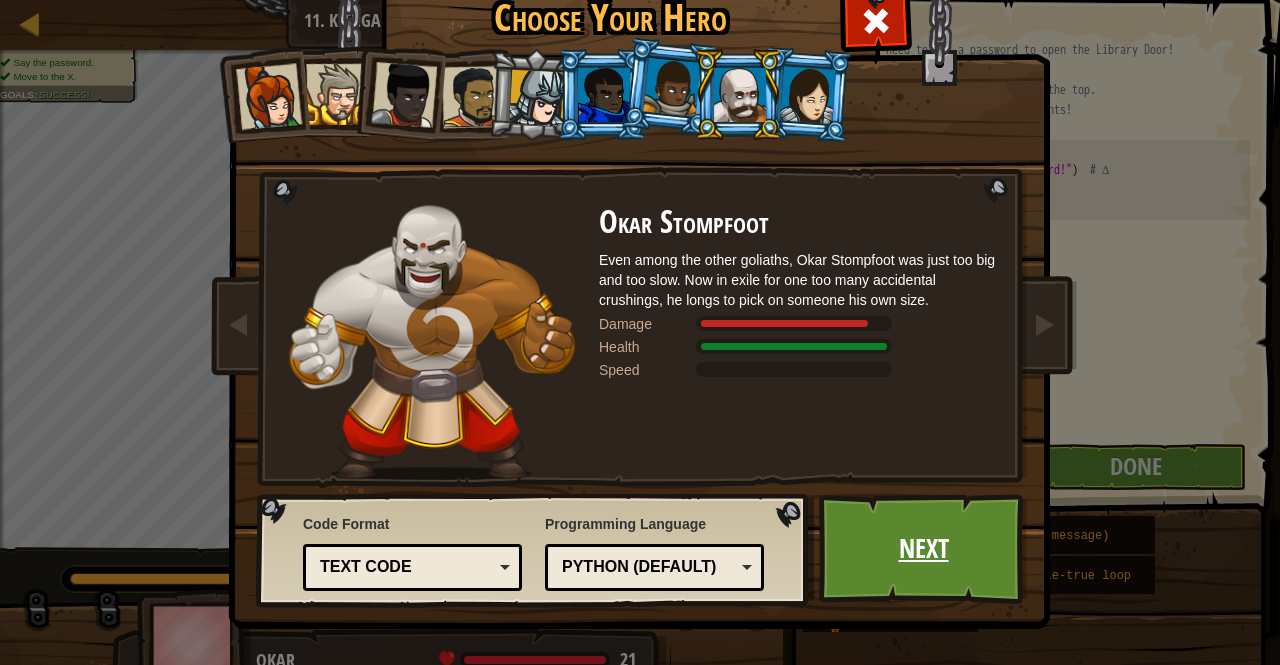 click on "Next" at bounding box center [923, 549] 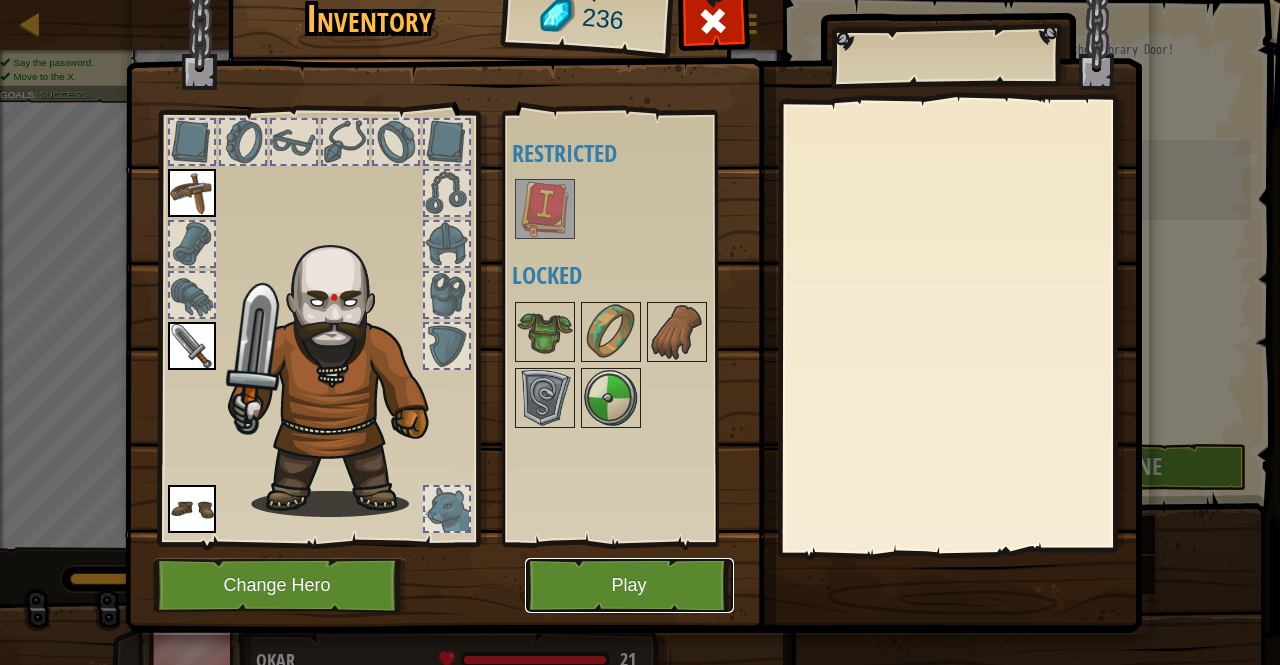 click on "Play" at bounding box center (629, 585) 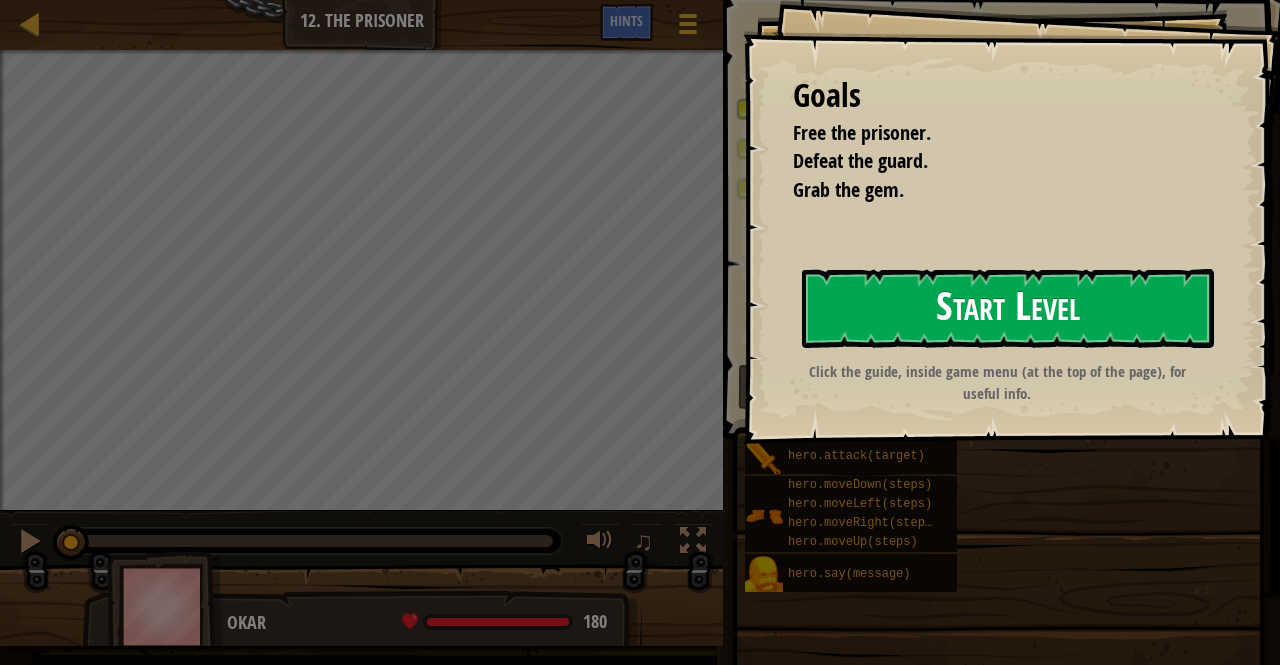 click on "Start Level" at bounding box center (1008, 308) 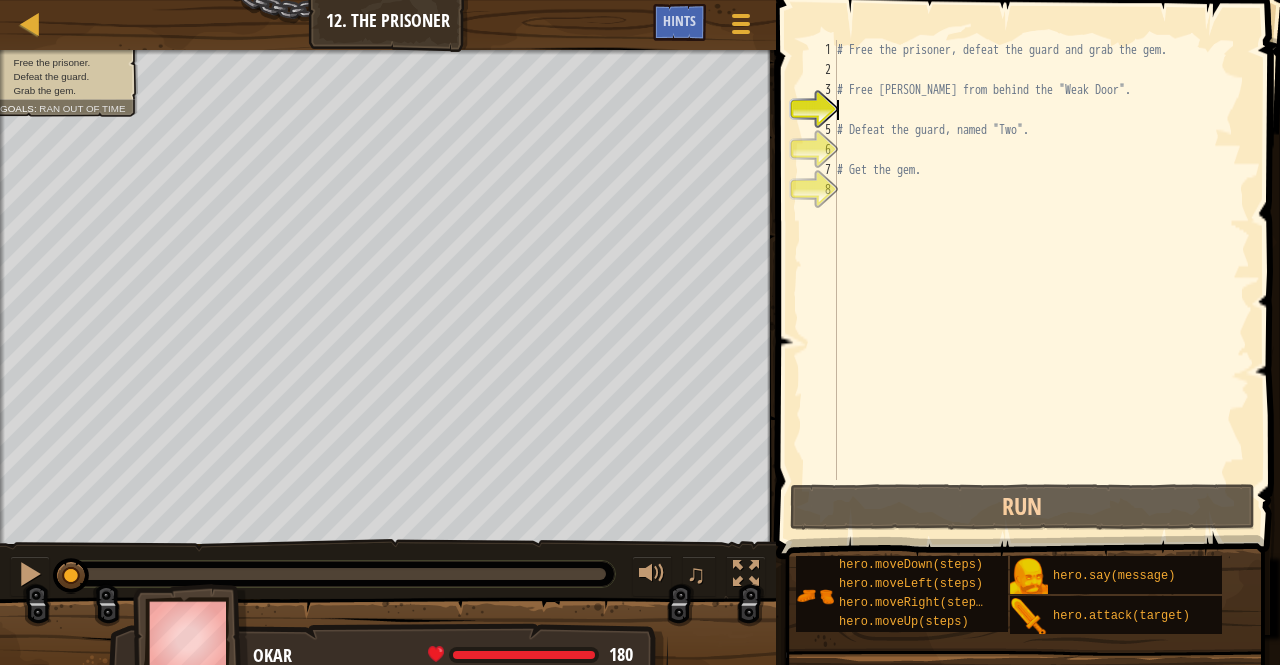 type on "h" 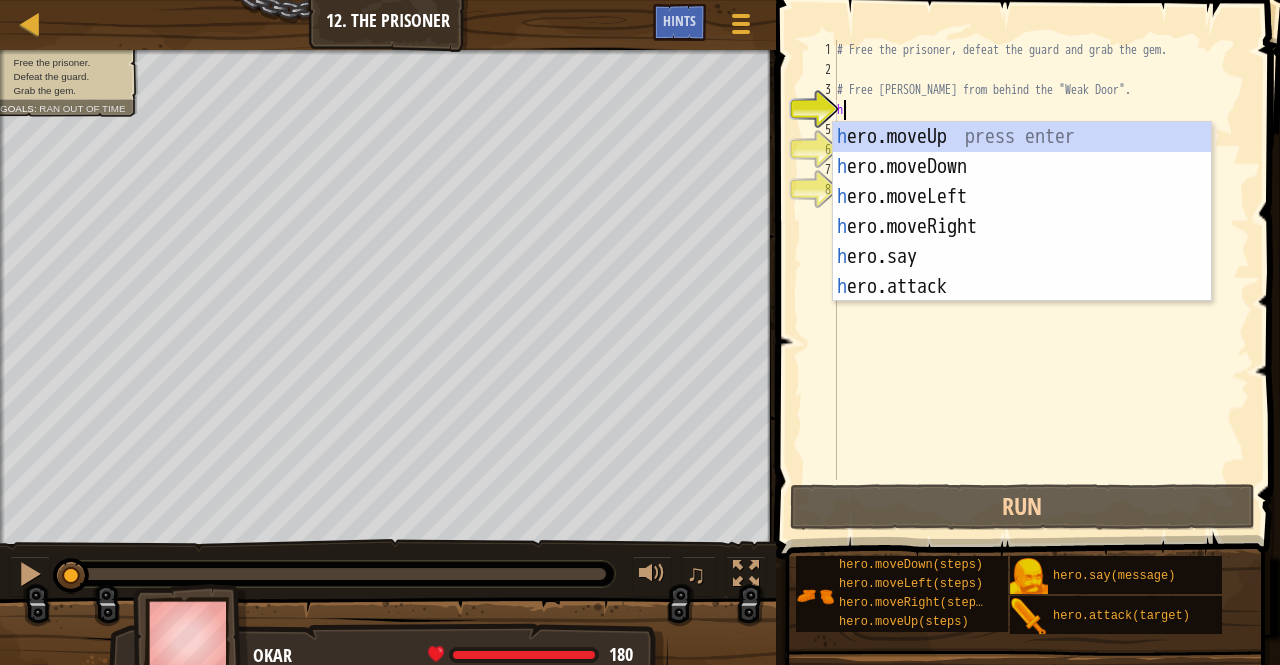 scroll, scrollTop: 9, scrollLeft: 0, axis: vertical 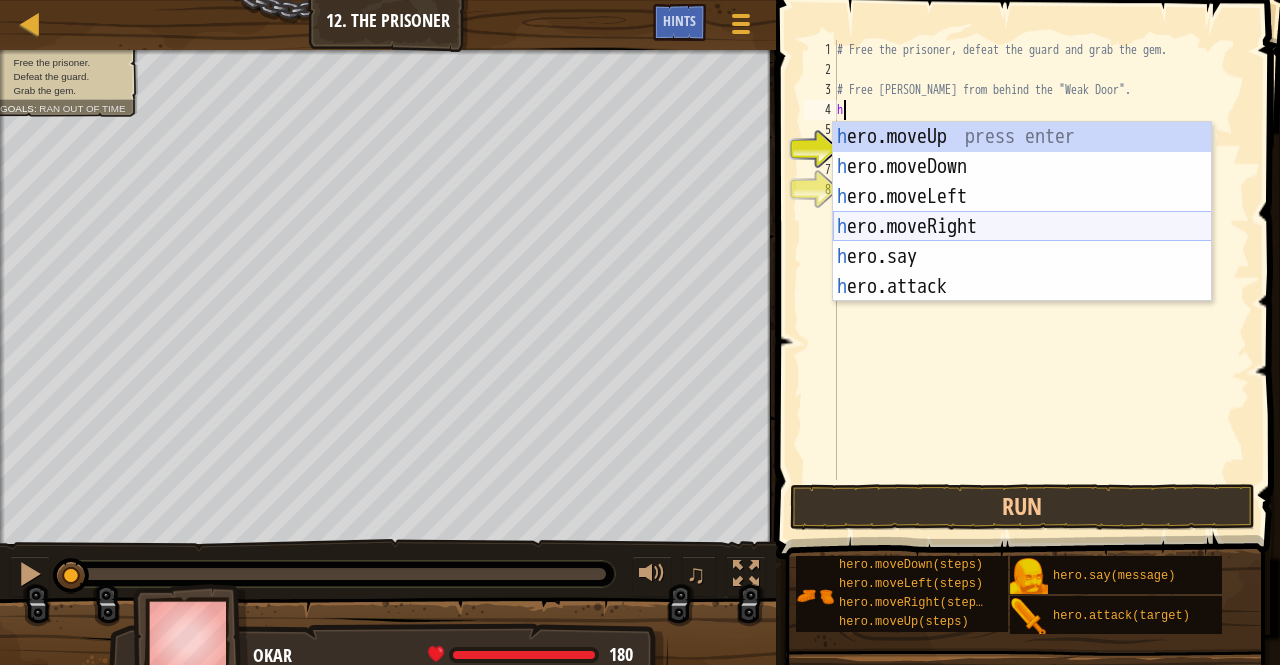 click on "h ero.moveUp press enter h ero.moveDown press enter h ero.moveLeft press enter h ero.moveRight press enter h ero.say press enter h ero.attack press enter" at bounding box center (1022, 242) 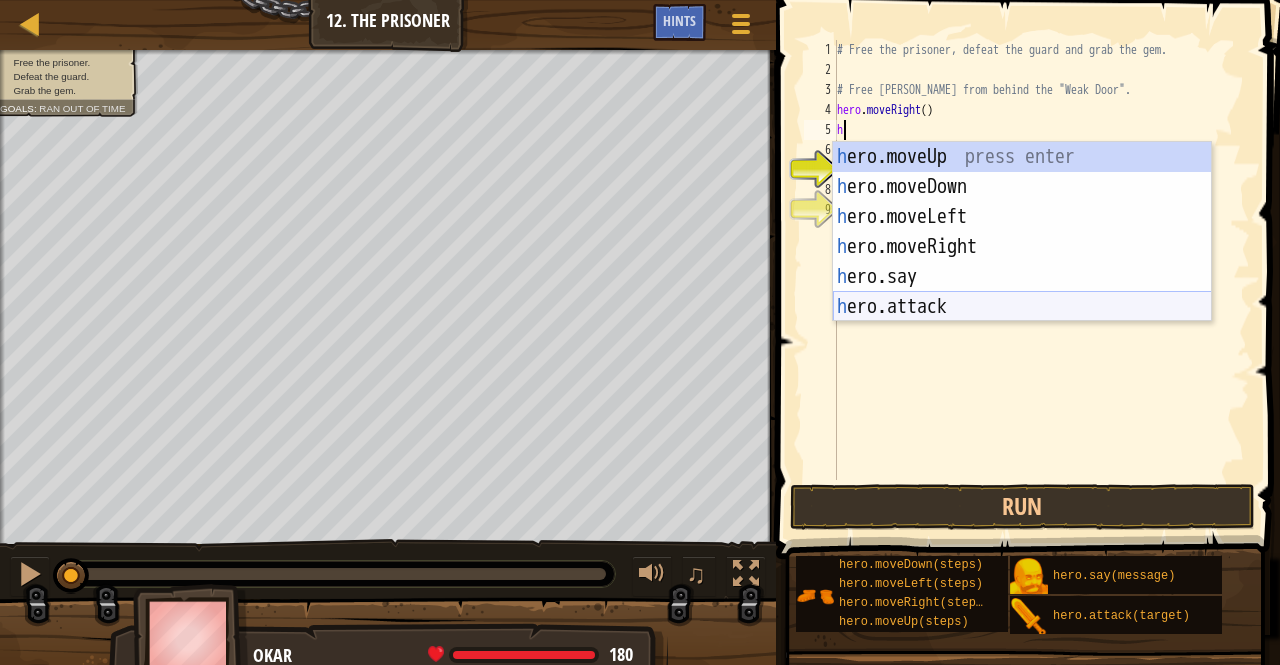 click on "h ero.moveUp press enter h ero.moveDown press enter h ero.moveLeft press enter h ero.moveRight press enter h ero.say press enter h ero.attack press enter" at bounding box center [1022, 262] 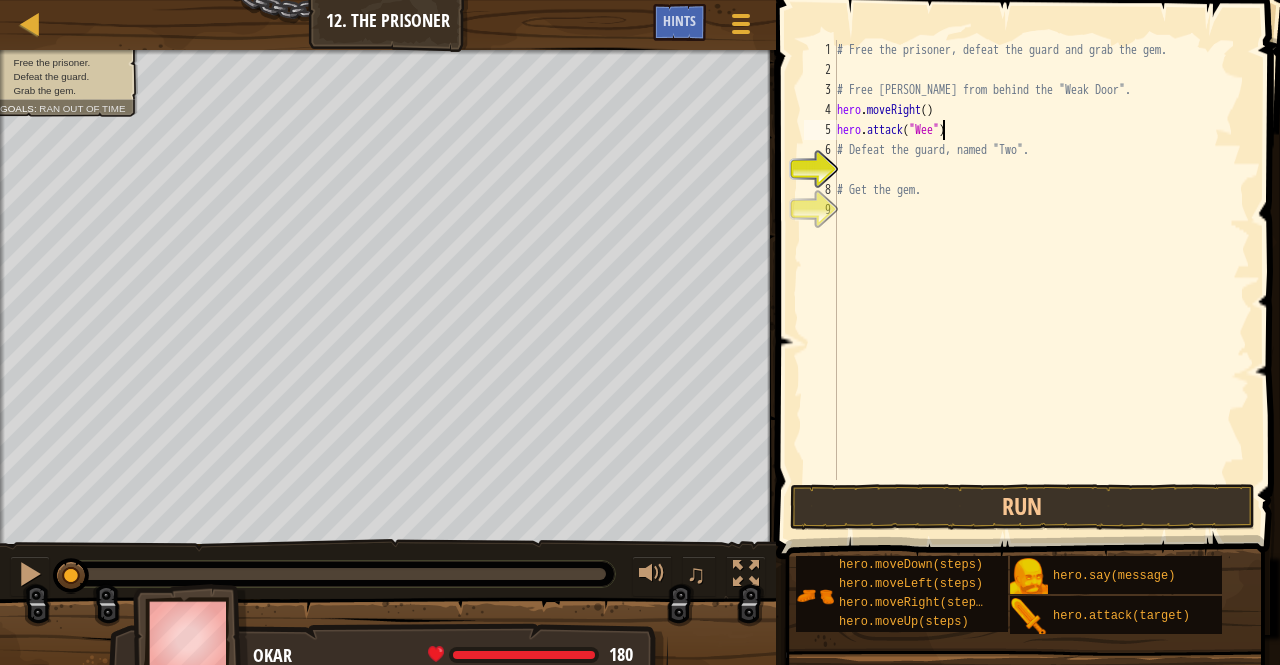 scroll, scrollTop: 9, scrollLeft: 8, axis: both 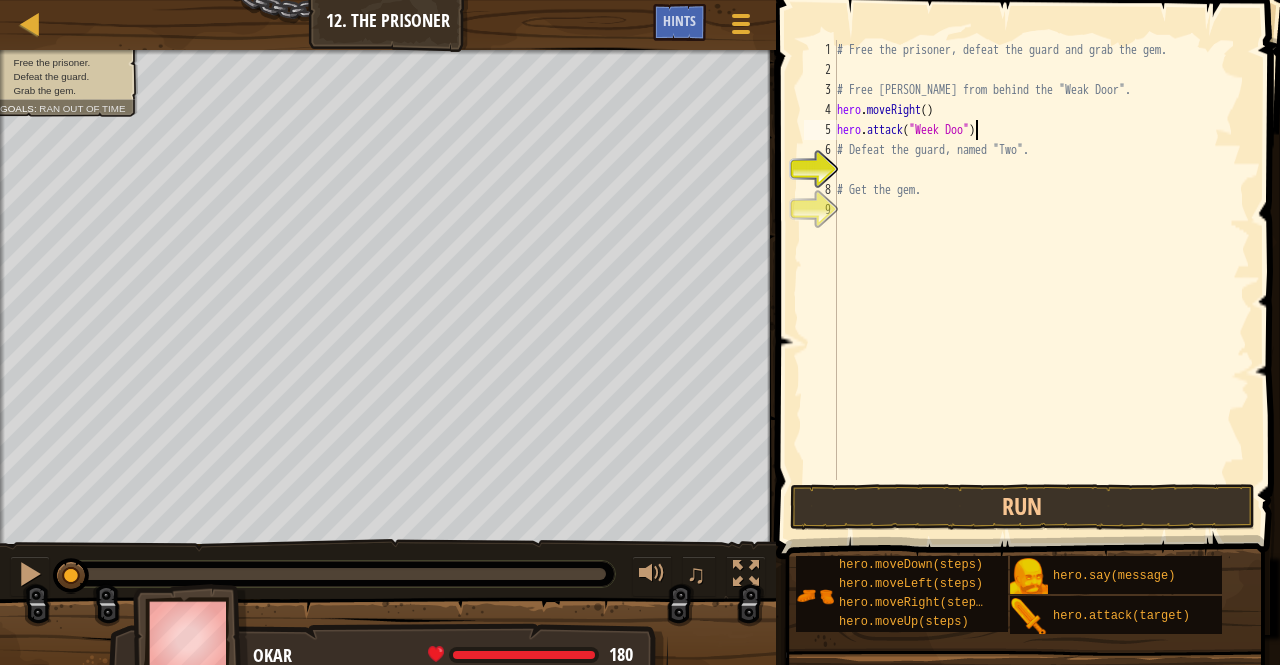 type on "hero.attack("Week Door")" 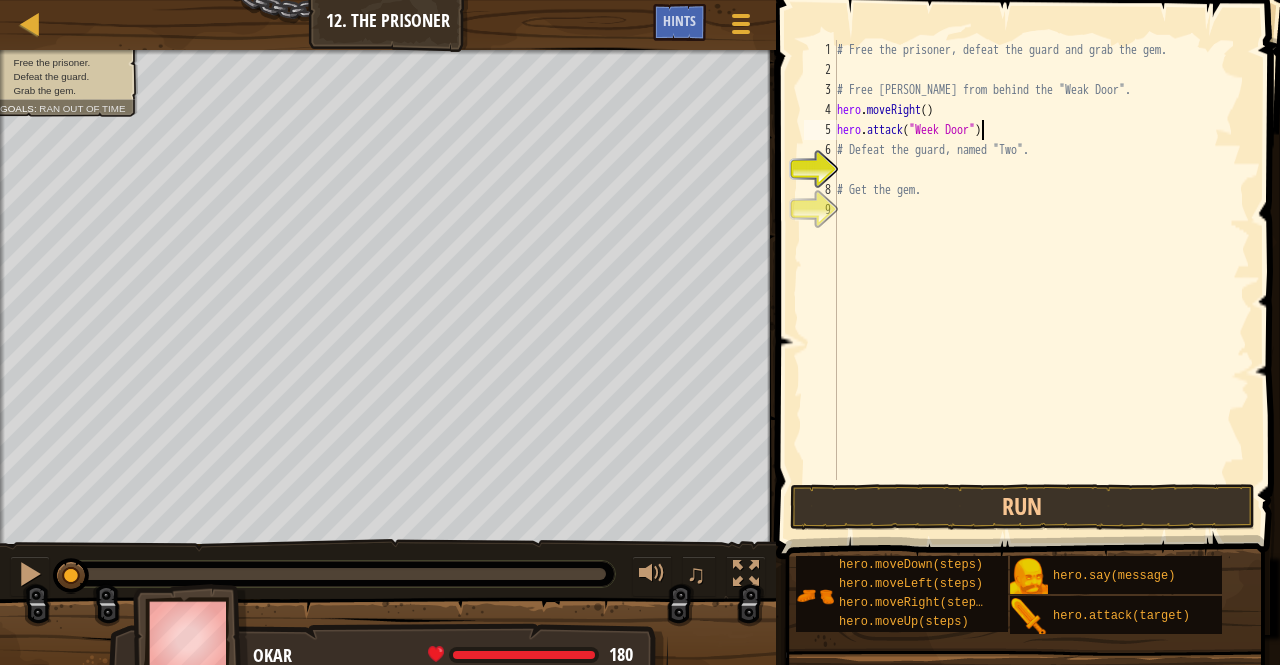 scroll, scrollTop: 9, scrollLeft: 0, axis: vertical 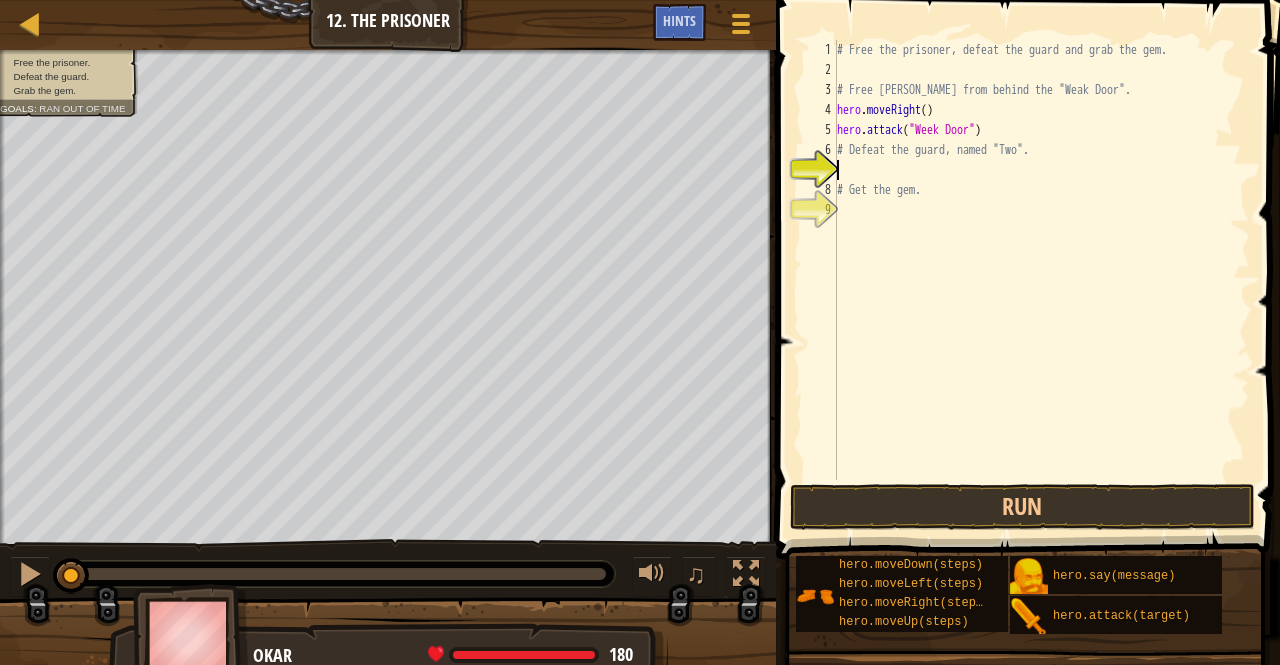 drag, startPoint x: 861, startPoint y: 171, endPoint x: 848, endPoint y: 164, distance: 14.764823 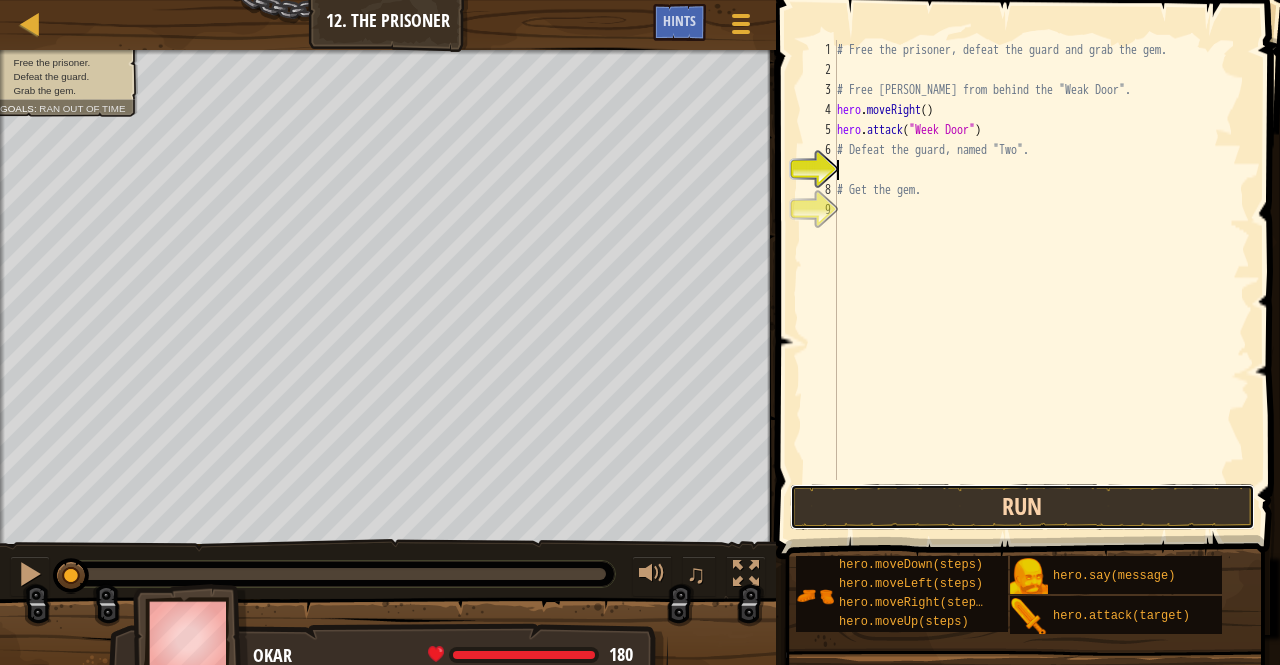 click on "Run" at bounding box center (1023, 507) 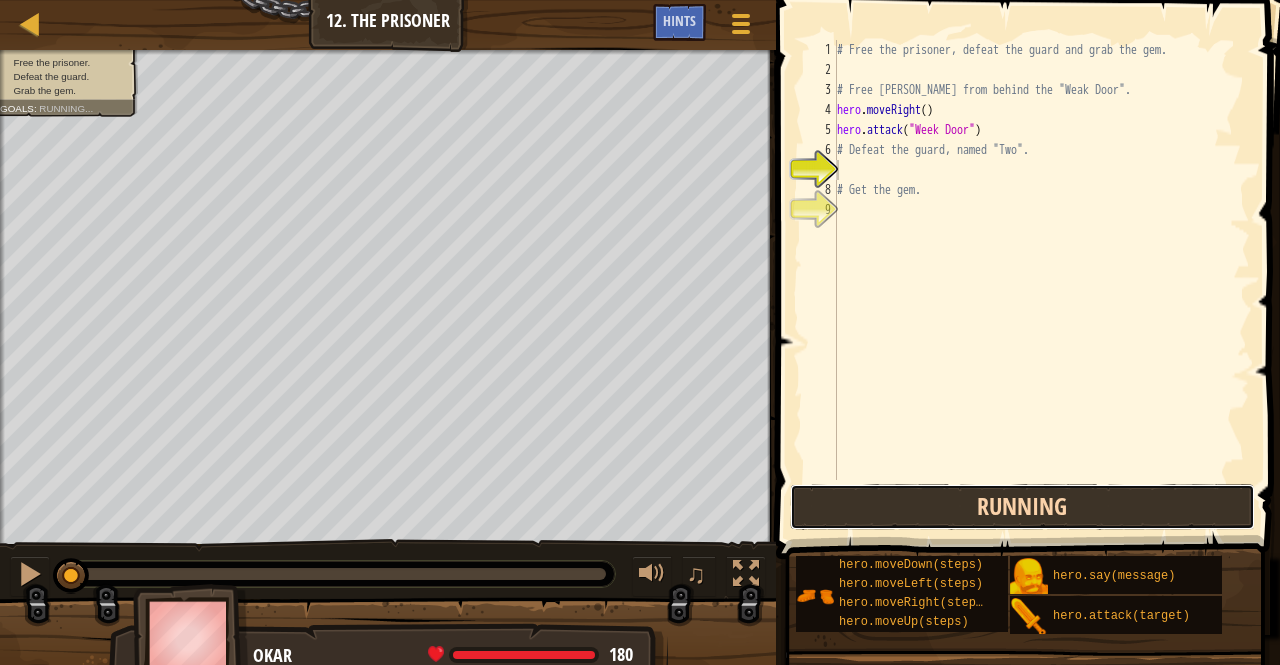 click on "Running" at bounding box center (1023, 507) 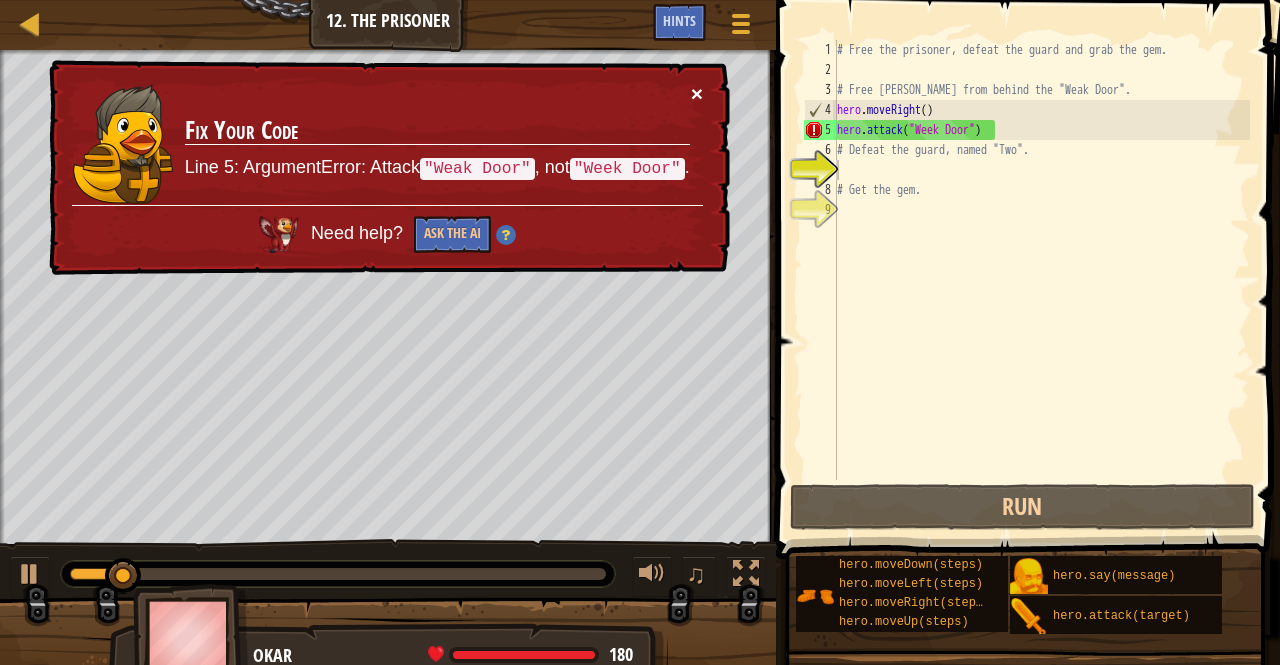 click on "×" at bounding box center (697, 93) 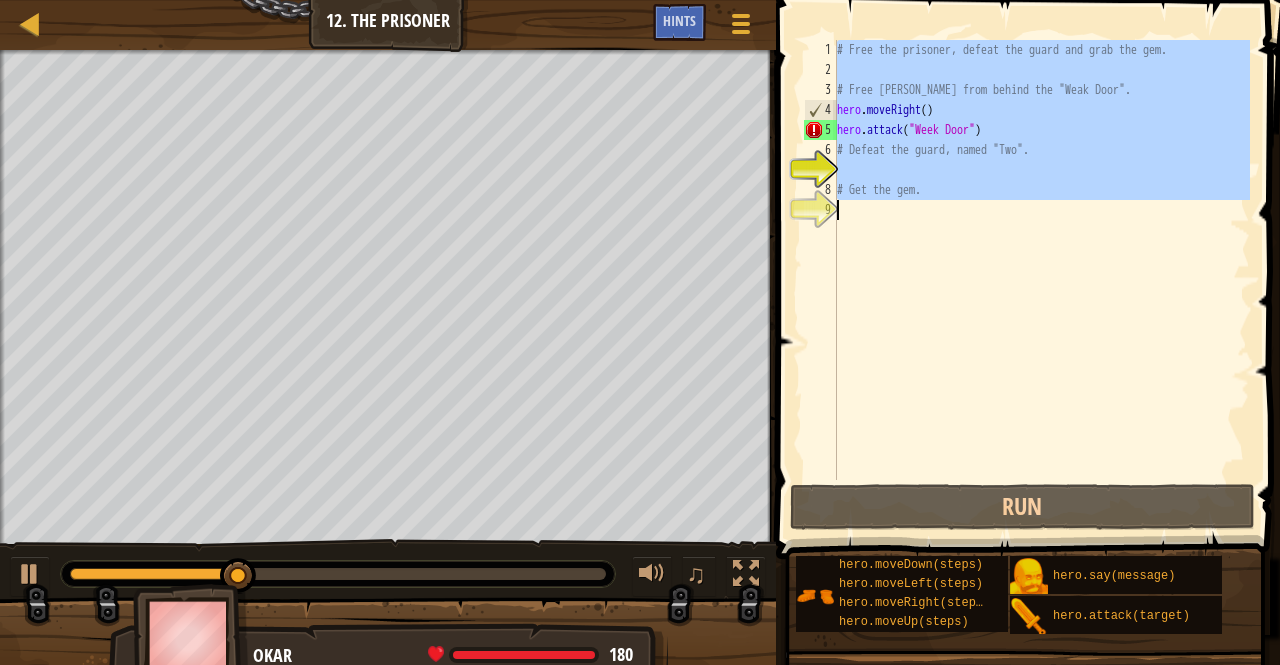 click on "# Free the prisoner, defeat the guard and grab the gem. # Free Patrick from behind the "Weak Door". hero . moveRight ( ) hero . attack ( "Week Door" ) # Defeat the guard, named "Two". # Get the gem." at bounding box center [1041, 260] 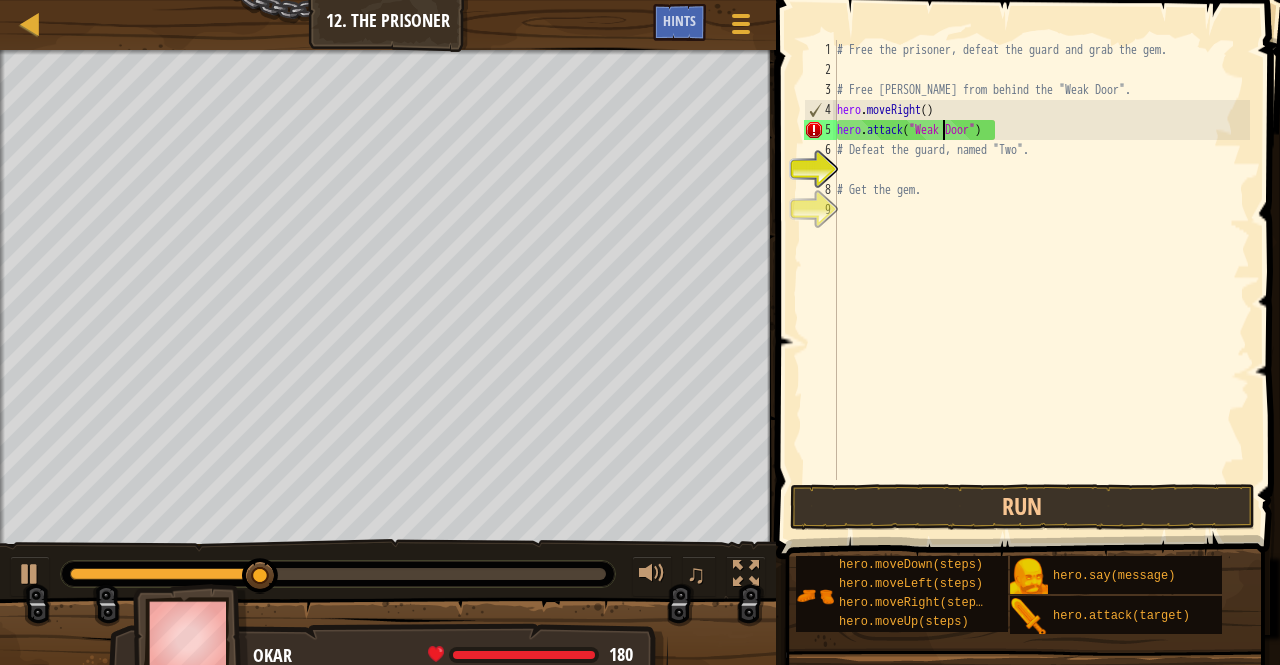 scroll, scrollTop: 9, scrollLeft: 8, axis: both 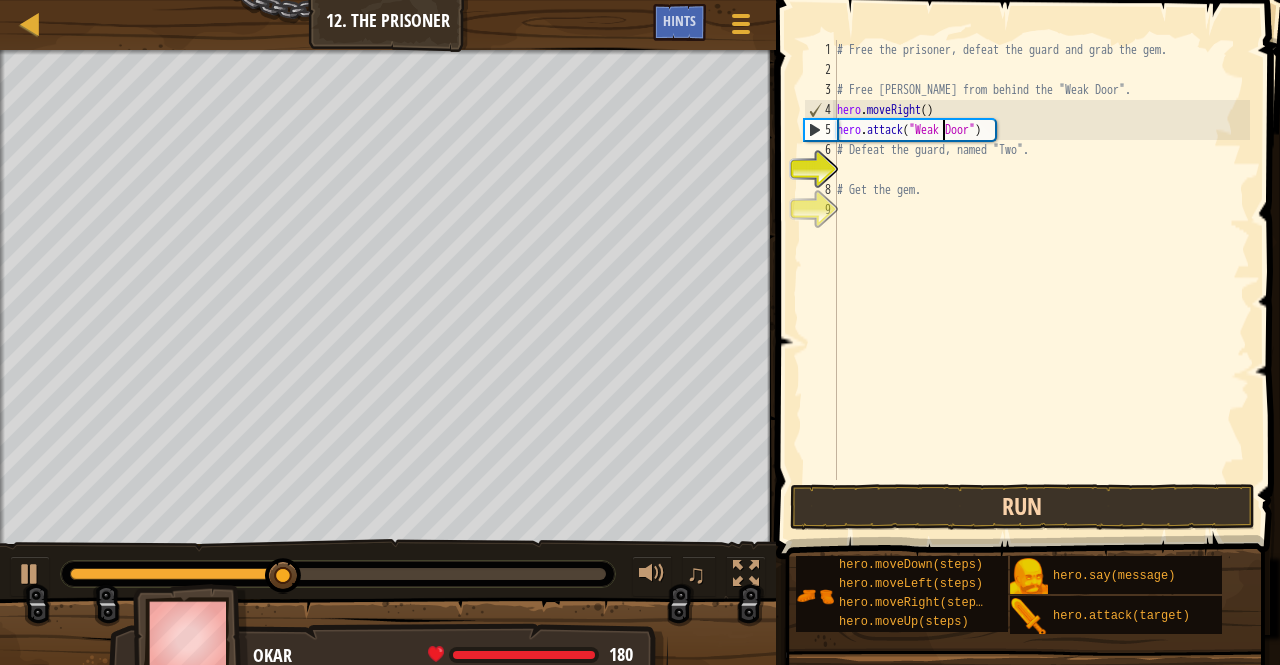 type on "hero.attack("Weak Door")" 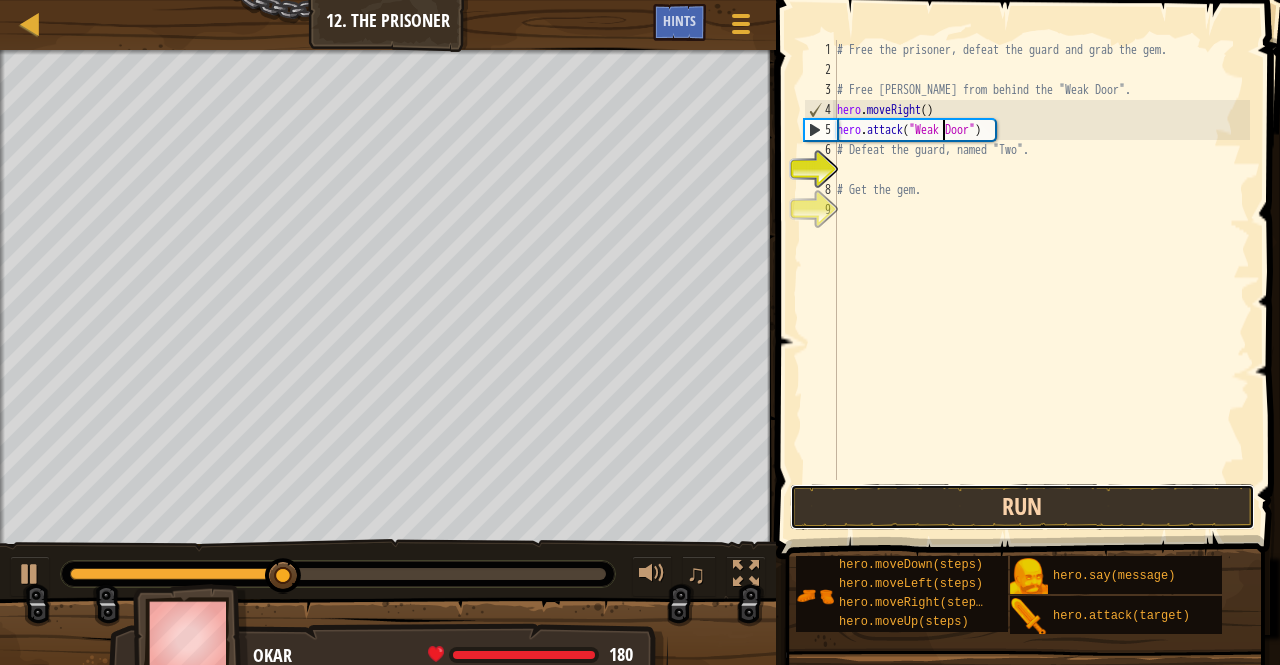 click on "Run" at bounding box center [1023, 507] 